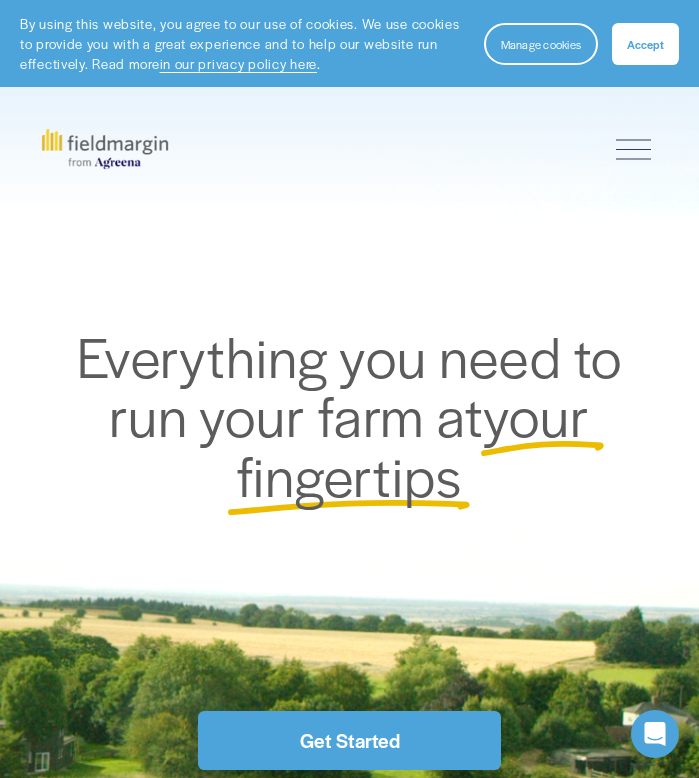 scroll, scrollTop: 0, scrollLeft: 0, axis: both 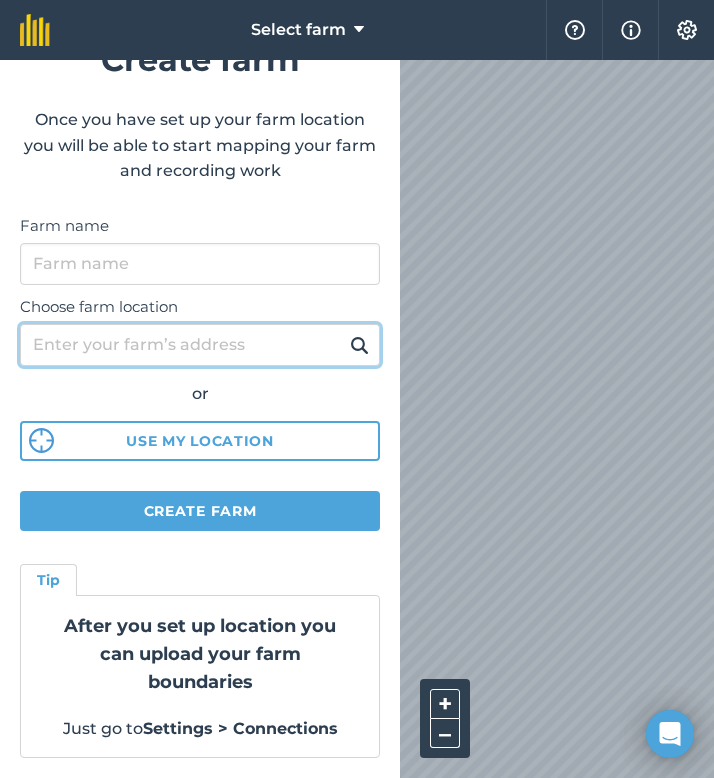 click on "Choose farm location" at bounding box center [200, 345] 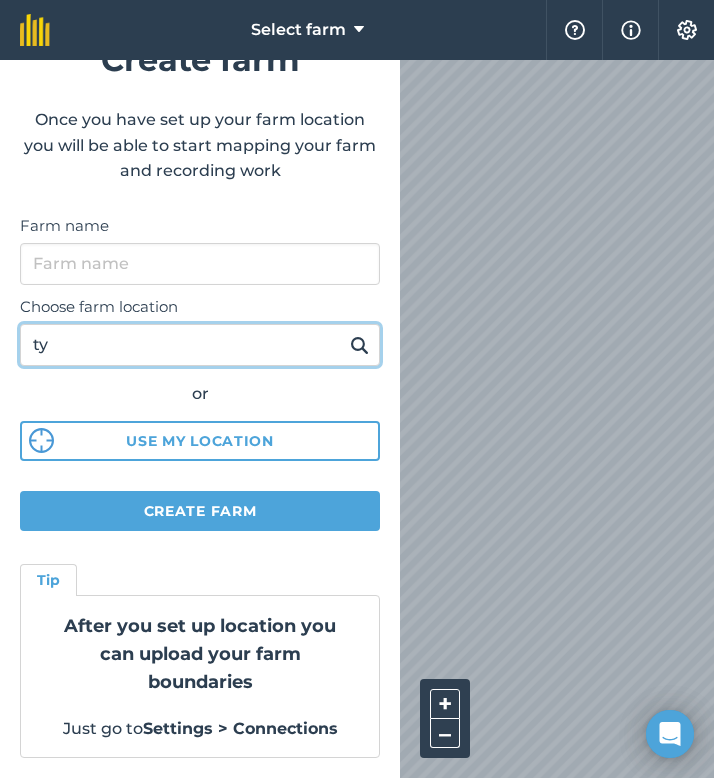 type on "t" 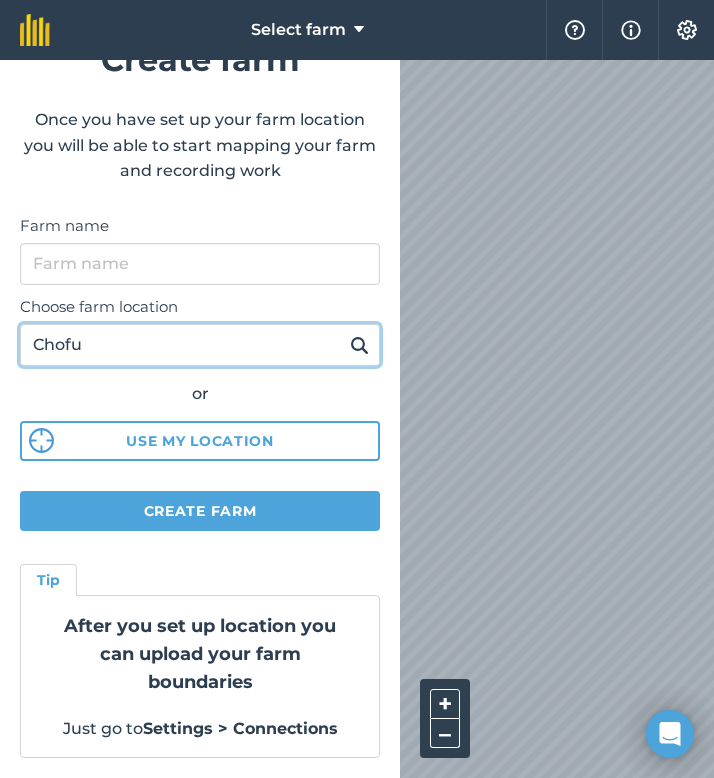 type on "Chofu" 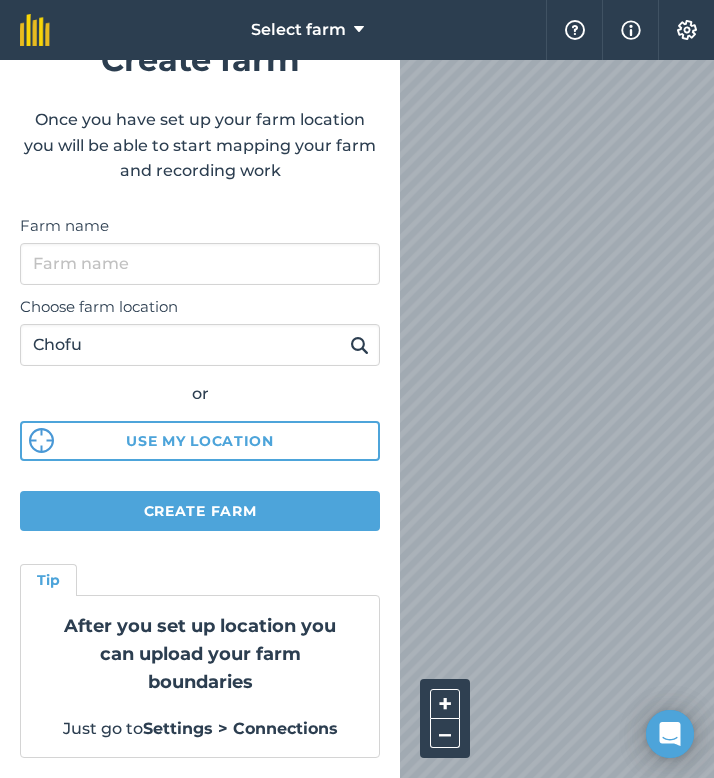 click at bounding box center (359, 345) 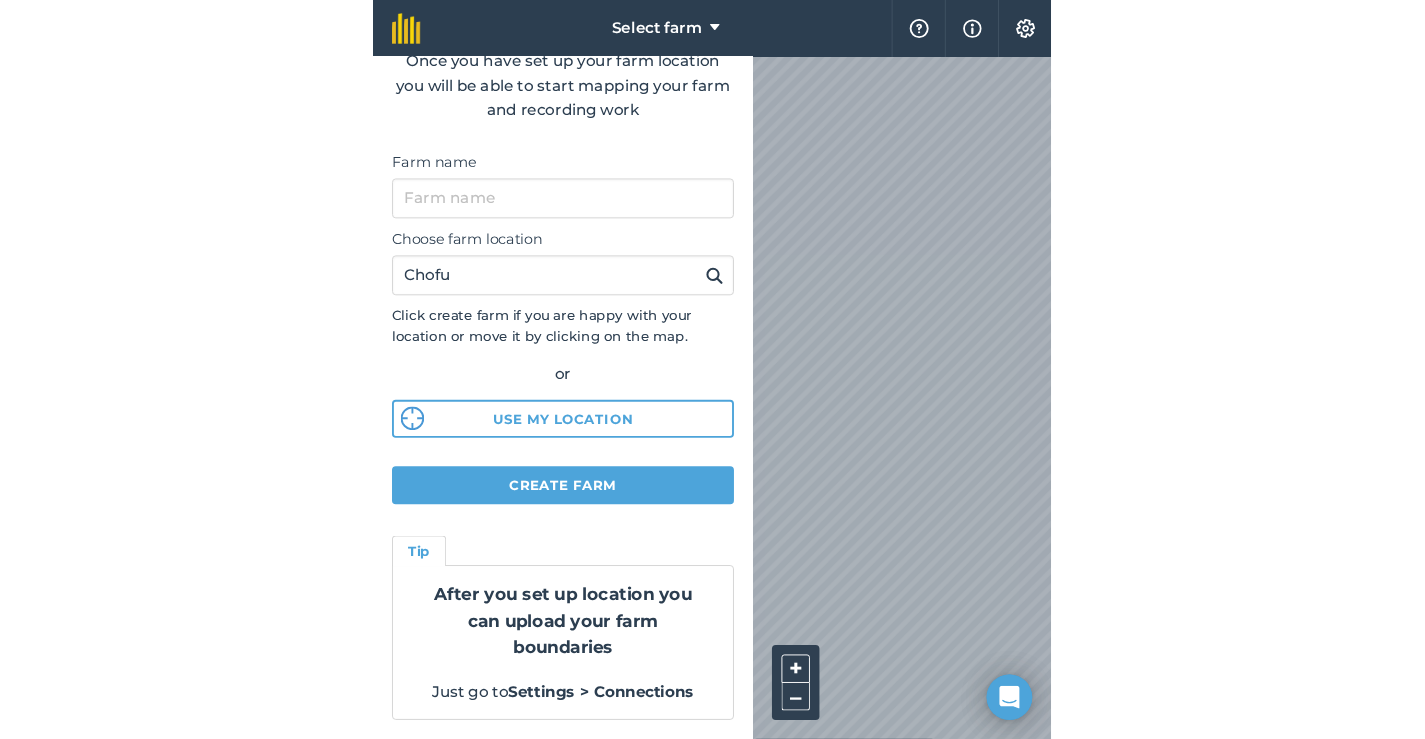 scroll, scrollTop: 0, scrollLeft: 0, axis: both 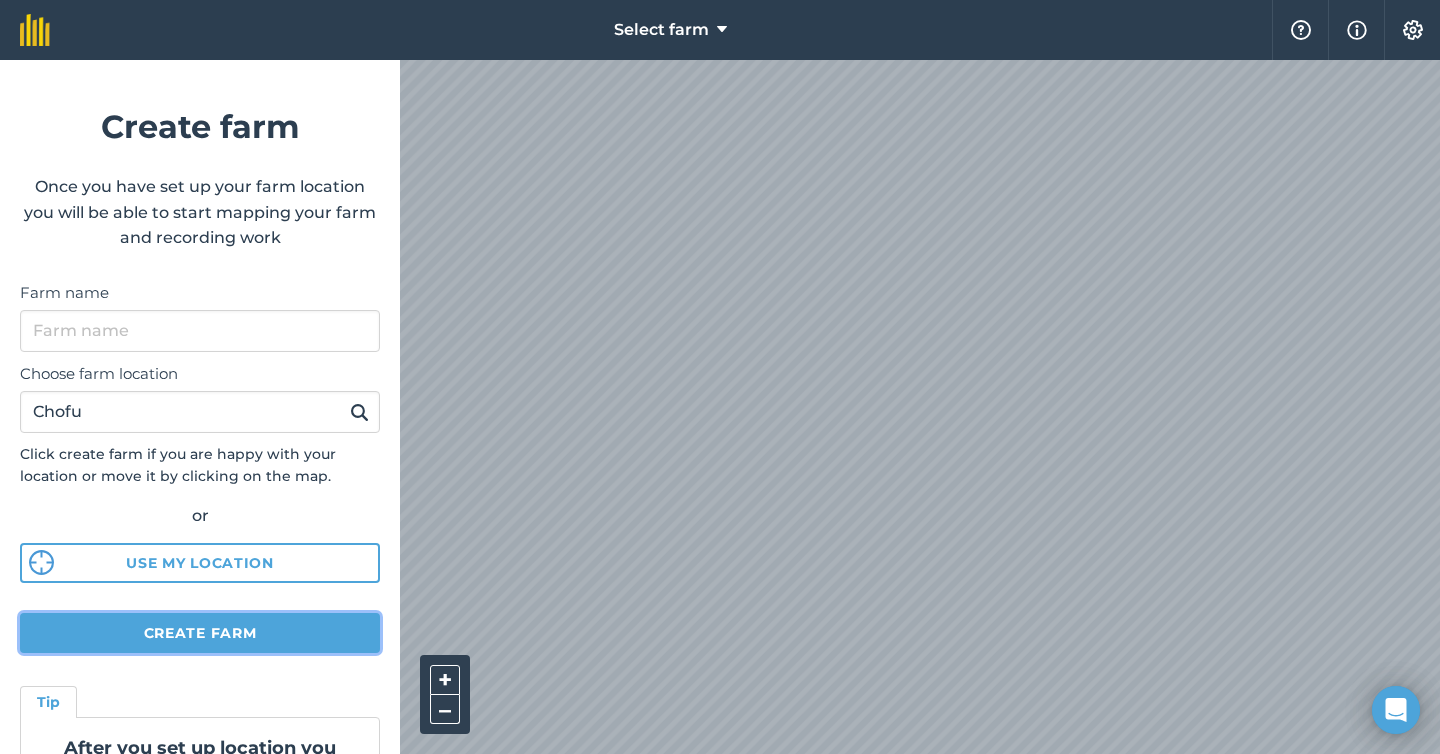 click on "Create farm" at bounding box center [200, 633] 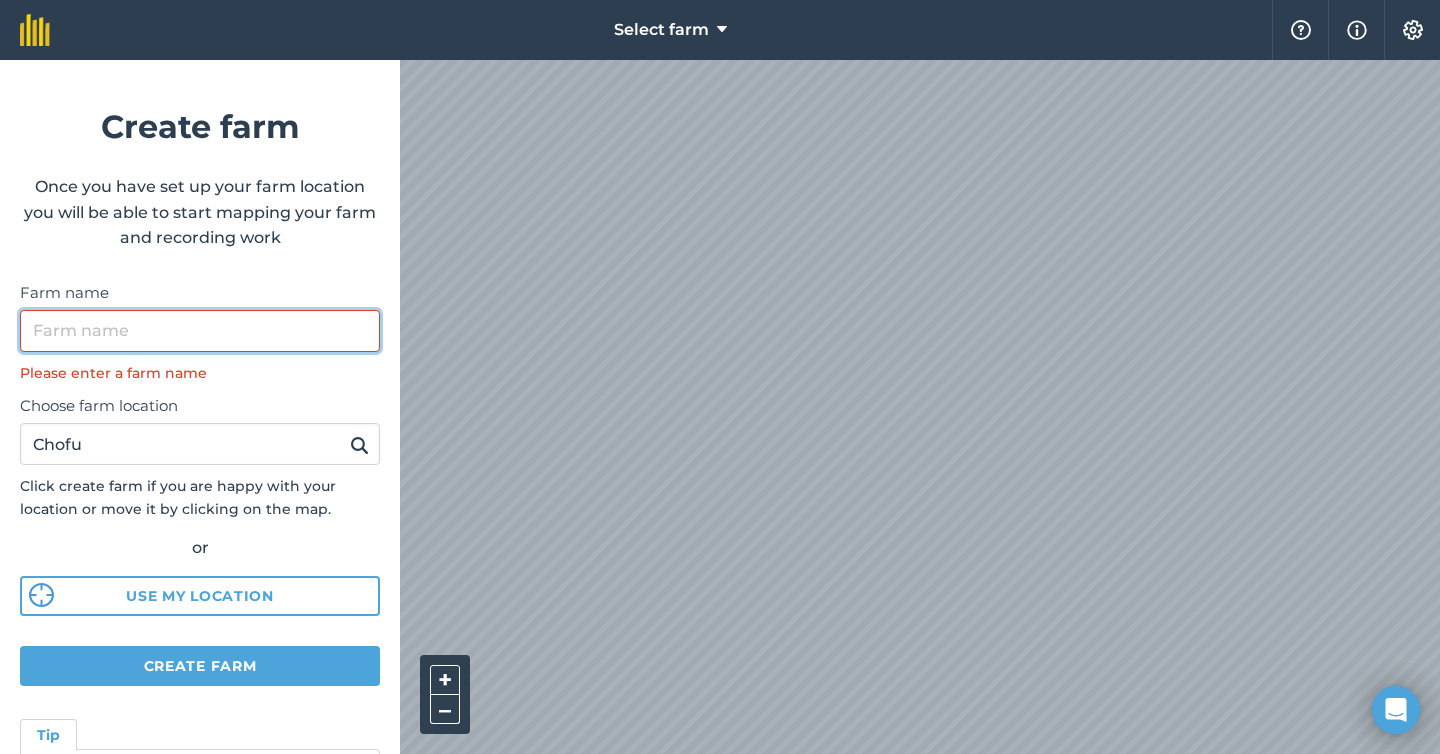 click on "Farm name" at bounding box center [200, 331] 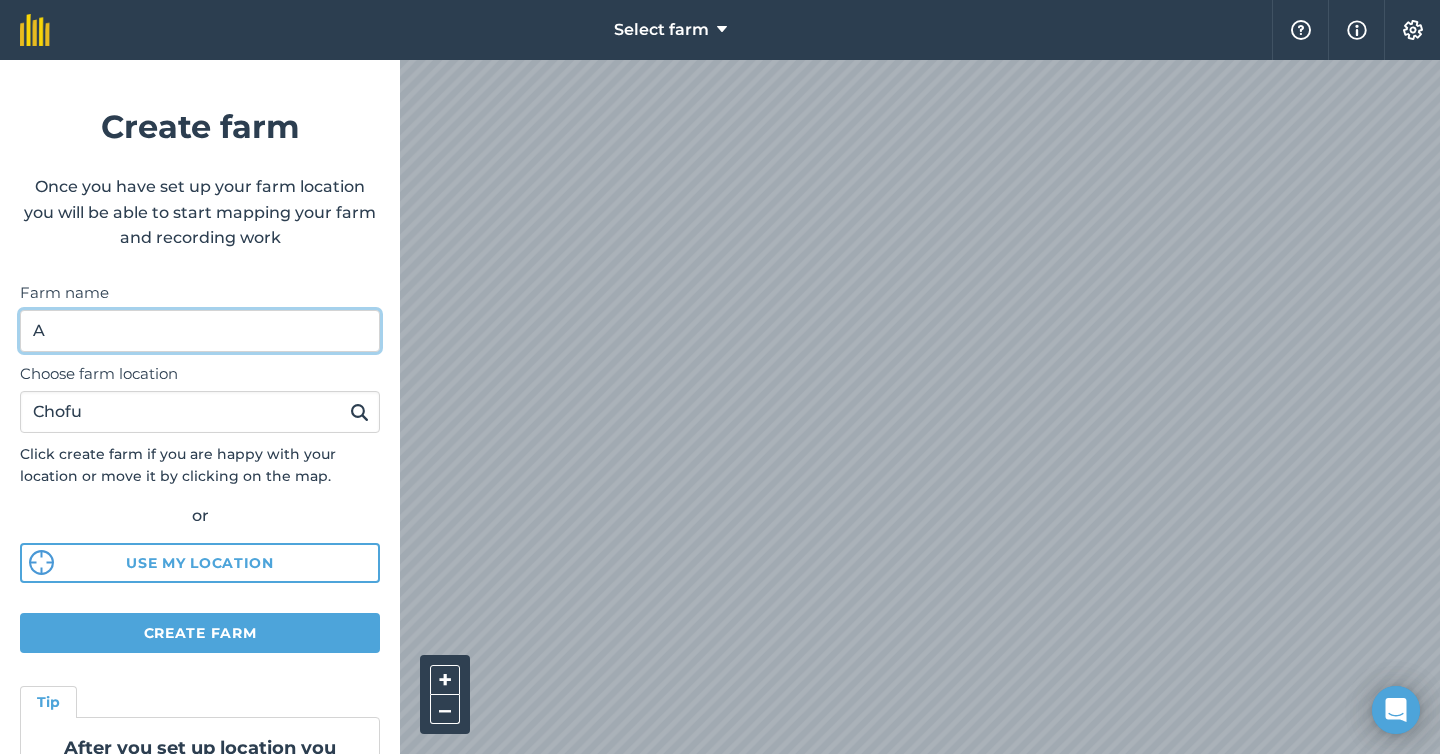 type on "A" 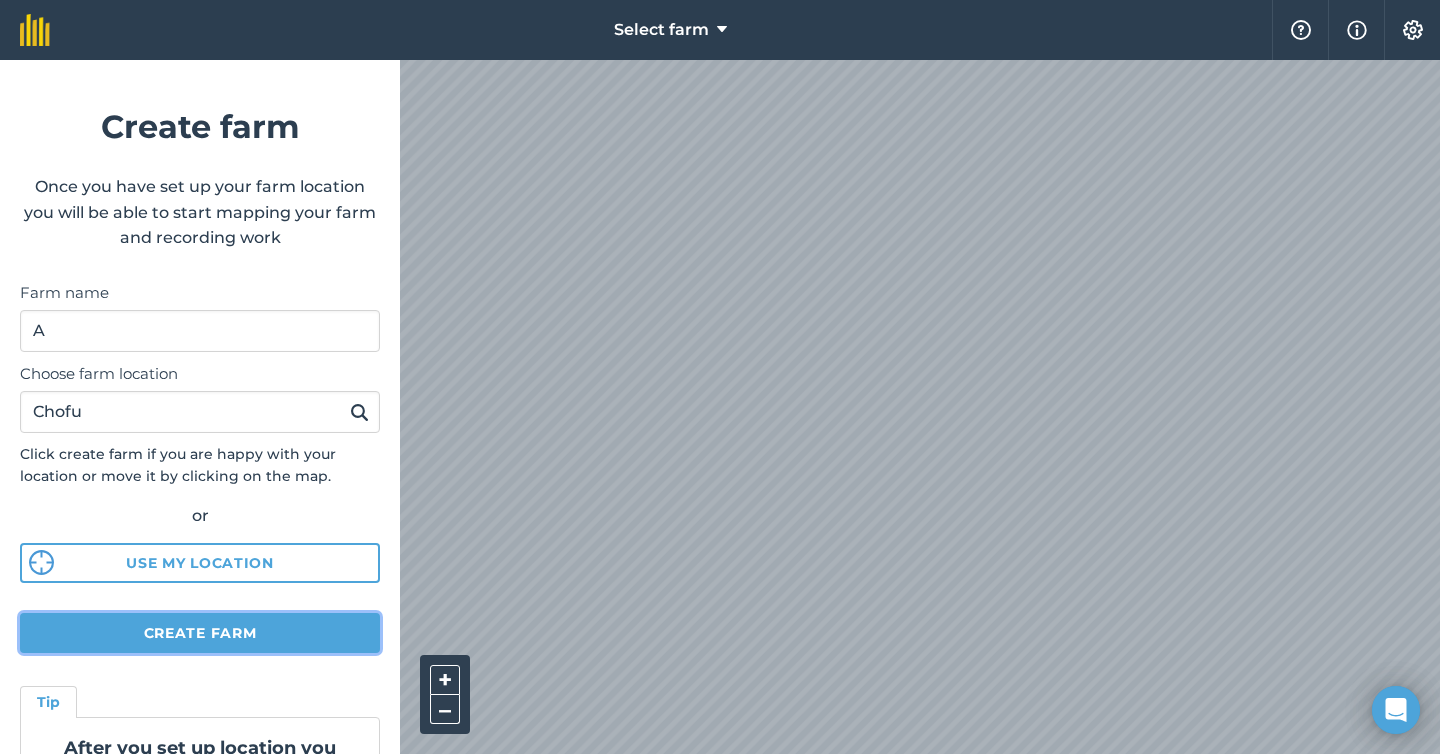 click on "Create farm" at bounding box center (200, 633) 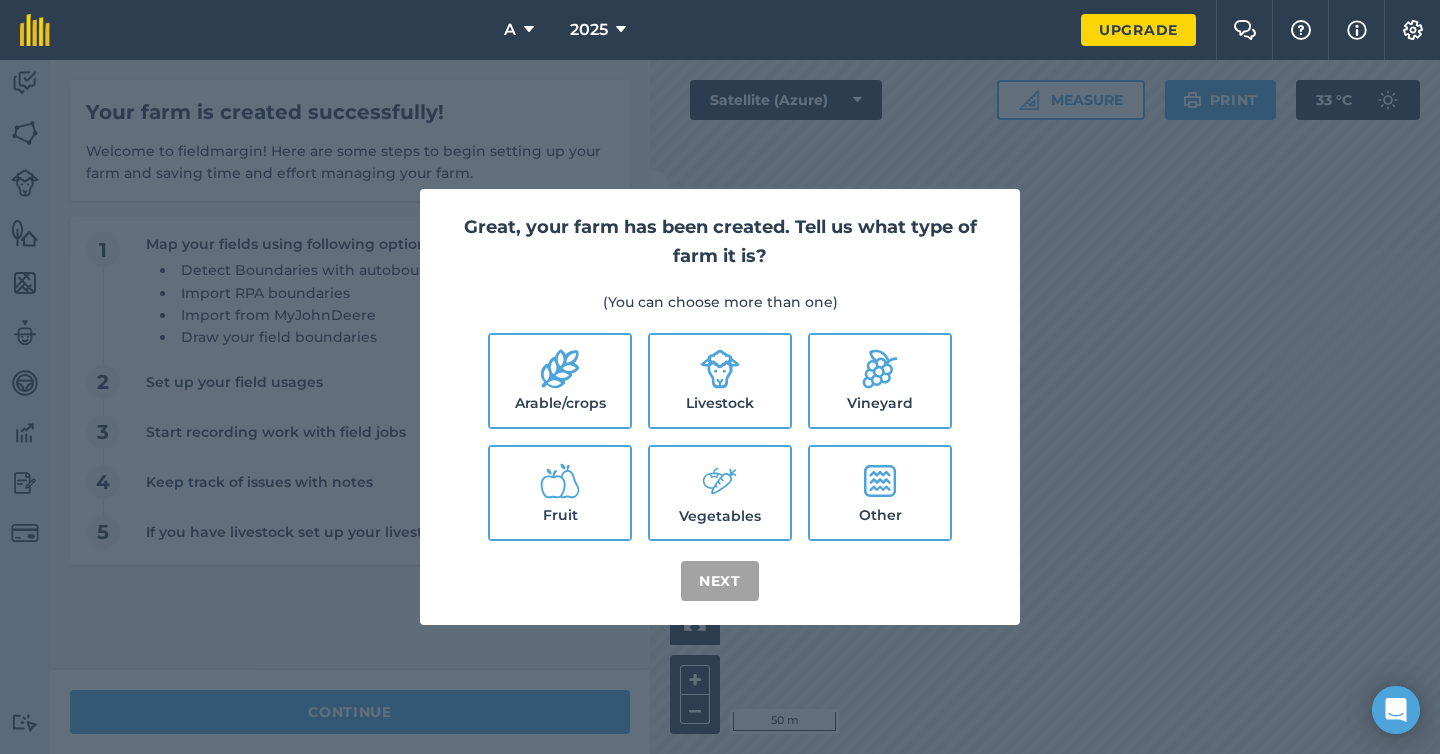 click on "Arable/crops" at bounding box center [560, 381] 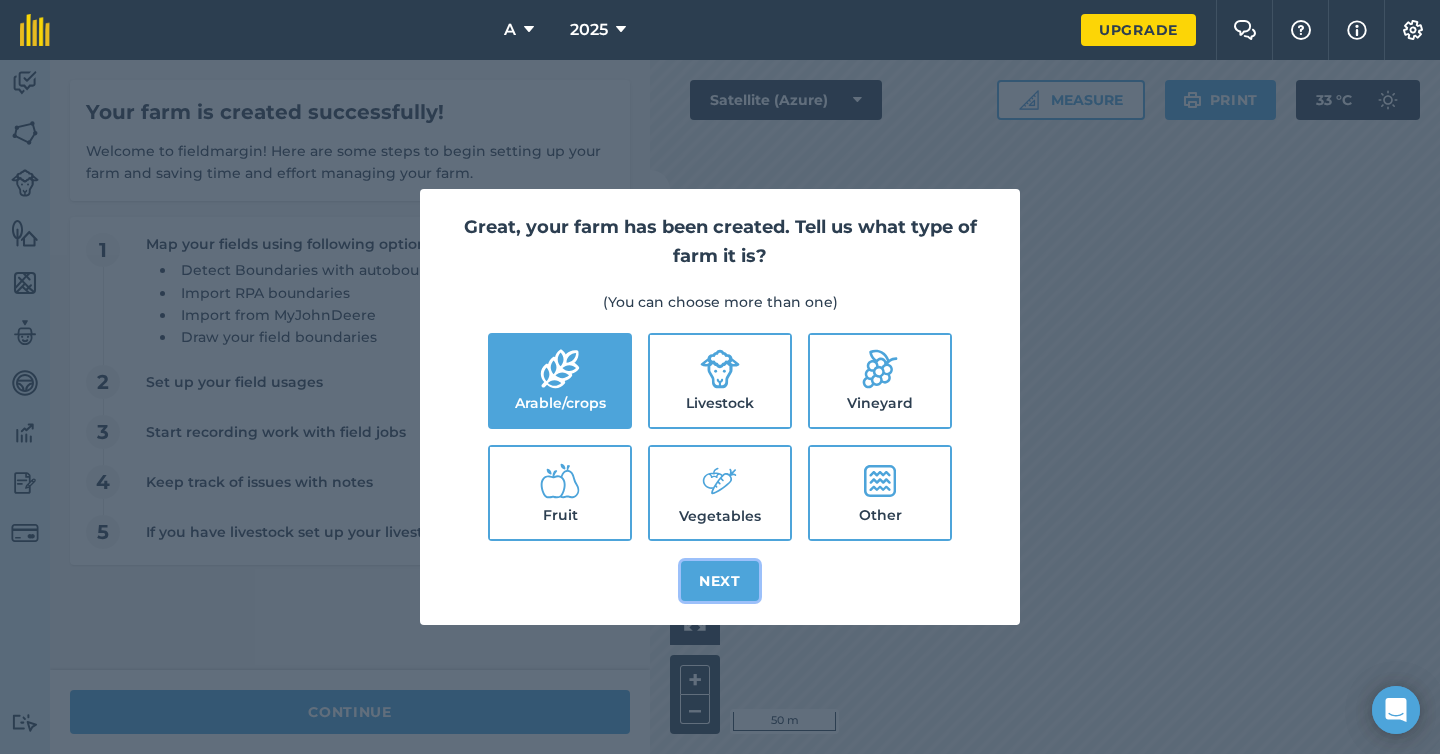 click on "Next" at bounding box center [720, 581] 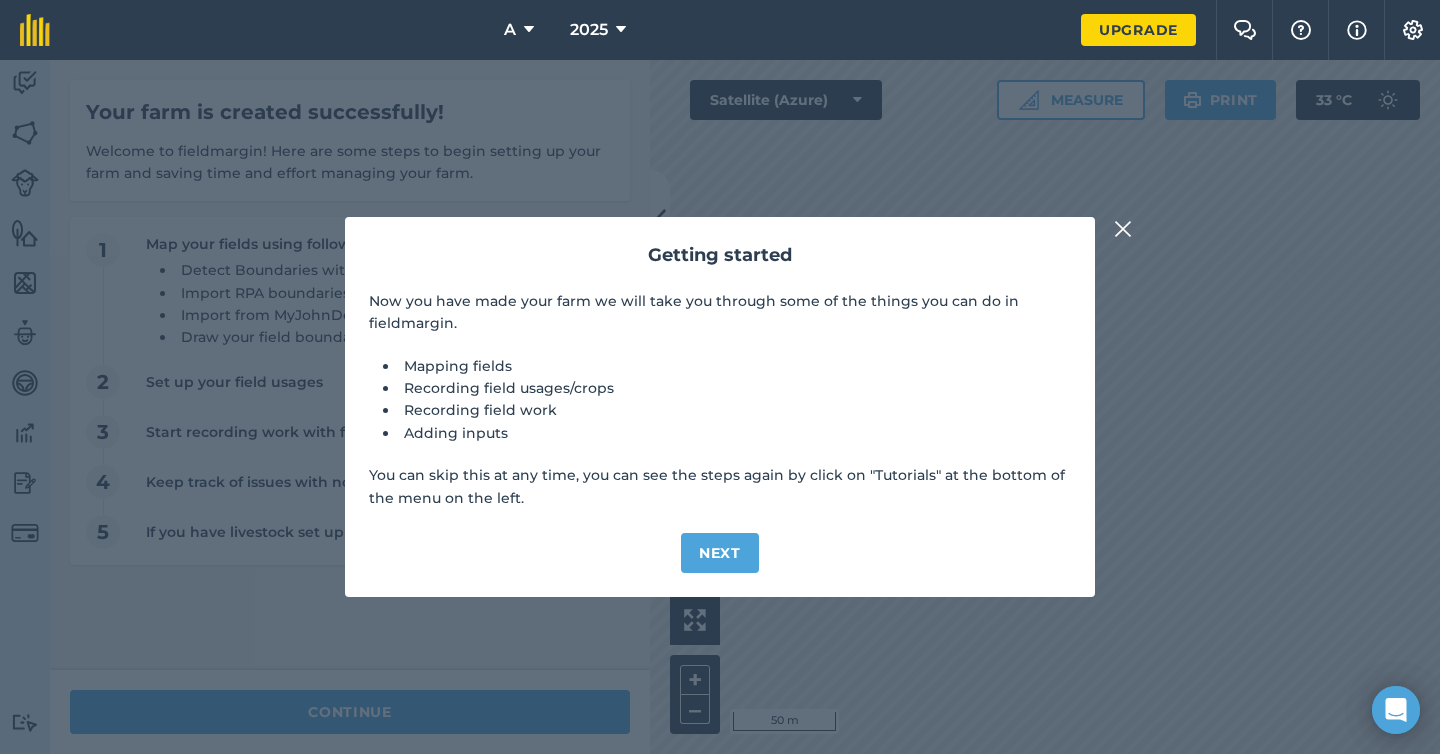 click at bounding box center (1123, 229) 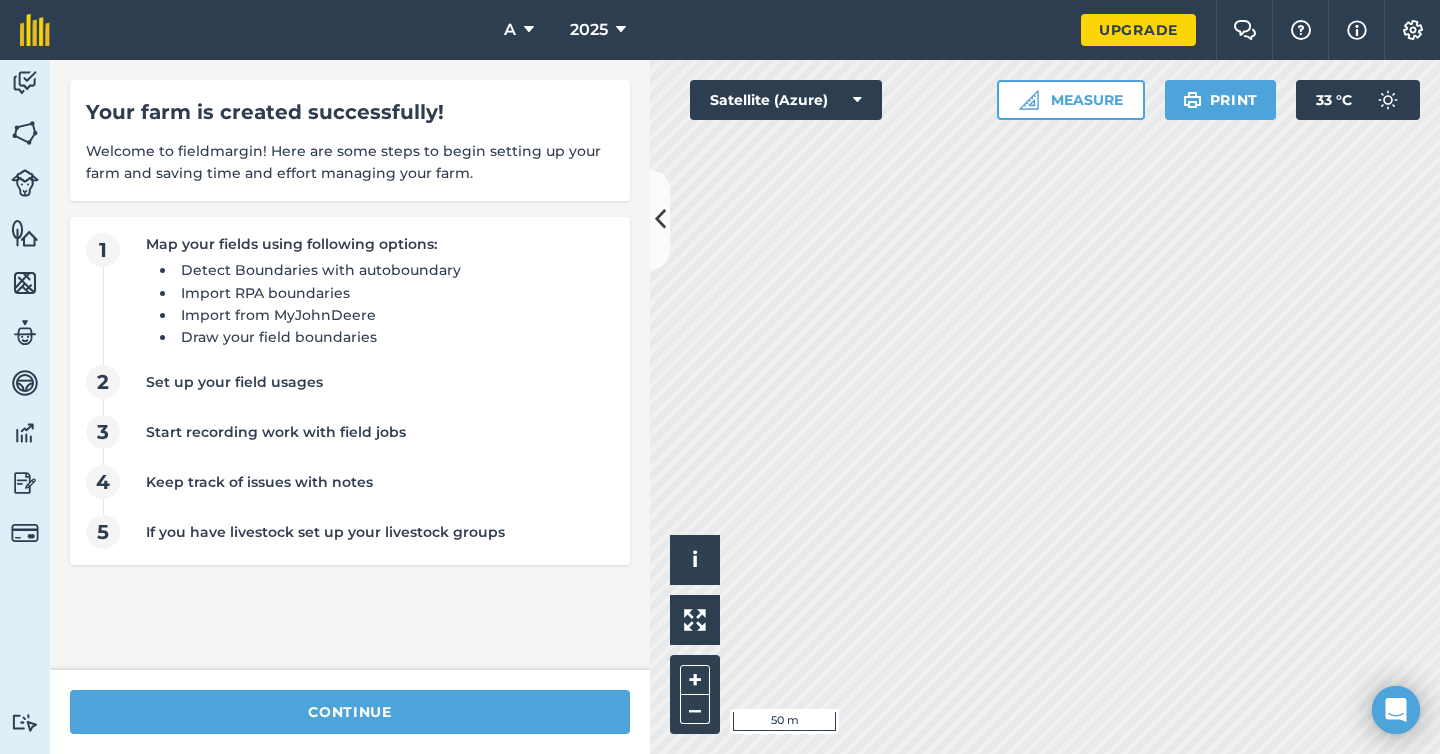 click on "Your farm is created successfully! Welcome to fieldmargin! Here are some steps to begin setting up your farm and saving time and effort managing your farm." at bounding box center (350, 140) 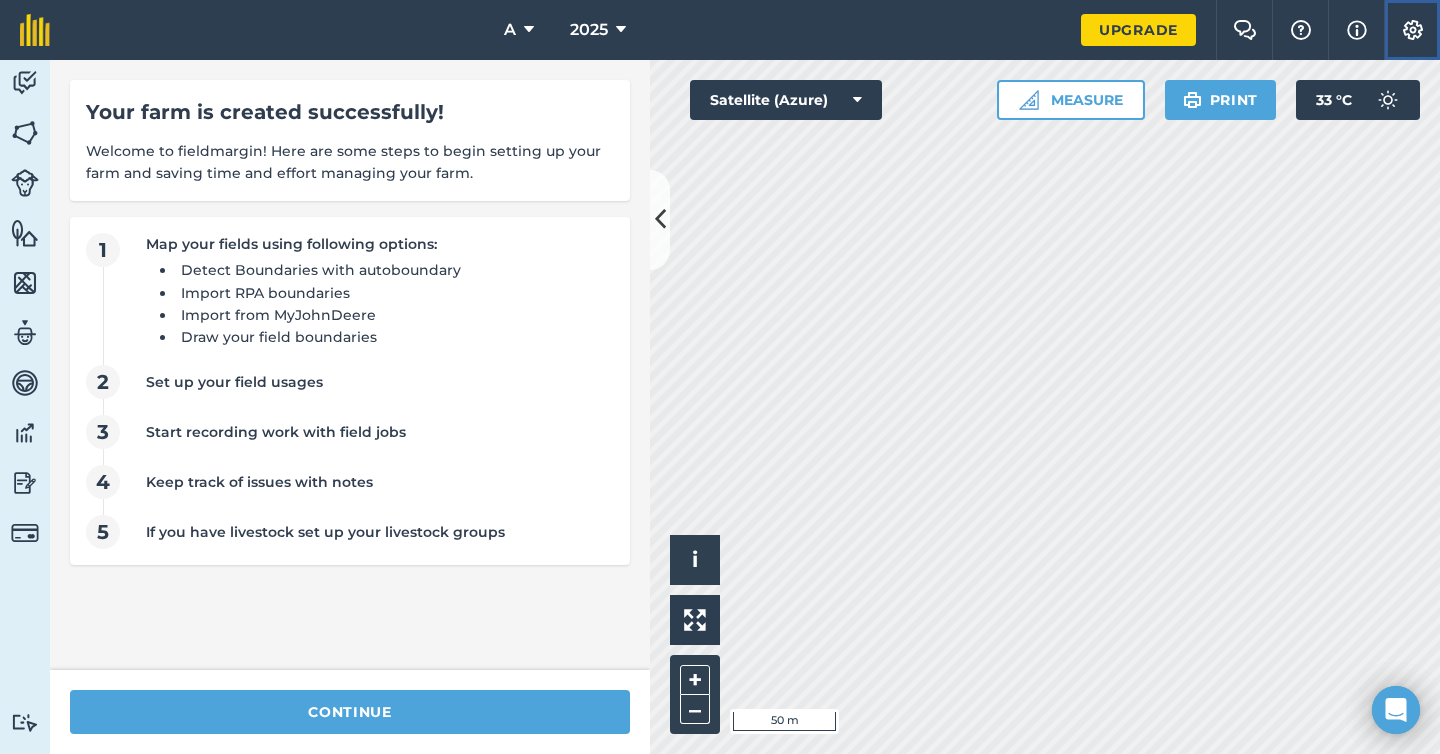click at bounding box center [1413, 30] 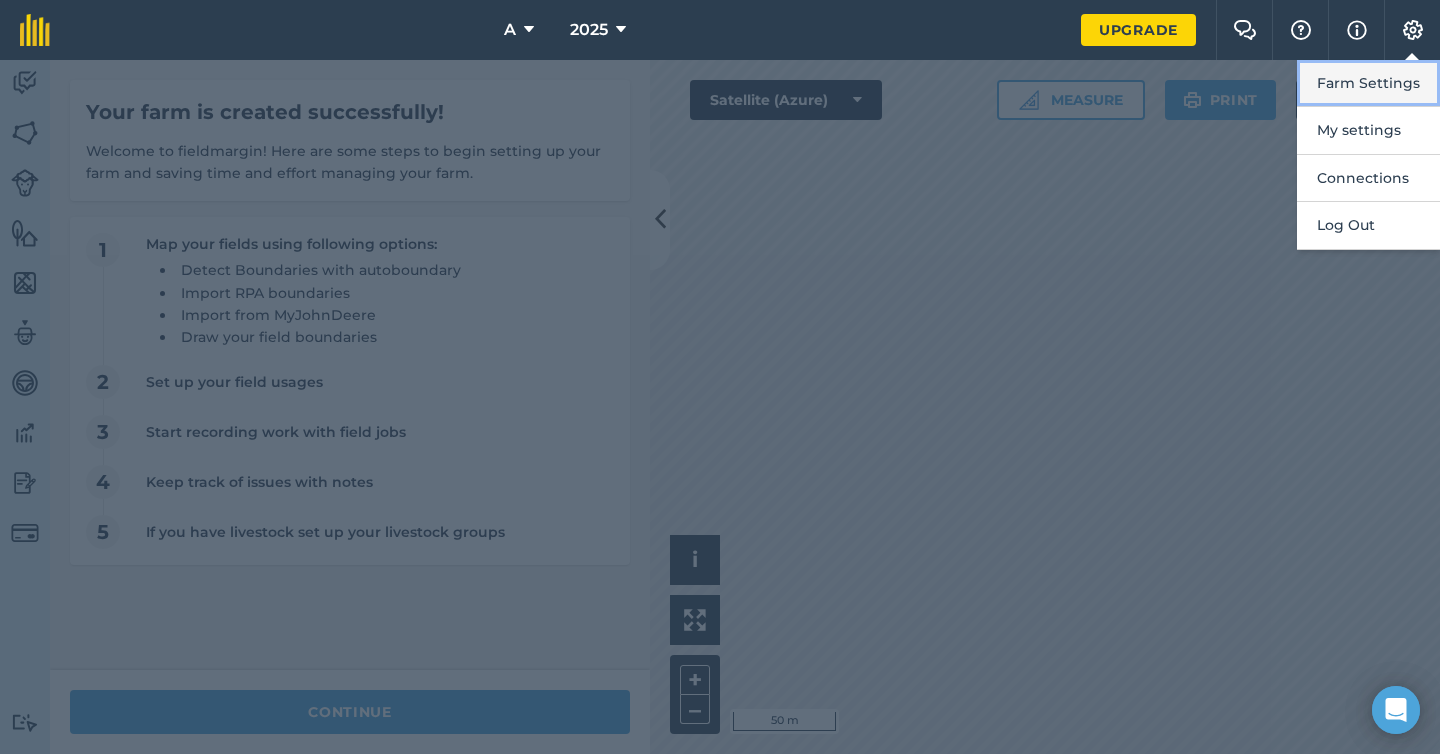 click on "Farm Settings" at bounding box center (1368, 83) 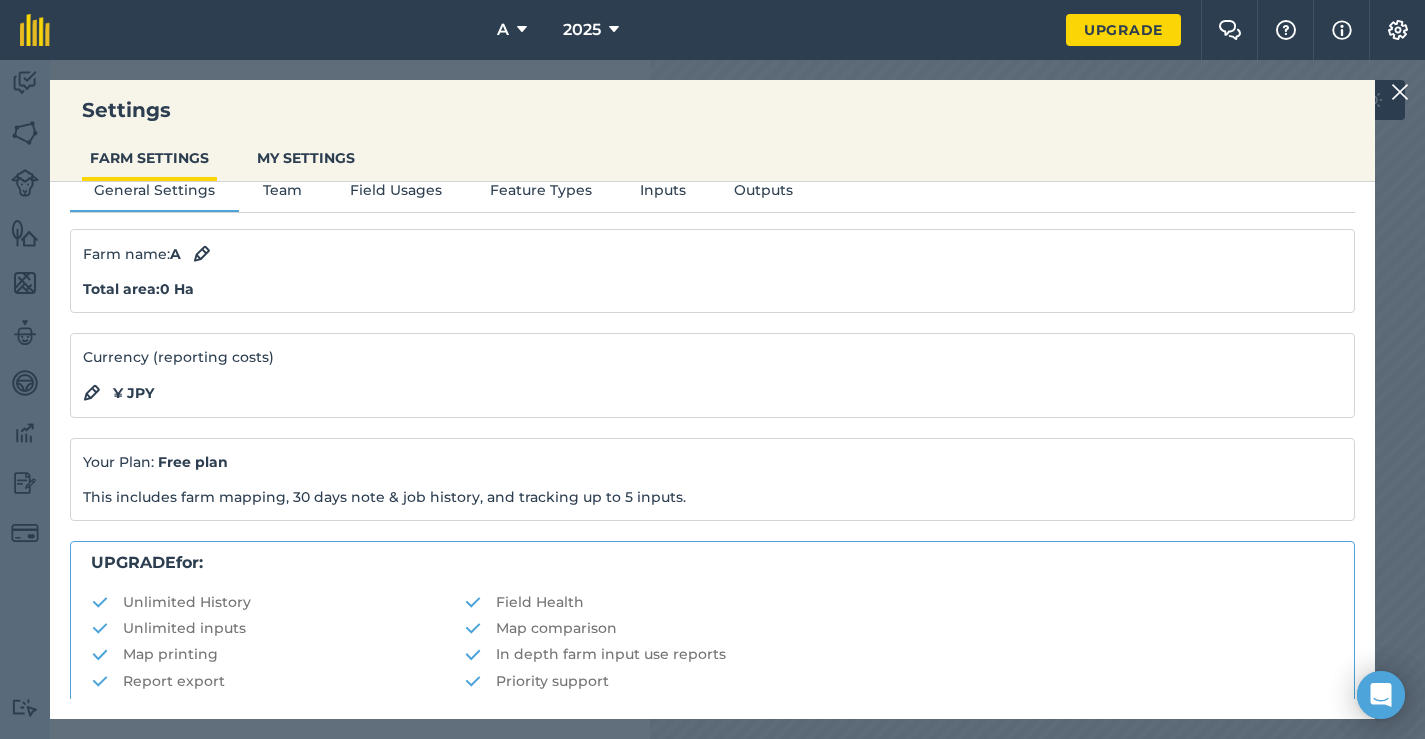 scroll, scrollTop: 28, scrollLeft: 0, axis: vertical 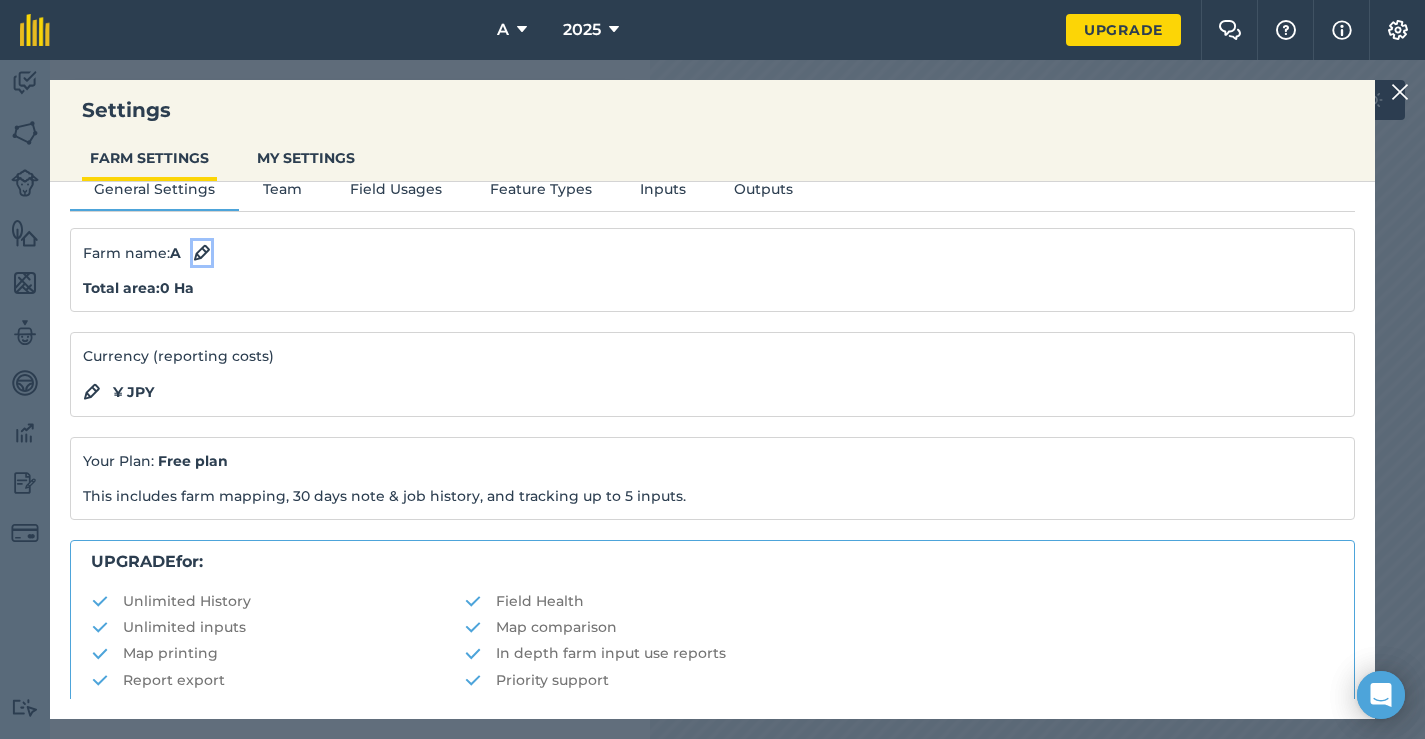 click at bounding box center (202, 253) 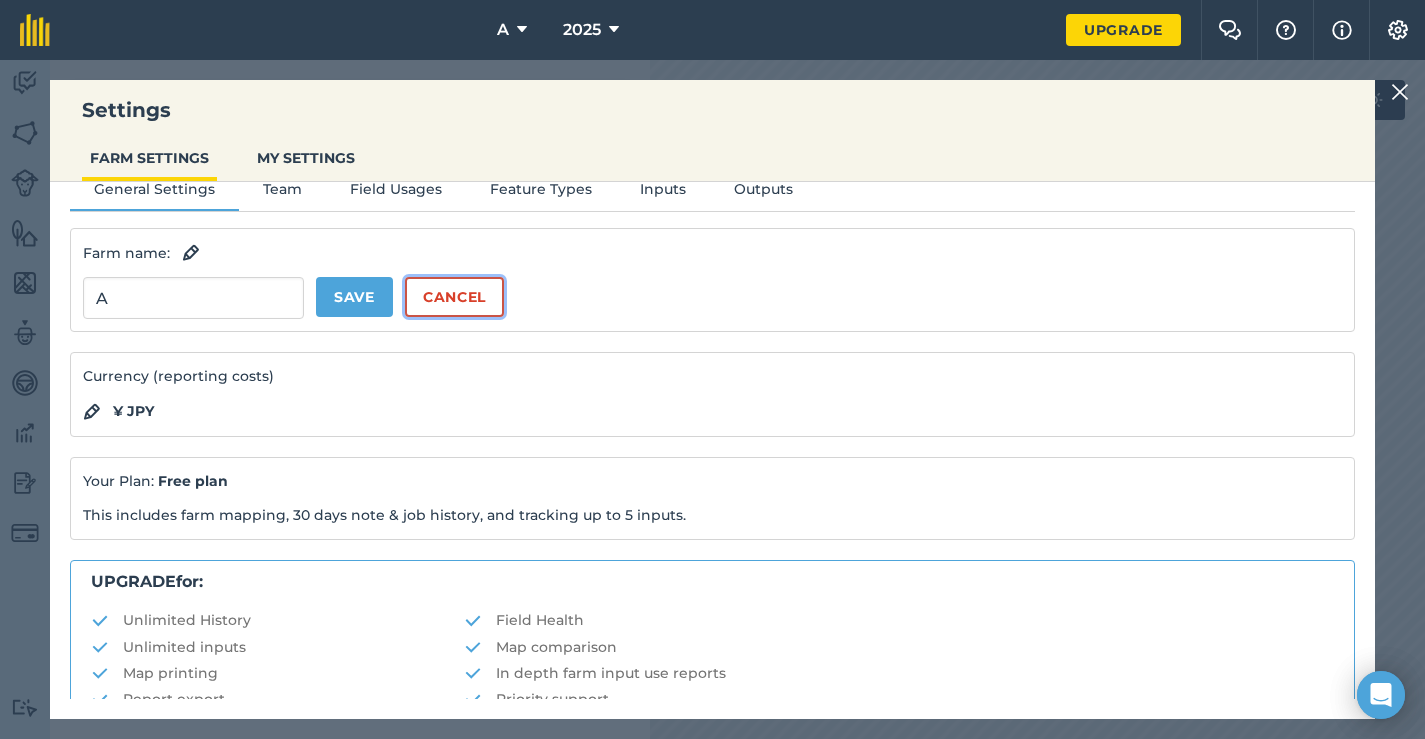 click on "Cancel" at bounding box center (454, 297) 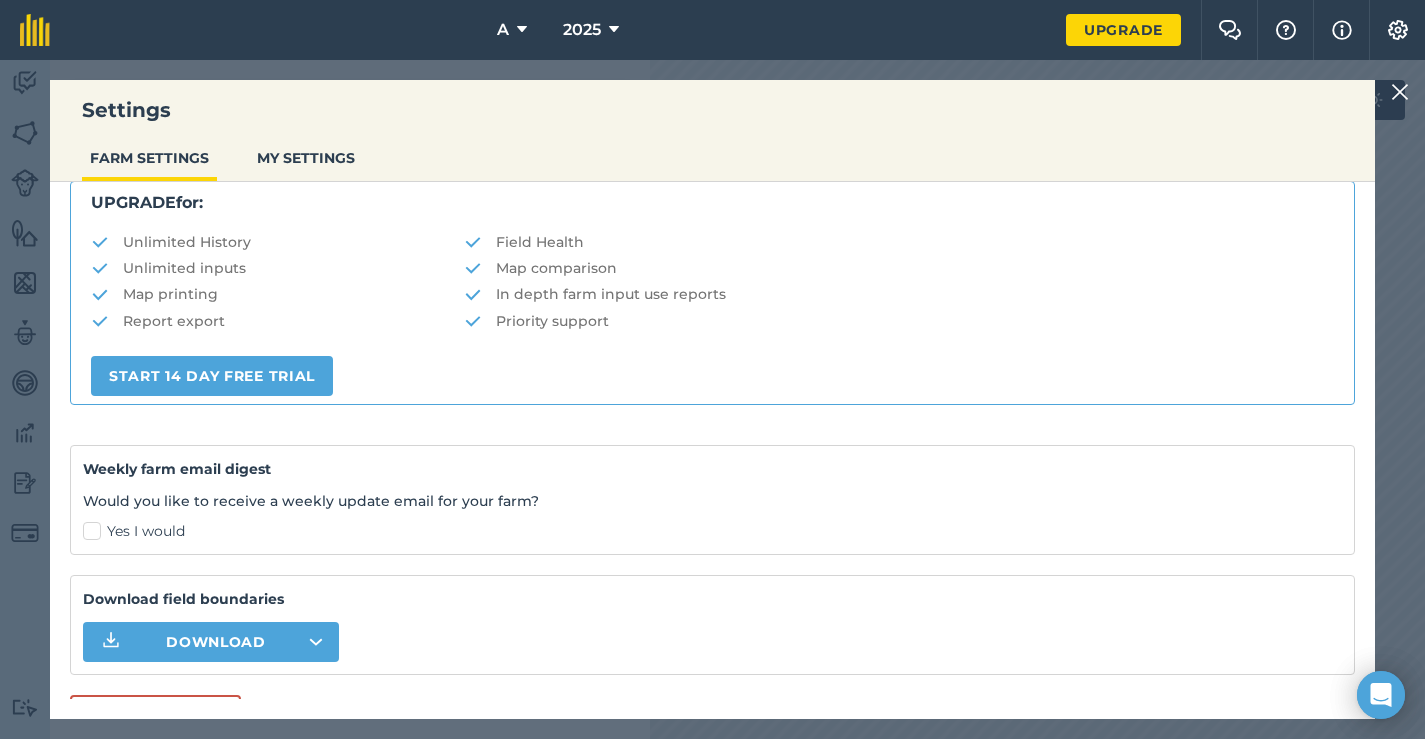 scroll, scrollTop: 408, scrollLeft: 0, axis: vertical 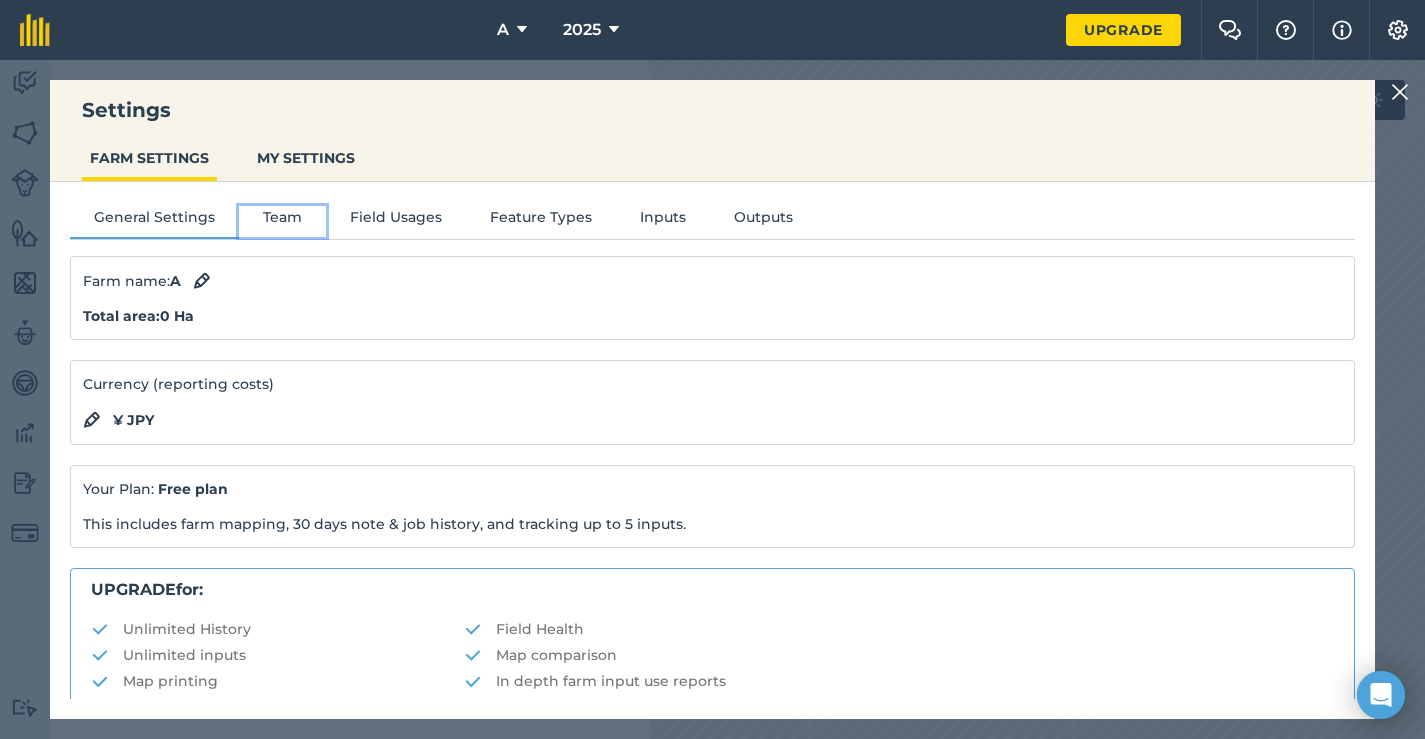 click on "Team" at bounding box center [282, 221] 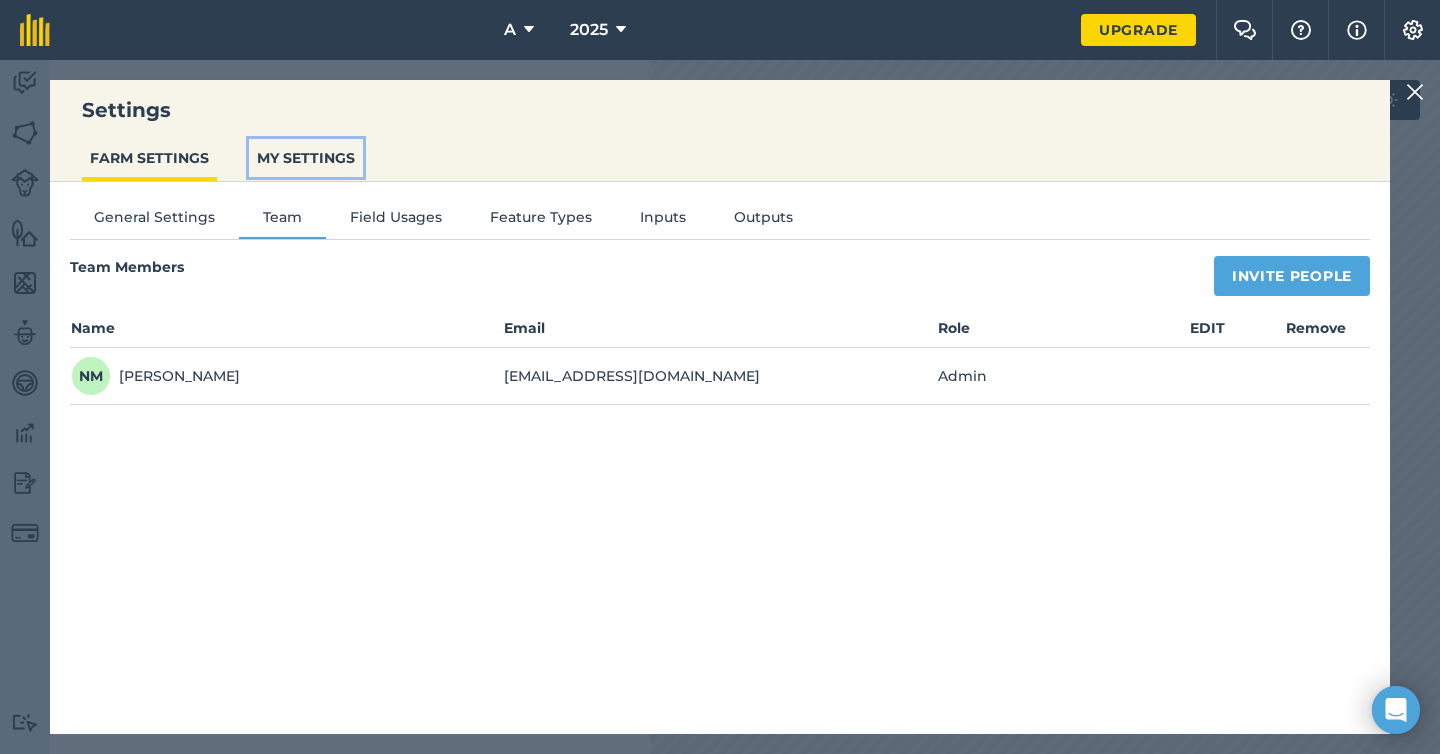 click on "MY SETTINGS" at bounding box center [306, 158] 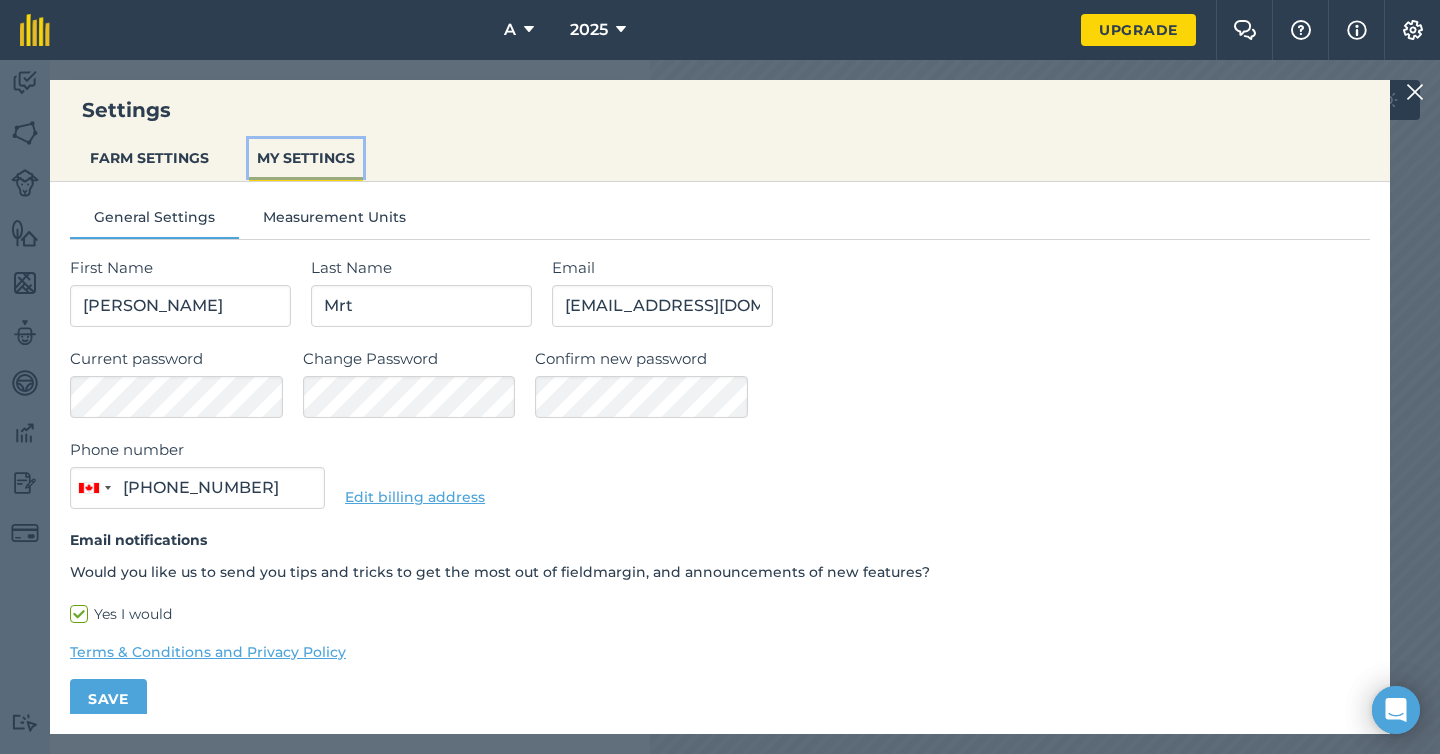type on "(236) 865-1897" 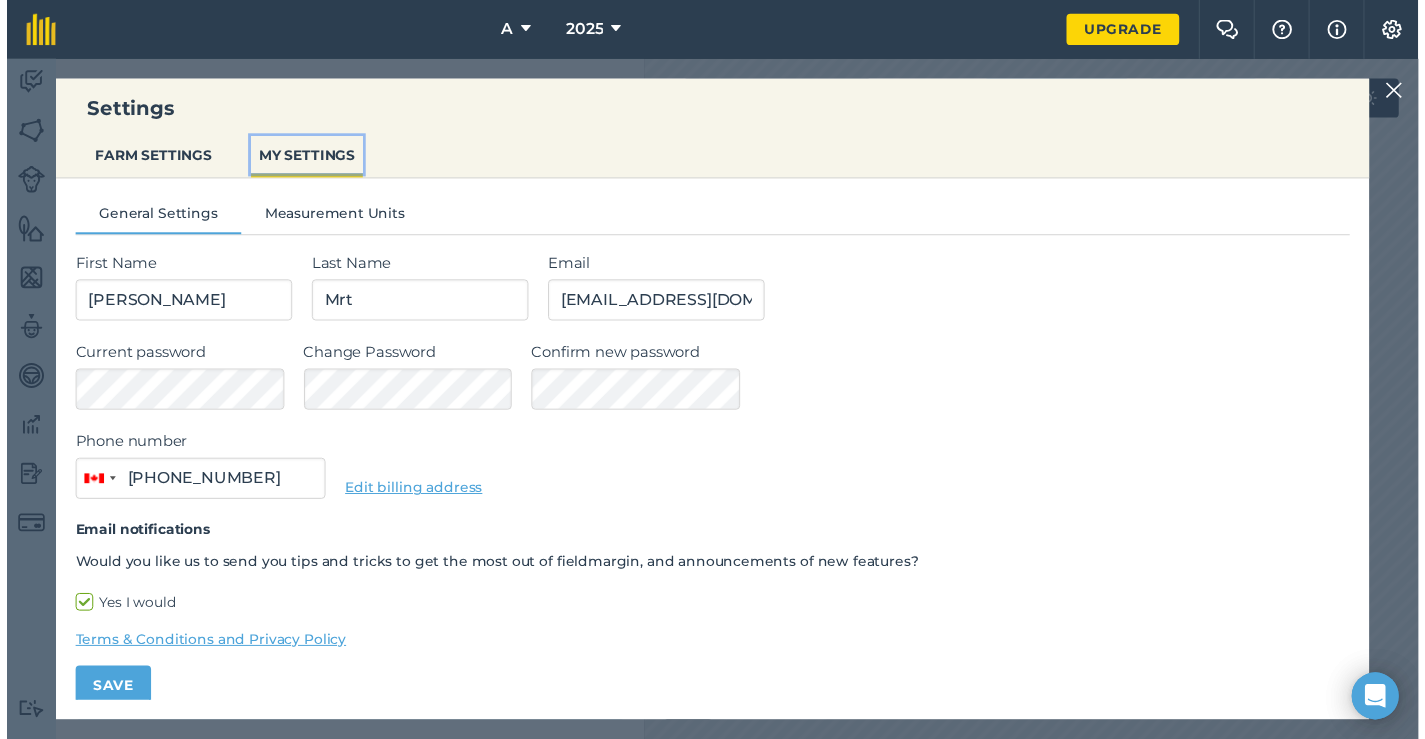 scroll, scrollTop: 13, scrollLeft: 0, axis: vertical 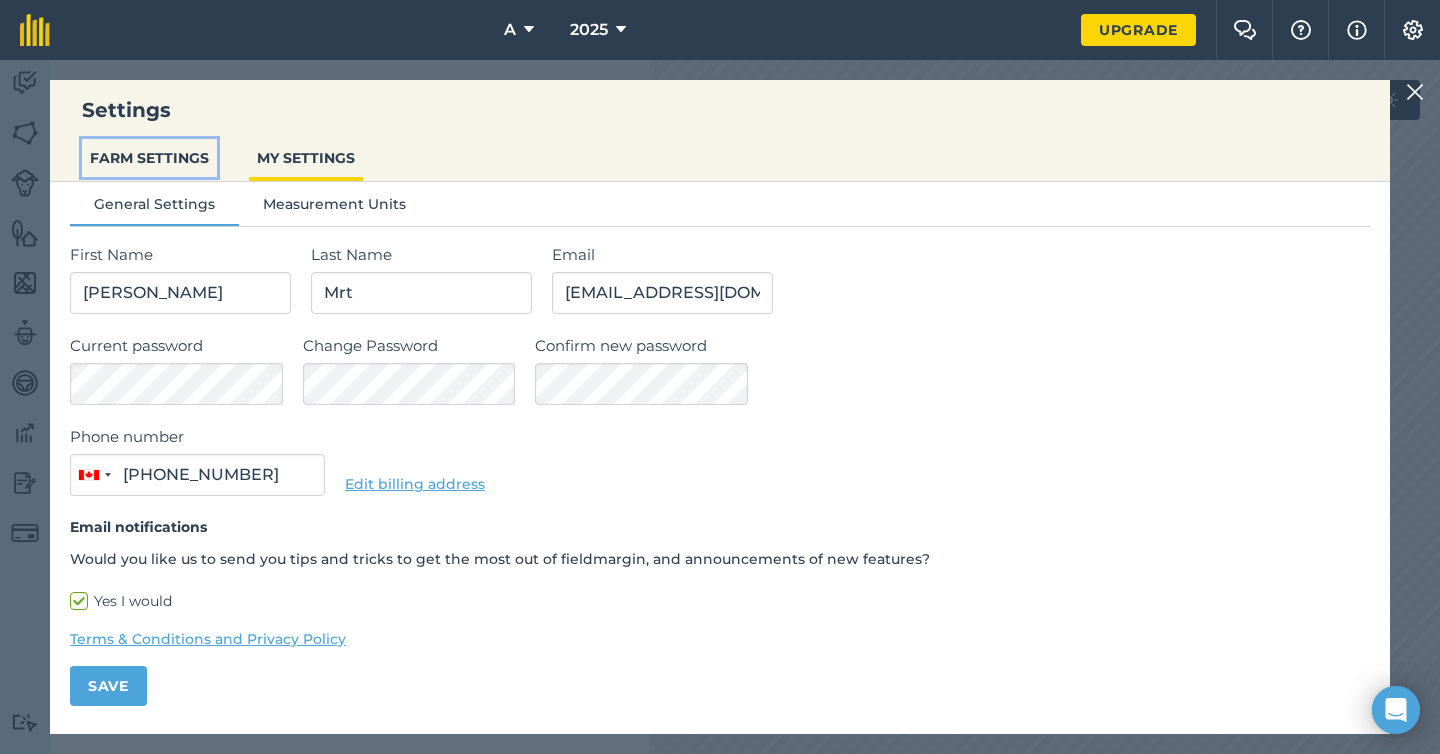 click on "FARM SETTINGS" at bounding box center [149, 158] 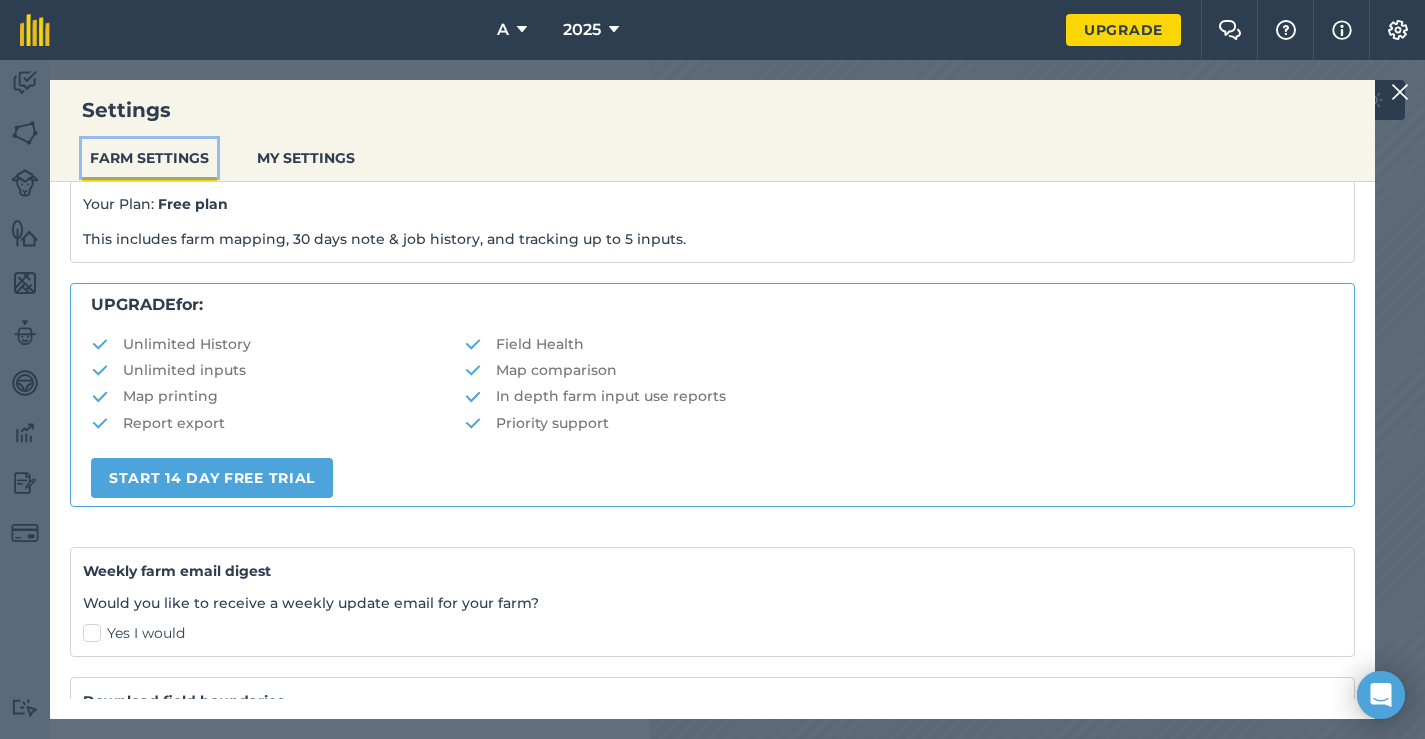 scroll, scrollTop: 408, scrollLeft: 0, axis: vertical 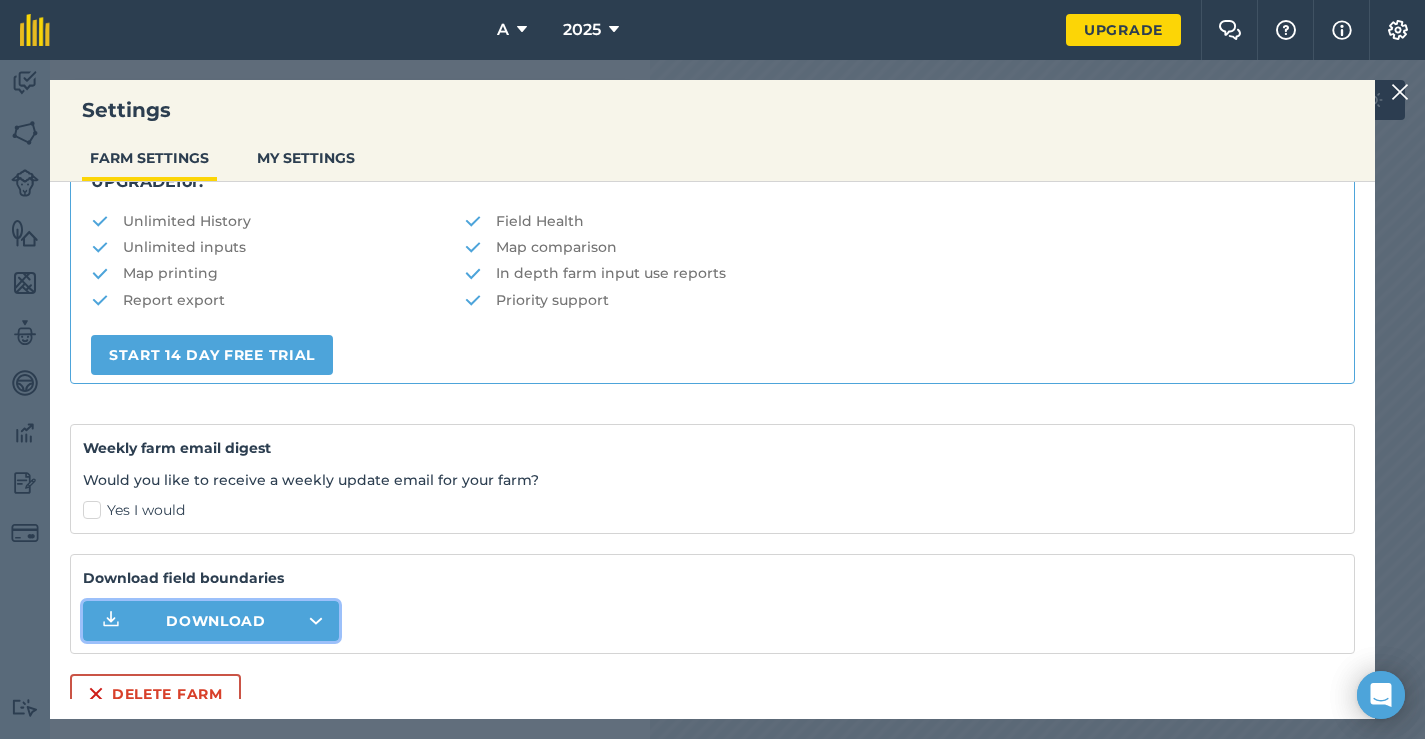 click on "Download" at bounding box center [211, 621] 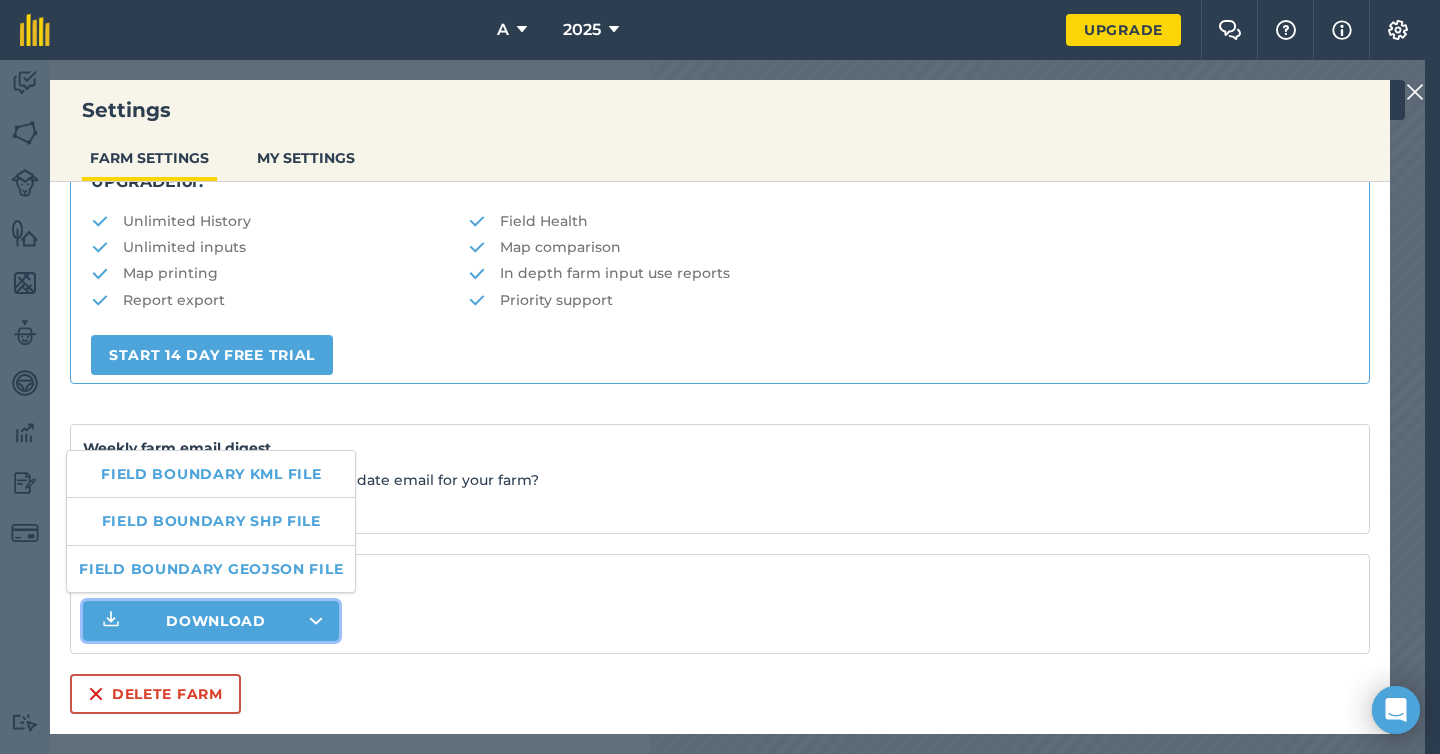 click on "Download" at bounding box center [211, 621] 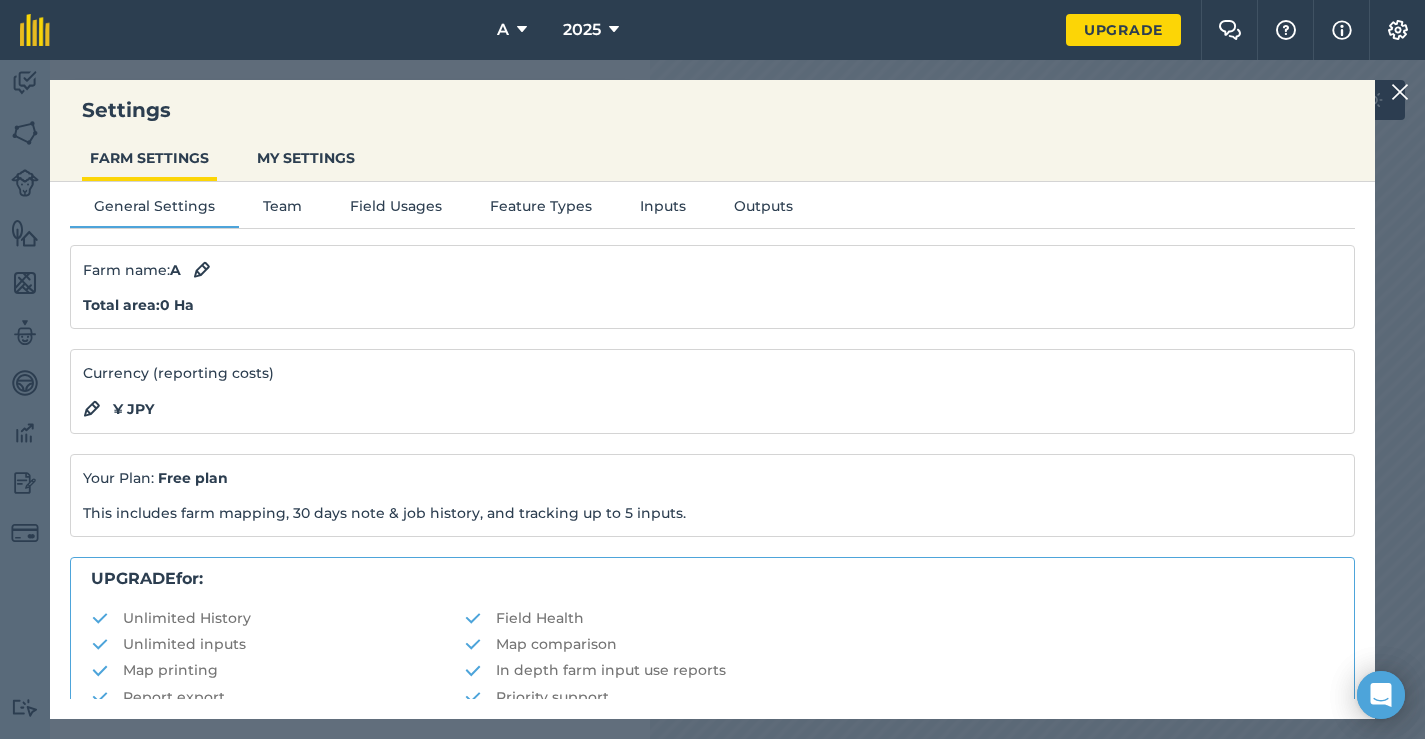 scroll, scrollTop: 0, scrollLeft: 0, axis: both 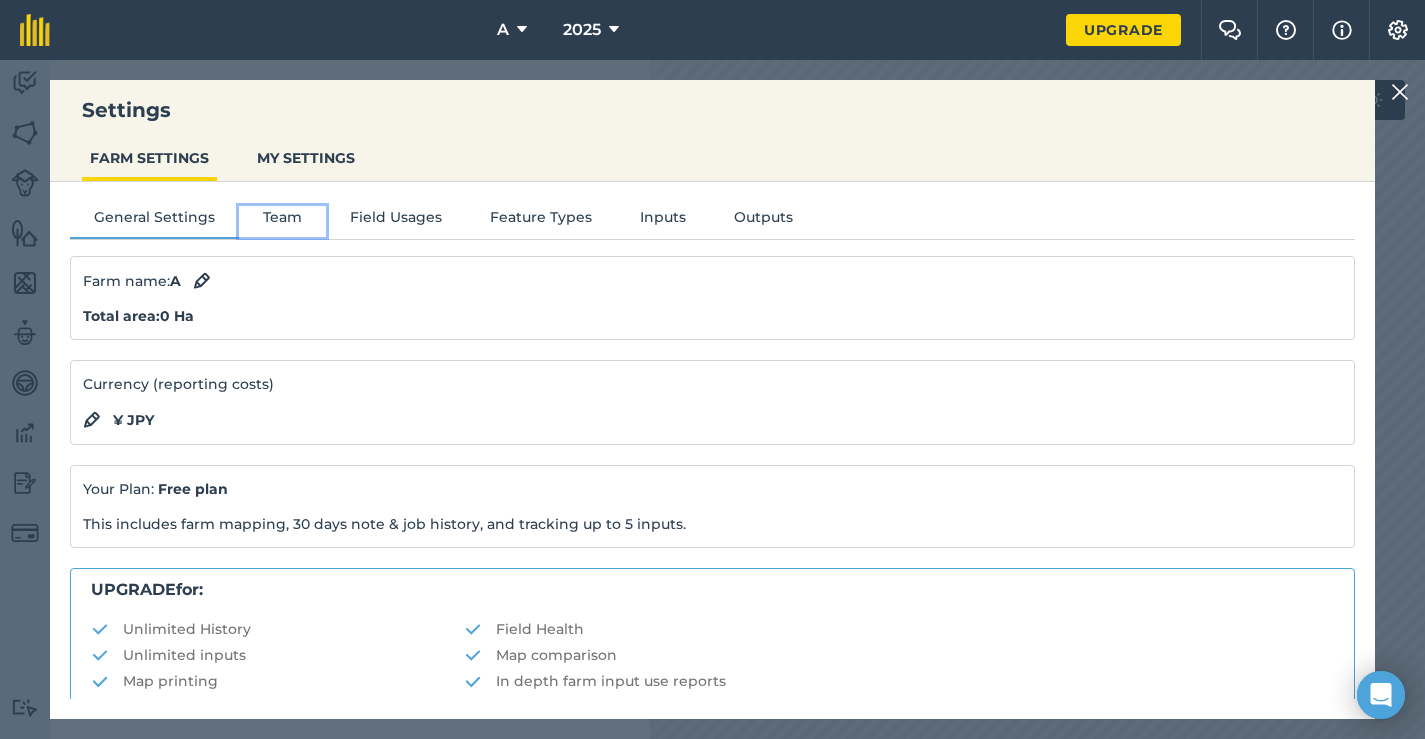 click on "Team" at bounding box center (282, 221) 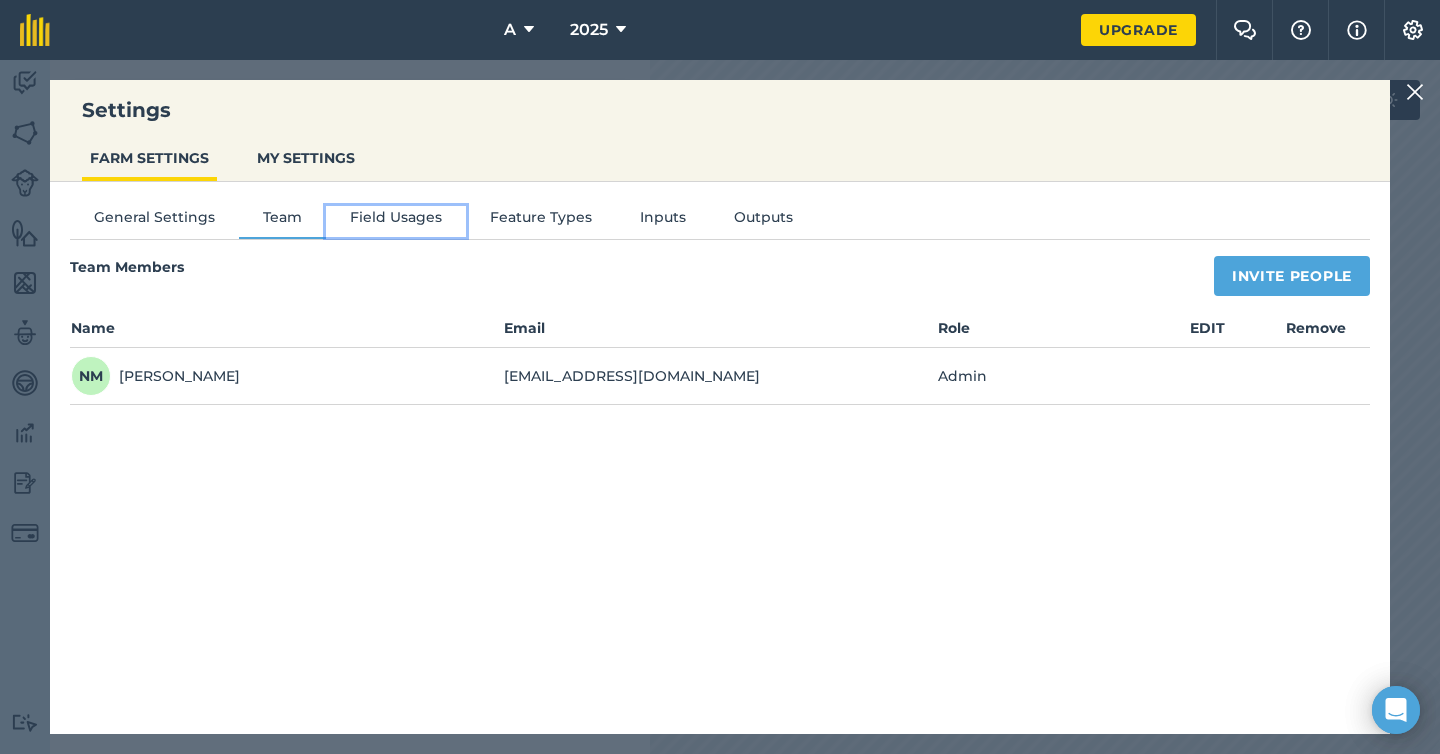 click on "Field Usages" at bounding box center [396, 221] 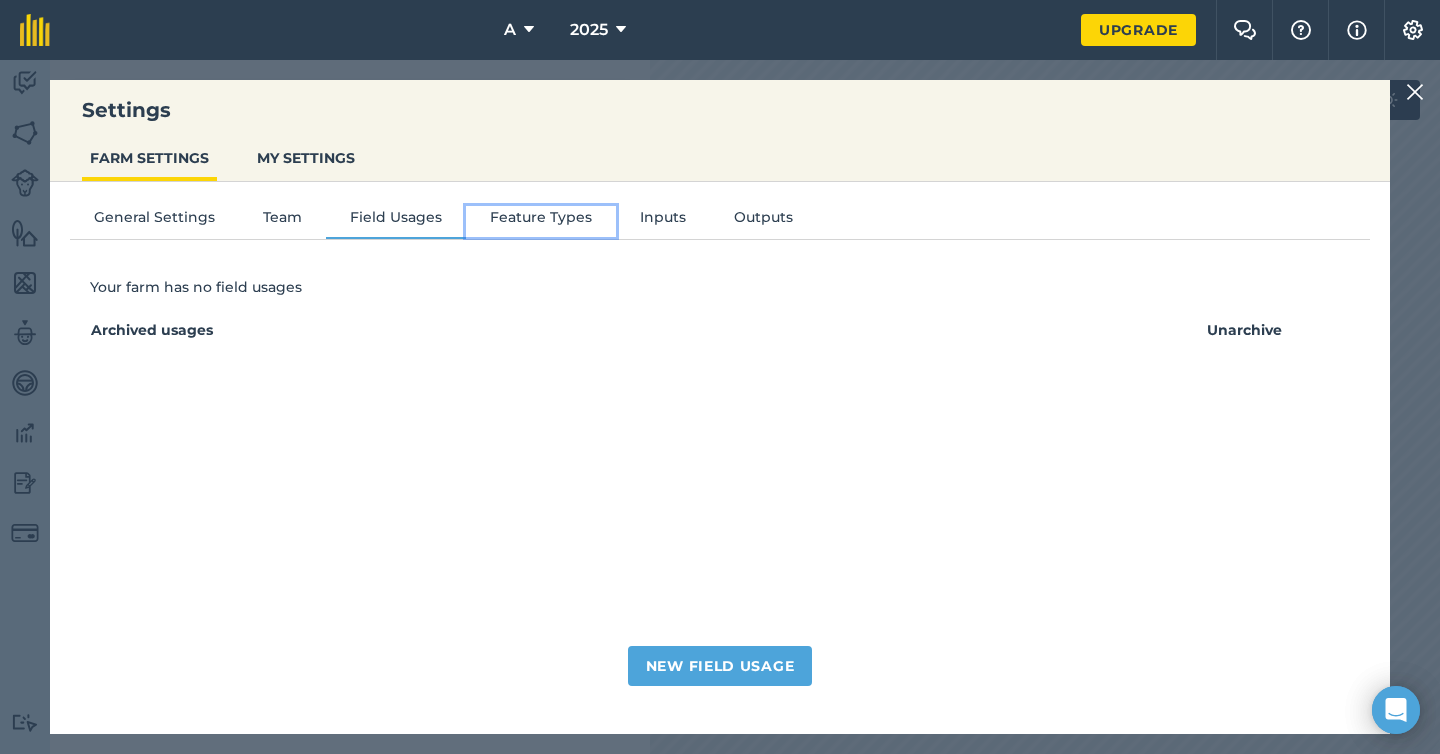 click on "Feature Types" at bounding box center [541, 221] 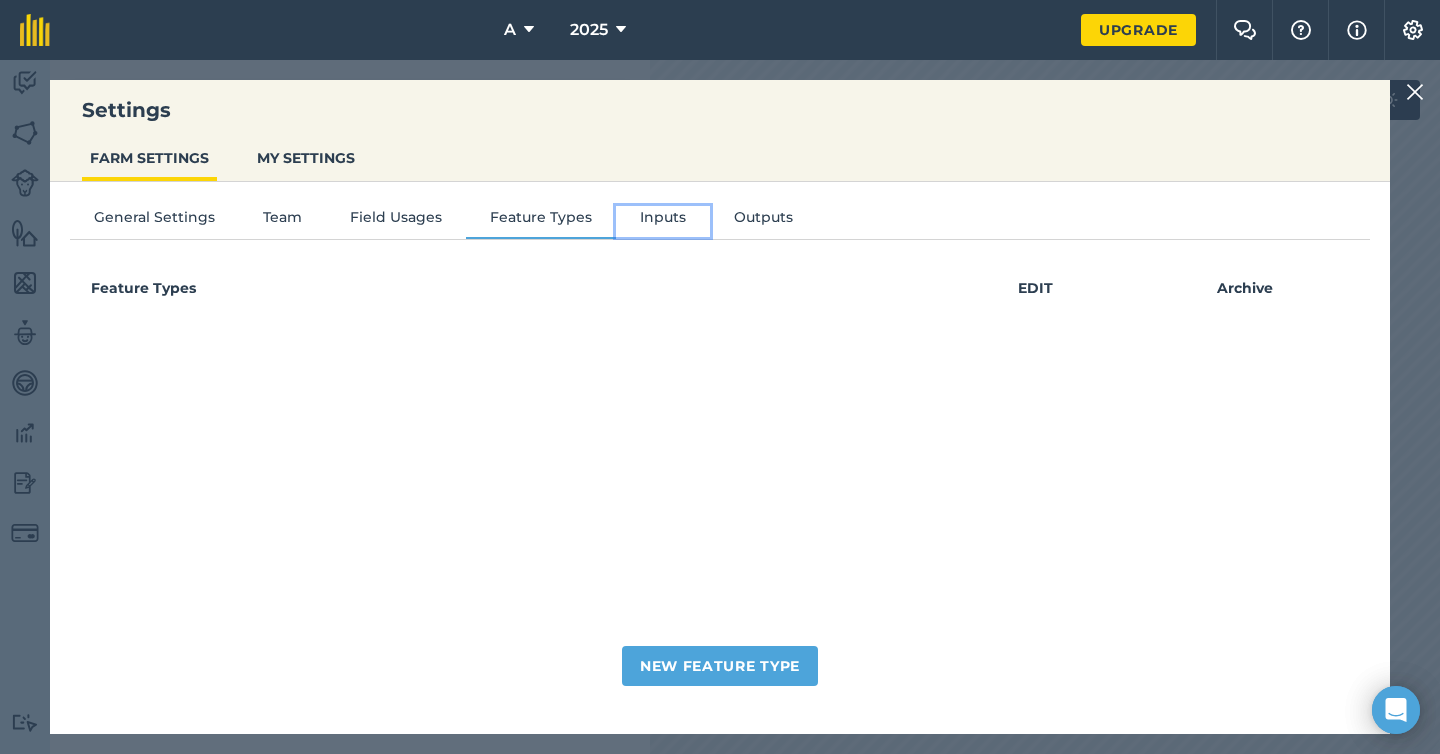 click on "Inputs" at bounding box center (663, 221) 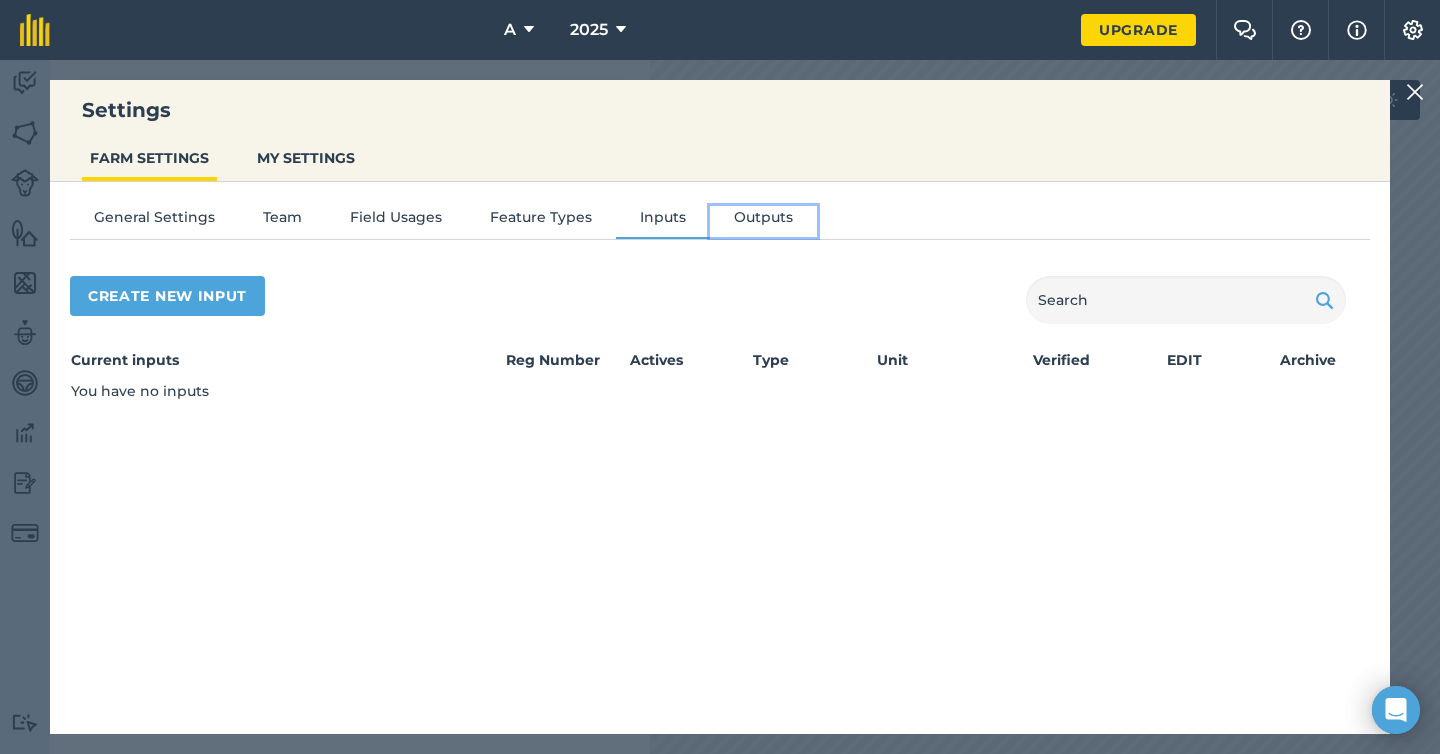 click on "Outputs" at bounding box center [763, 221] 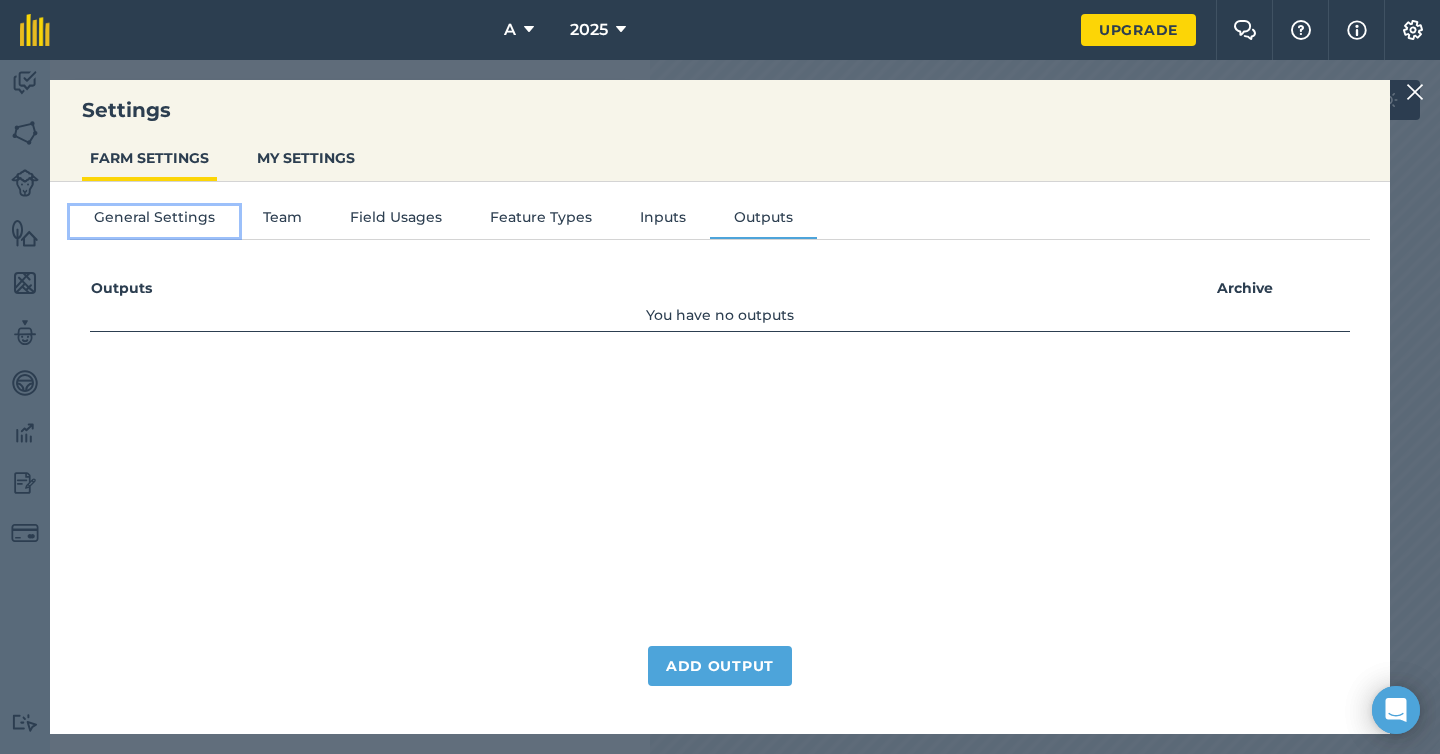 click on "General Settings" at bounding box center (154, 221) 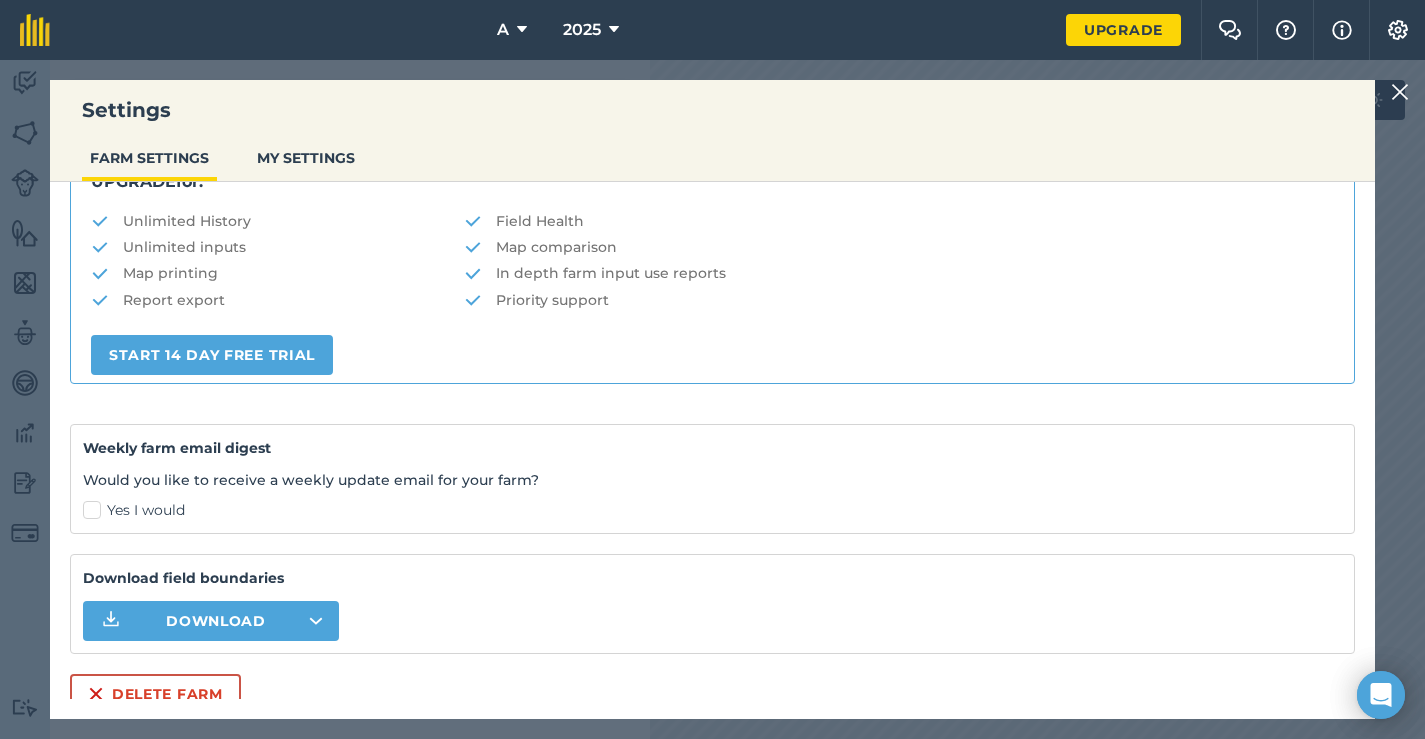 scroll, scrollTop: 0, scrollLeft: 0, axis: both 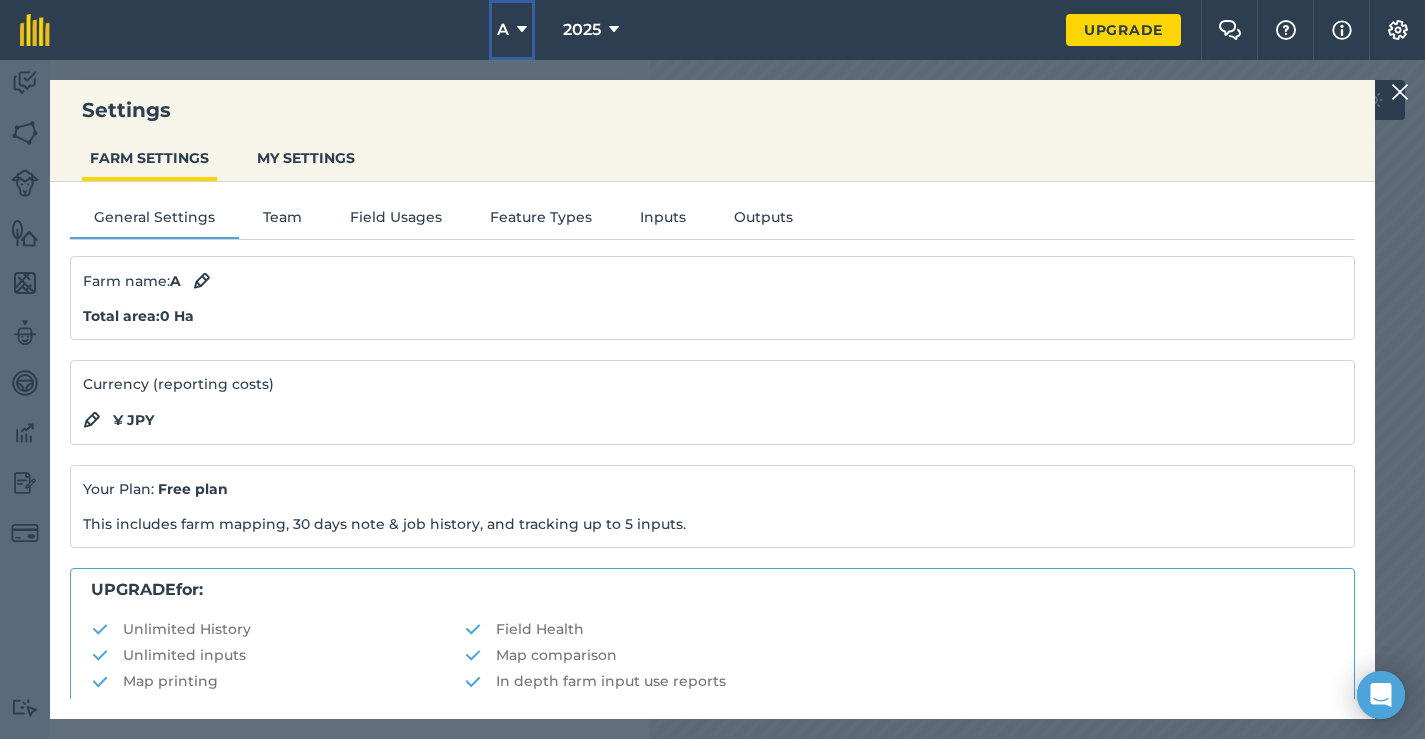 click on "A" at bounding box center (512, 30) 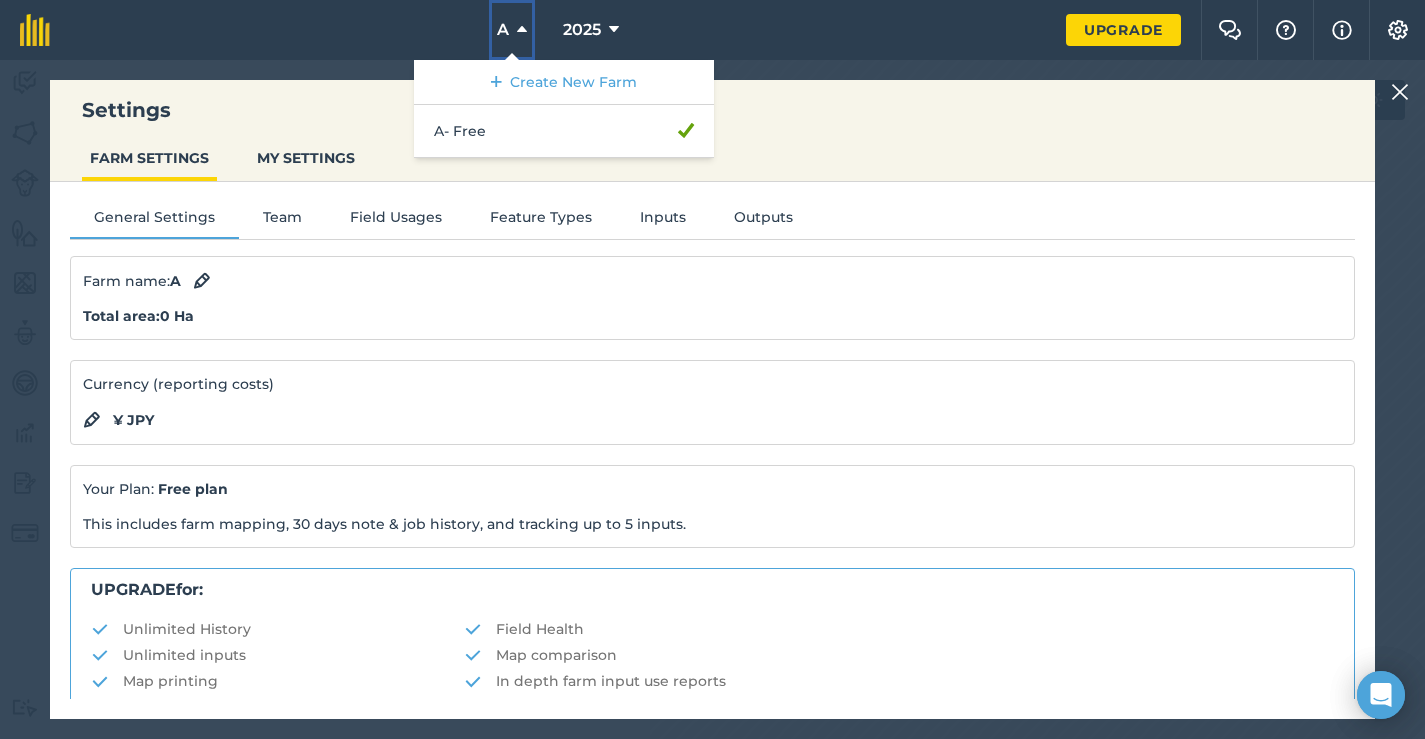 click on "A" at bounding box center [512, 30] 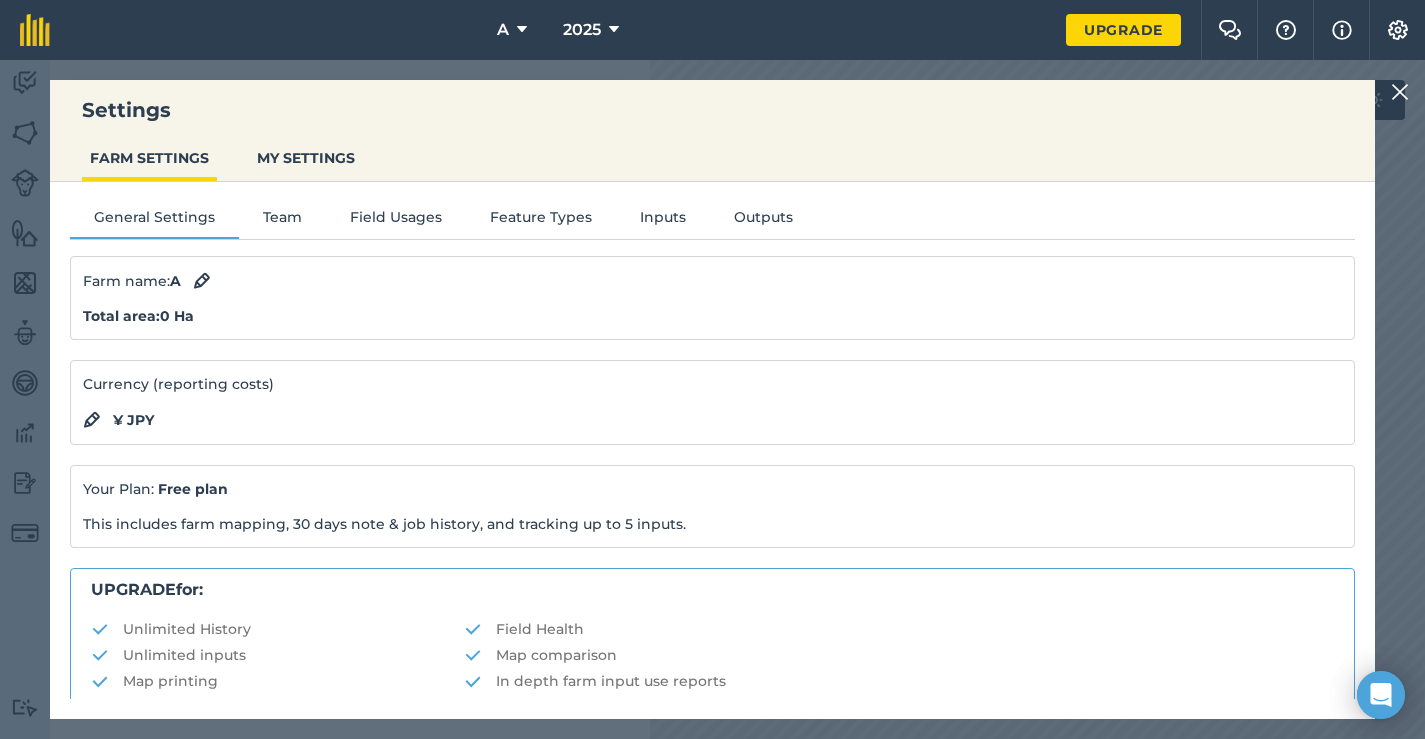 click at bounding box center [1400, 92] 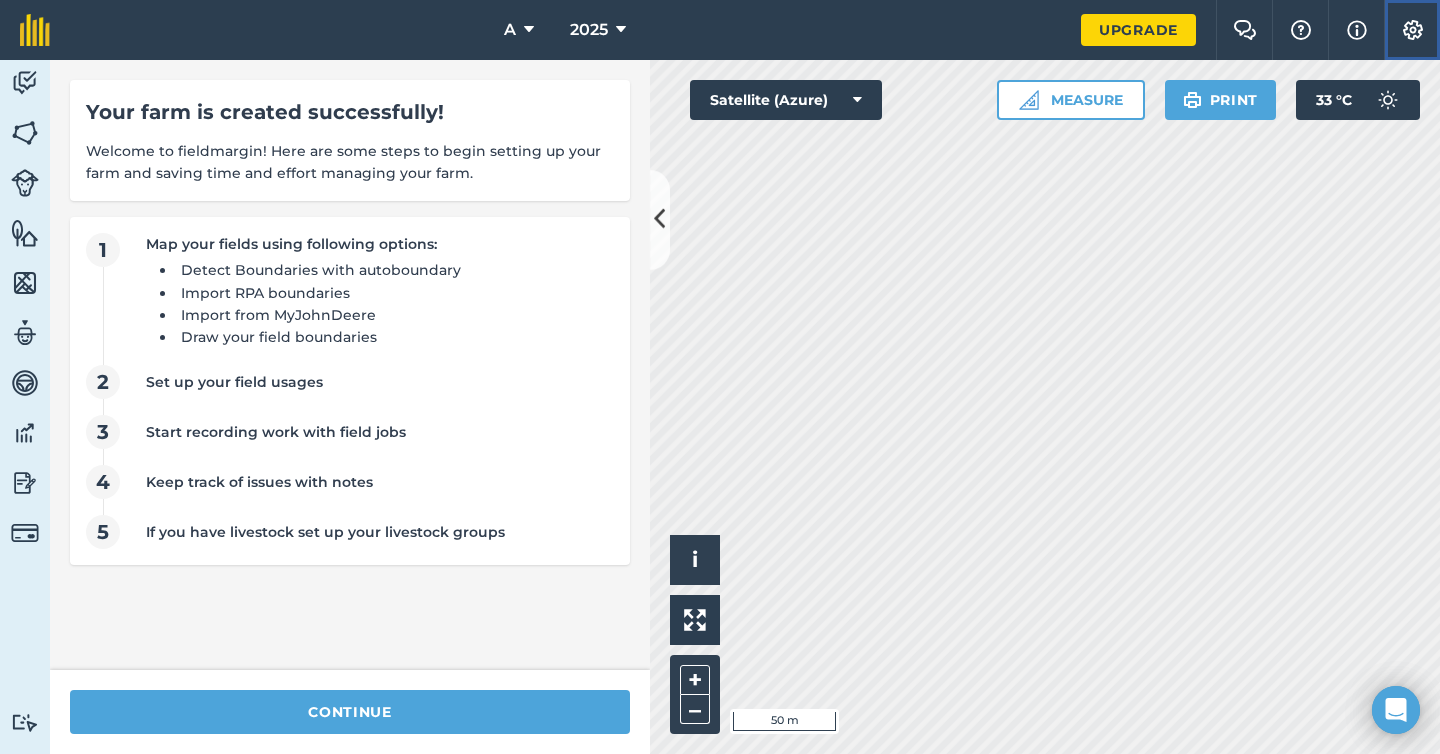 click on "Settings" at bounding box center [1412, 30] 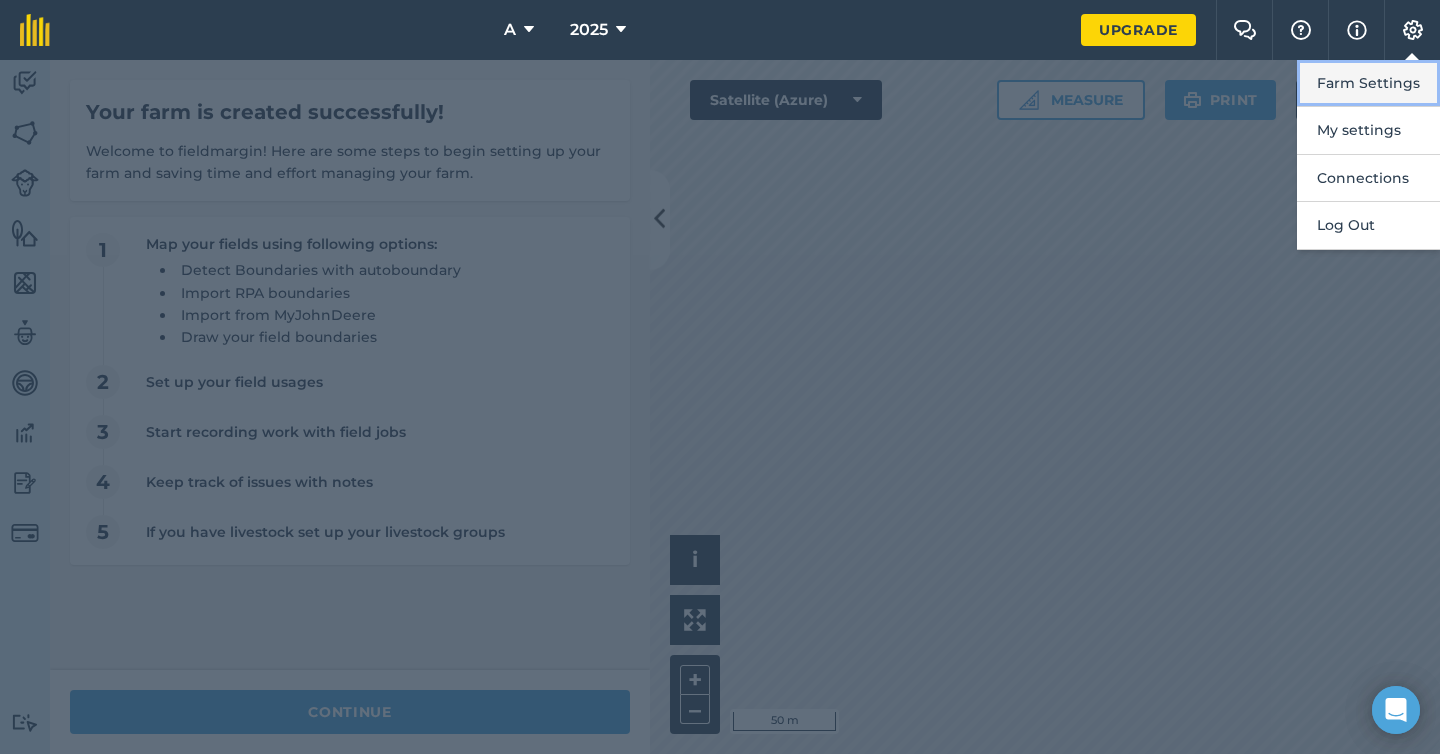 click on "Farm Settings" at bounding box center [1368, 83] 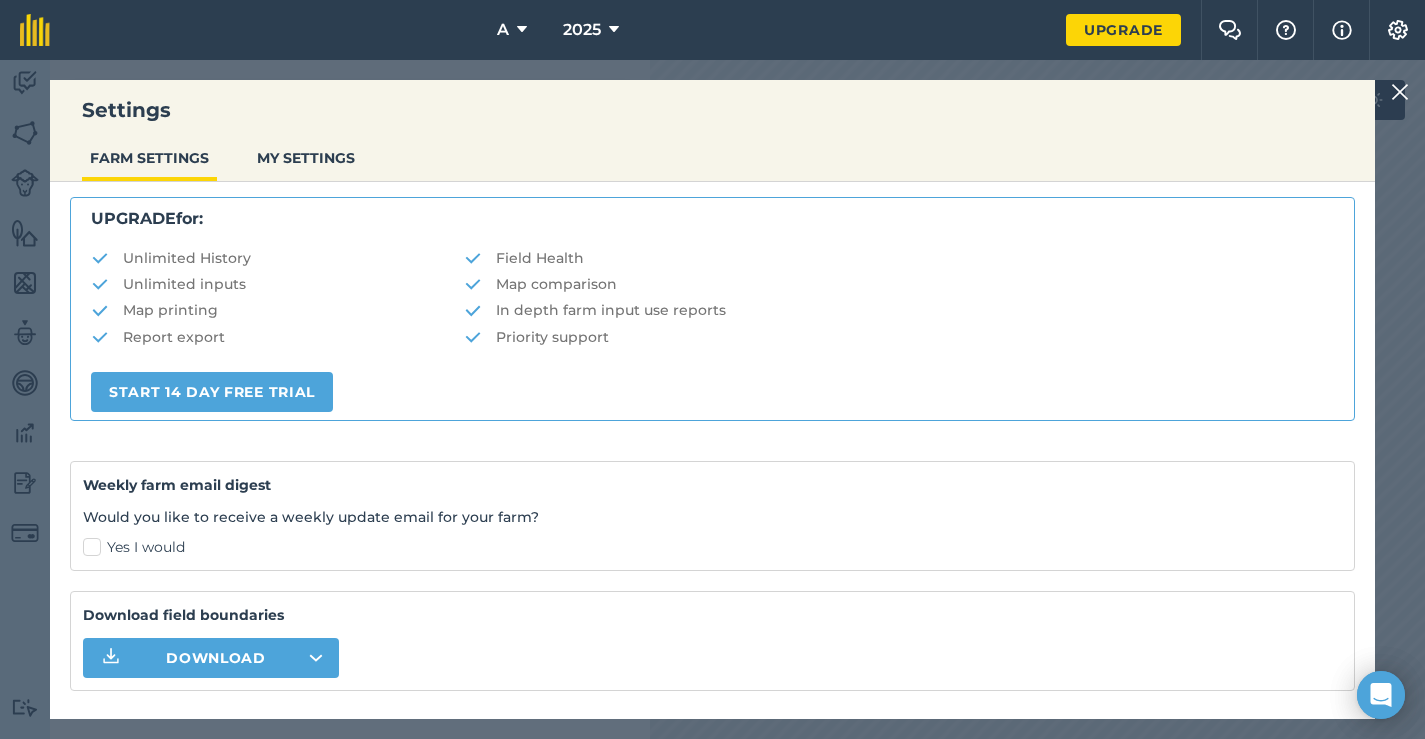 scroll, scrollTop: 408, scrollLeft: 0, axis: vertical 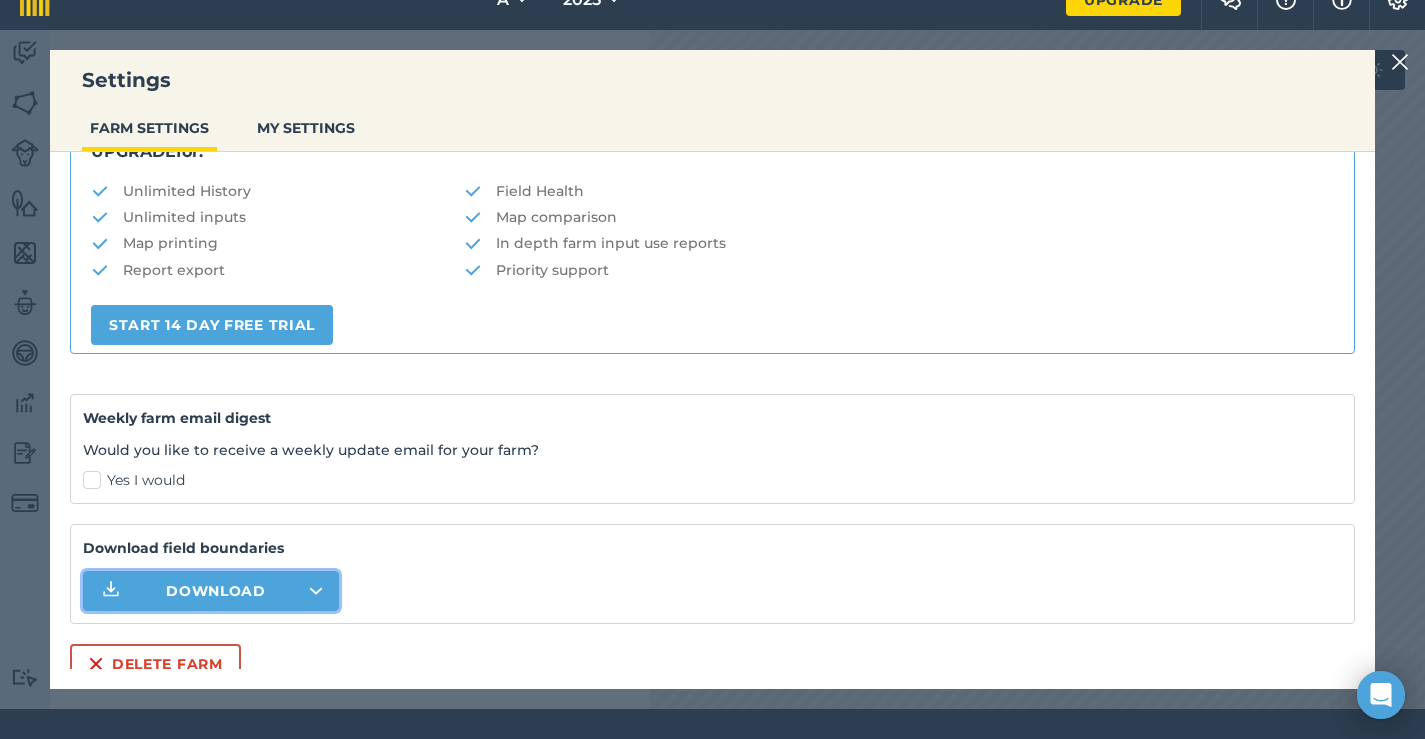 click on "Download" at bounding box center [211, 591] 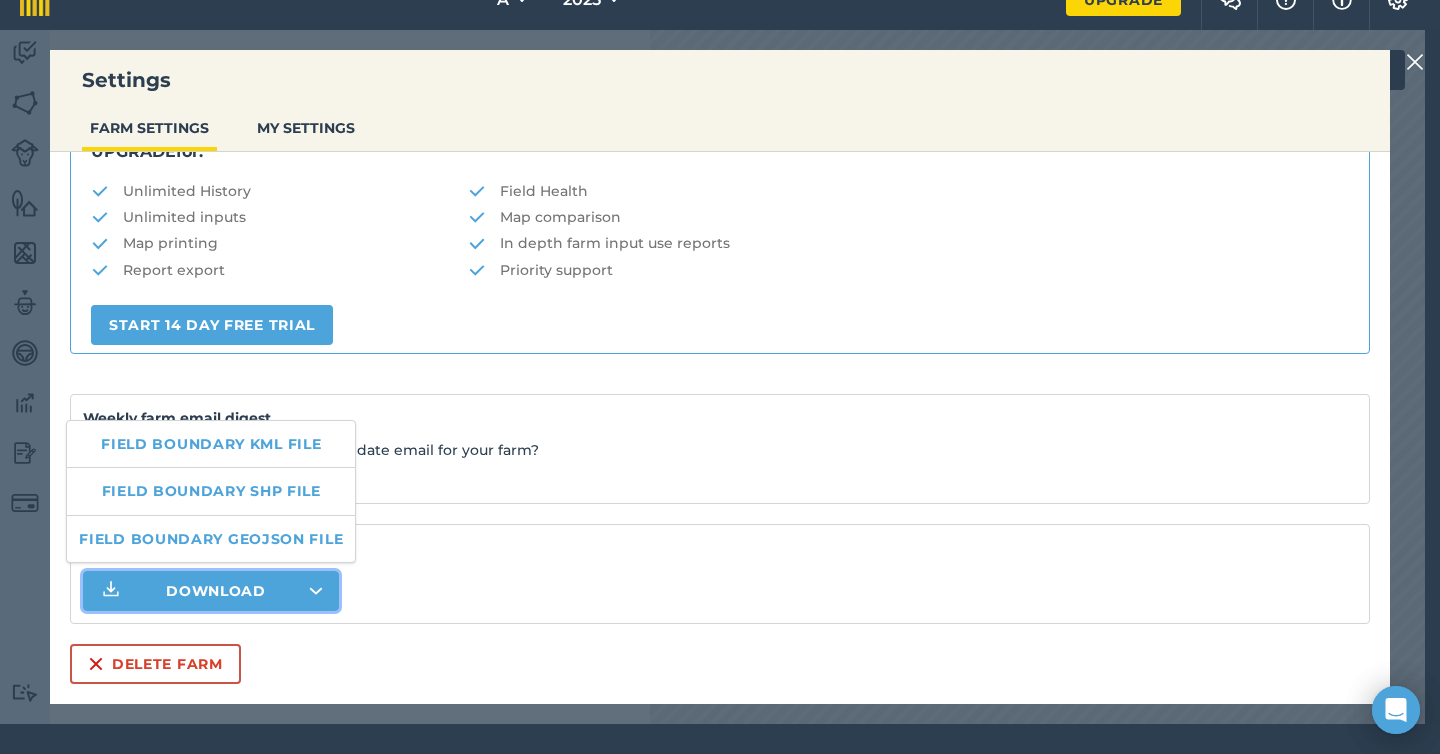 click on "Download field boundaries Download" at bounding box center [720, 574] 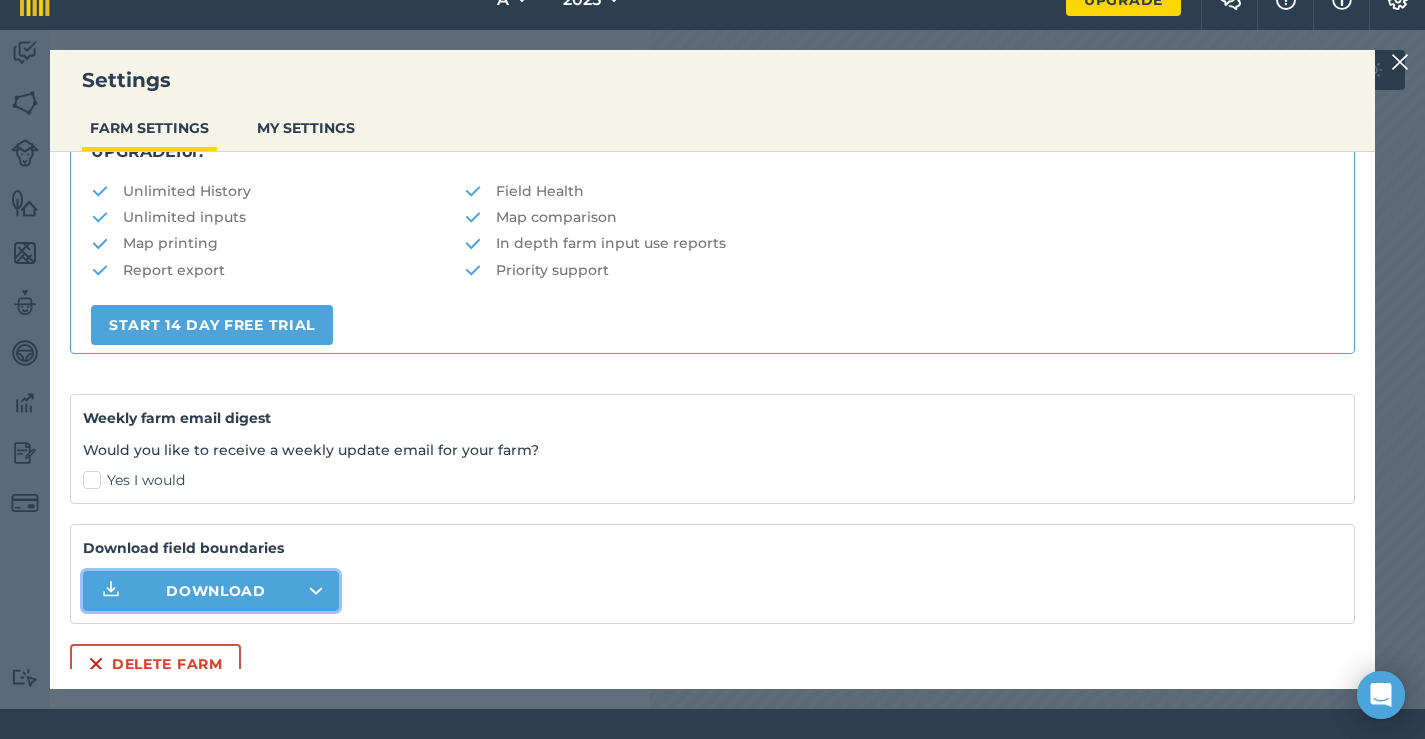 drag, startPoint x: 363, startPoint y: 583, endPoint x: 348, endPoint y: 583, distance: 15 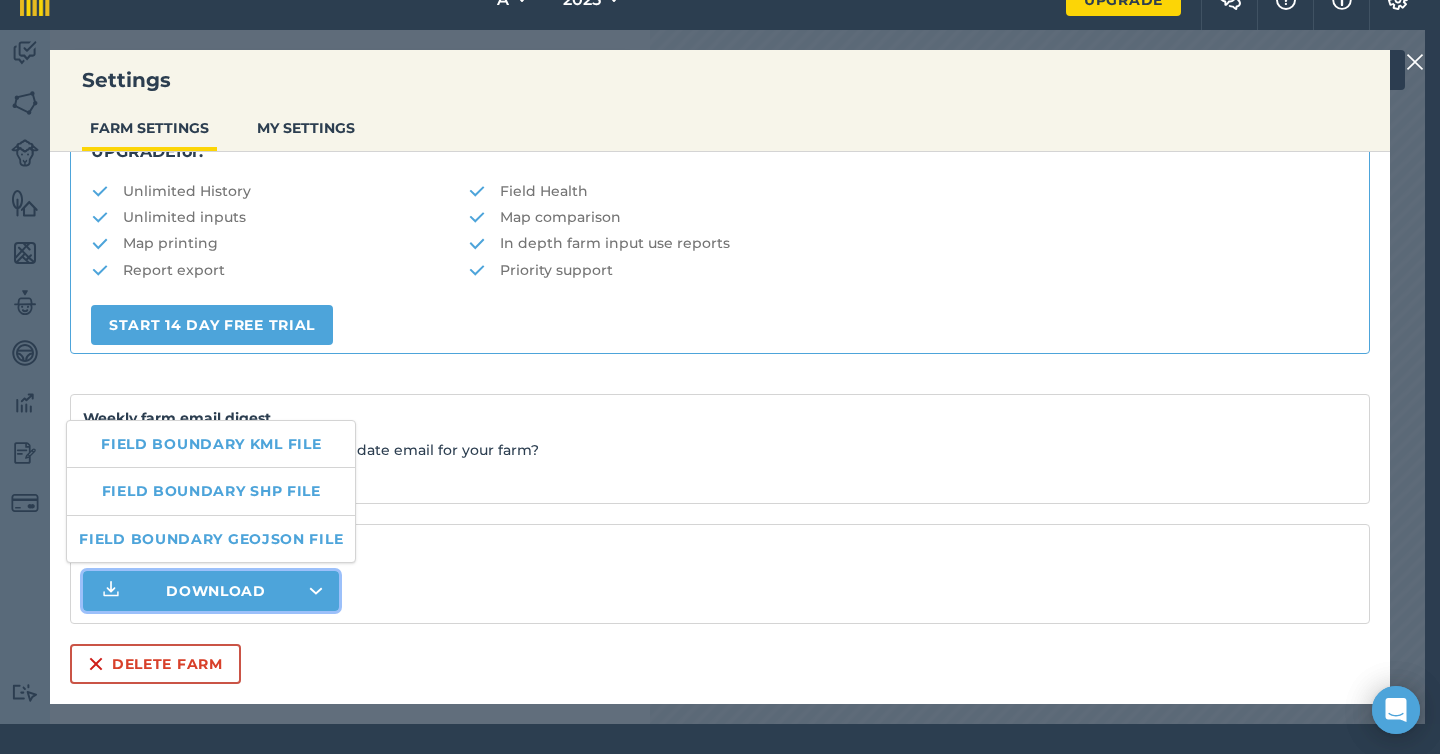 click on "Farm name :  A Total area :  0   Ha Currency (reporting costs) ¥   JPY Your Plan:   Free plan   This includes farm mapping, 30 days note & job history, and tracking up to 5 inputs. UPGRADE  for: Unlimited History Field Health Unlimited inputs Map comparison Map printing In depth farm input use reports Report export Priority support START 14 DAY FREE TRIAL Weekly farm email digest Would you like to receive a weekly update email for your farm? Yes I would Download field boundaries Download   Delete farm" at bounding box center (720, 251) 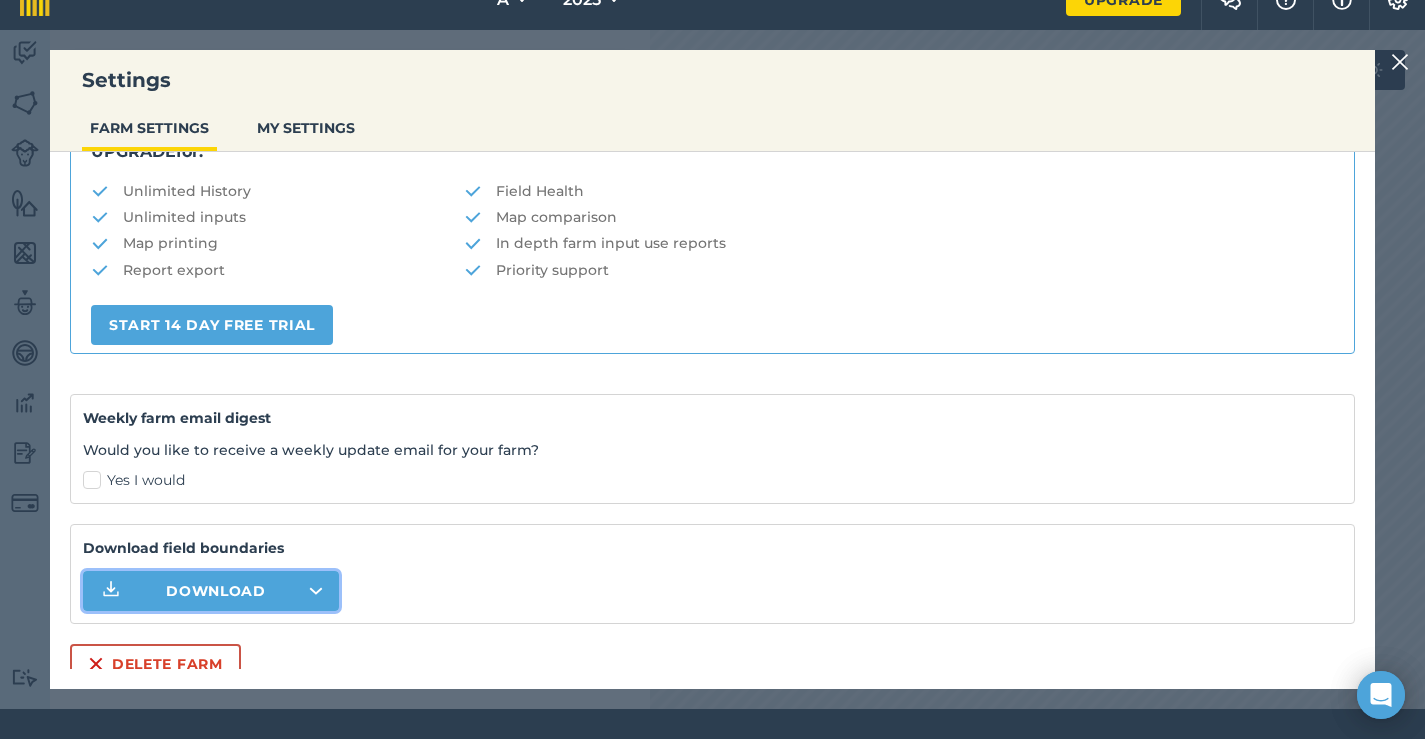 scroll, scrollTop: 182, scrollLeft: 0, axis: vertical 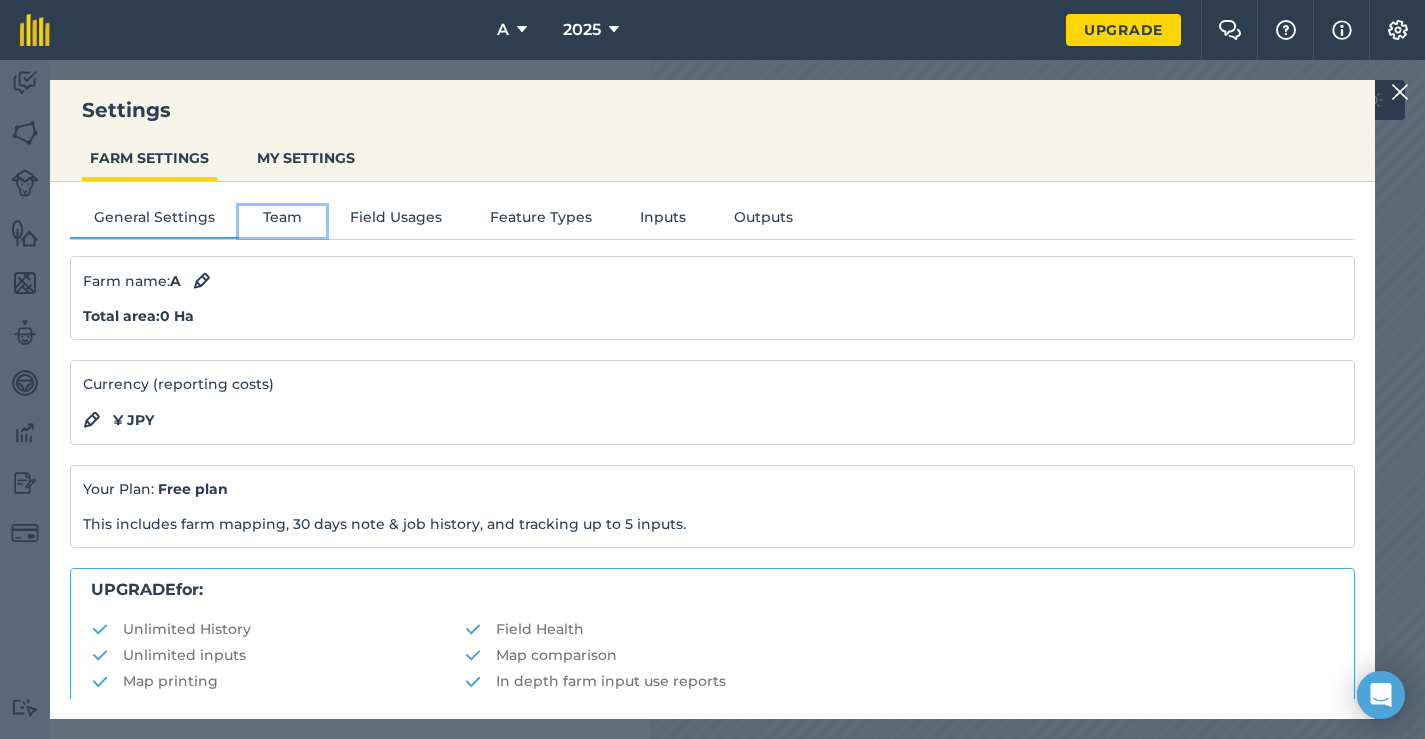 click on "Team" at bounding box center [282, 221] 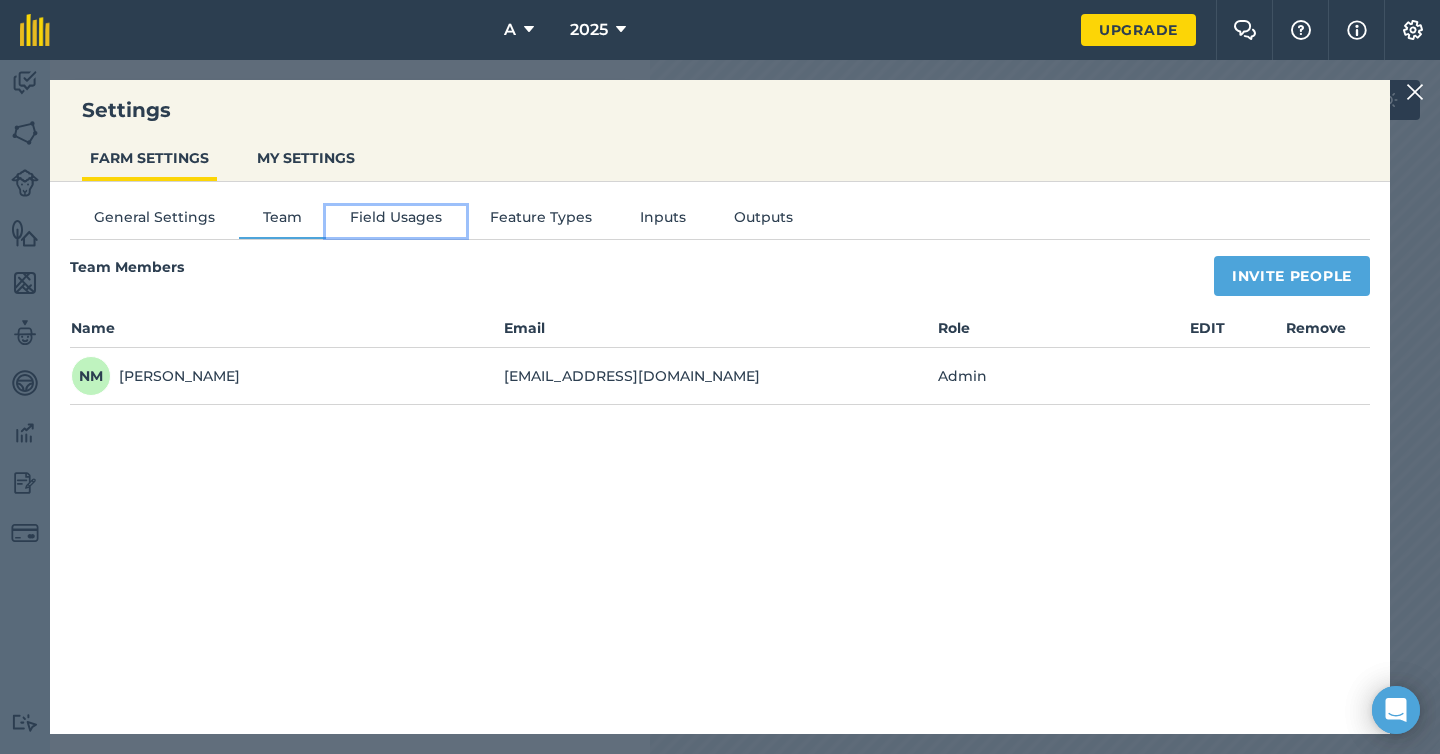 click on "Field Usages" at bounding box center (396, 221) 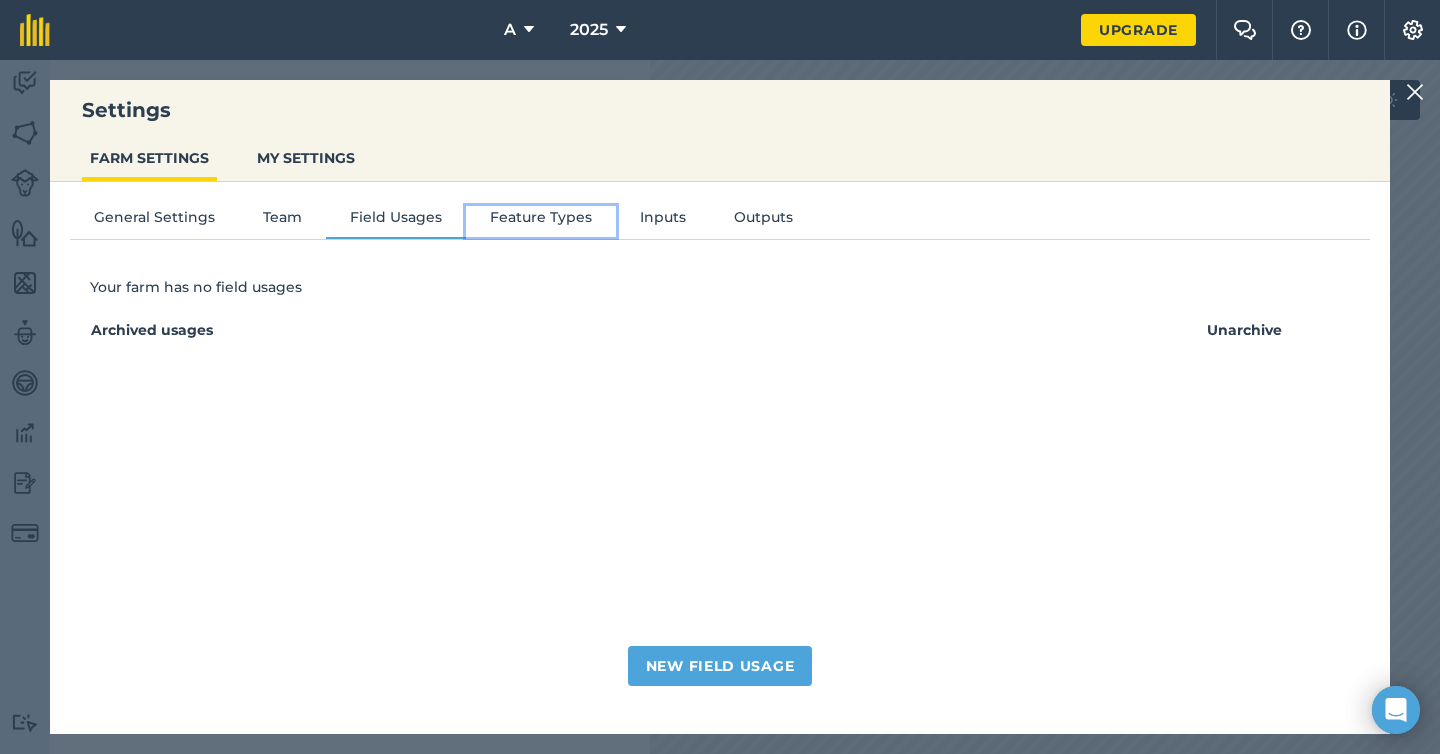 click on "Feature Types" at bounding box center (541, 221) 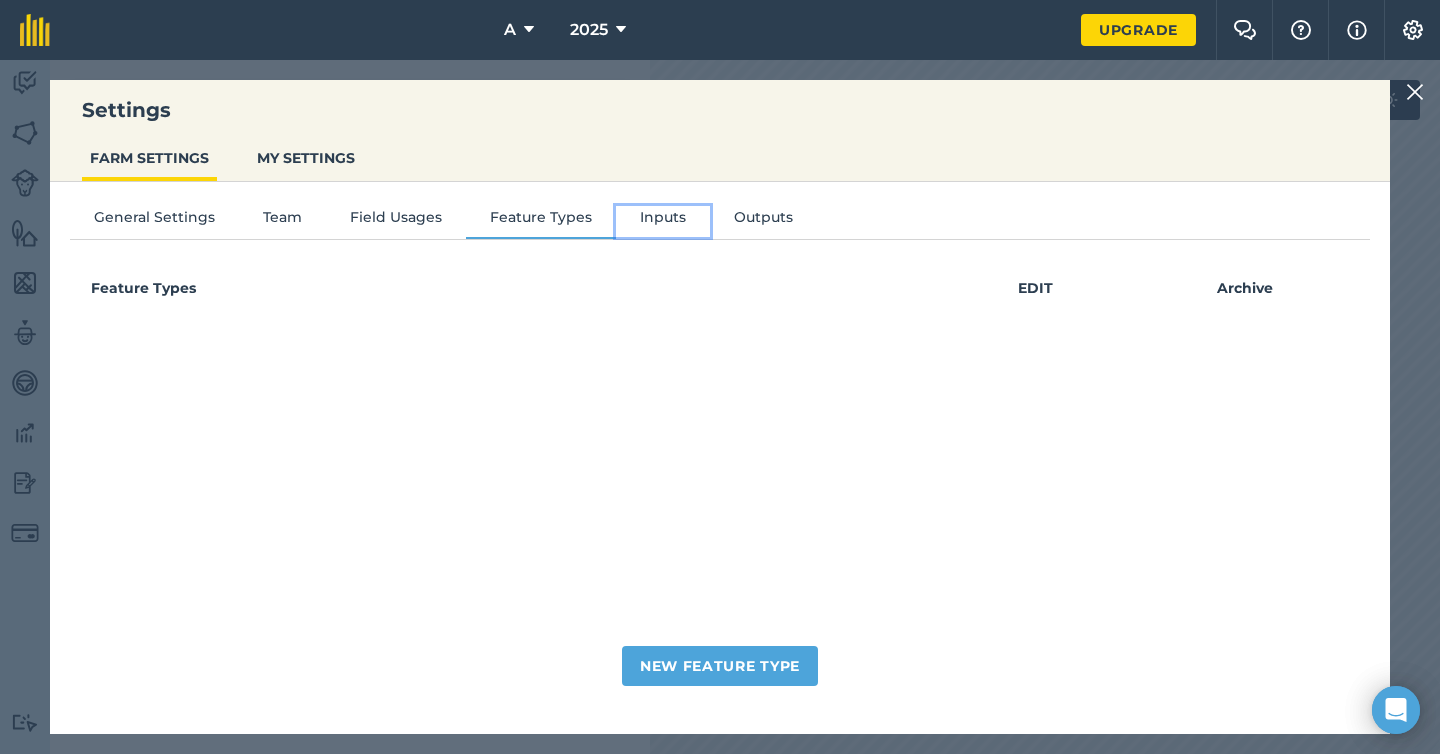 click on "Inputs" at bounding box center [663, 221] 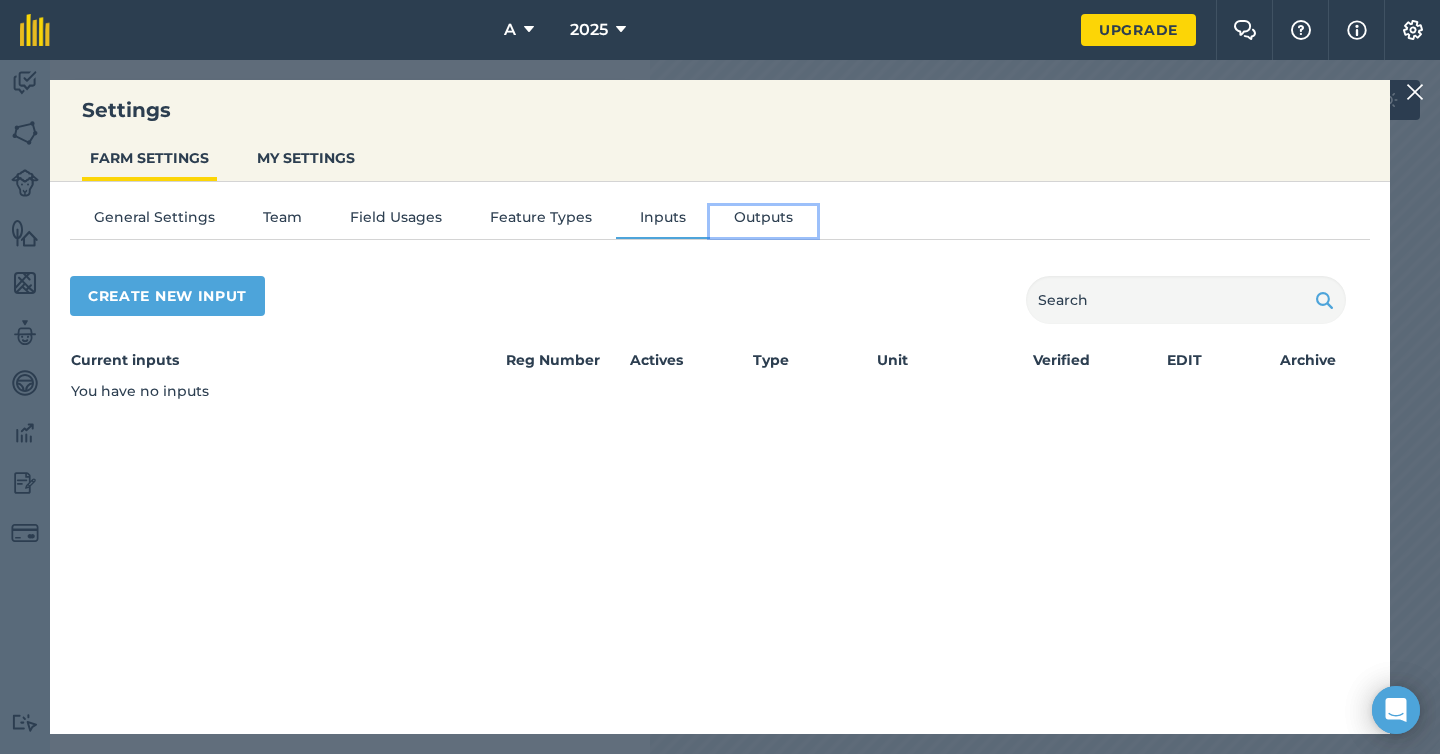 click on "Outputs" at bounding box center [763, 221] 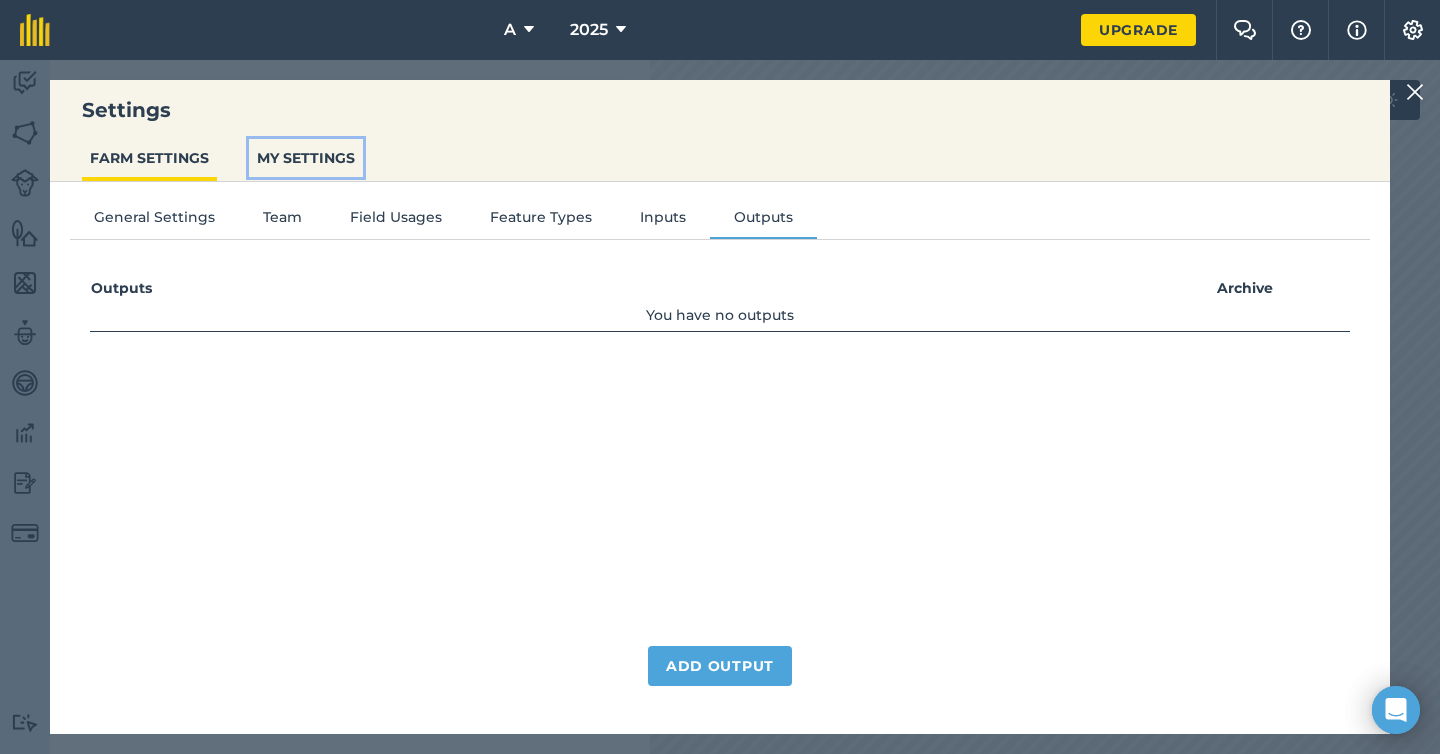 click on "MY SETTINGS" at bounding box center (306, 158) 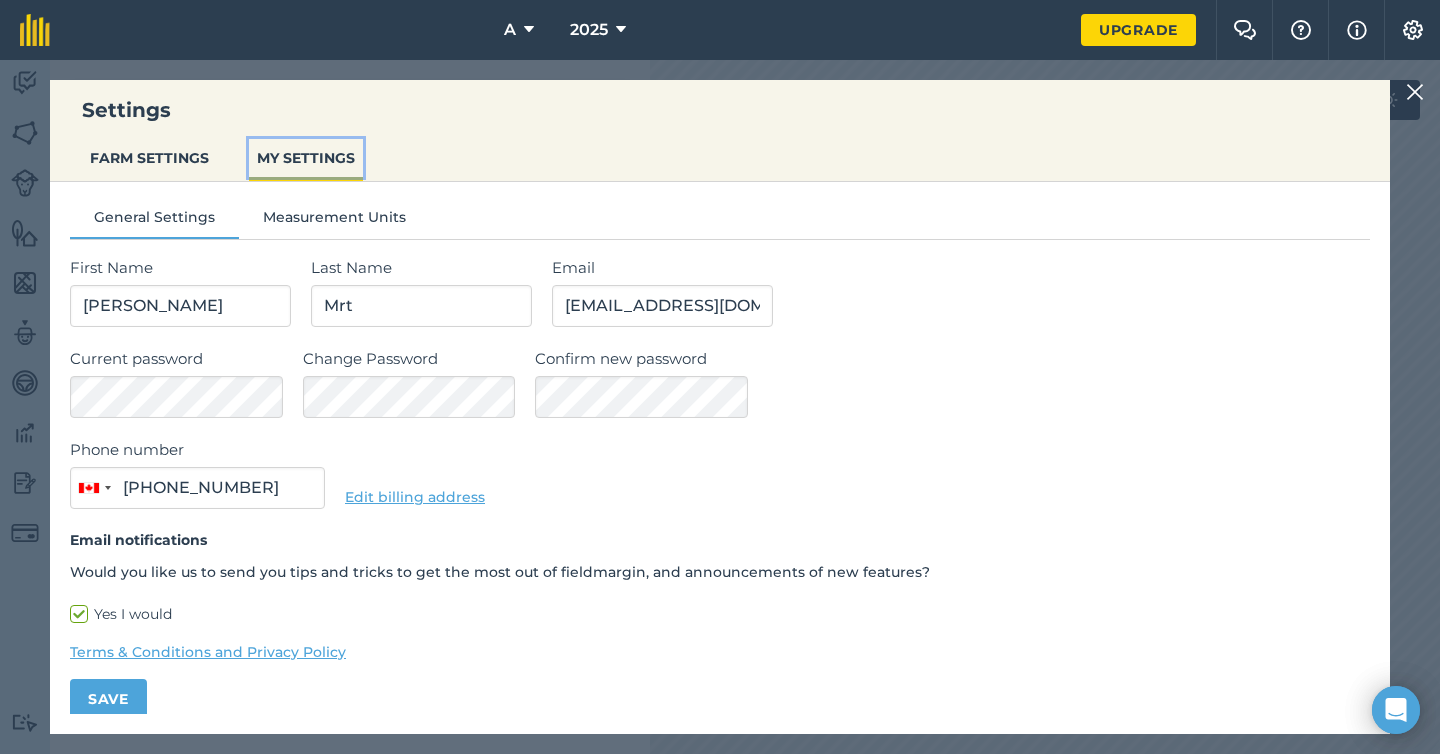 scroll, scrollTop: 13, scrollLeft: 0, axis: vertical 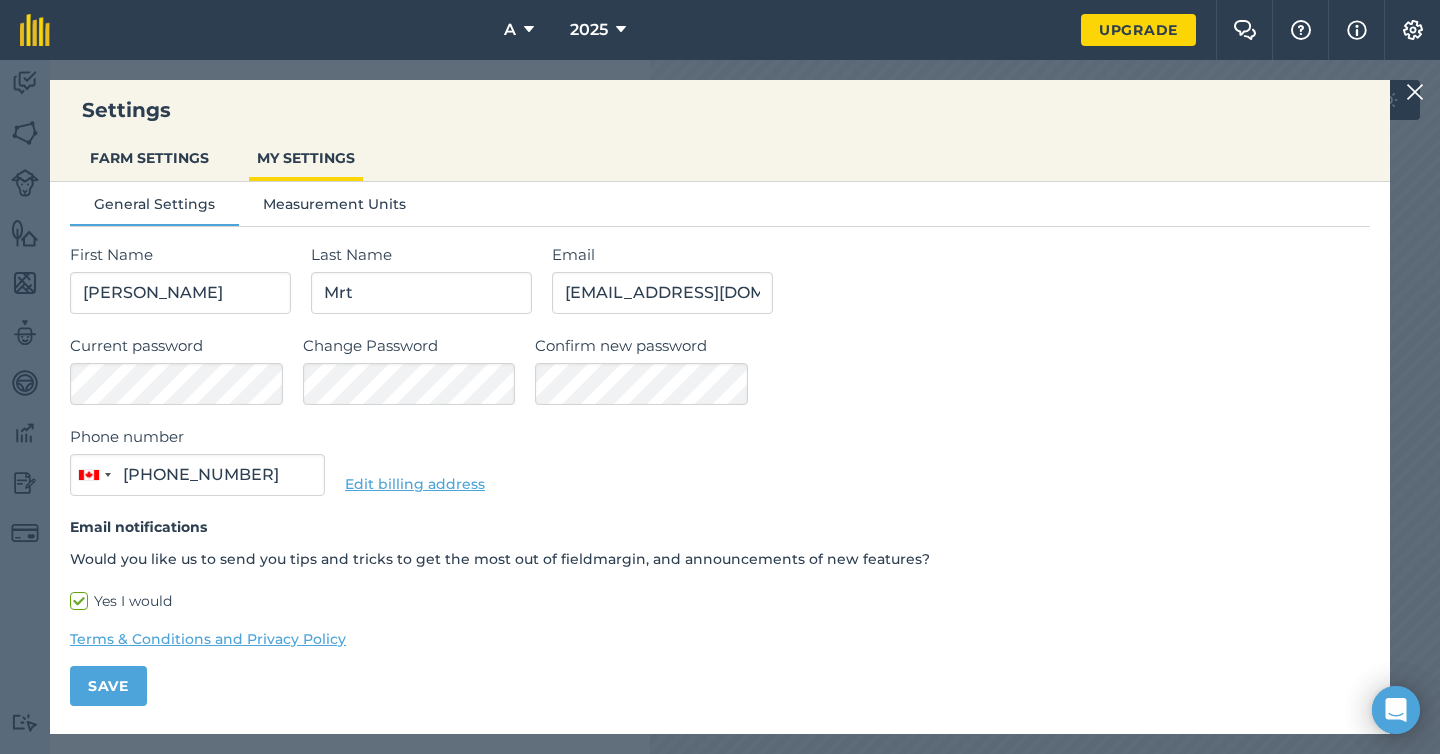 click at bounding box center (1418, 92) 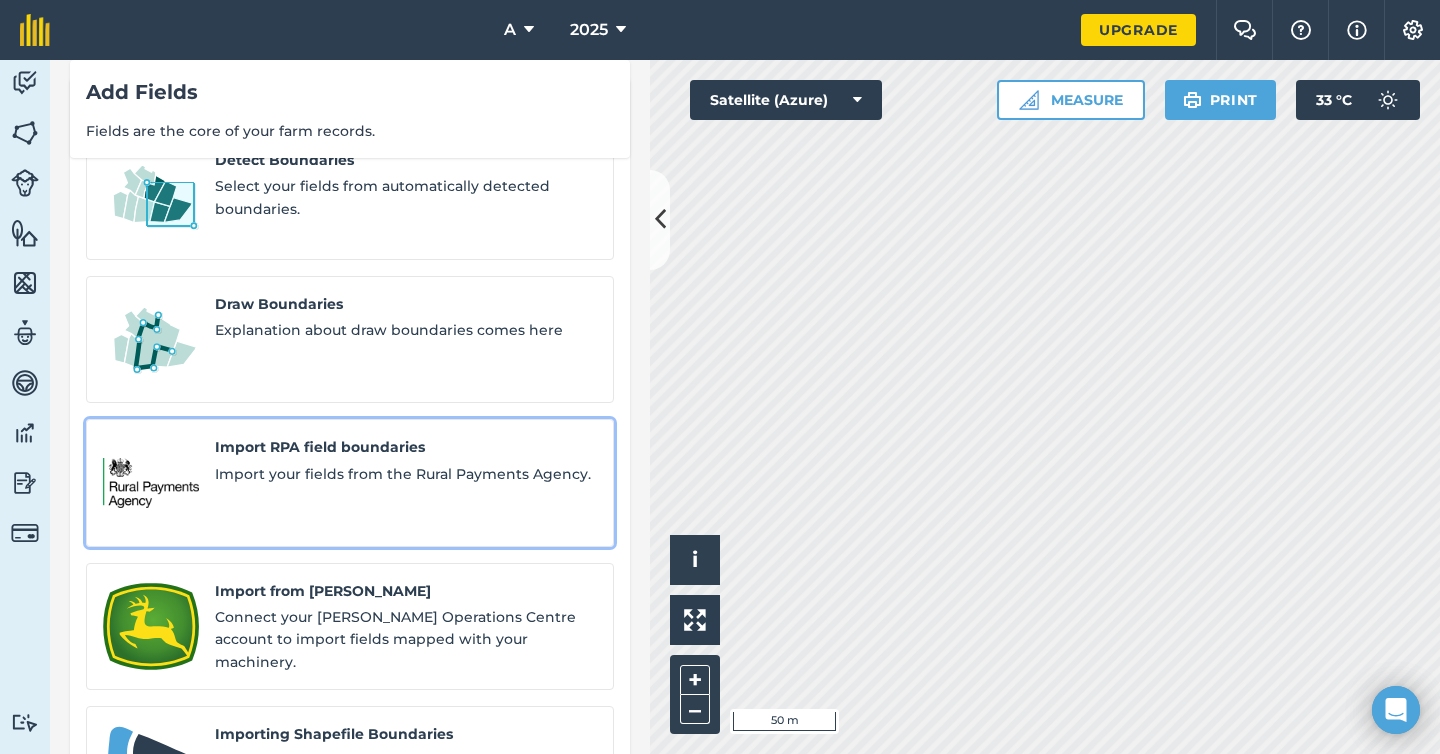 scroll, scrollTop: 120, scrollLeft: 0, axis: vertical 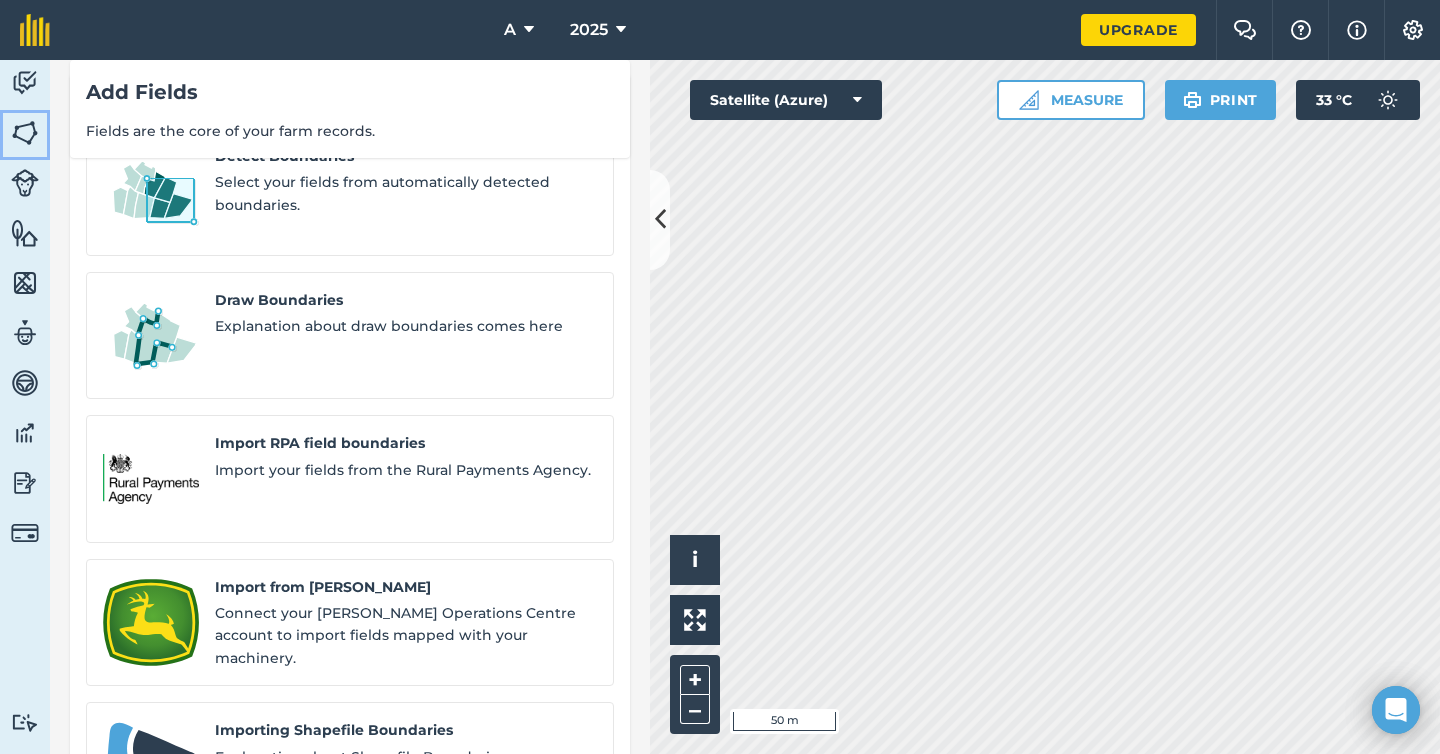 click on "Fields" at bounding box center [25, 135] 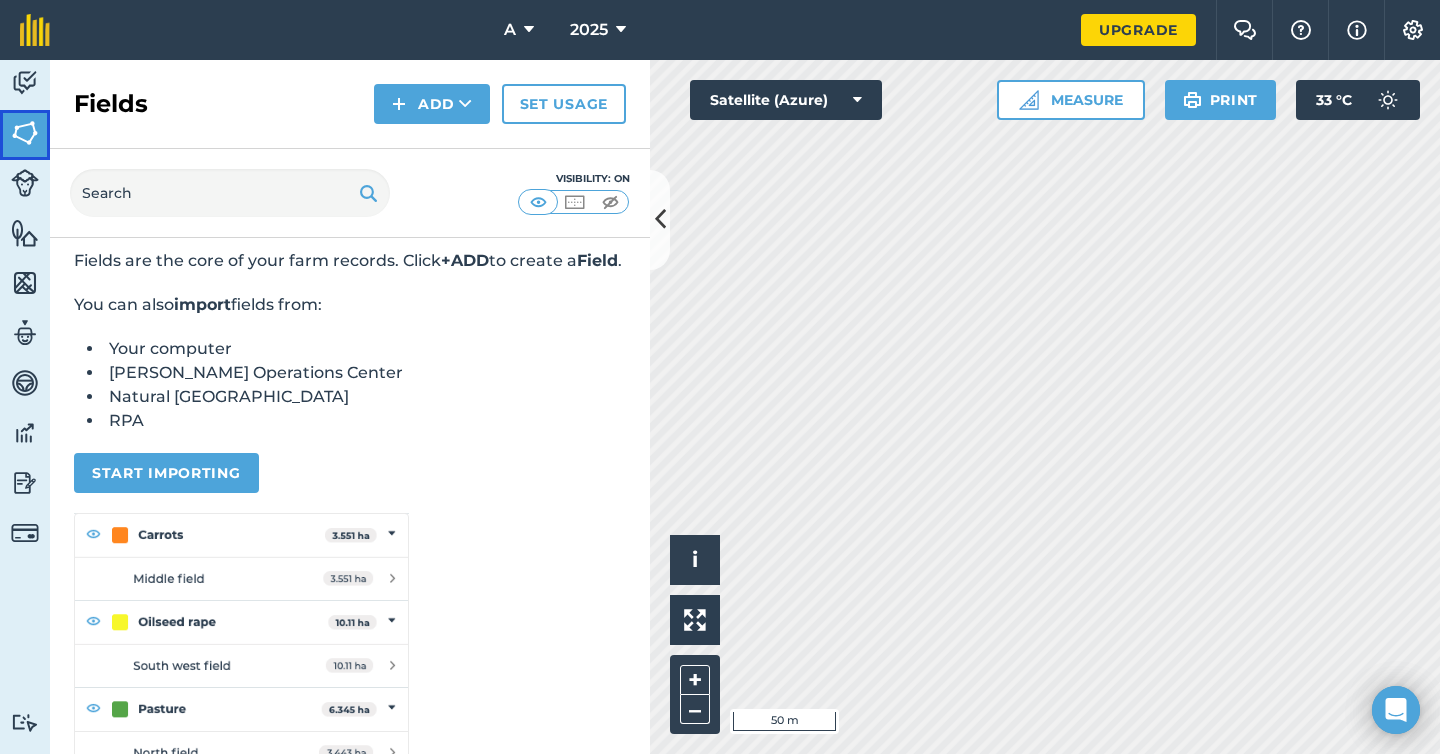 scroll, scrollTop: 0, scrollLeft: 0, axis: both 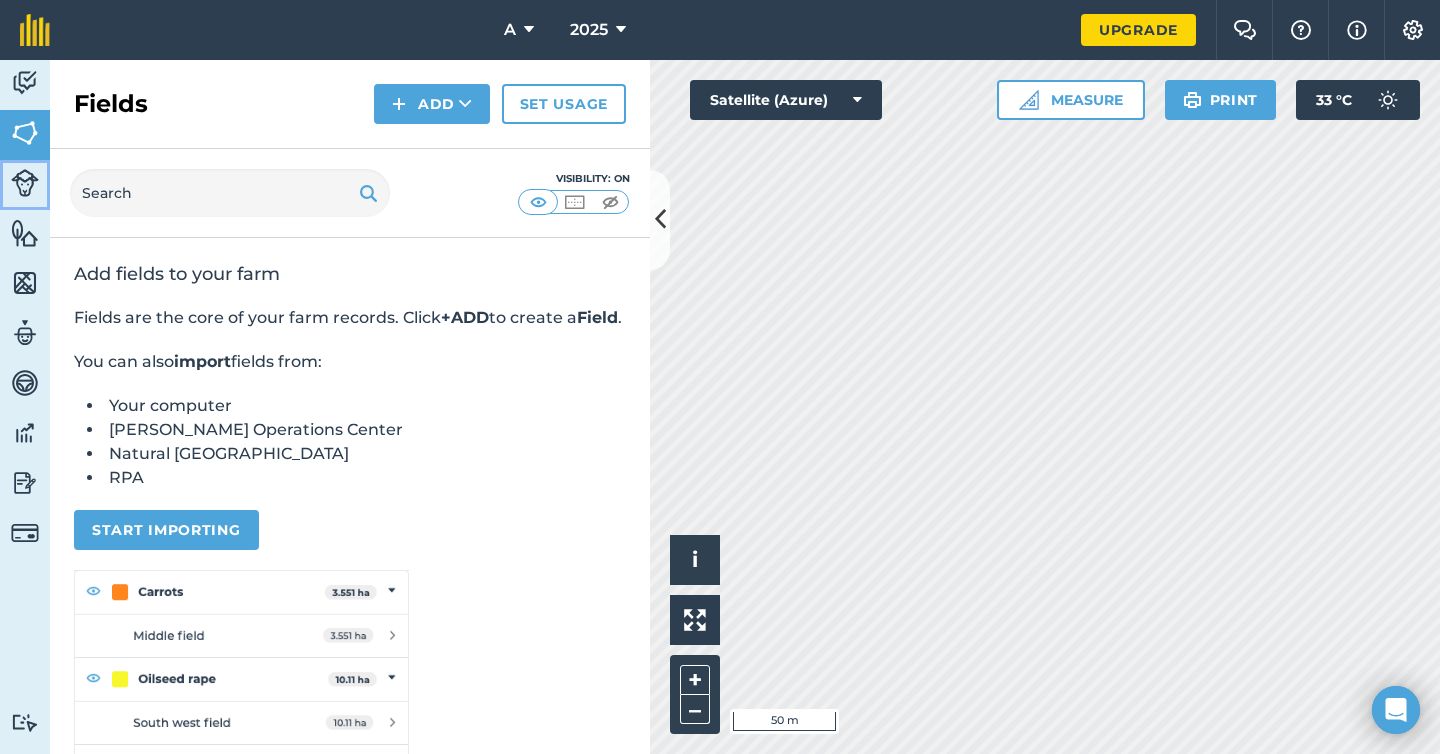 click on "Livestock" at bounding box center [25, 185] 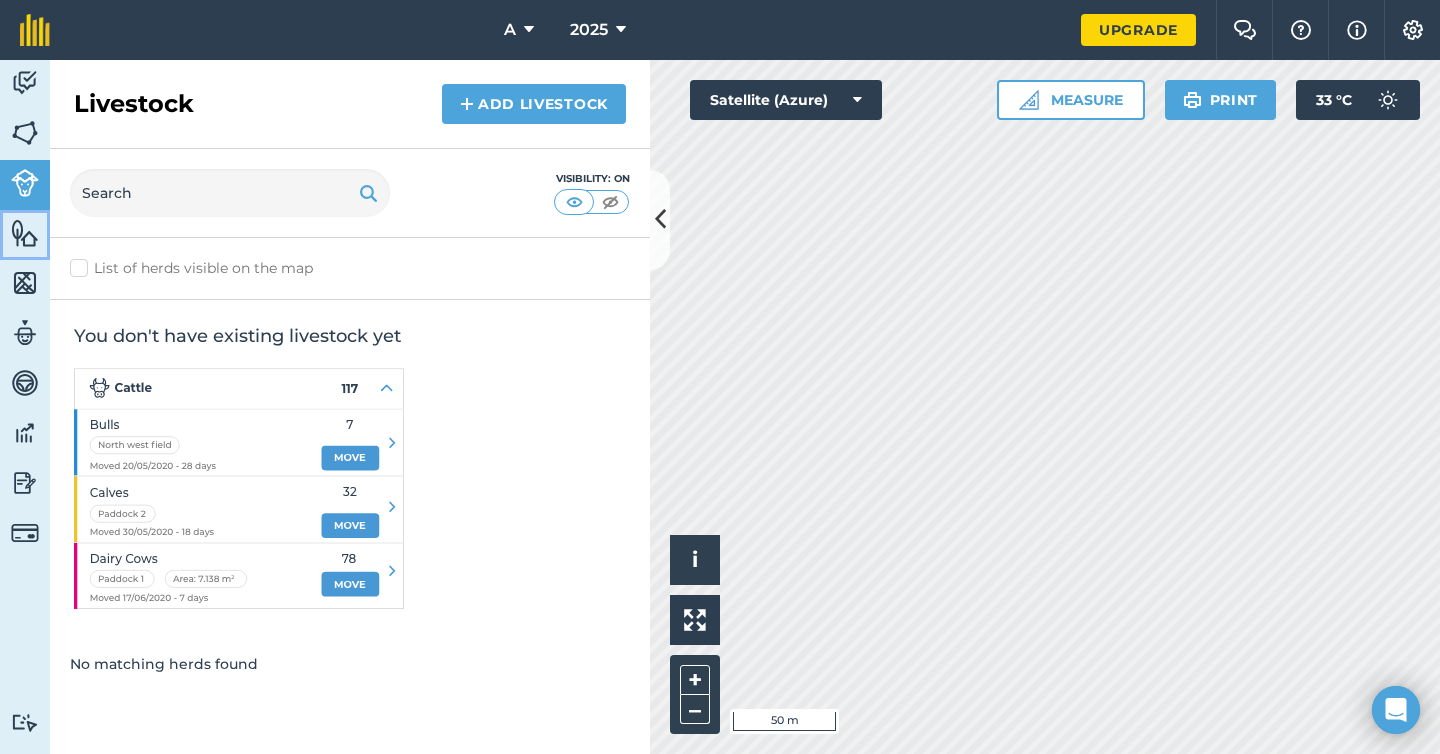 click at bounding box center [25, 233] 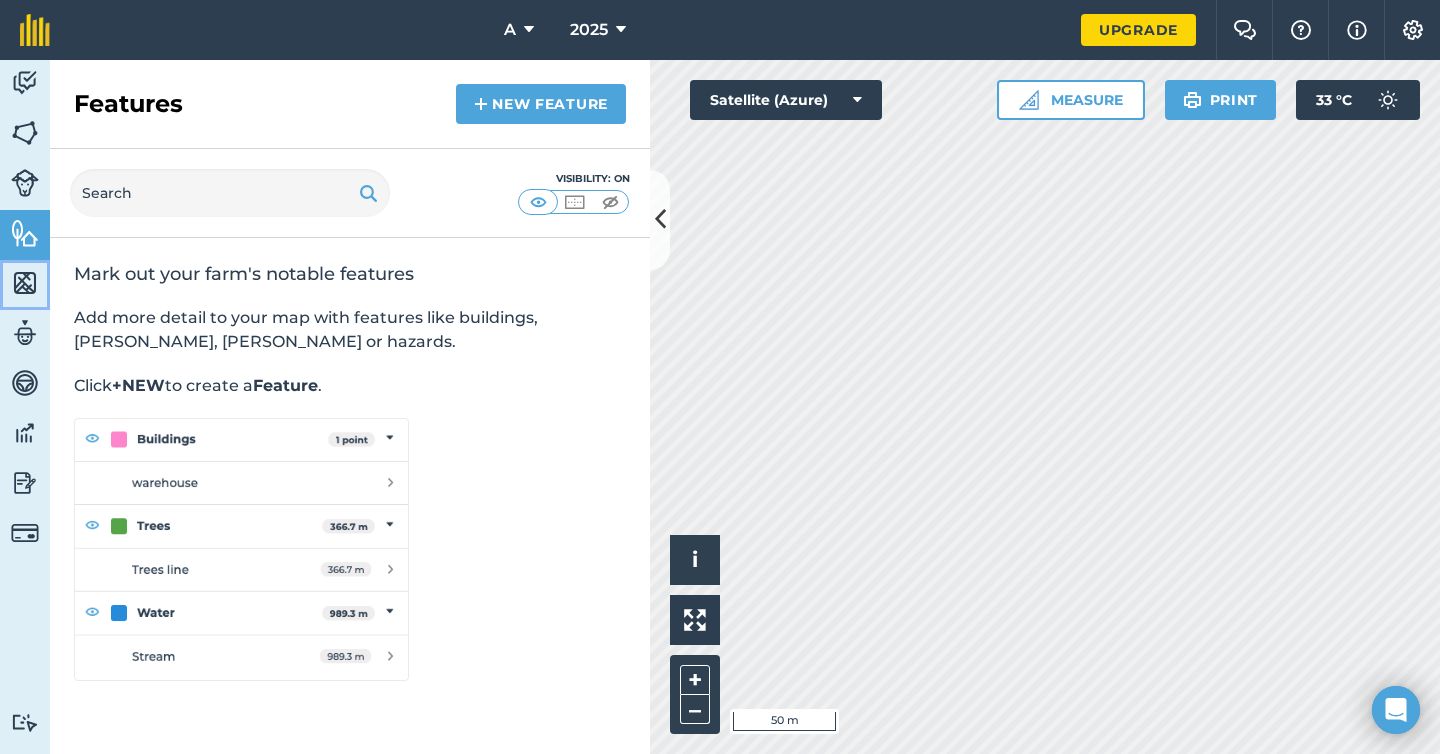 click at bounding box center (25, 283) 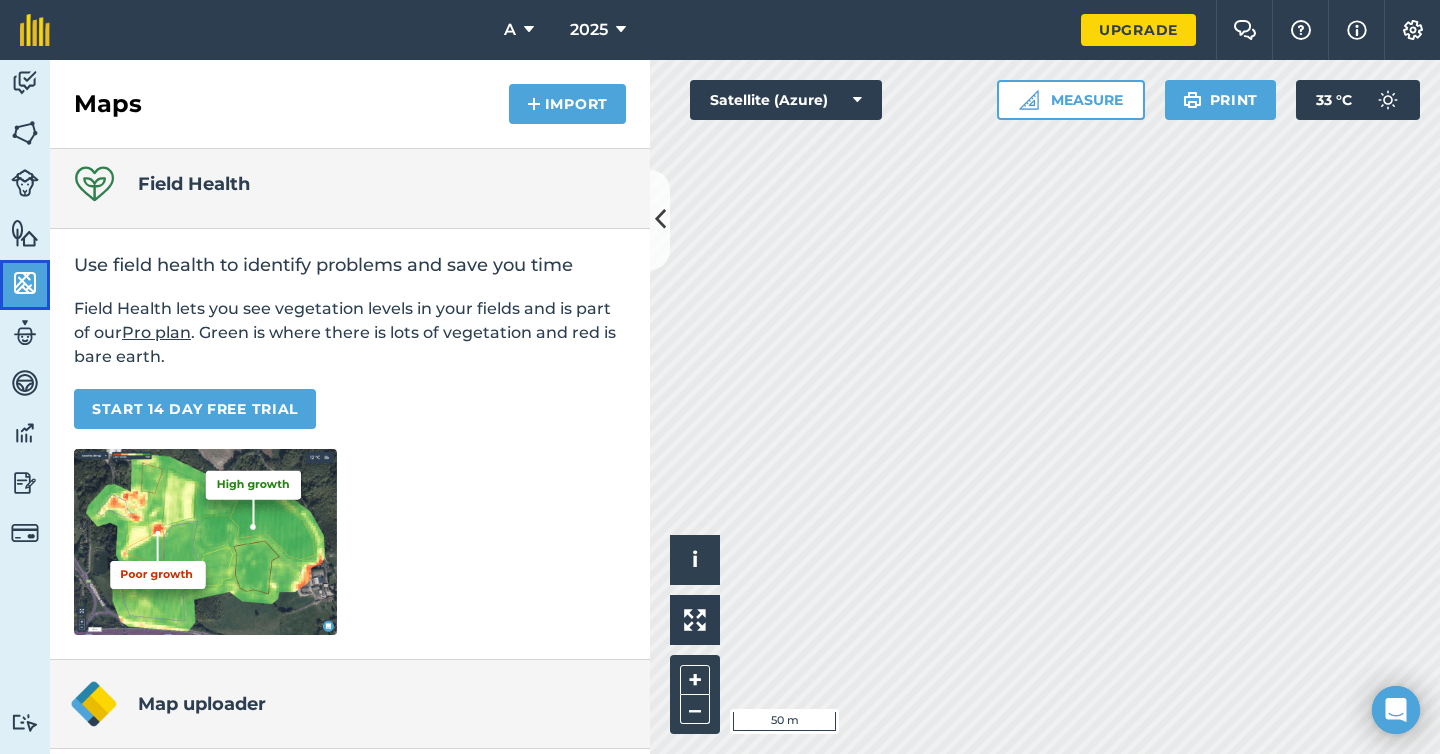 scroll, scrollTop: 13, scrollLeft: 0, axis: vertical 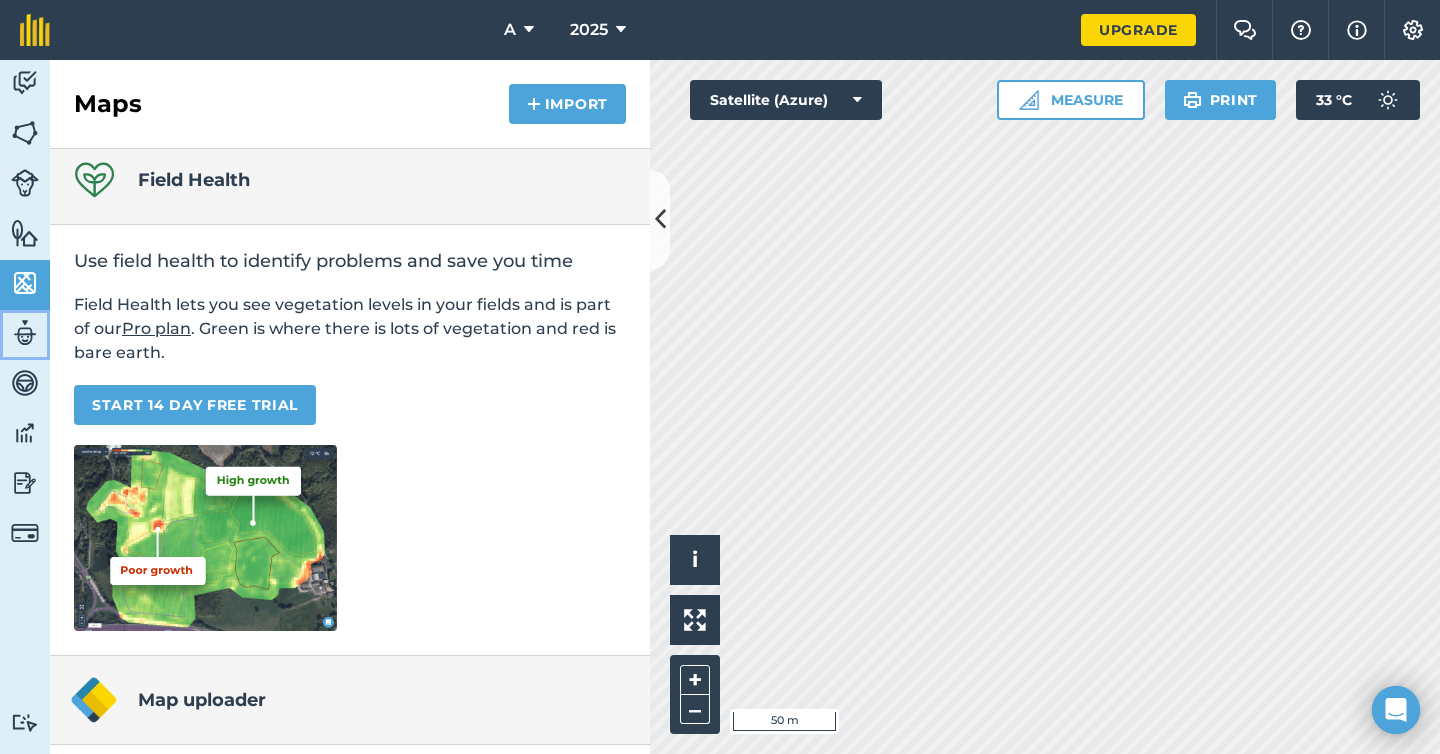 click at bounding box center [25, 333] 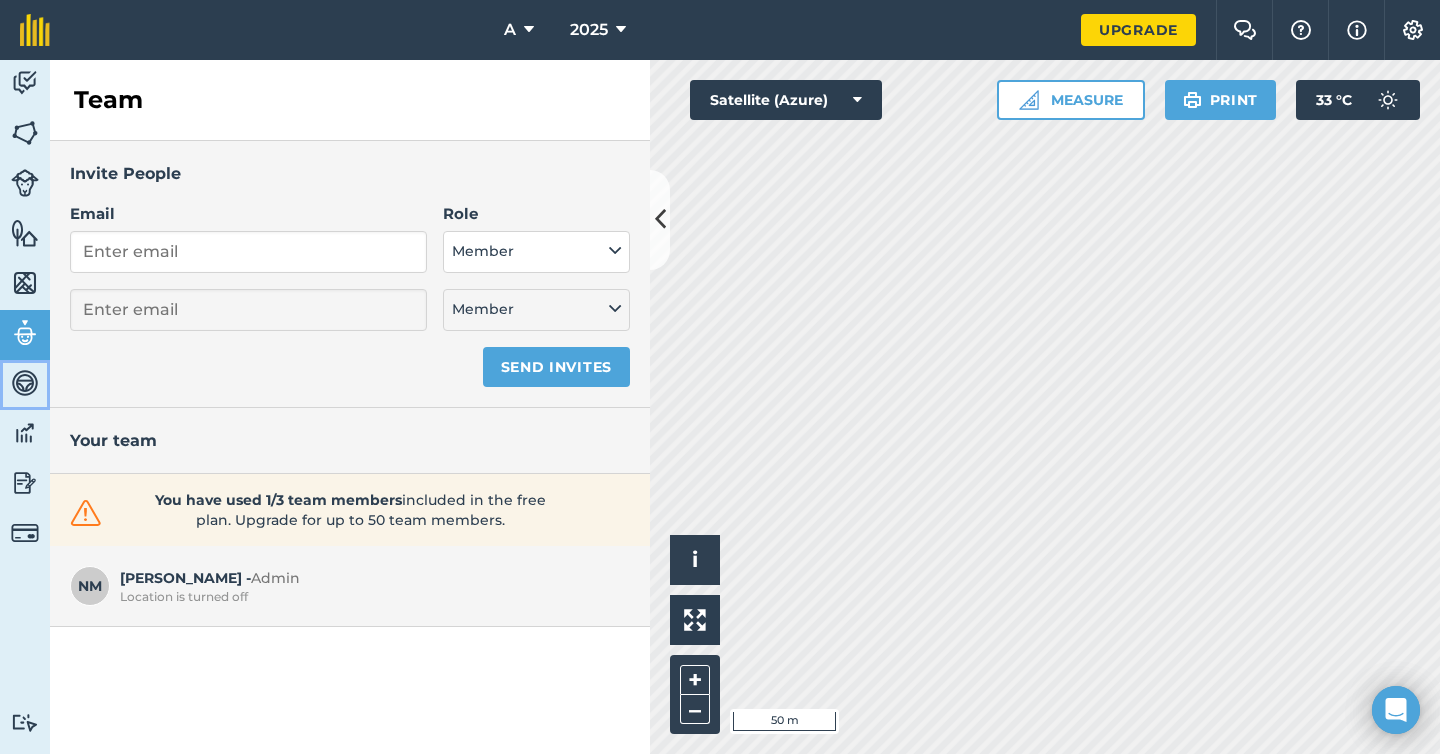 click at bounding box center [25, 383] 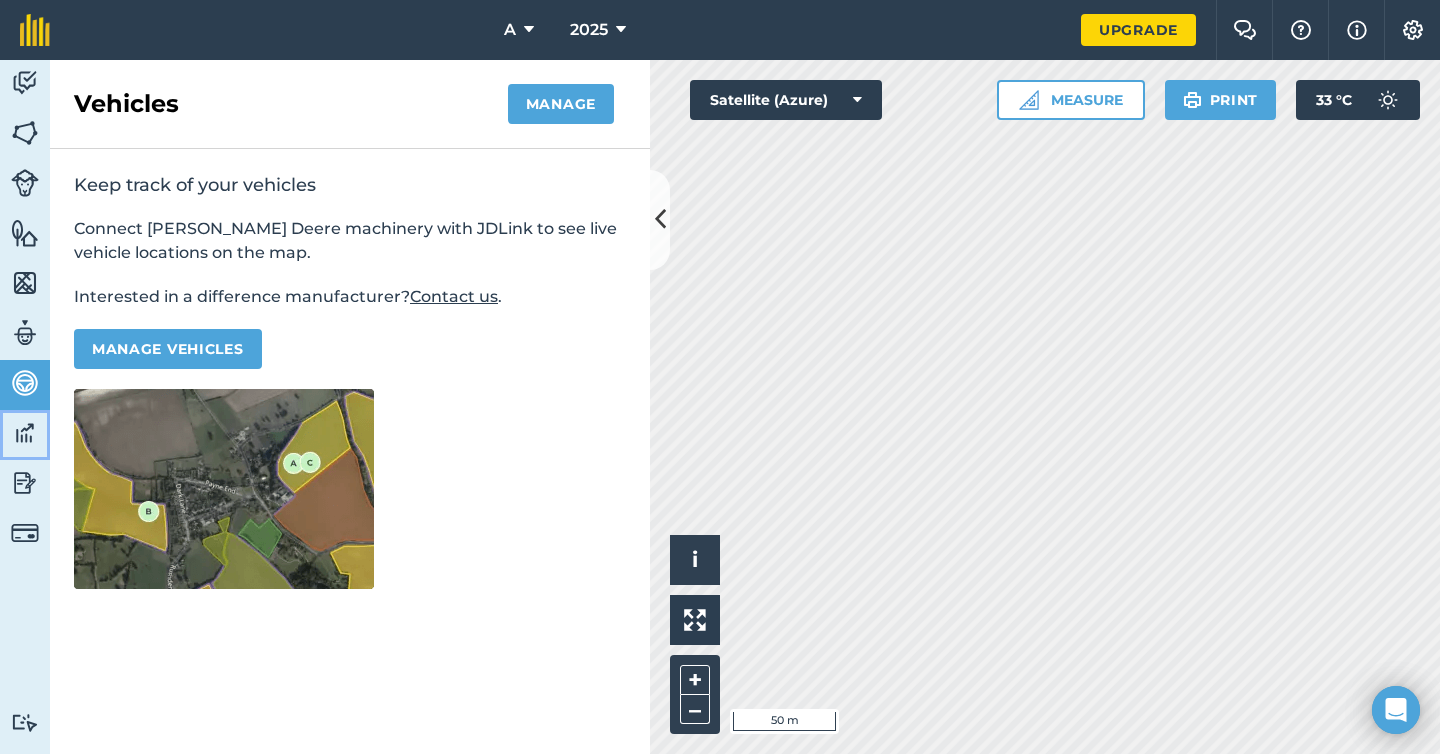 click at bounding box center [25, 433] 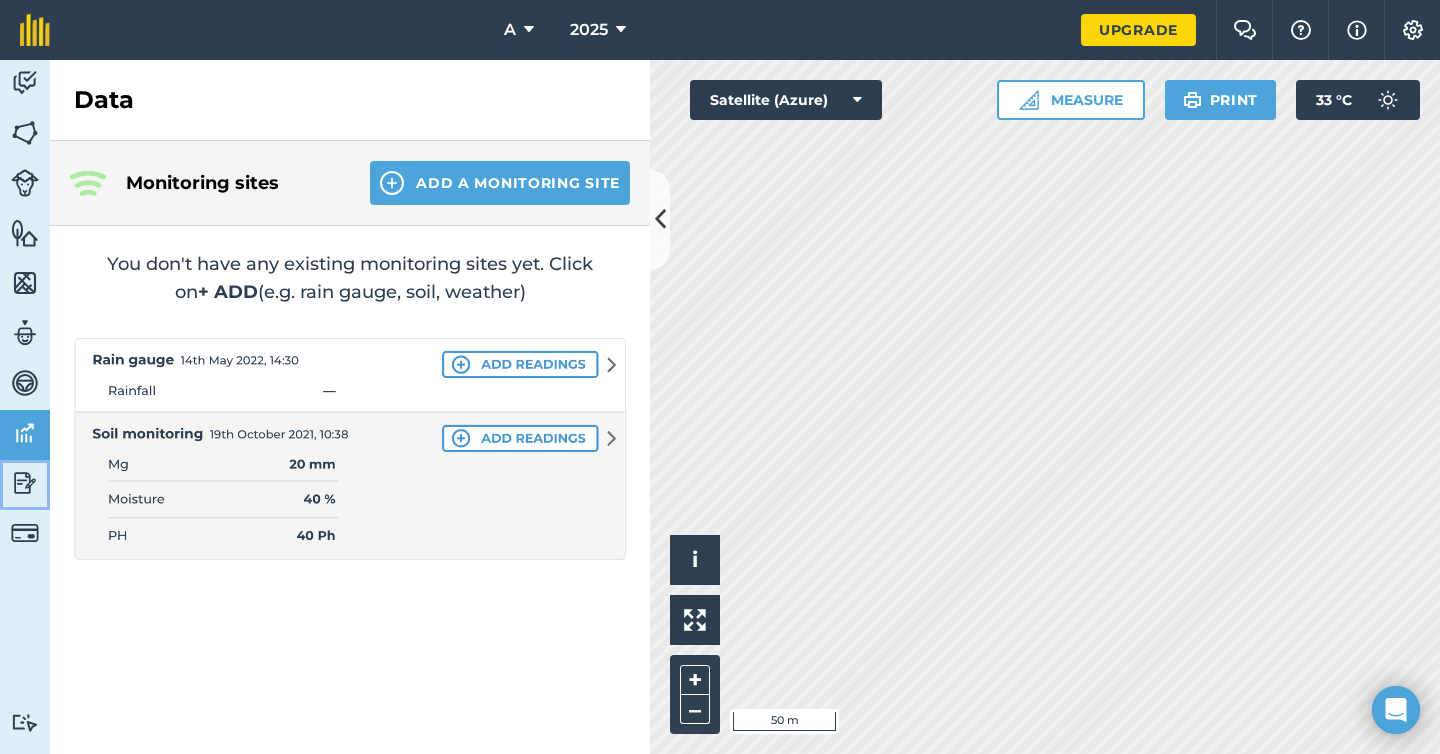 click at bounding box center (25, 483) 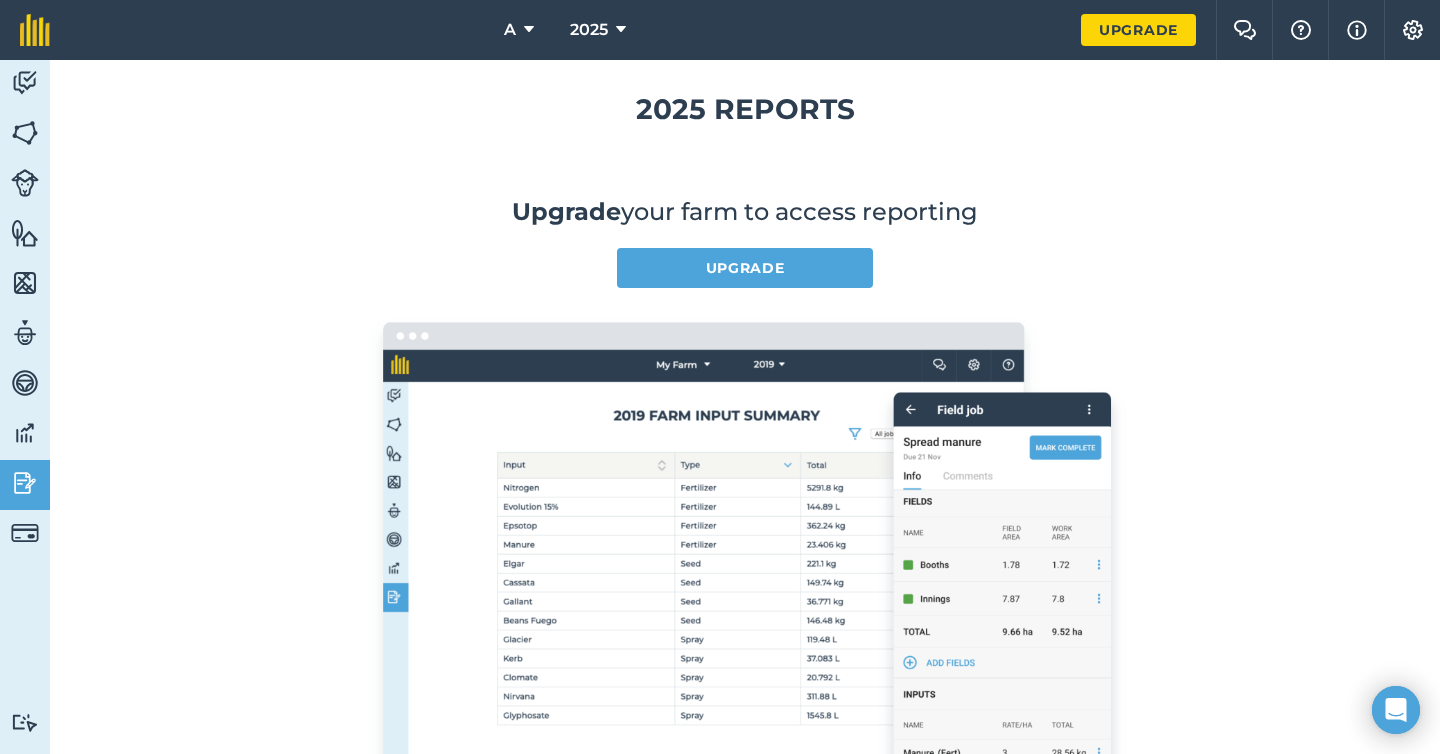 scroll, scrollTop: 428, scrollLeft: 0, axis: vertical 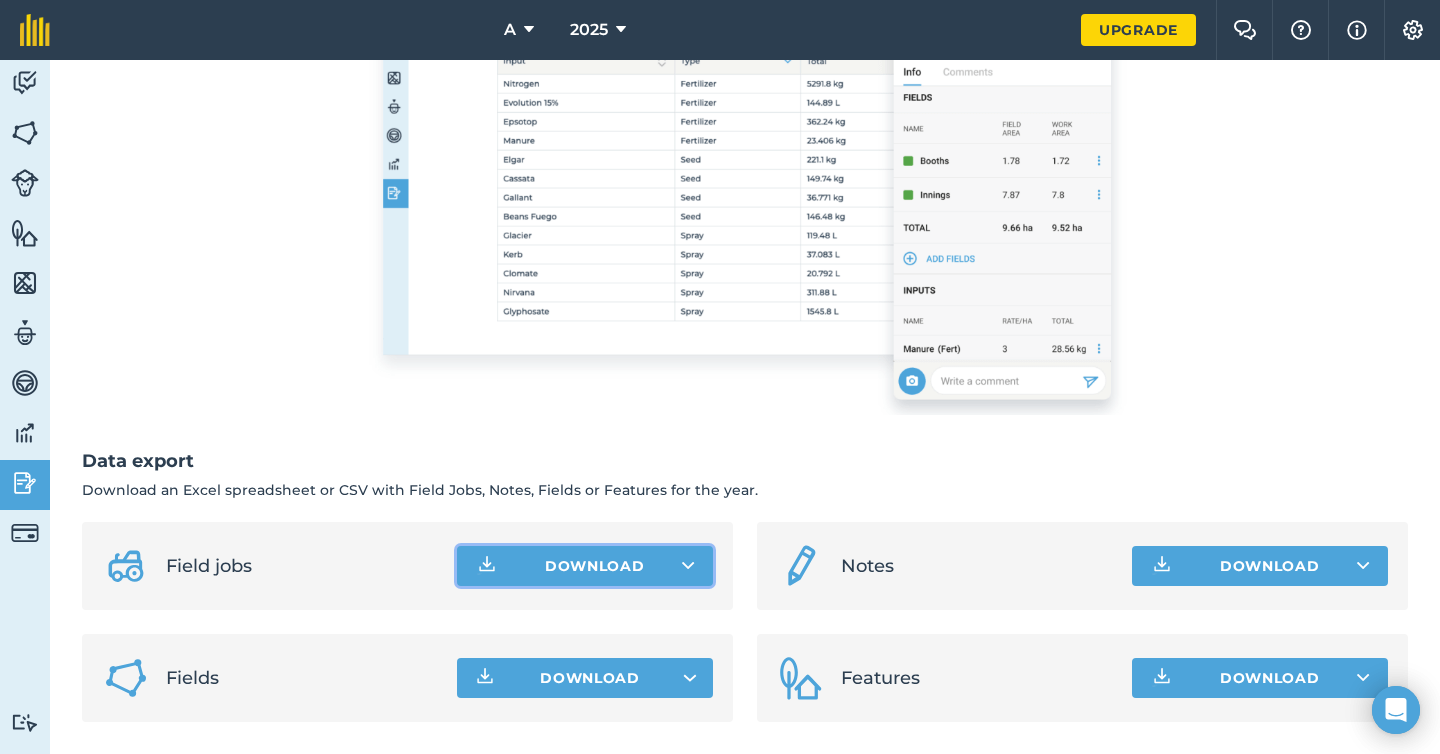 click at bounding box center (688, 566) 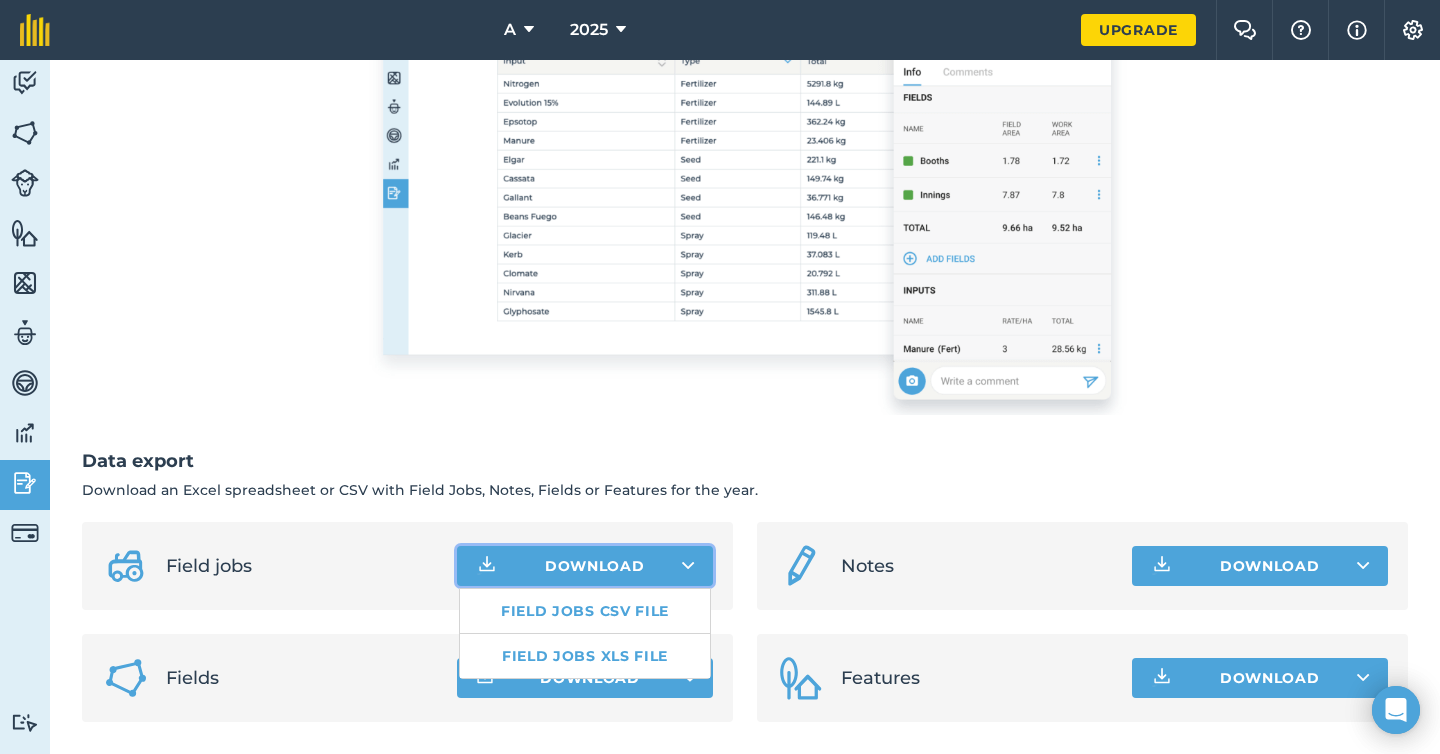 click on "Download   Field jobs CSV file Field jobs XLS file" at bounding box center [585, 566] 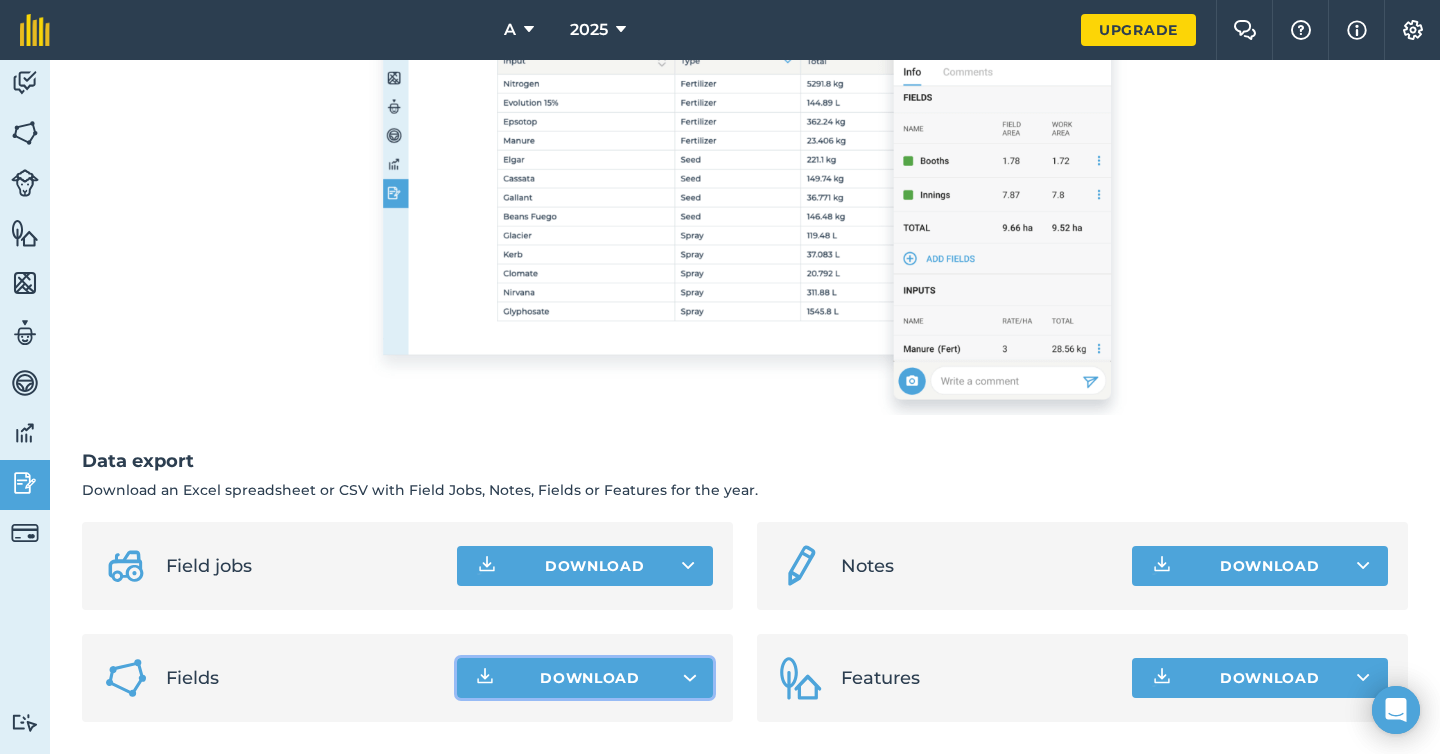 click on "Download" at bounding box center [585, 678] 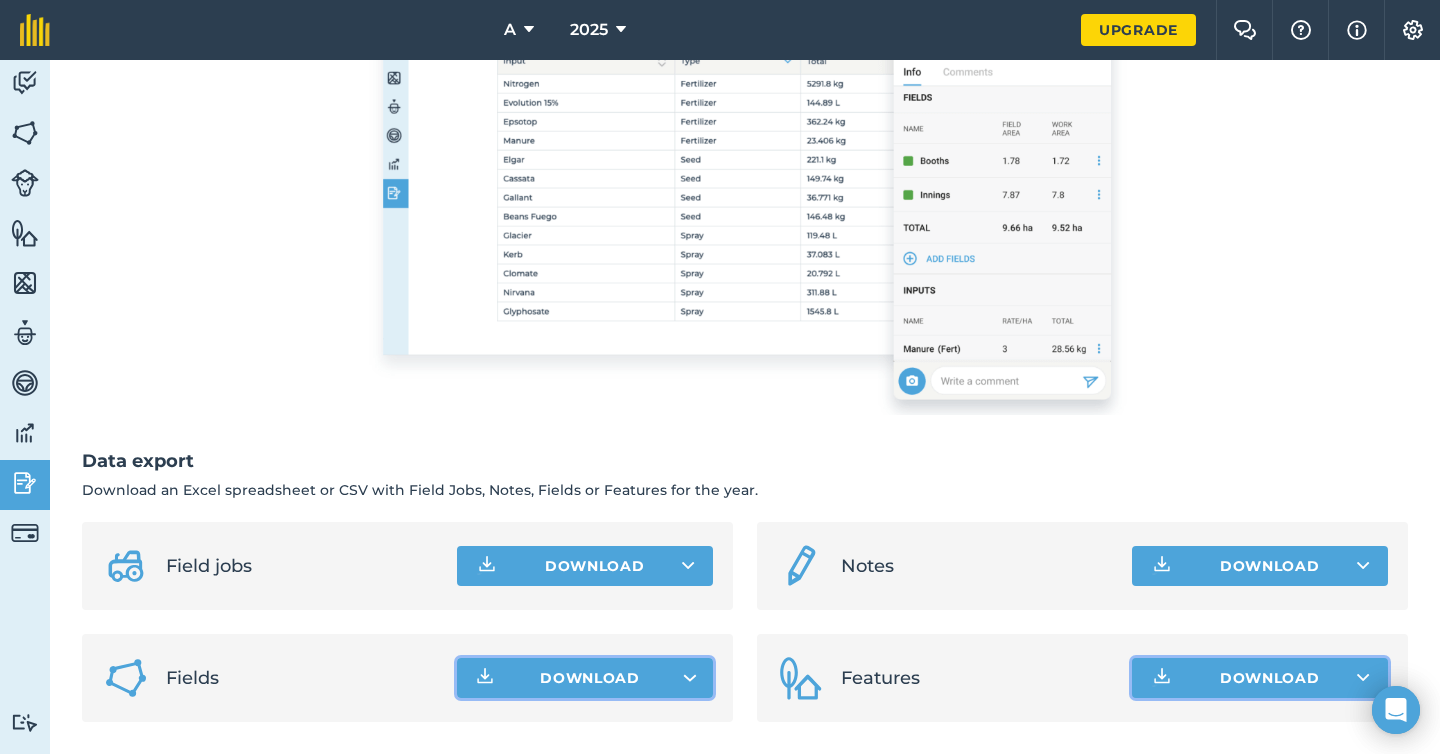 click on "Download" at bounding box center [1260, 678] 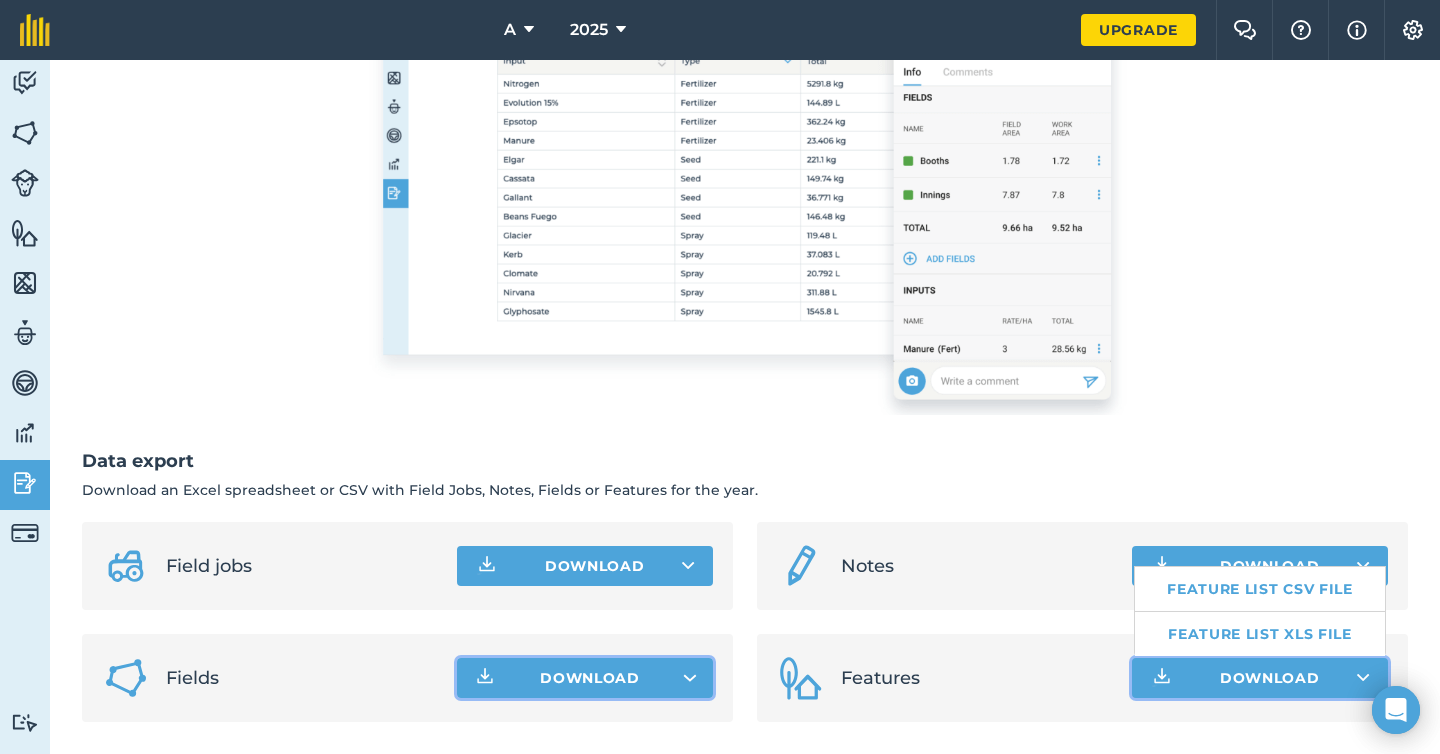 click on "Download   Feature list CSV file Feature list XLS file" at bounding box center [1260, 678] 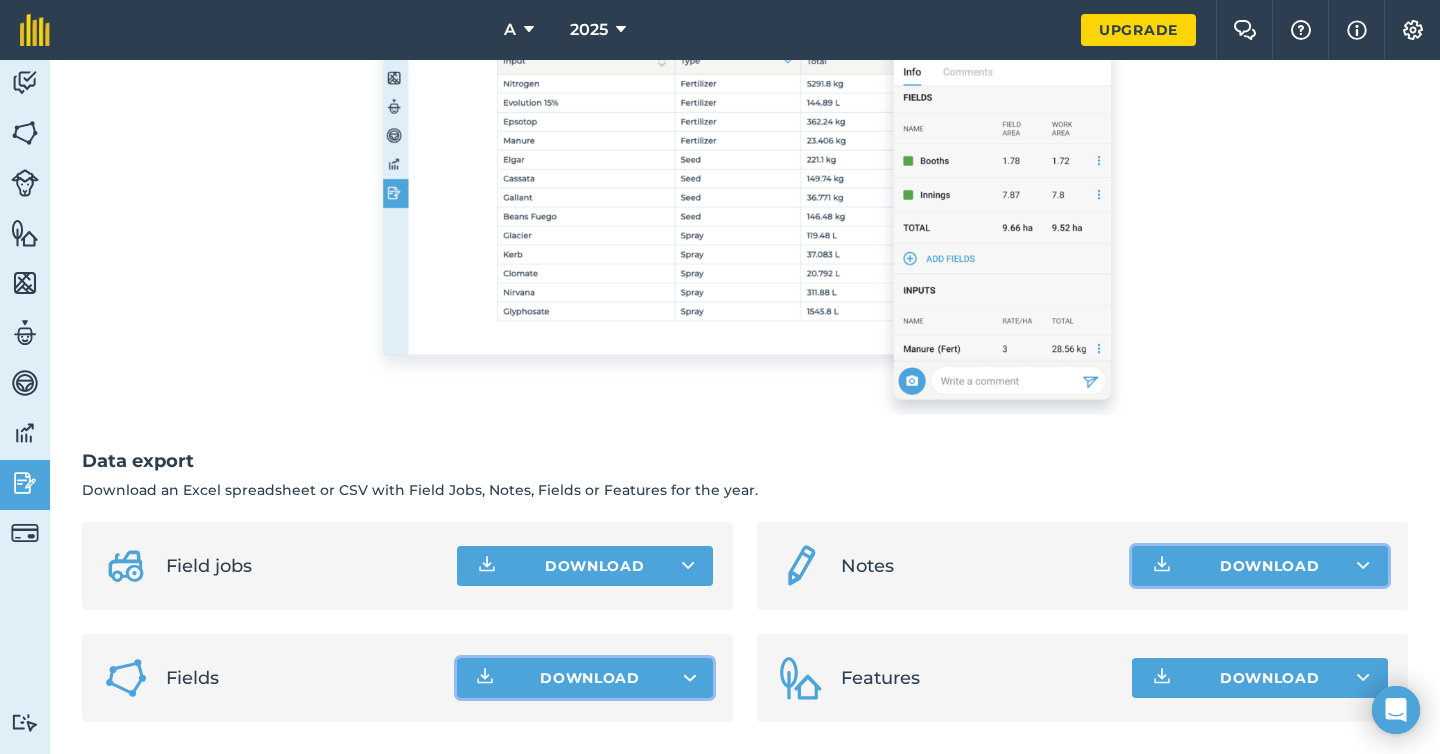 click on "Download" at bounding box center [1260, 566] 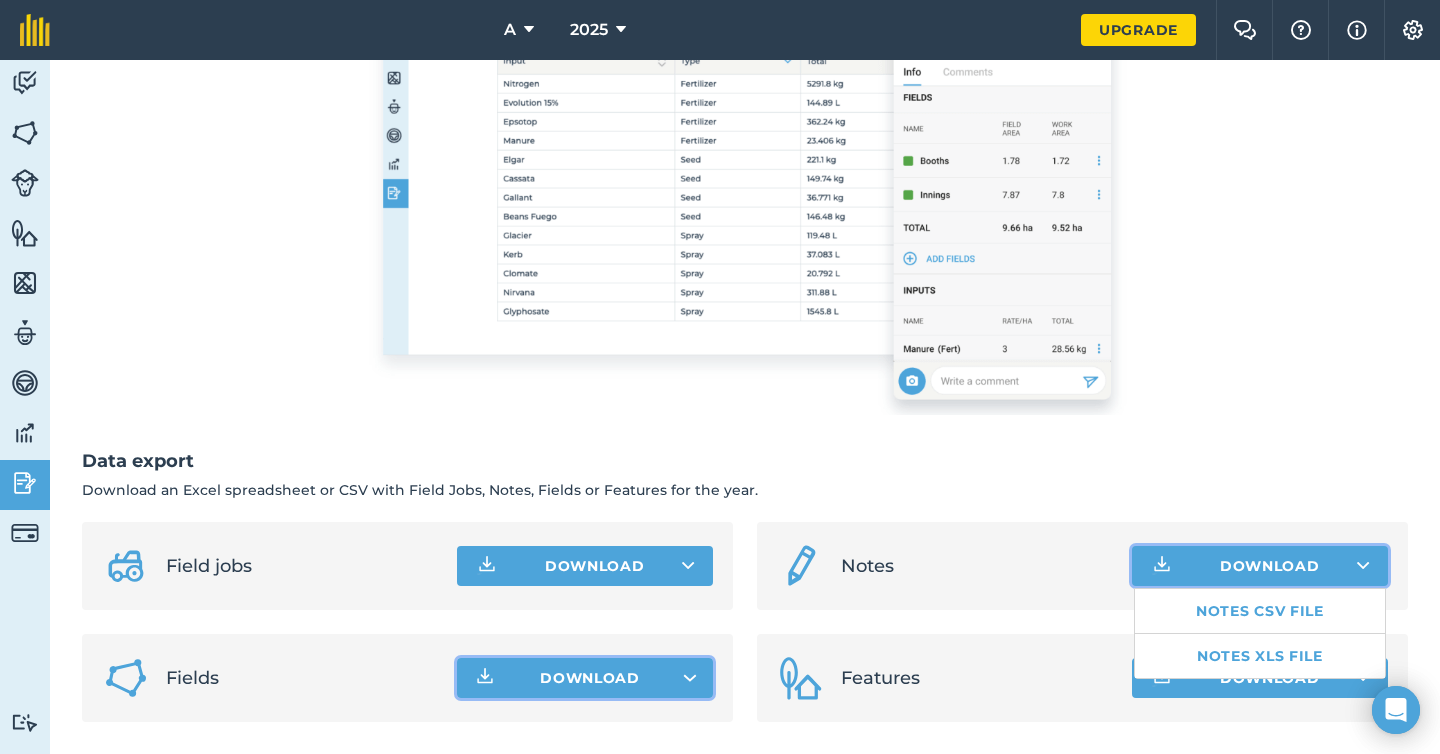 click at bounding box center [1363, 566] 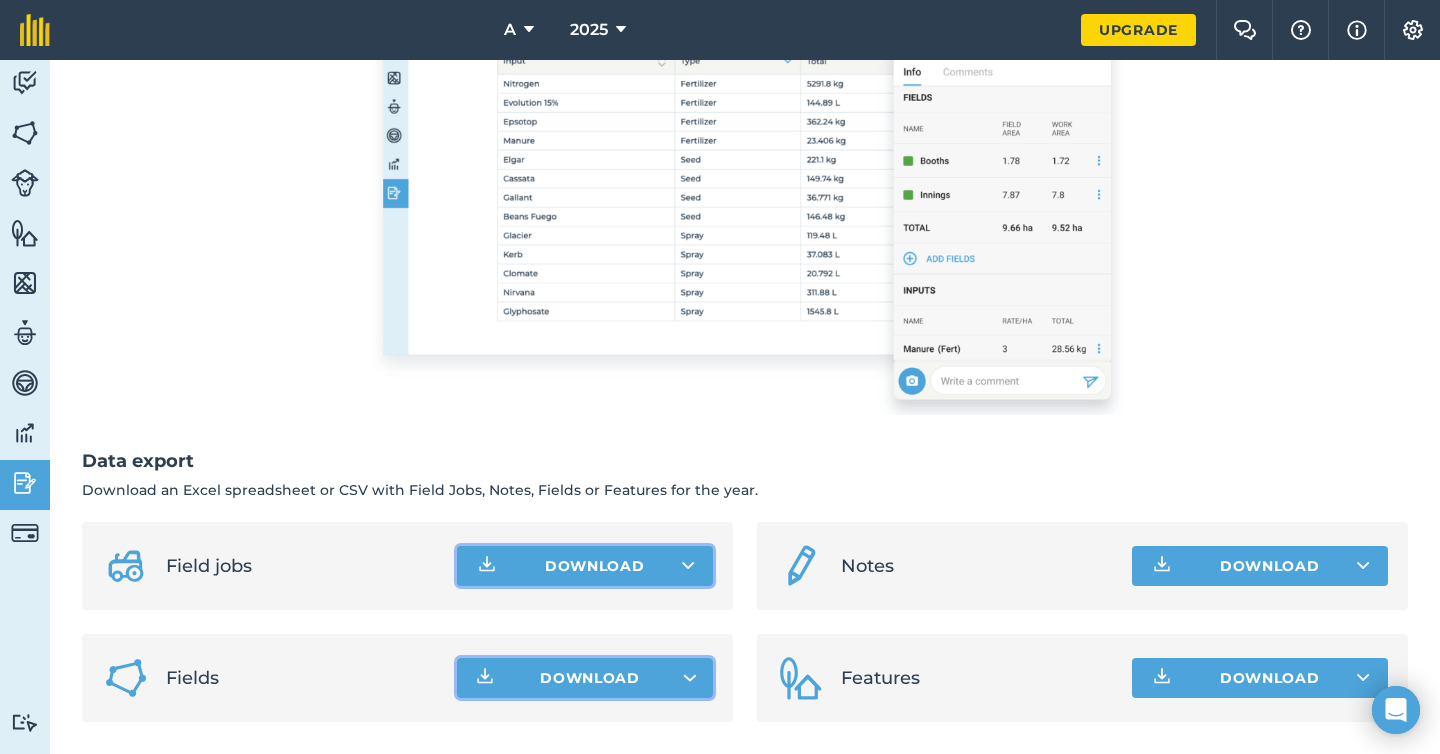 click on "Download" at bounding box center [585, 566] 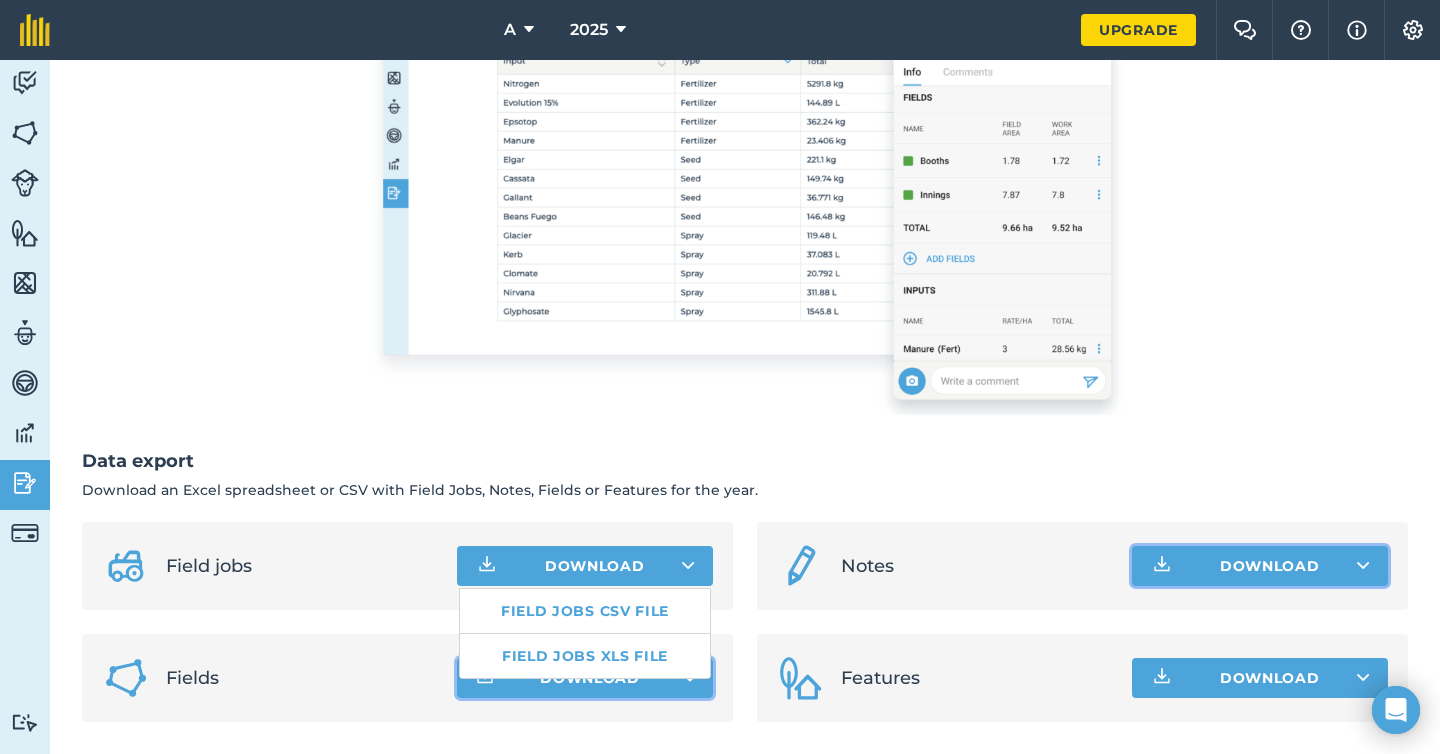 click at bounding box center (1363, 566) 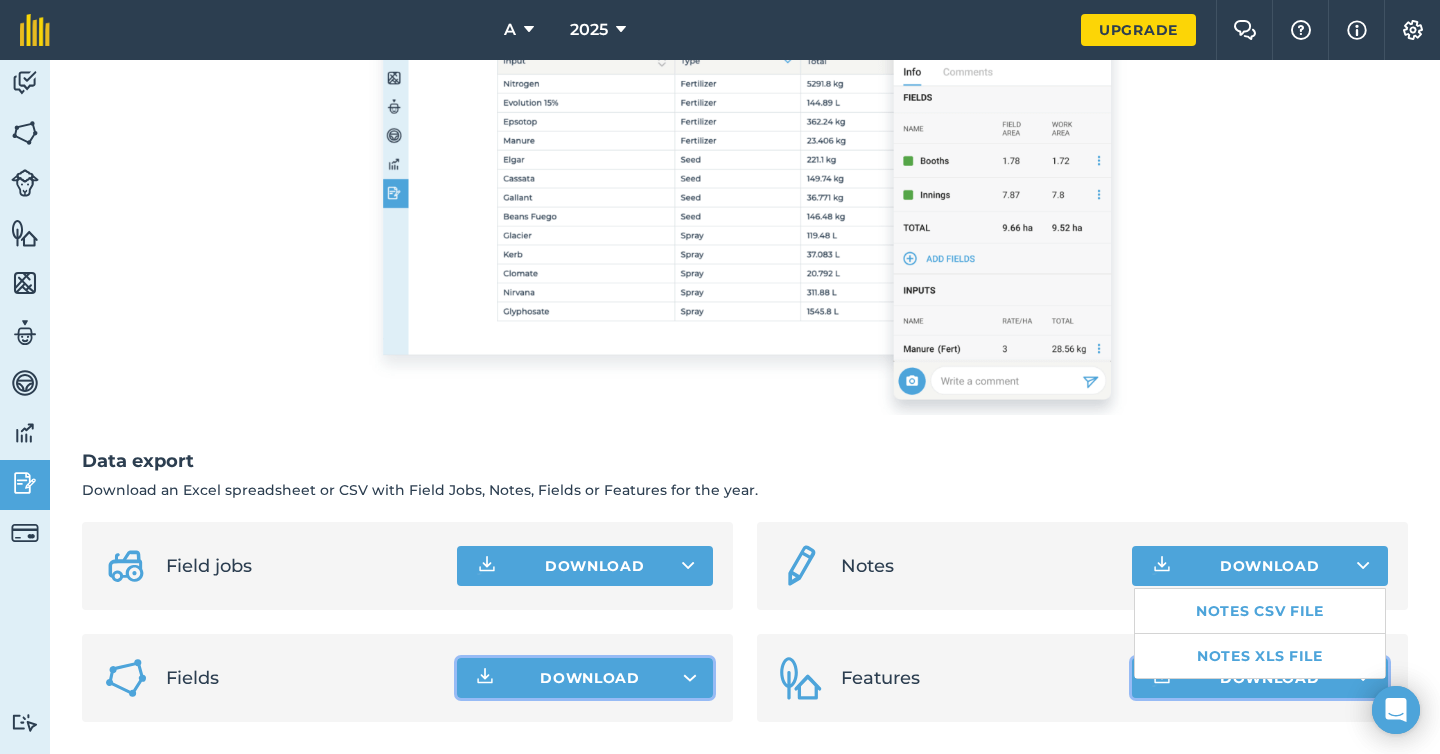 click on "Download" at bounding box center [1260, 678] 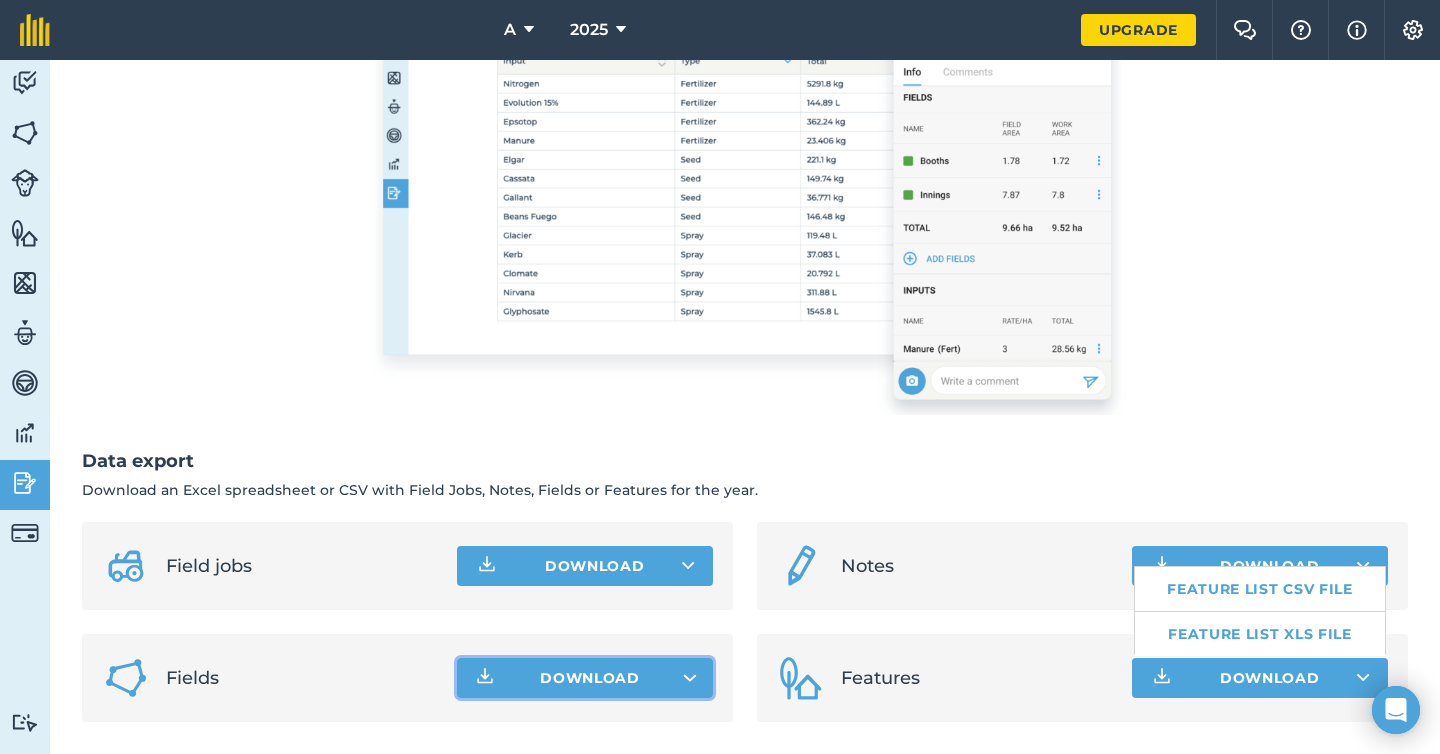 click on "Download" at bounding box center (585, 678) 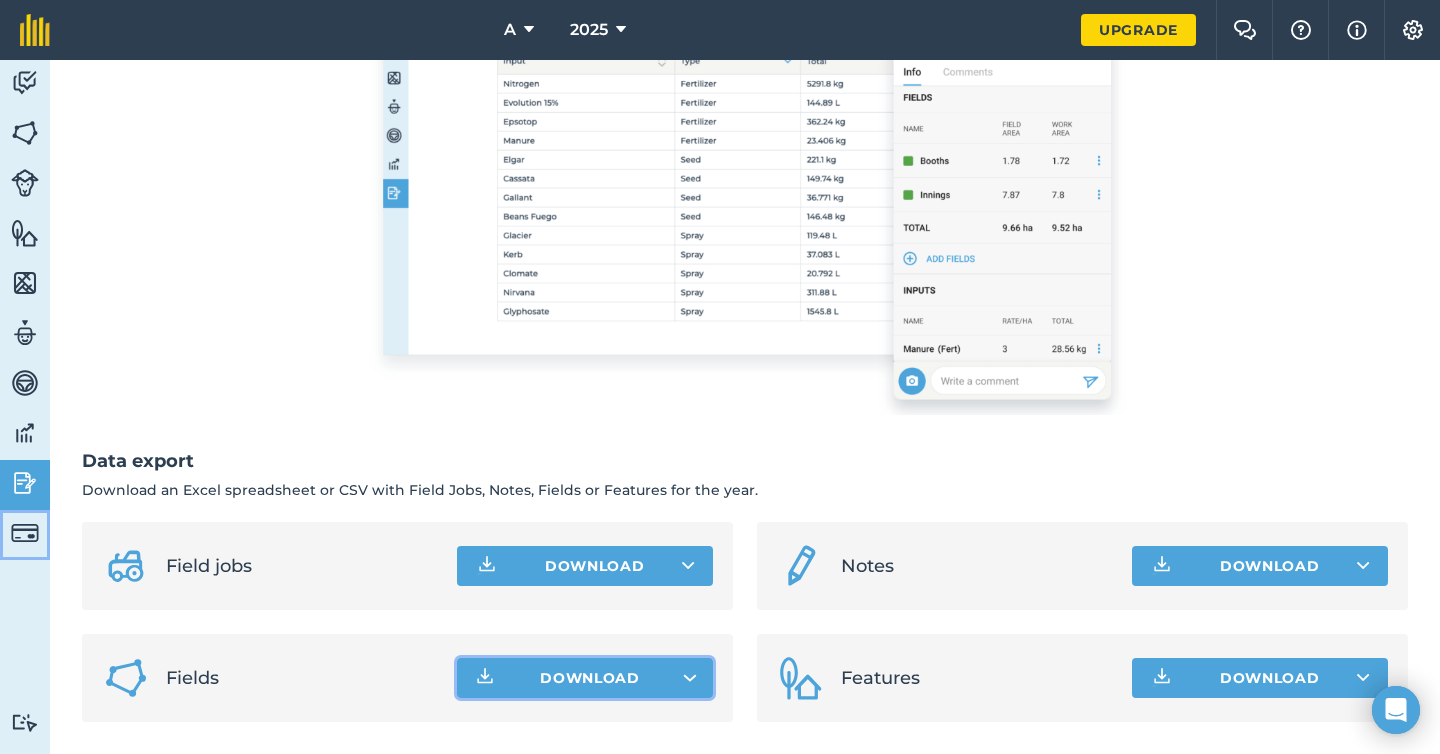 click at bounding box center [25, 533] 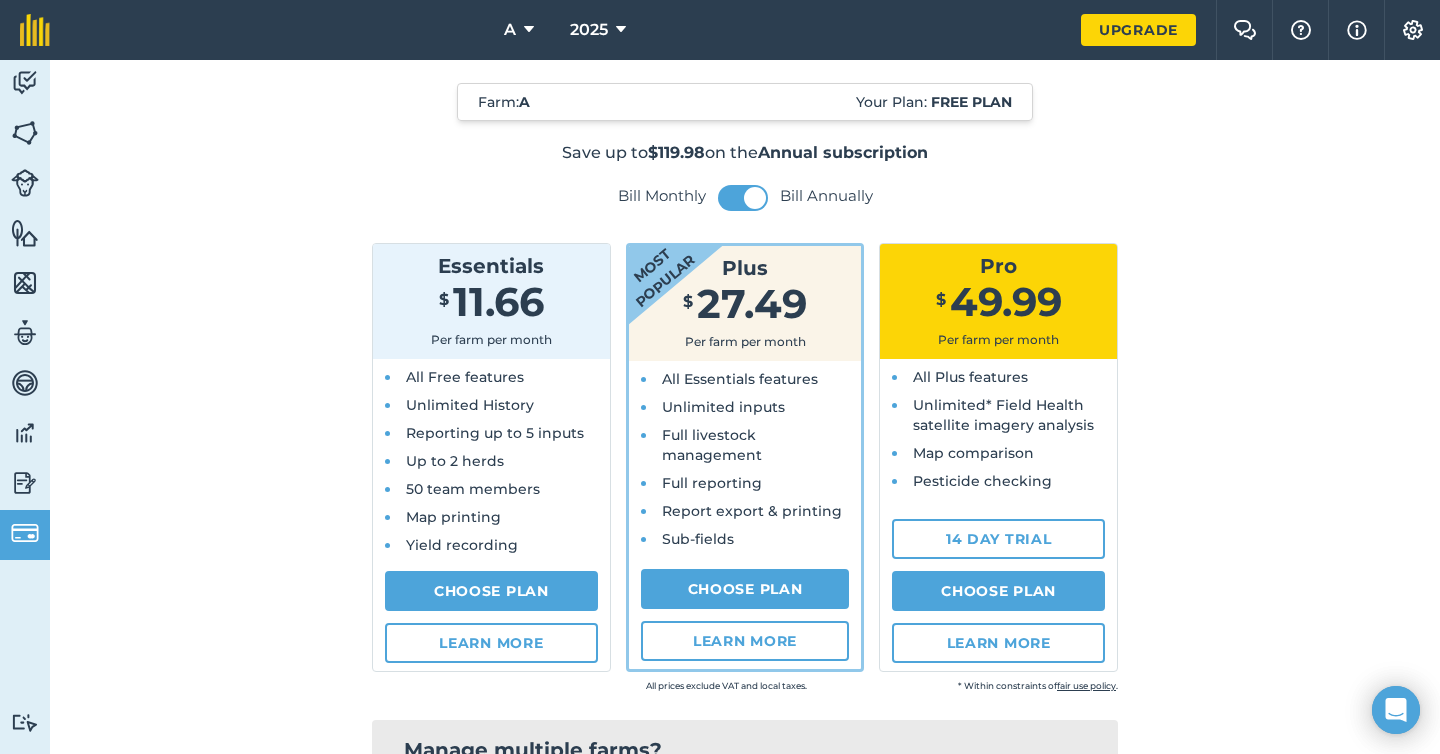 scroll, scrollTop: 0, scrollLeft: 0, axis: both 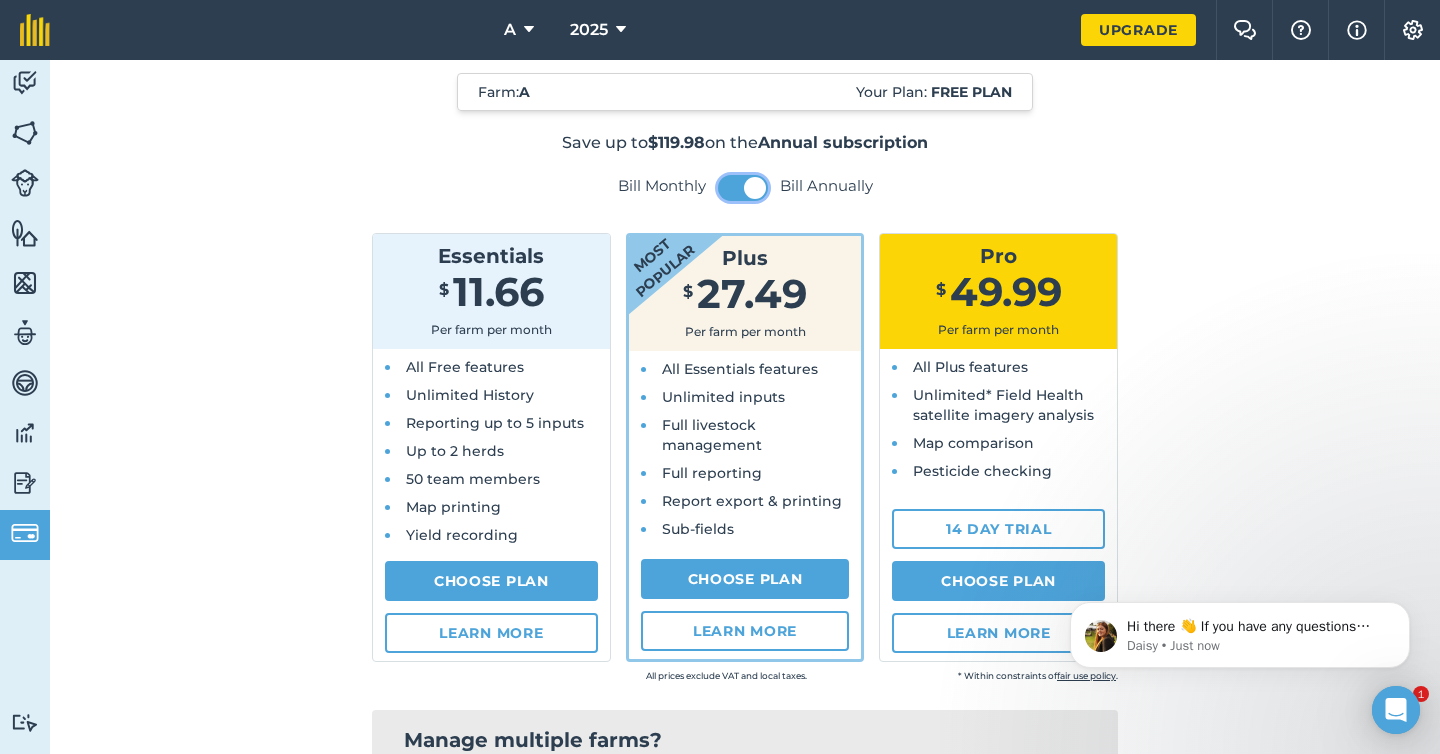 click at bounding box center (755, 188) 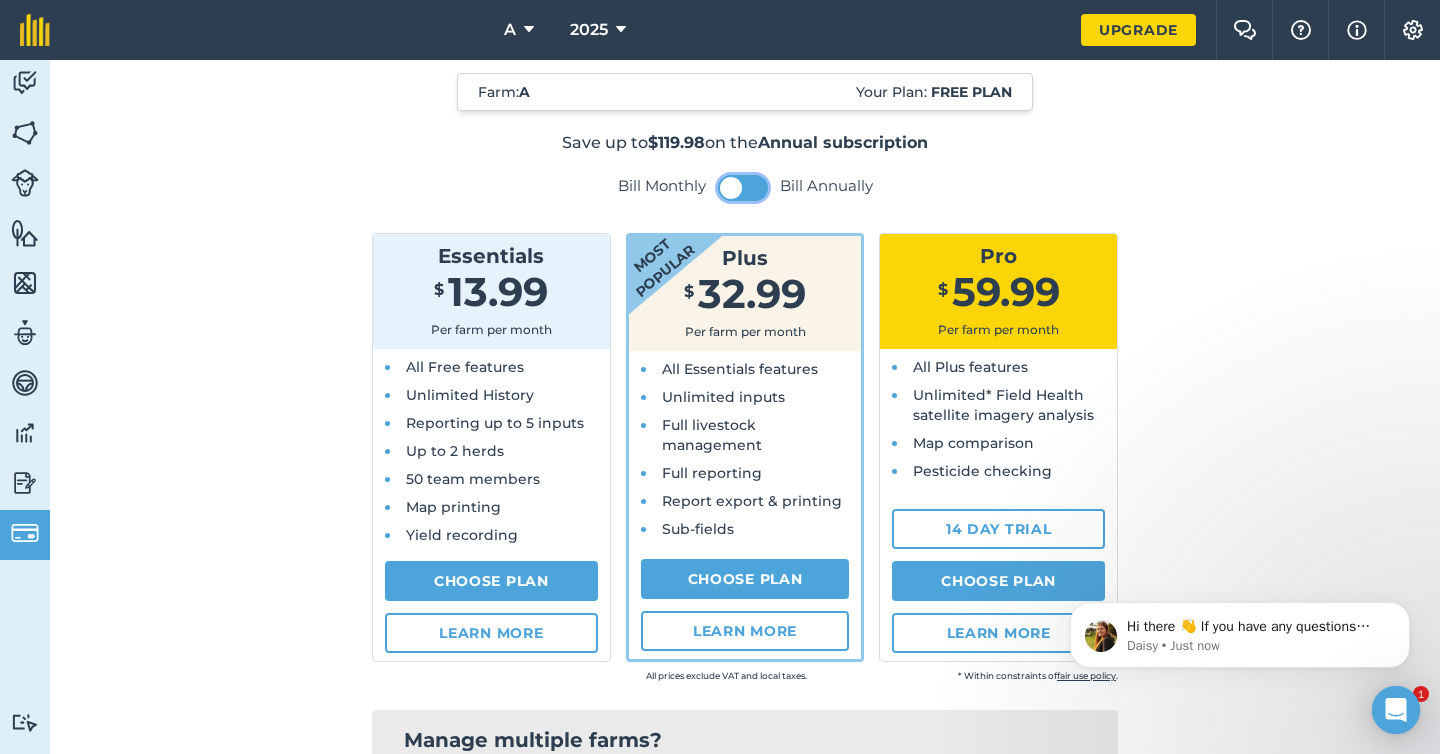 click at bounding box center [743, 188] 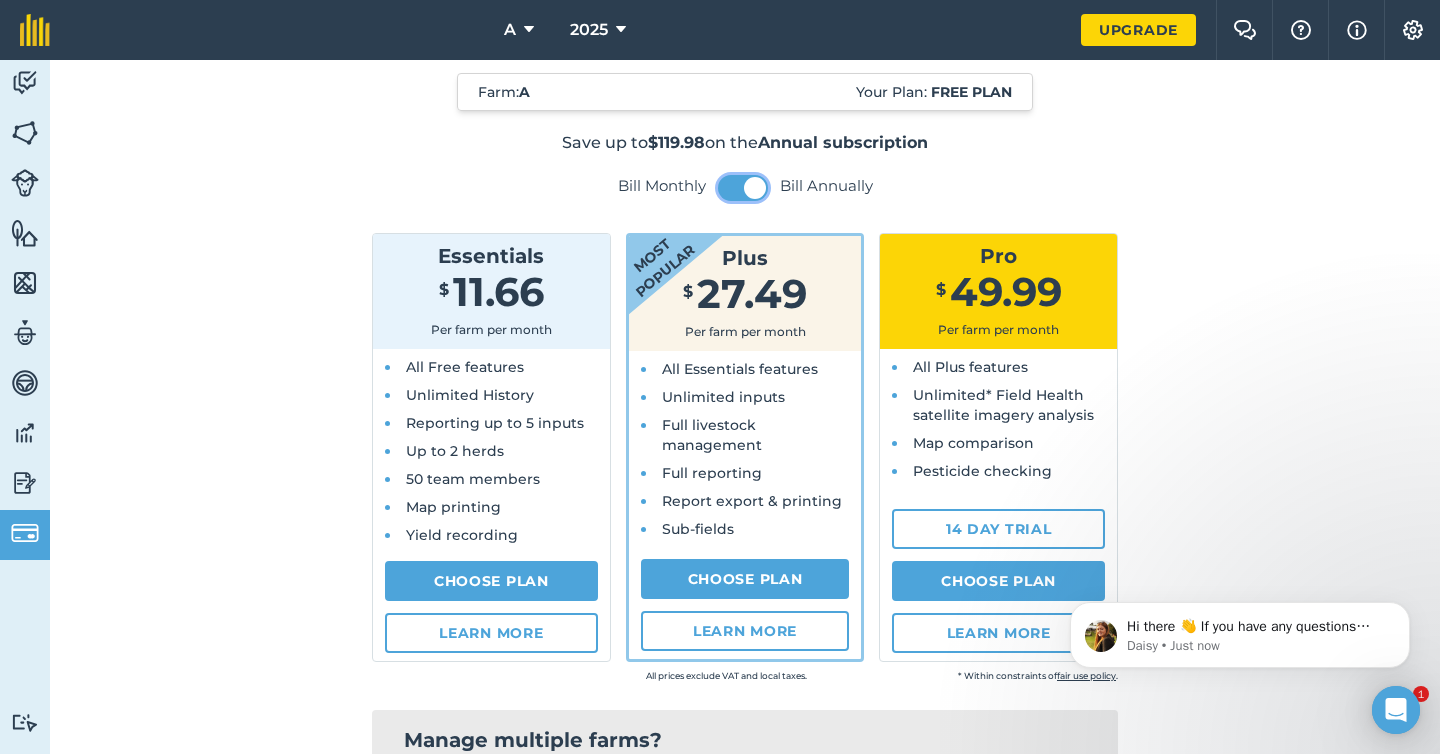 click at bounding box center (743, 188) 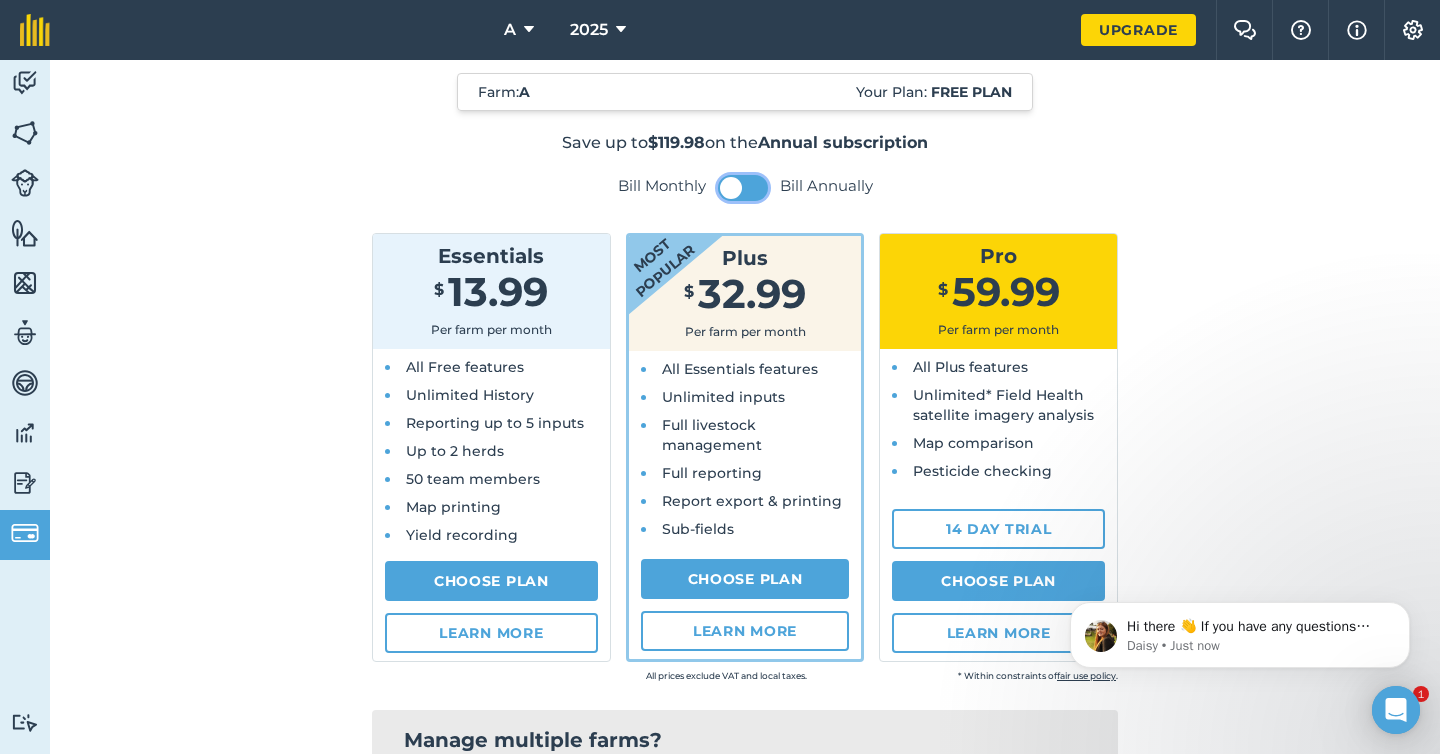 click at bounding box center (731, 188) 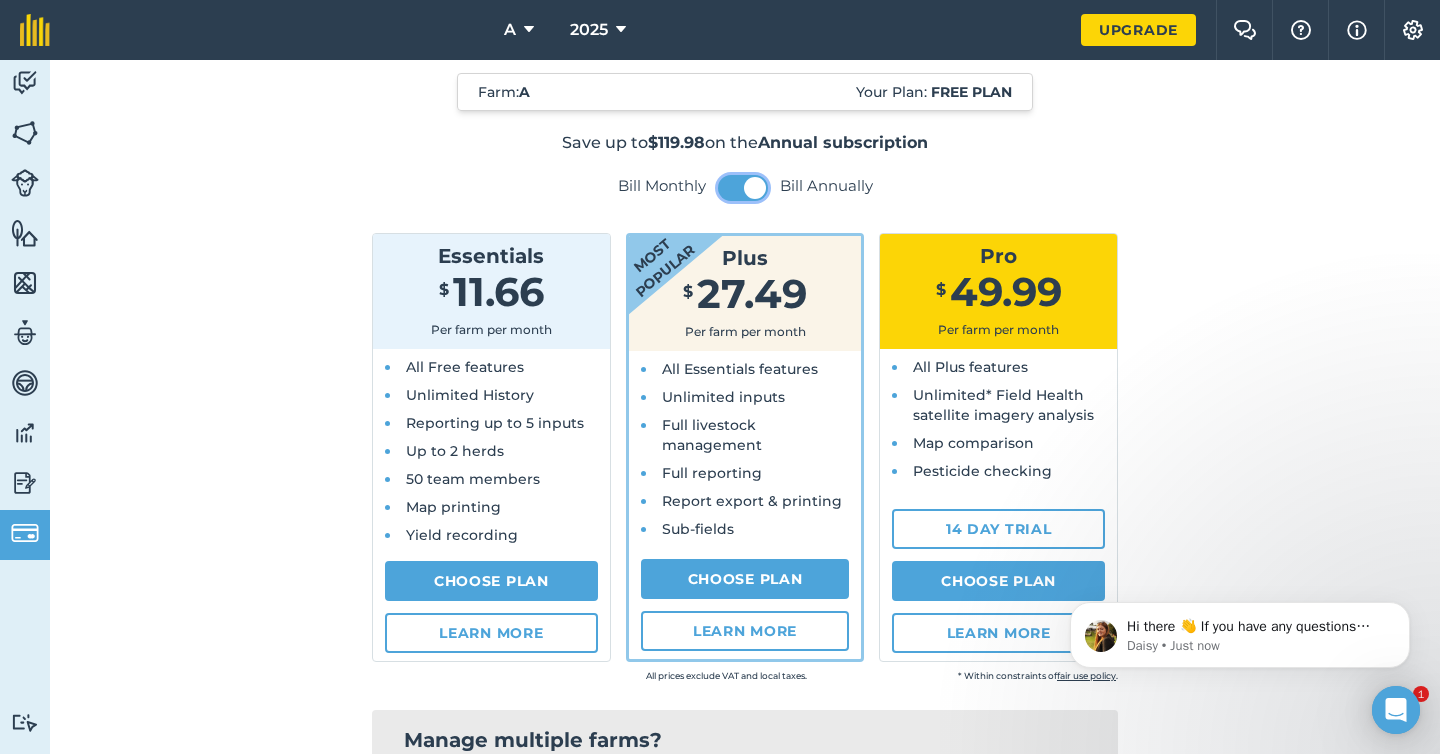 click at bounding box center [743, 188] 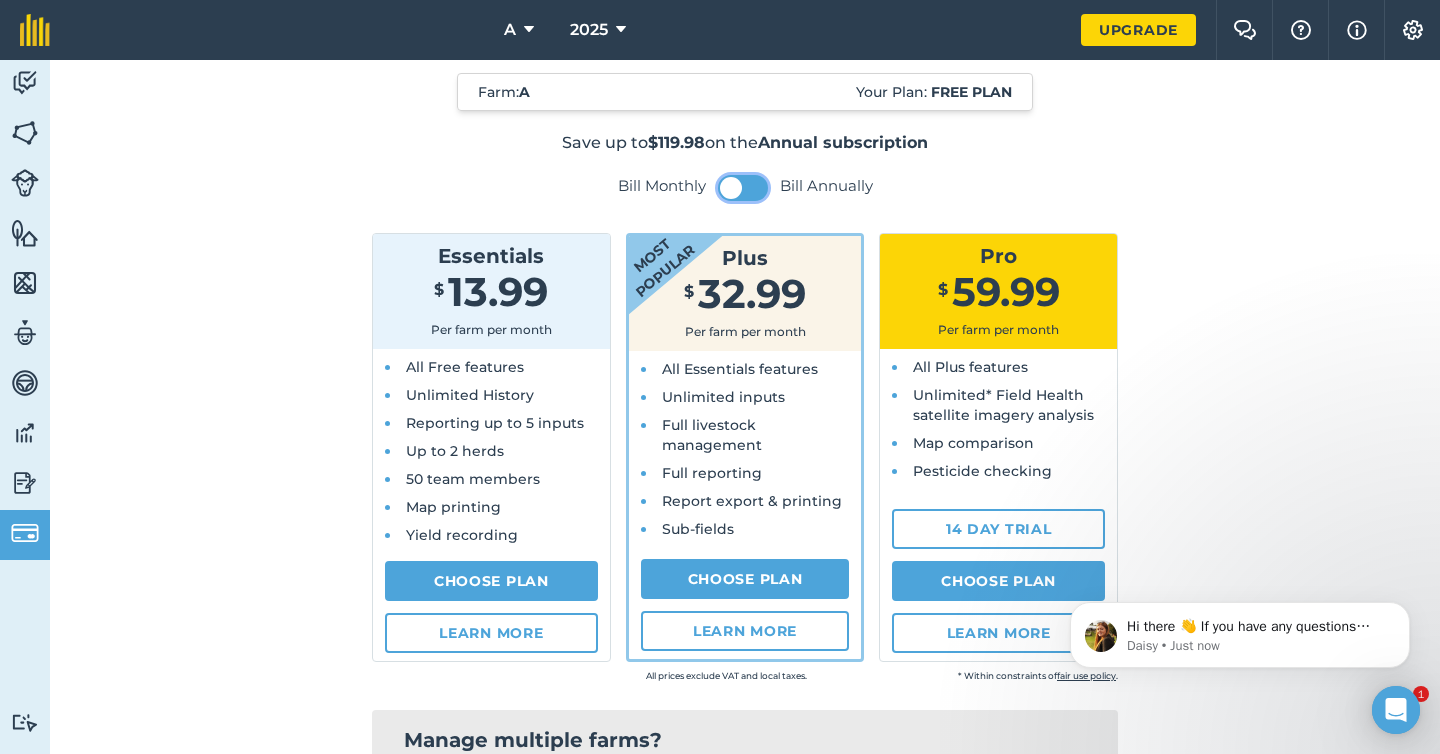 click at bounding box center [731, 188] 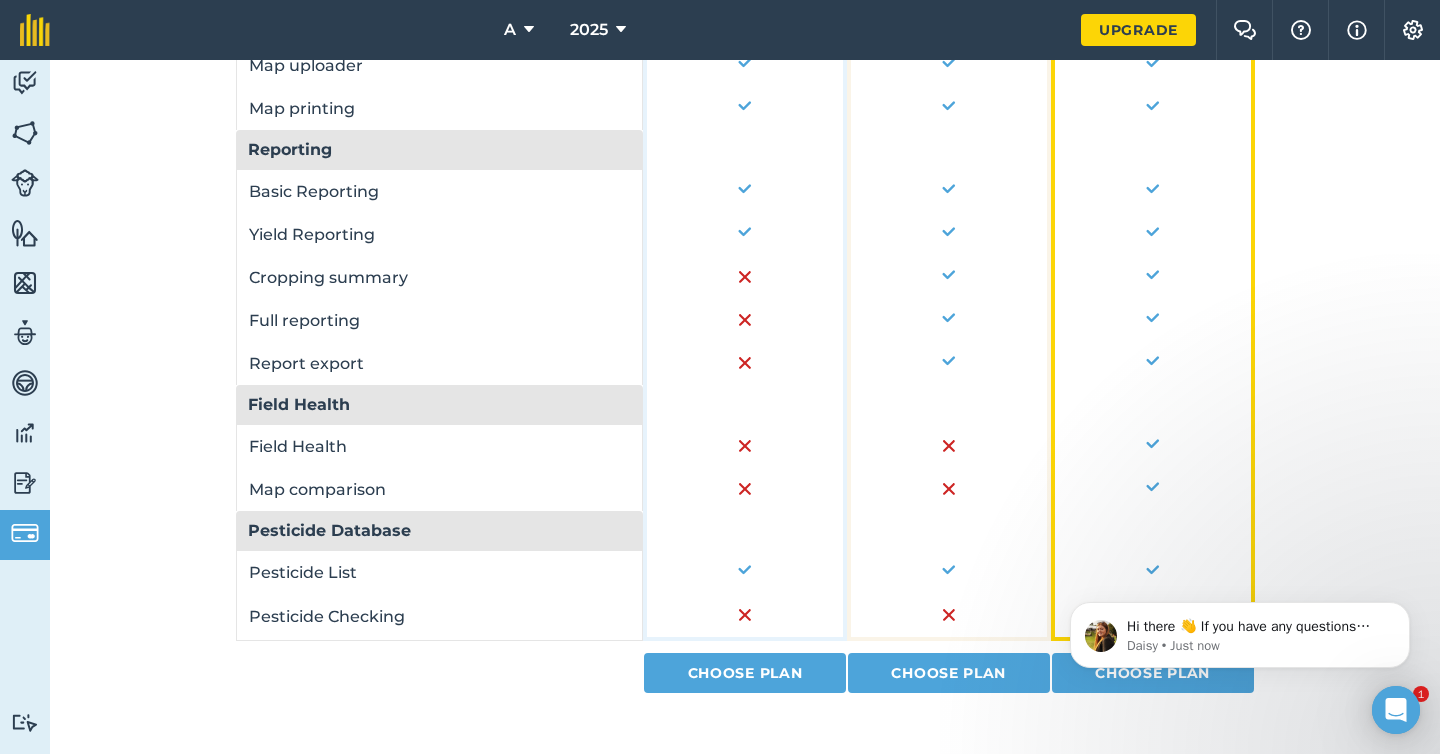 scroll, scrollTop: 0, scrollLeft: 0, axis: both 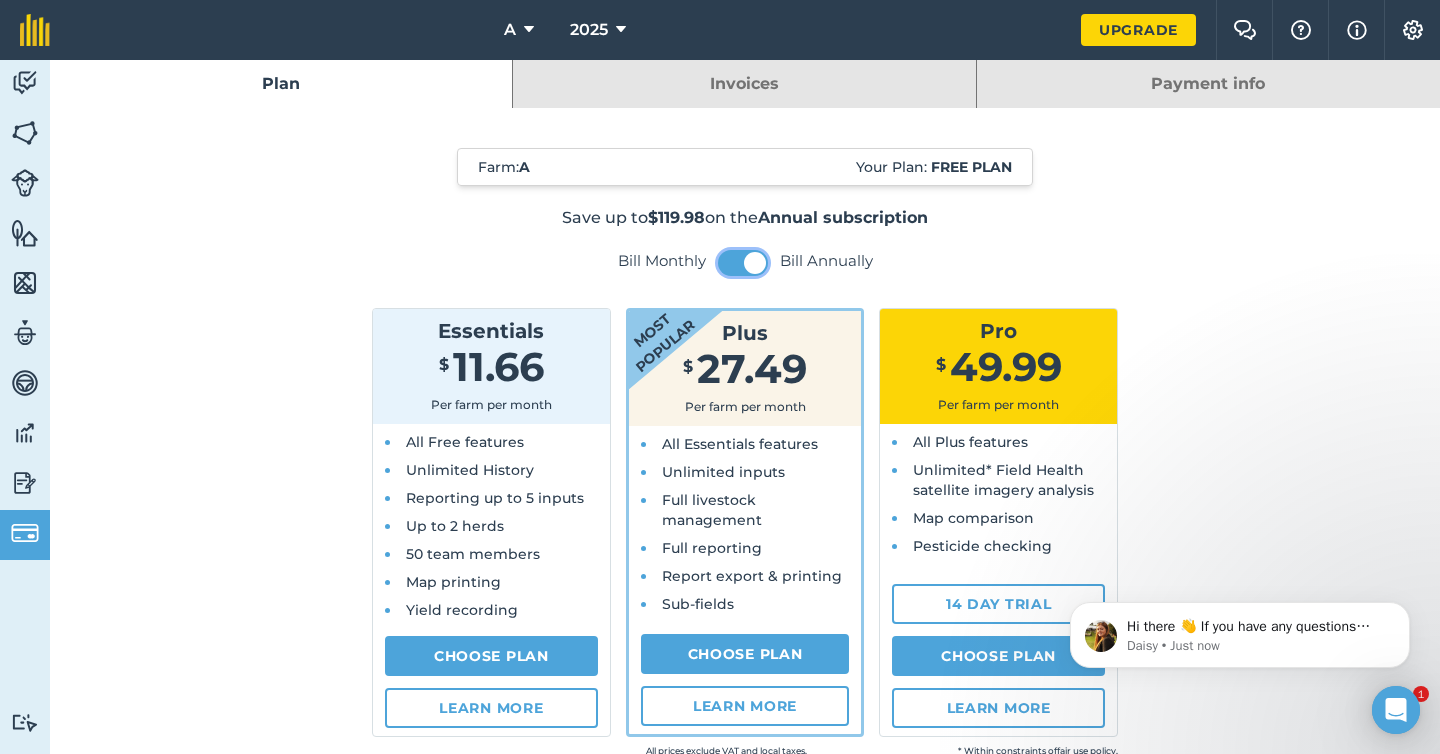 type 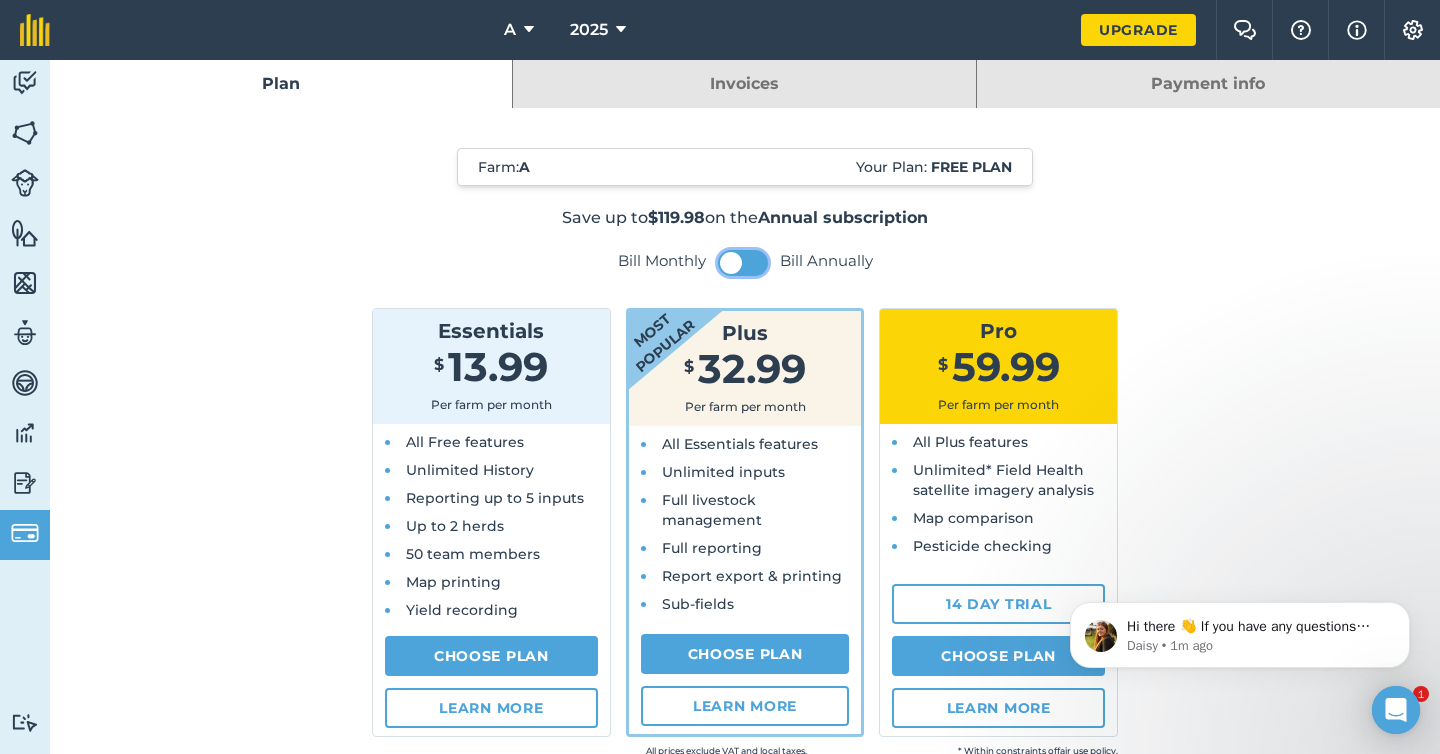 click at bounding box center (731, 263) 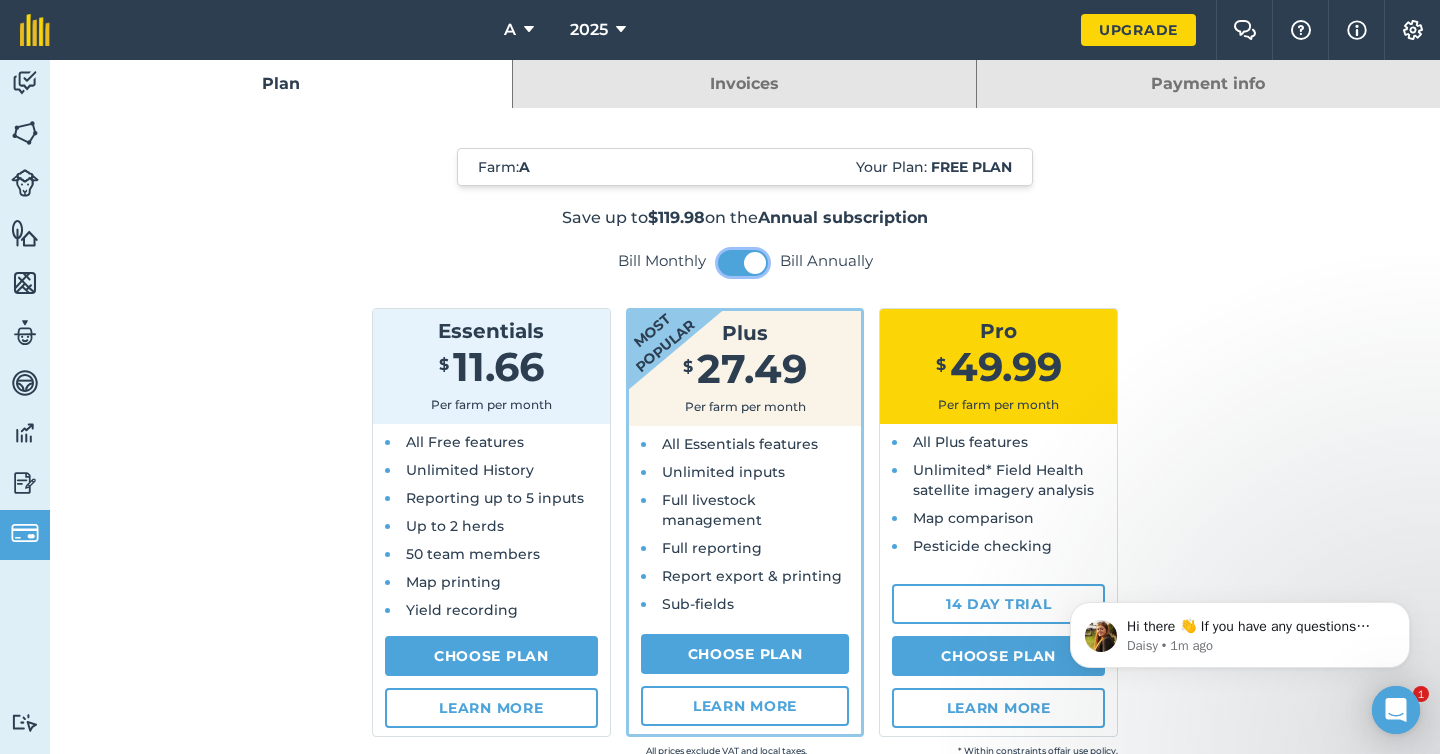 click at bounding box center [743, 263] 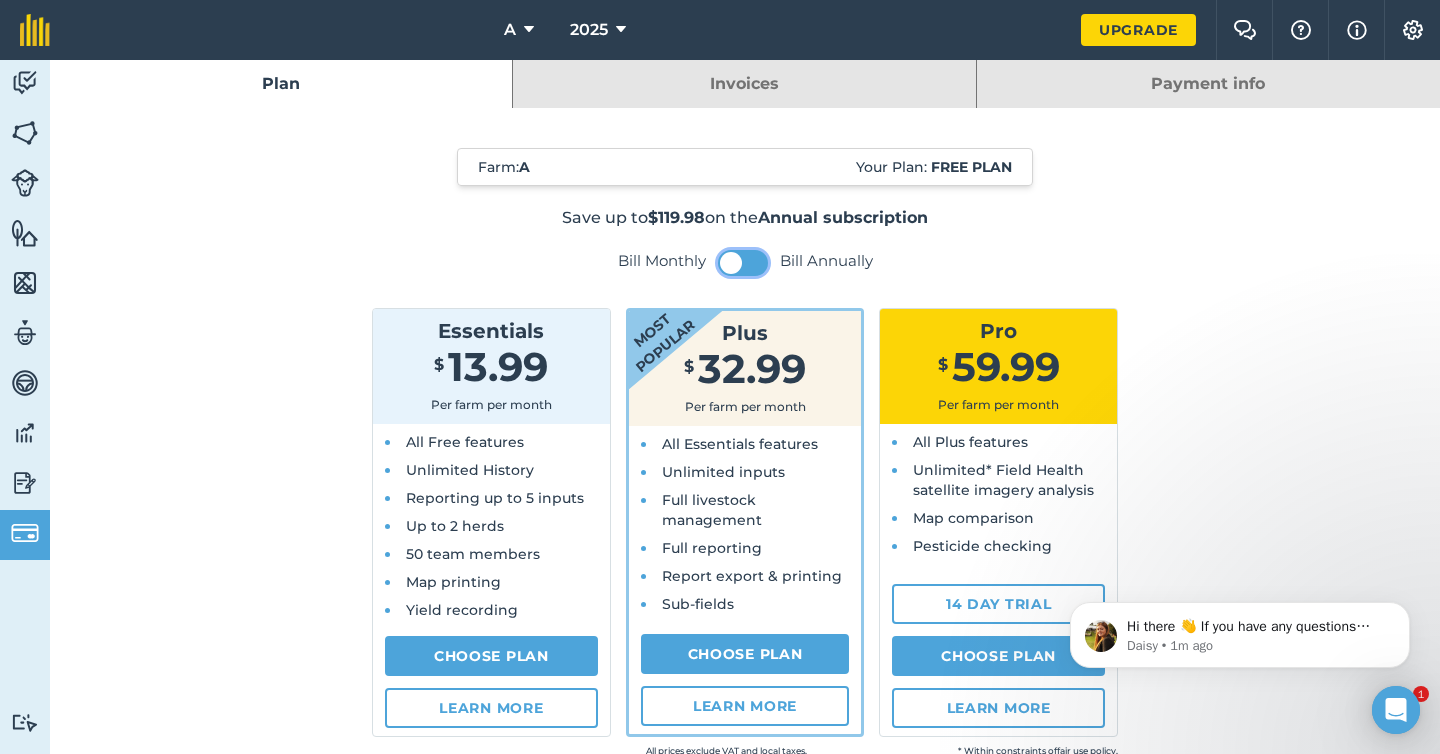 click at bounding box center (743, 263) 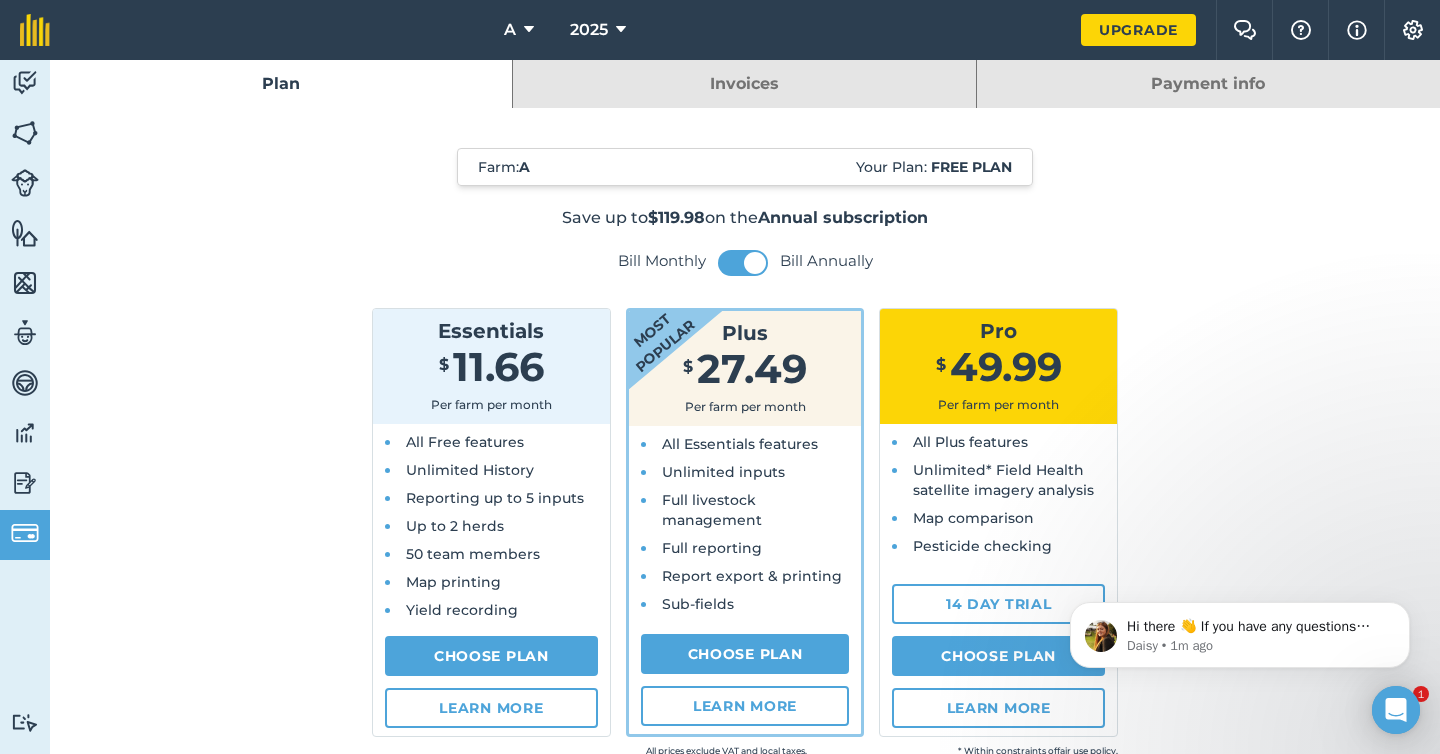 click on "Bill Monthly Bill Annually" at bounding box center [745, 263] 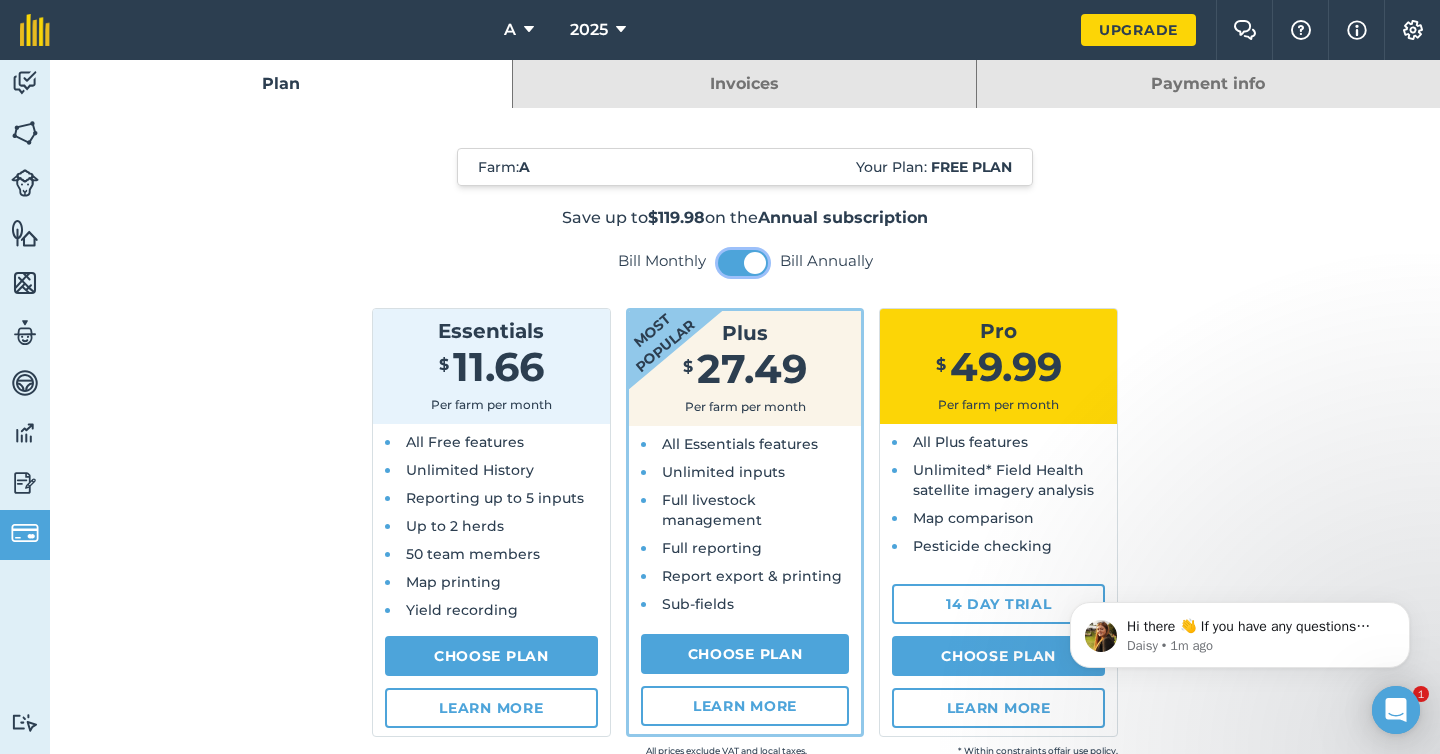click at bounding box center [755, 263] 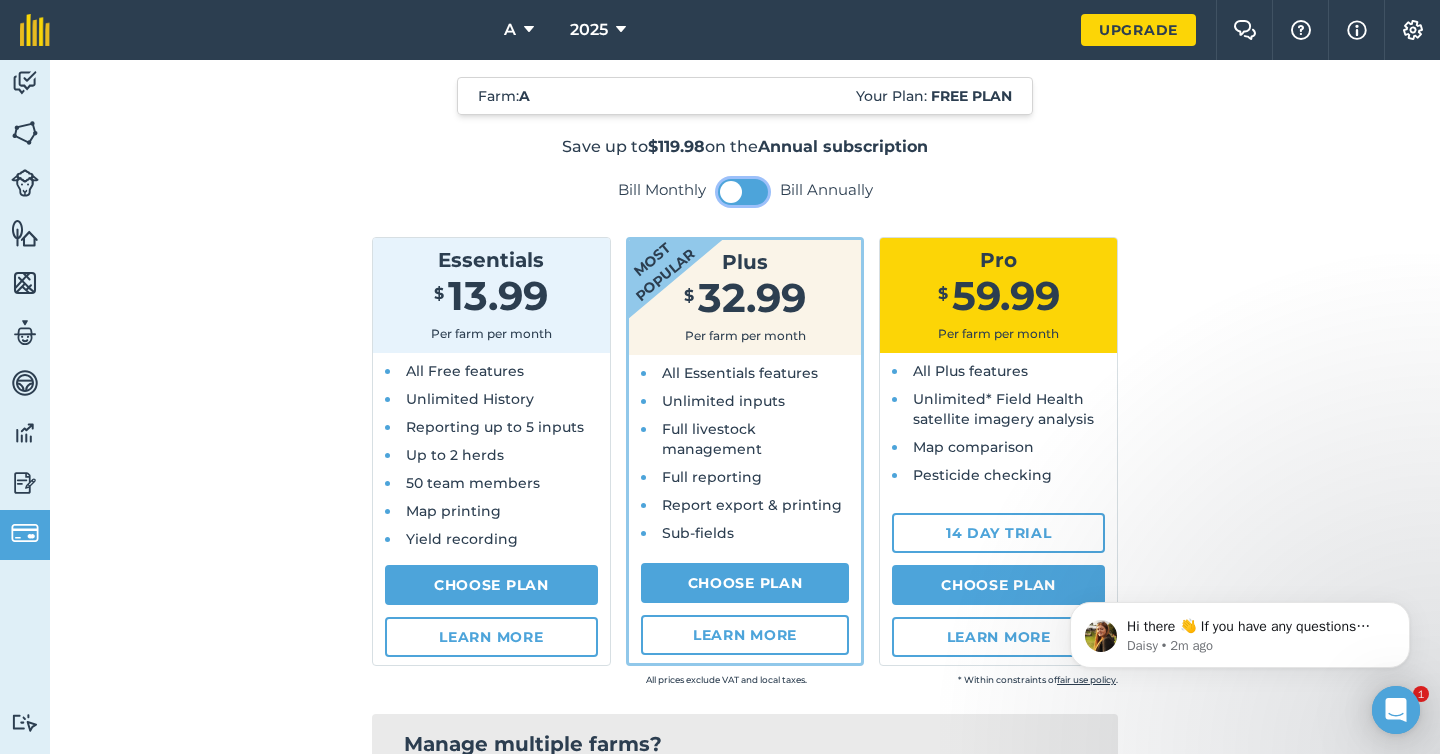 scroll, scrollTop: 132, scrollLeft: 0, axis: vertical 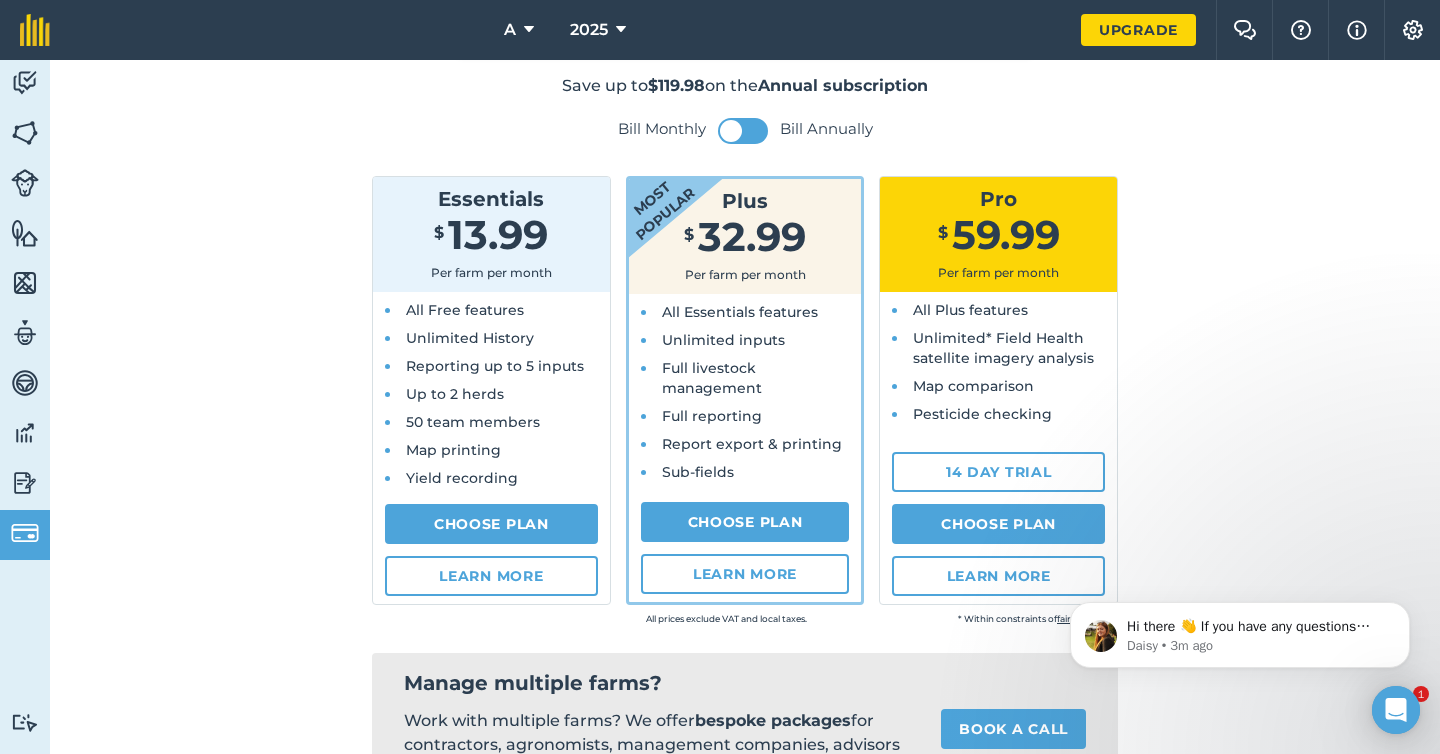 click on "Farm :  A Your Plan:   Free plan Save up to  $119.98  on the  Annual subscription Bill Monthly Bill Annually Essentials $ 13.99 Per farm per month All Free features Unlimited History Reporting up to 5 inputs Up to 2 herds 50 team members Map printing Yield recording Choose Plan Choose Plan Learn more Most popular Plus $ 32.99 Per farm per month All Essentials features Unlimited inputs Full livestock management Full reporting Report export & printing Sub-fields Choose Plan Choose Plan Learn more Pro $ 59.99 Per farm per month All Plus features Unlimited* Field Health satellite imagery analysis Map comparison Pesticide checking 14 day trial Choose Plan Choose Plan Learn more All prices exclude VAT and local taxes. * Within constraints of  fair use policy . Manage multiple farms? Work with multiple farms? We offer  bespoke packages  for contractors, agronomists, management companies, advisors and farm clusters. Book a call Full feature list Core features Essentials Plus Pro Located notes Field jobs Map your farm" at bounding box center (745, 1019) 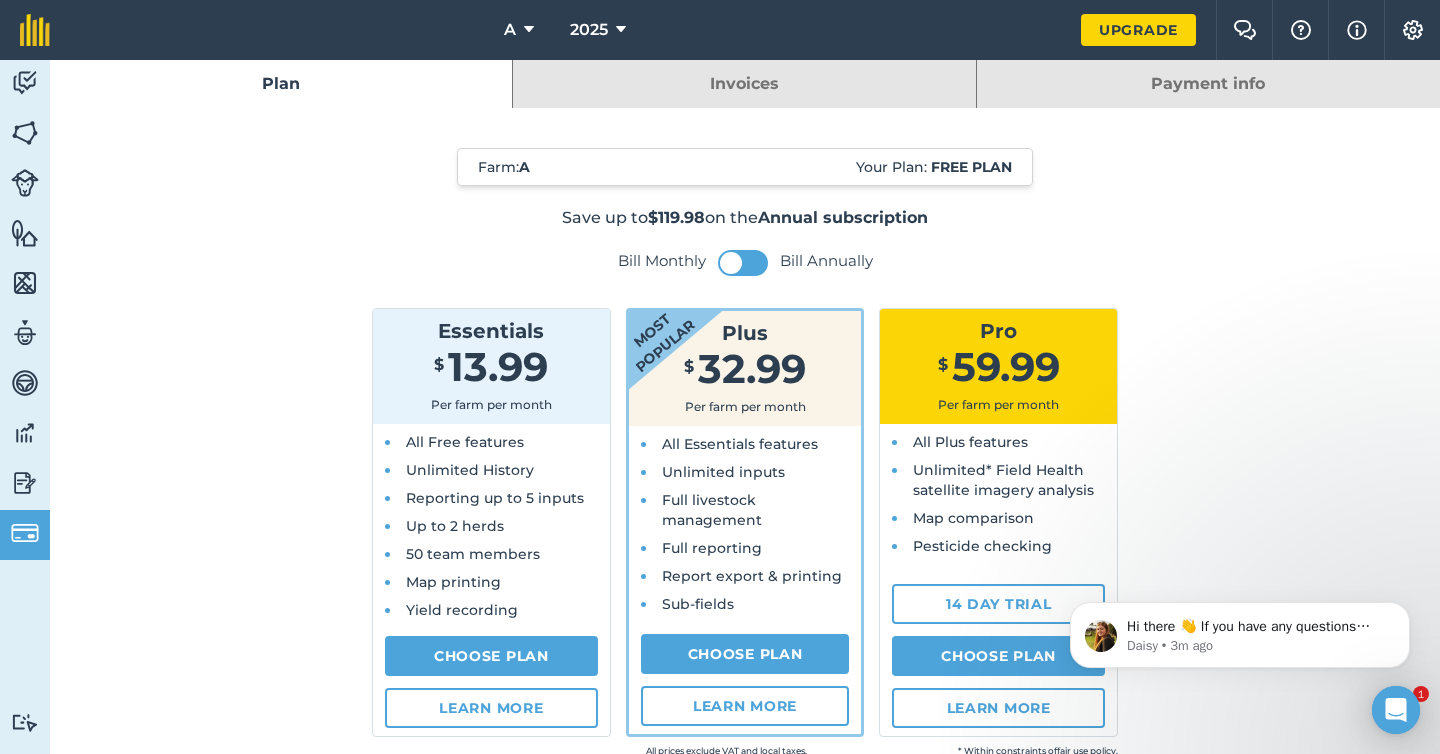 click on "Invoices" at bounding box center [744, 84] 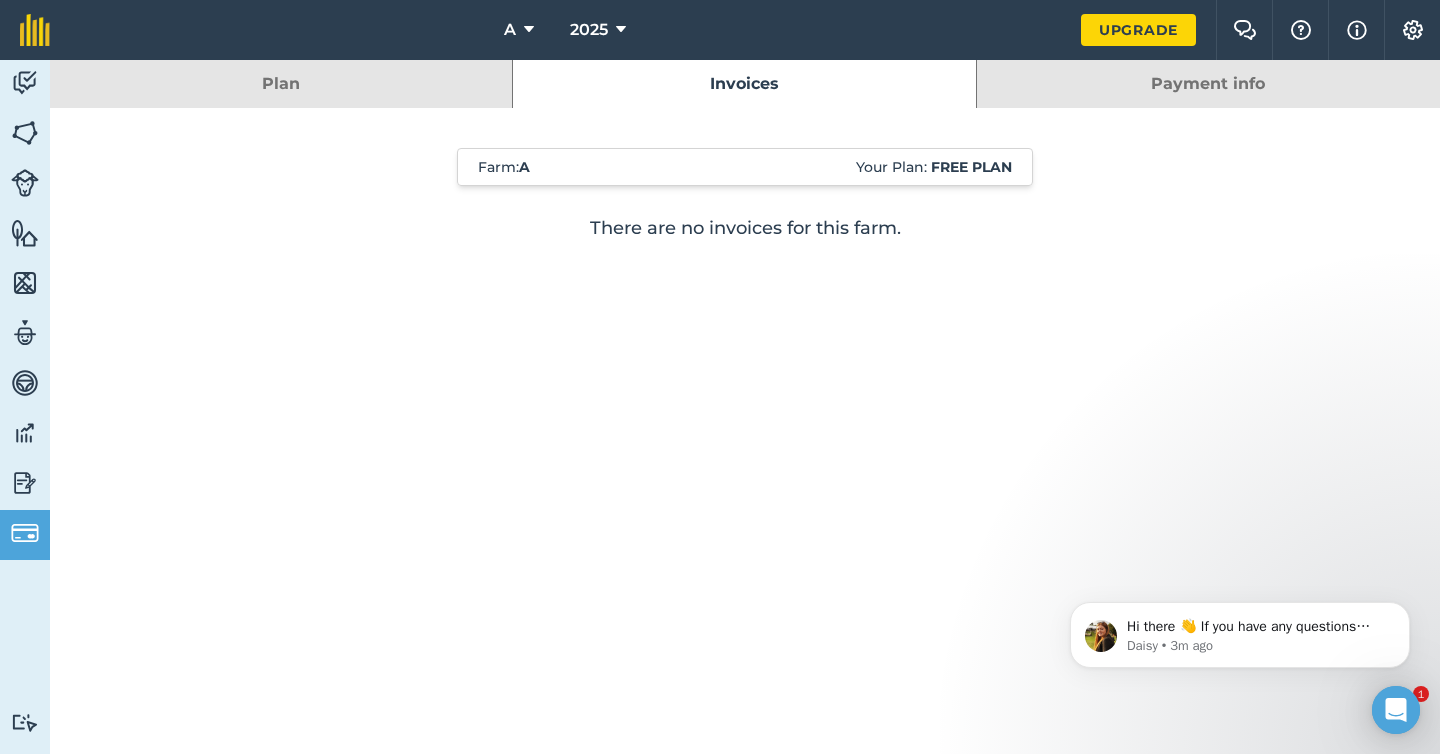 click on "Payment info" at bounding box center [1208, 84] 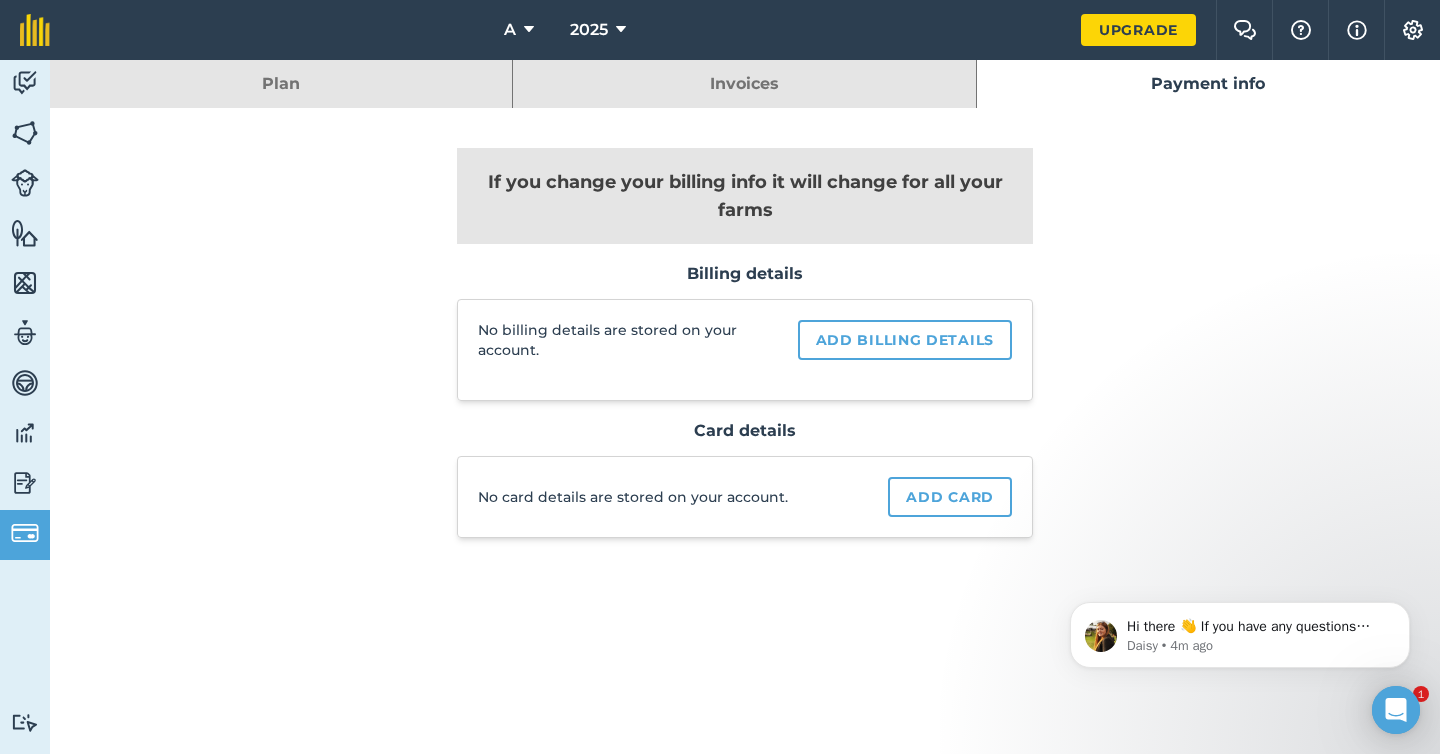 click on "If you change your billing info it will change for all your farms Billing details No billing details are stored on your account. Add billing details Card details No card details are stored on your account. Add card" at bounding box center [745, 353] 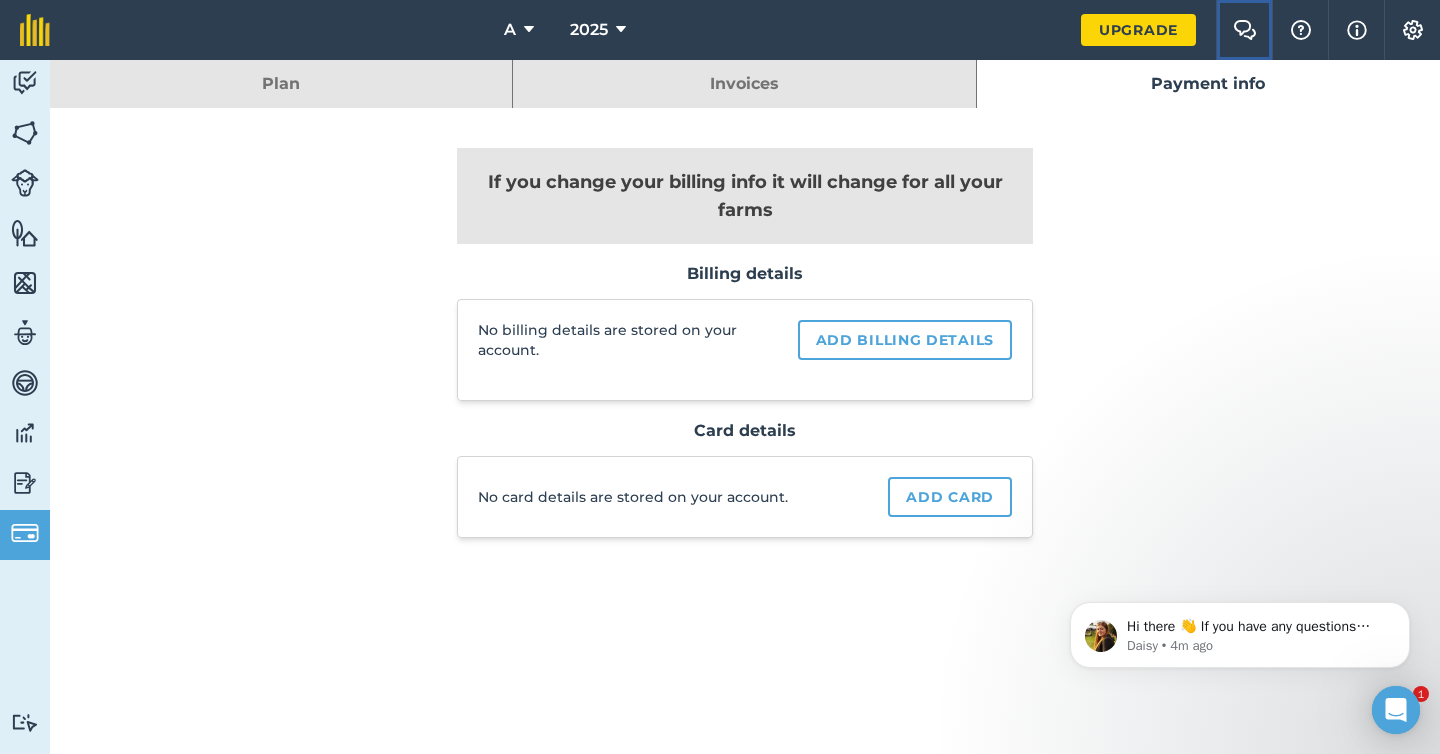 click at bounding box center [1245, 30] 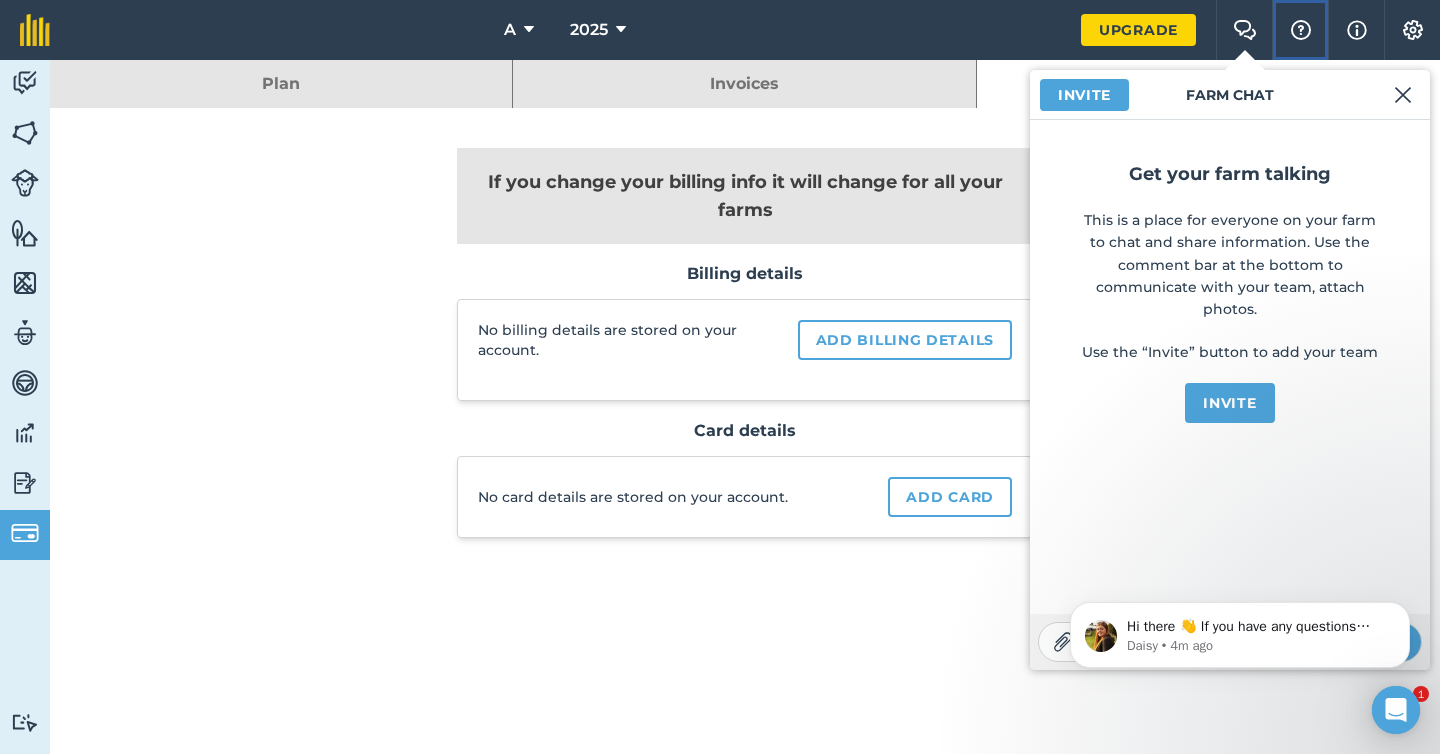 click on "Help" at bounding box center [1300, 30] 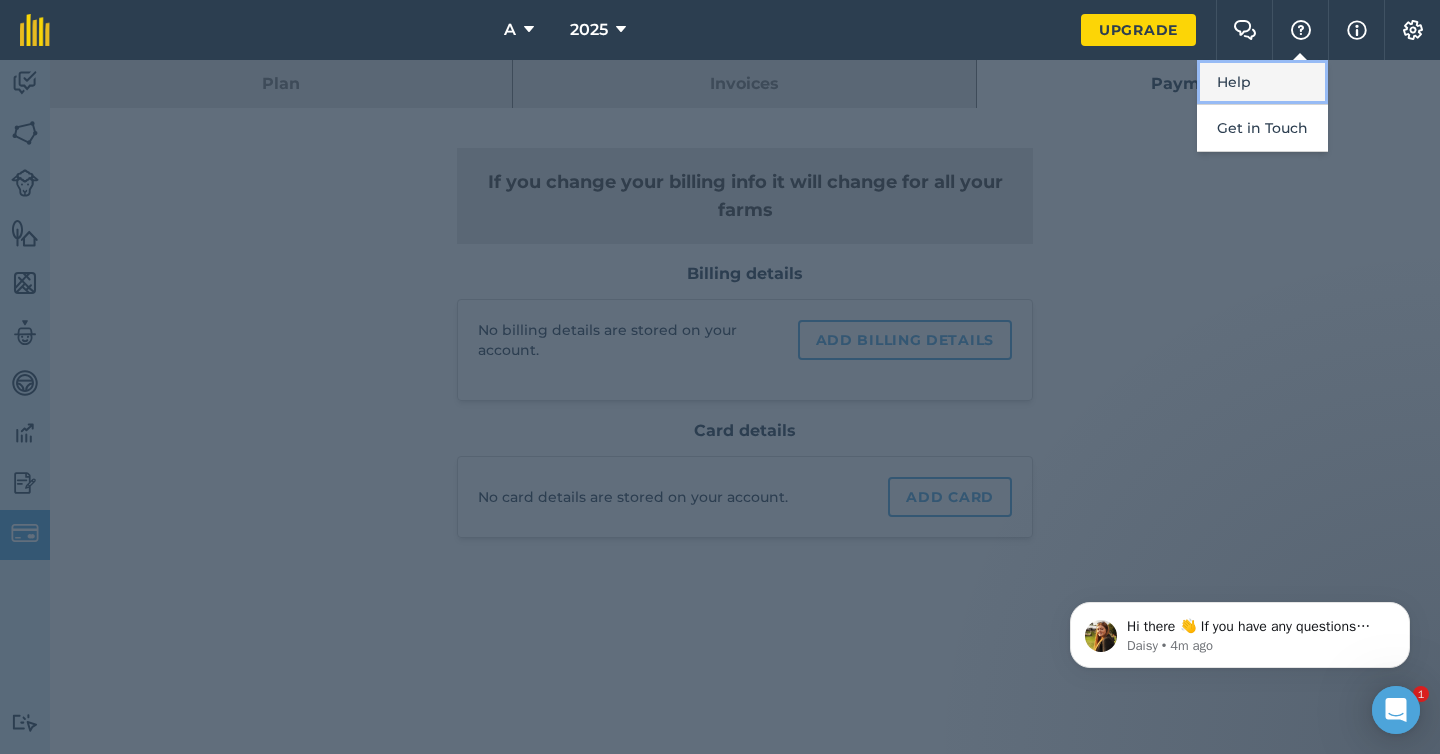 click on "Help" at bounding box center [1262, 82] 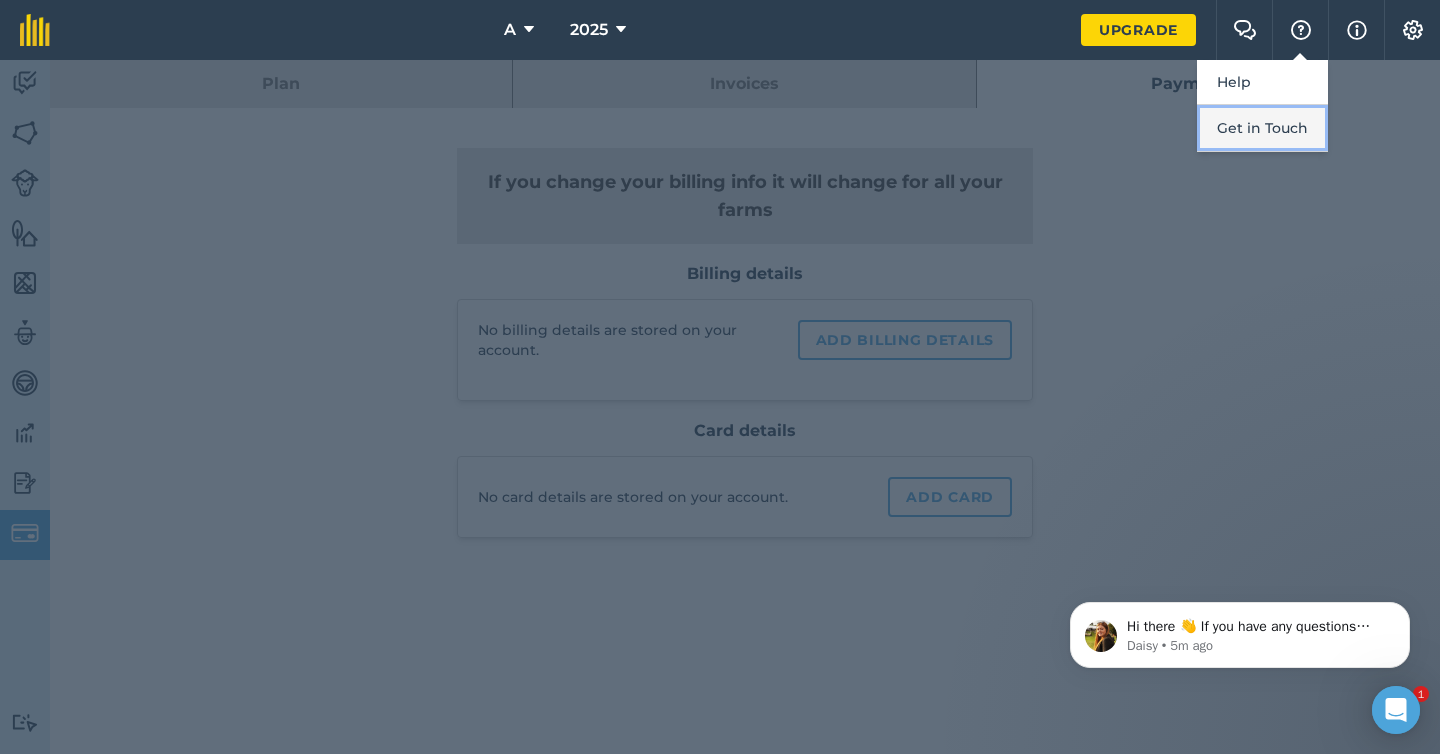 click on "Get in Touch" at bounding box center [1262, 128] 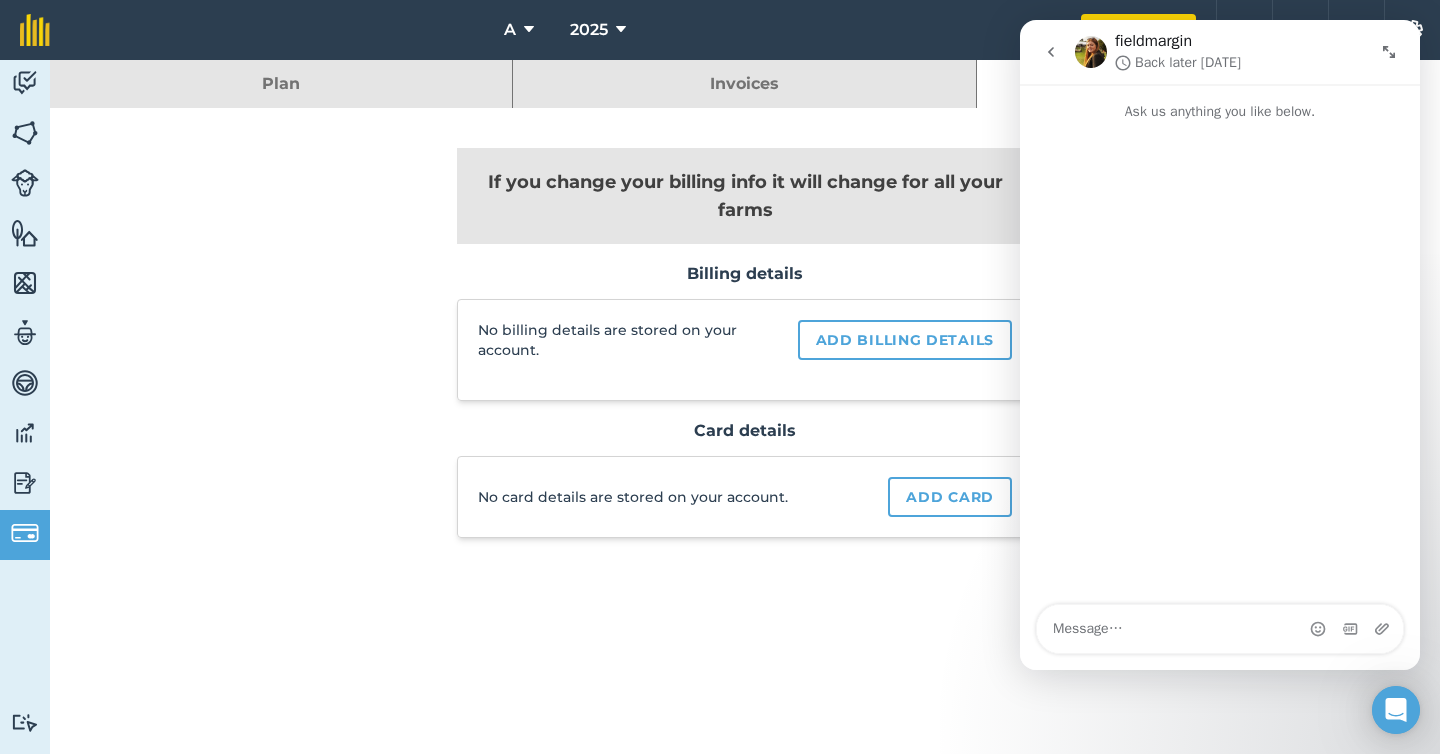 scroll, scrollTop: 0, scrollLeft: 0, axis: both 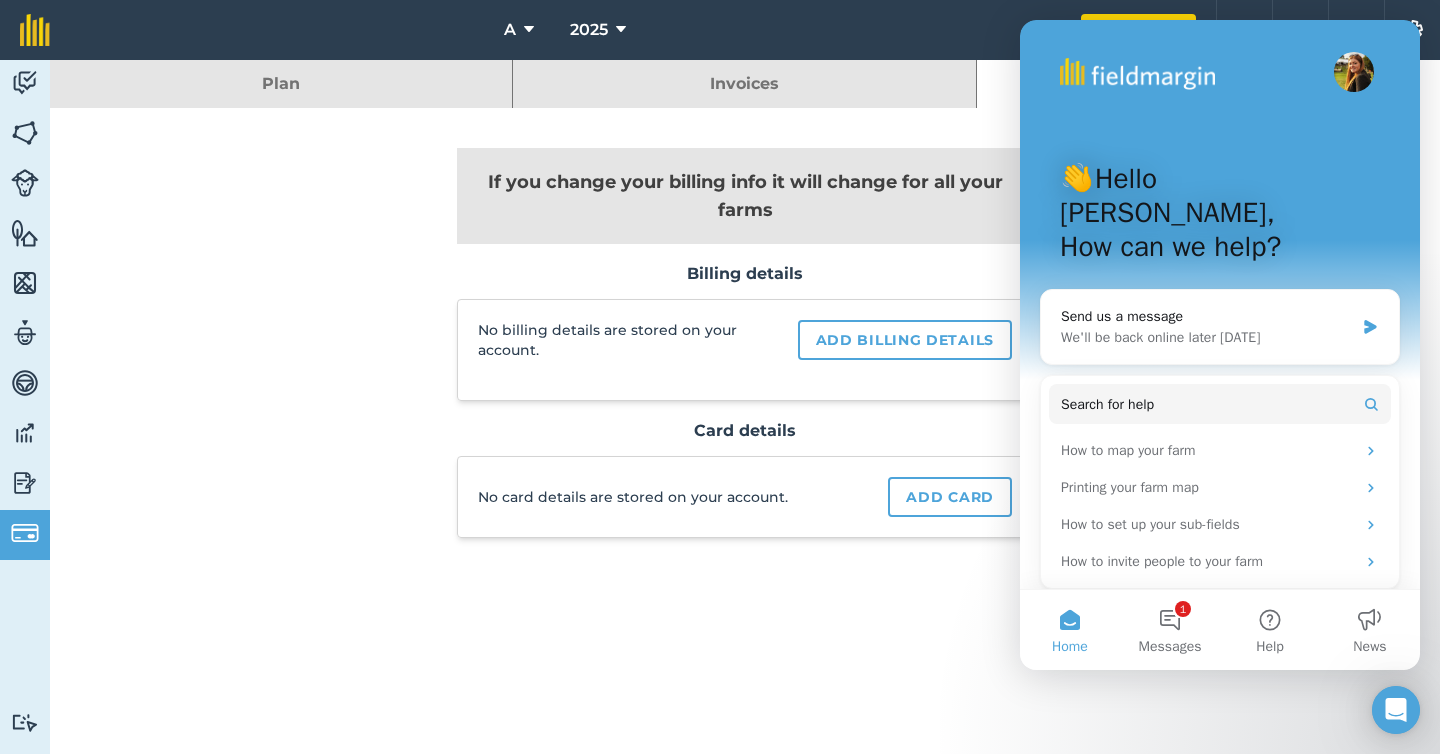 click on "Plan Invoices Payment info If you change your billing info it will change for all your farms Billing details No billing details are stored on your account. Add billing details Card details No card details are stored on your account. Add card" at bounding box center (745, 344) 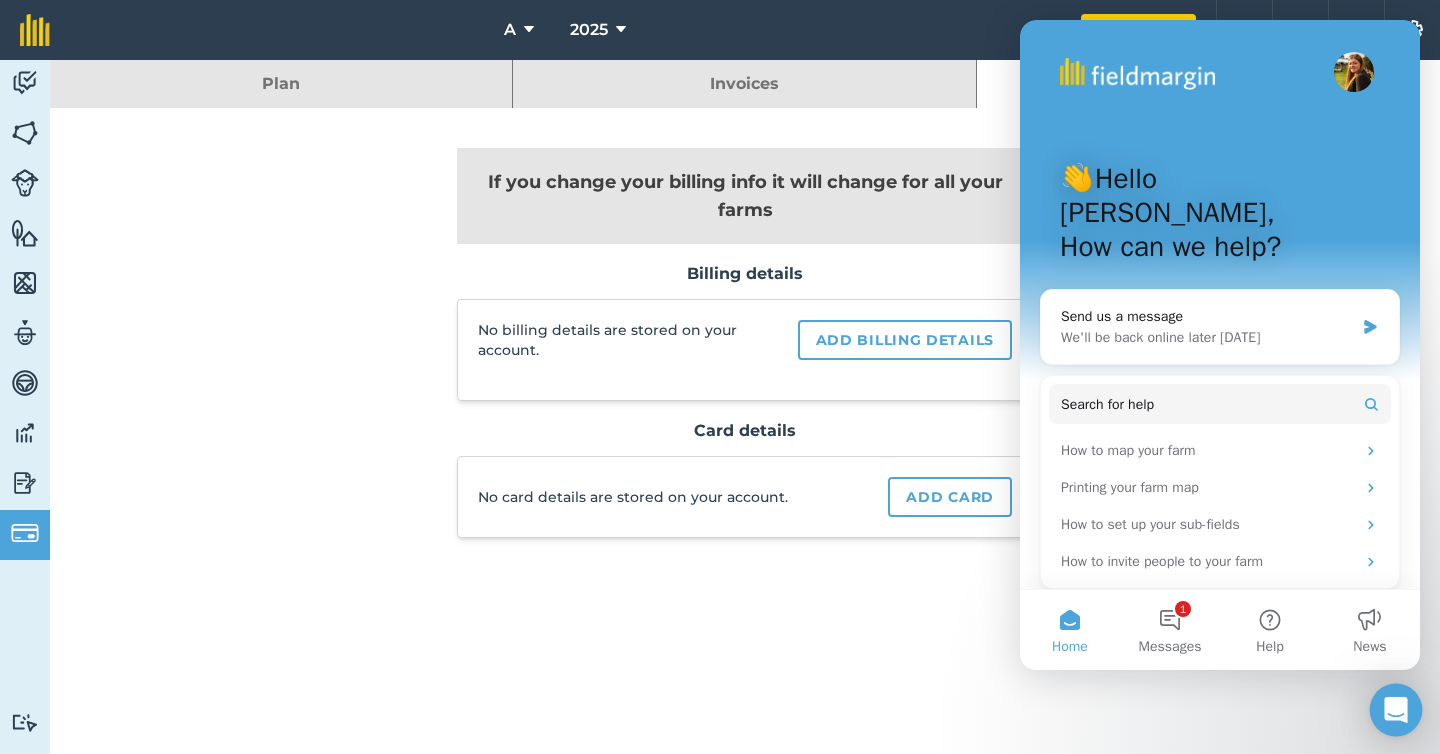 click 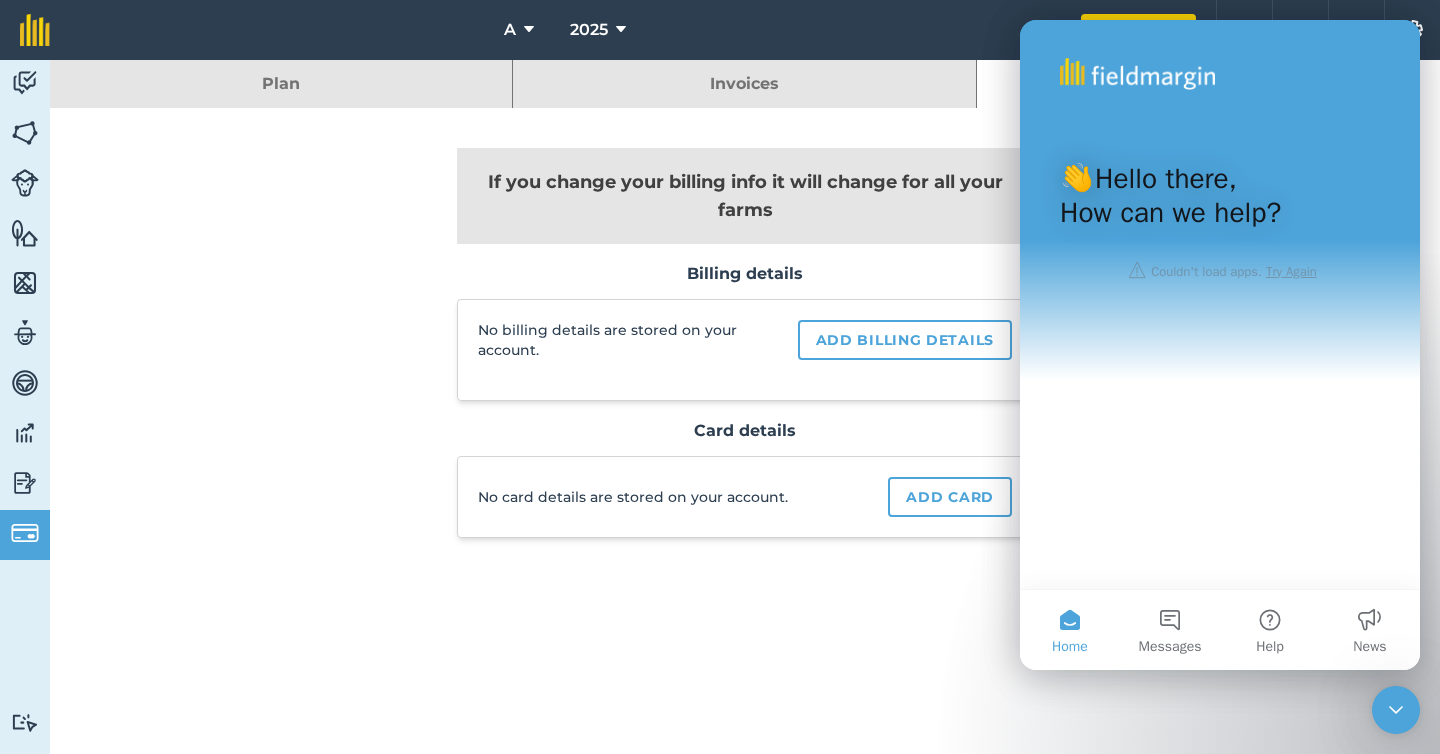 scroll, scrollTop: 0, scrollLeft: 0, axis: both 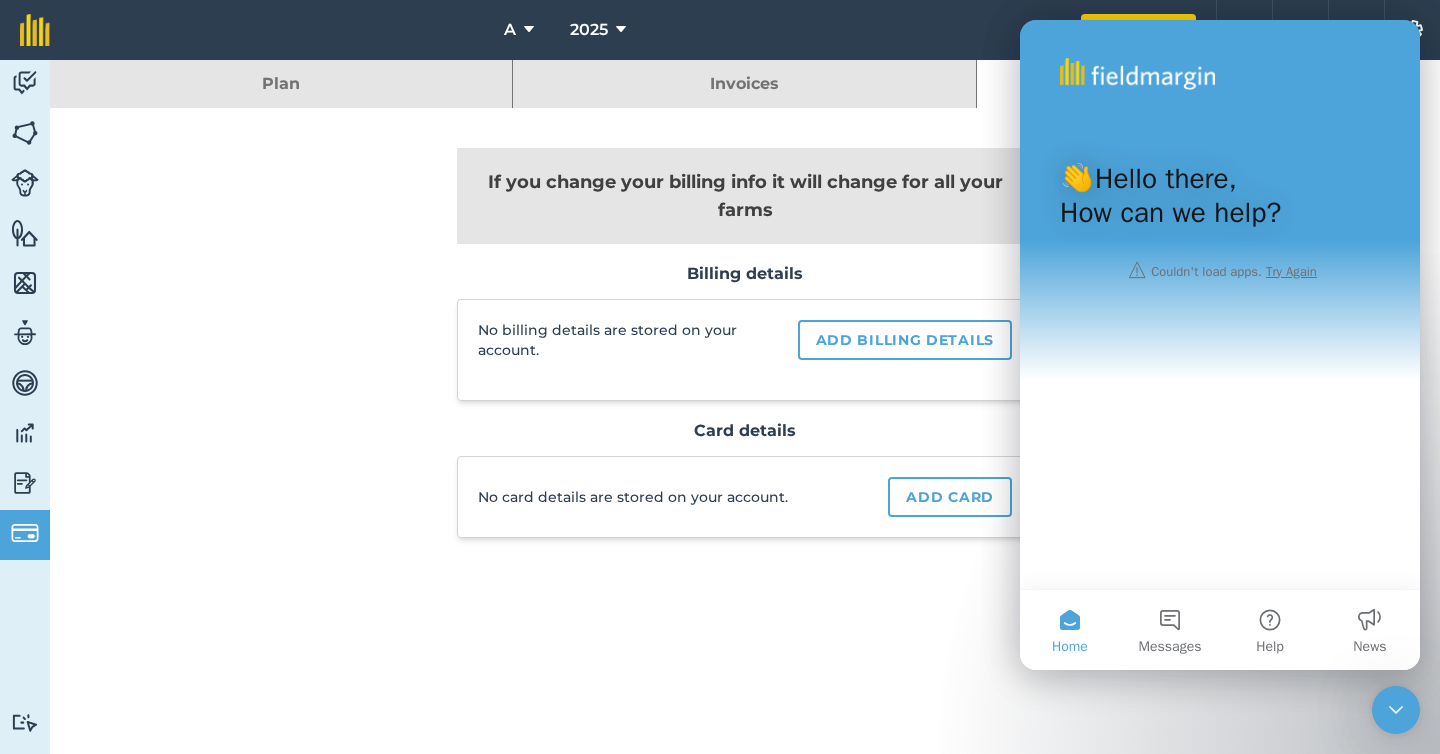 click on "Plan Invoices Payment info If you change your billing info it will change for all your farms Billing details No billing details are stored on your account. Add billing details Card details No card details are stored on your account. Add card" at bounding box center [745, 407] 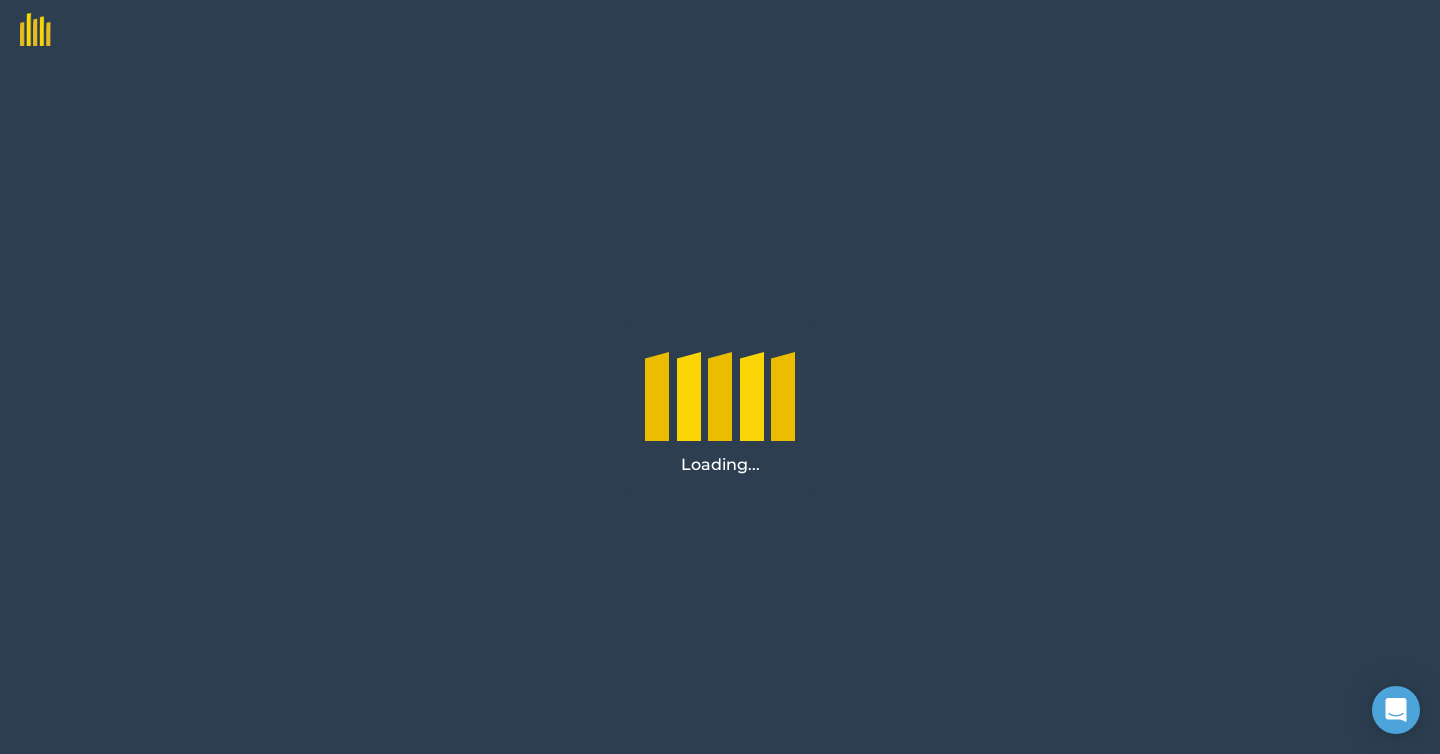 scroll, scrollTop: 0, scrollLeft: 0, axis: both 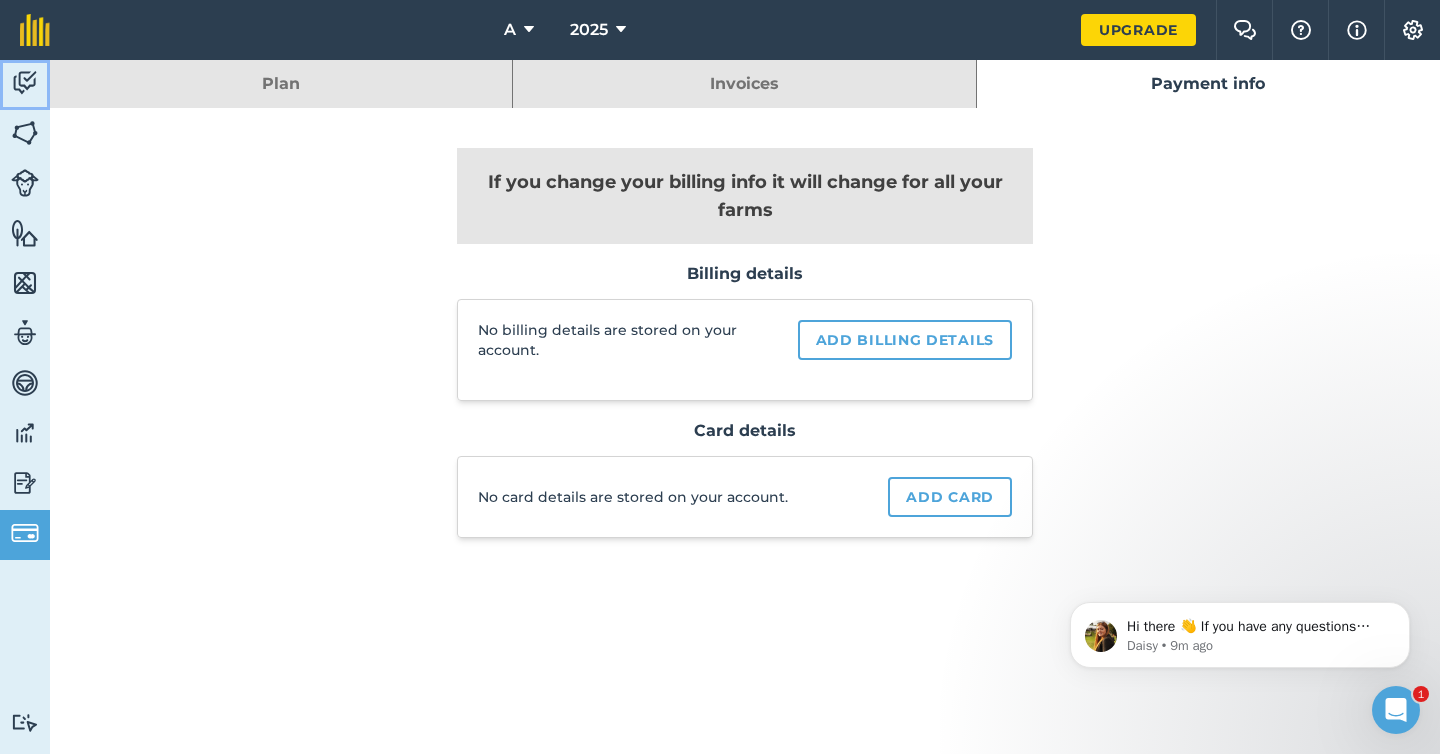 click at bounding box center [25, 83] 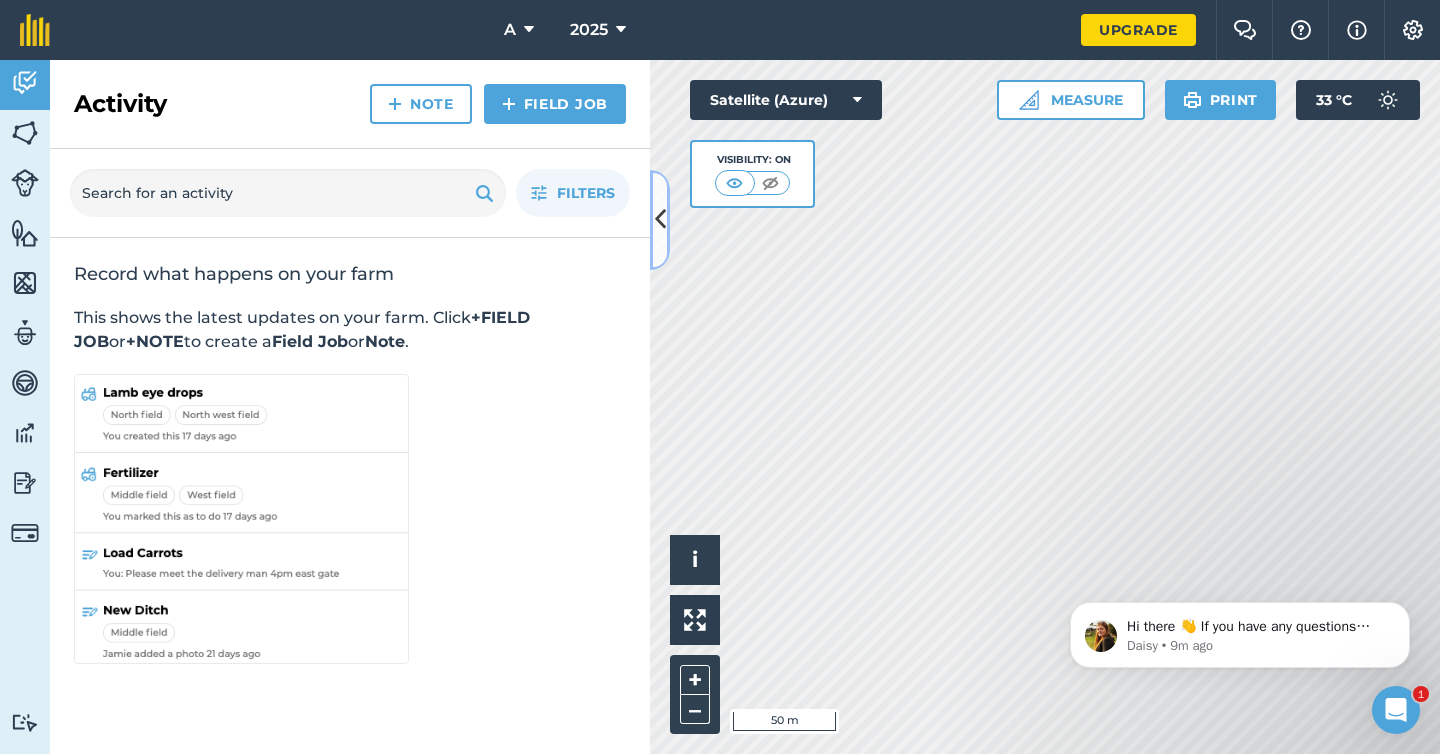 click at bounding box center (660, 220) 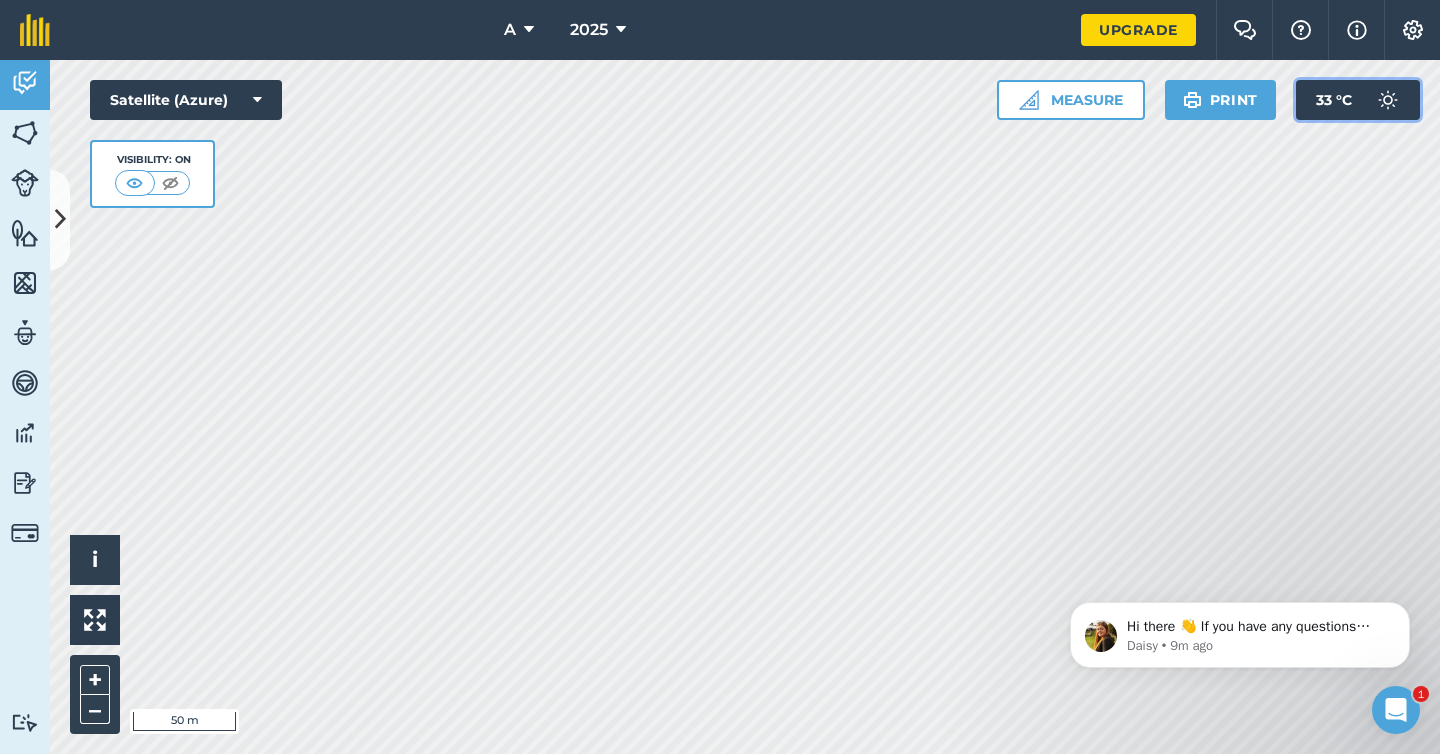 click on "33   ° C" at bounding box center [1358, 100] 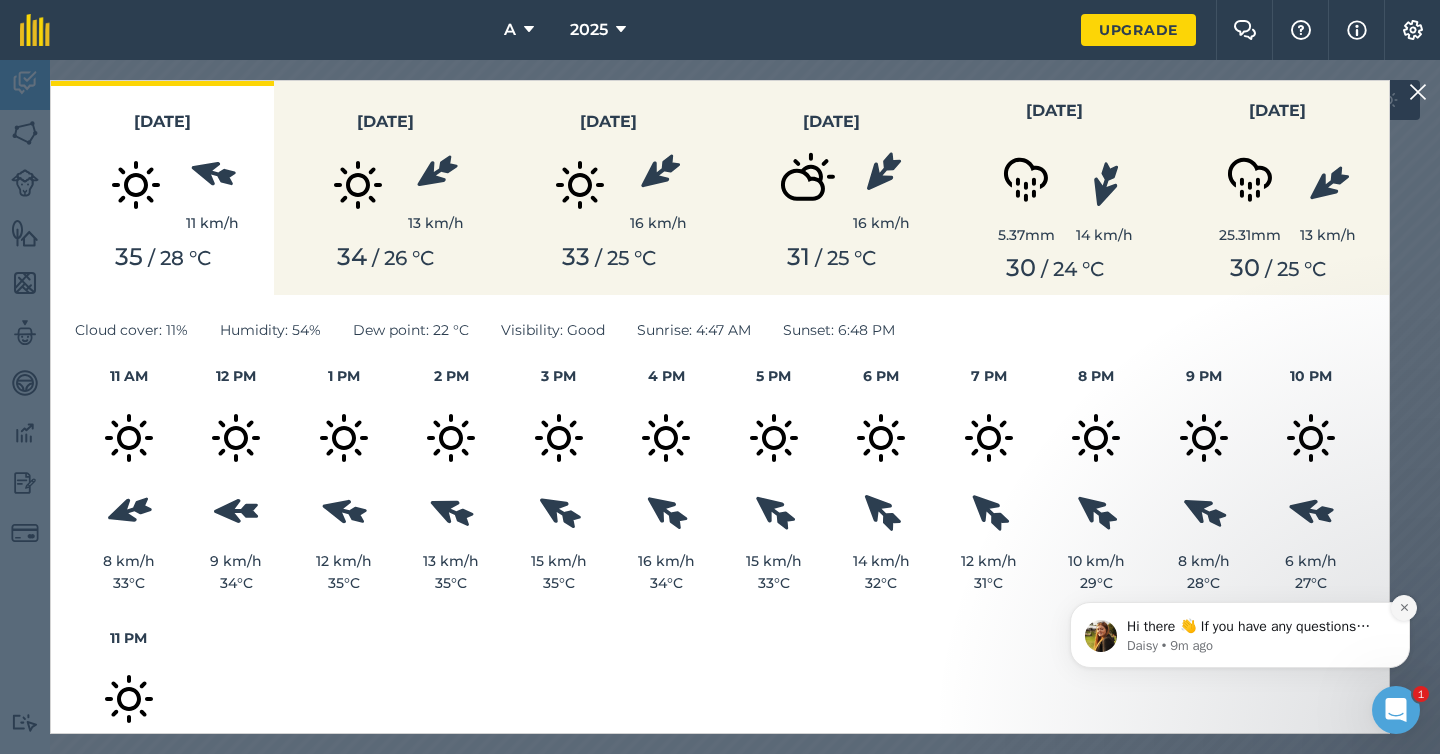 click 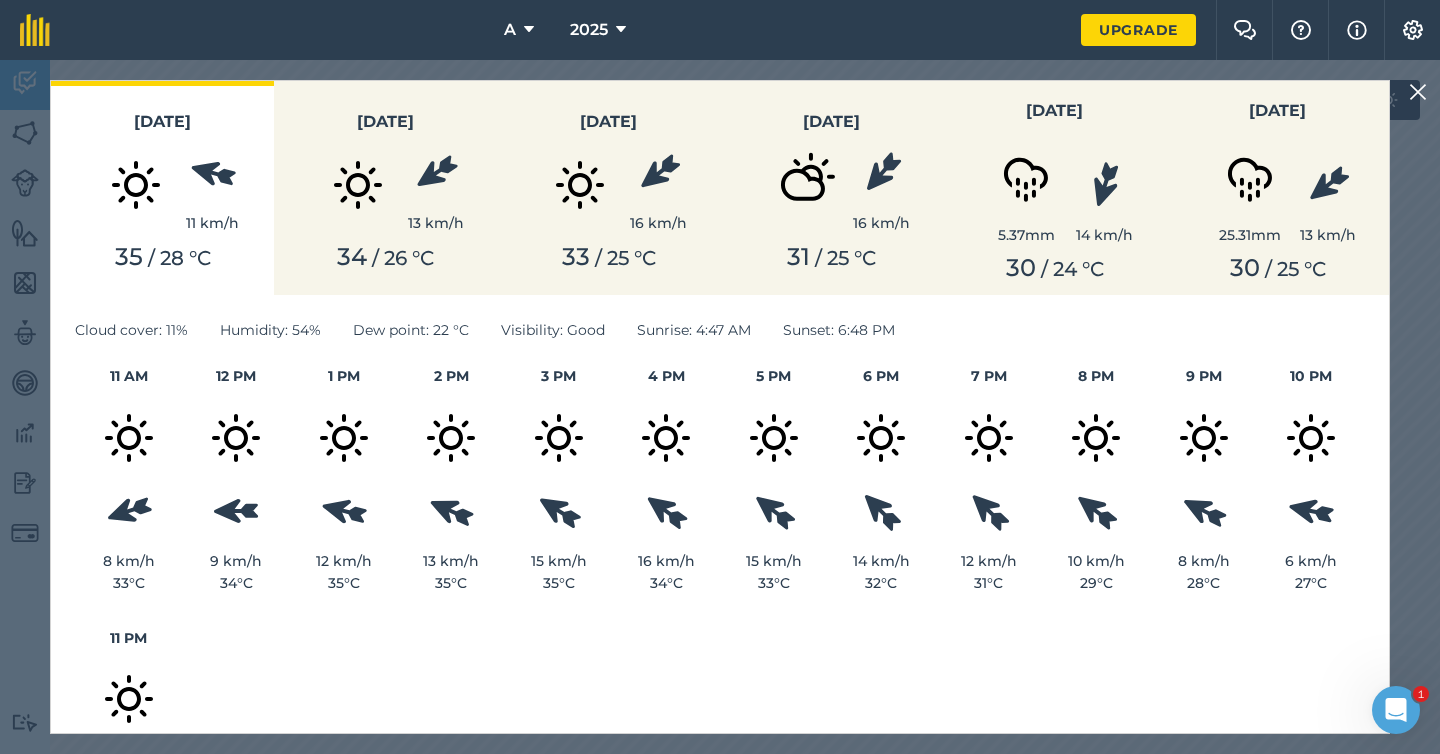 click at bounding box center (1418, 92) 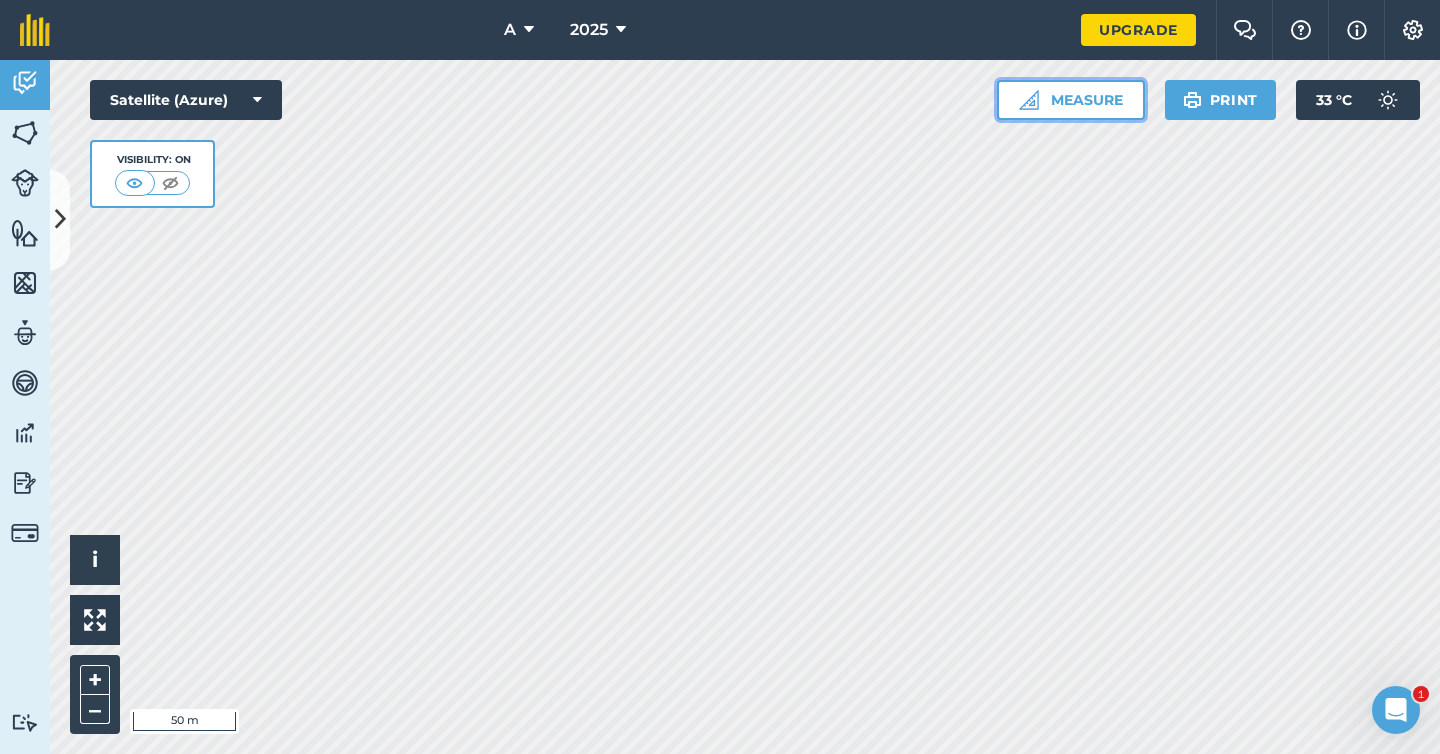 click on "Measure" at bounding box center (1071, 100) 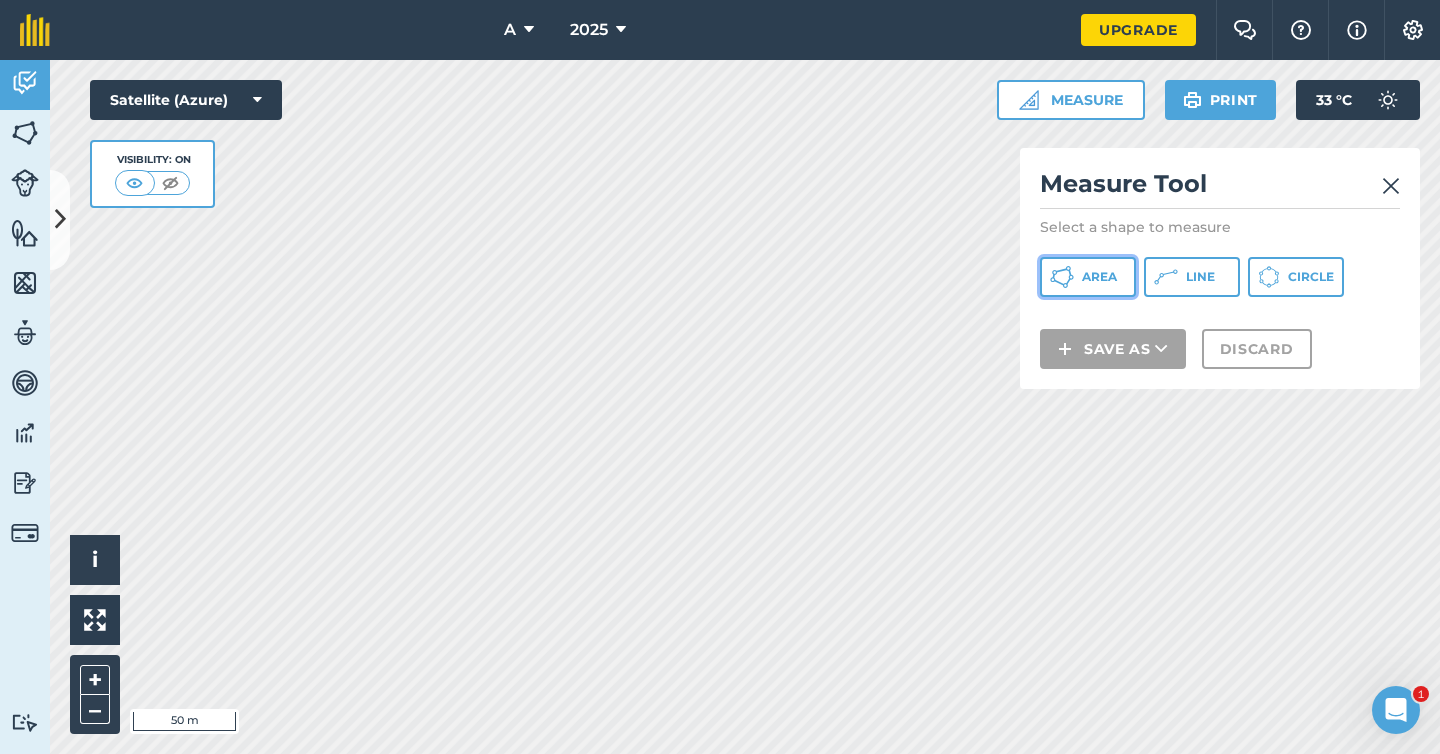 click on "Area" at bounding box center [1088, 277] 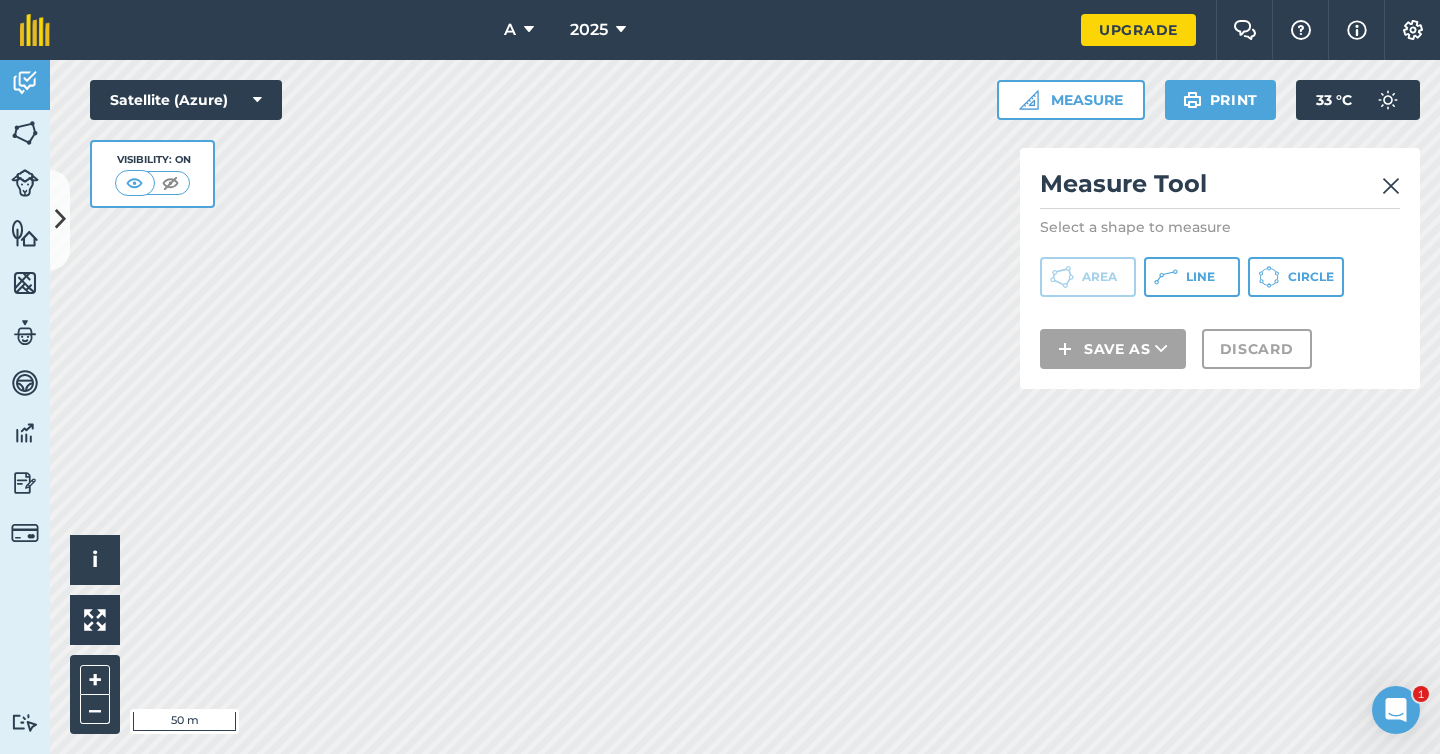 click at bounding box center [1391, 186] 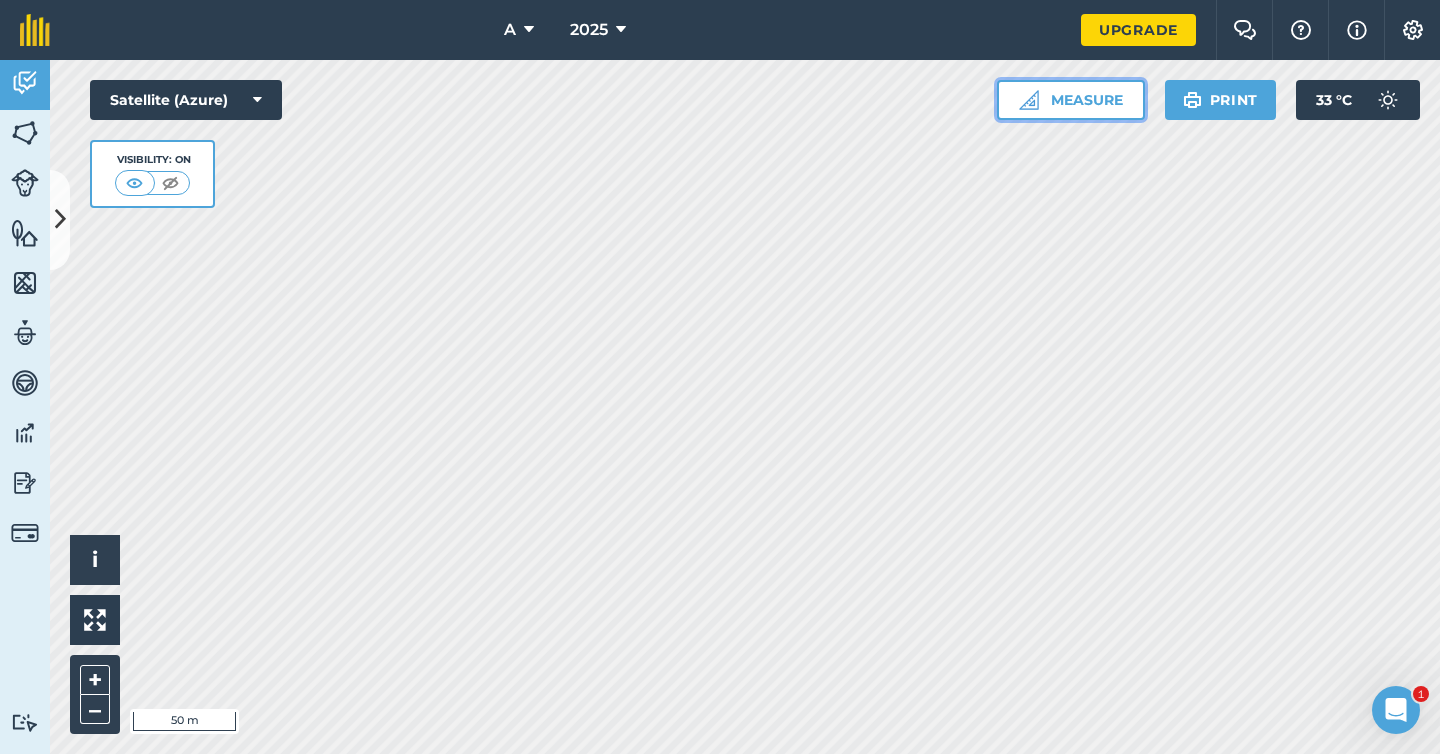click on "Measure" at bounding box center (1071, 100) 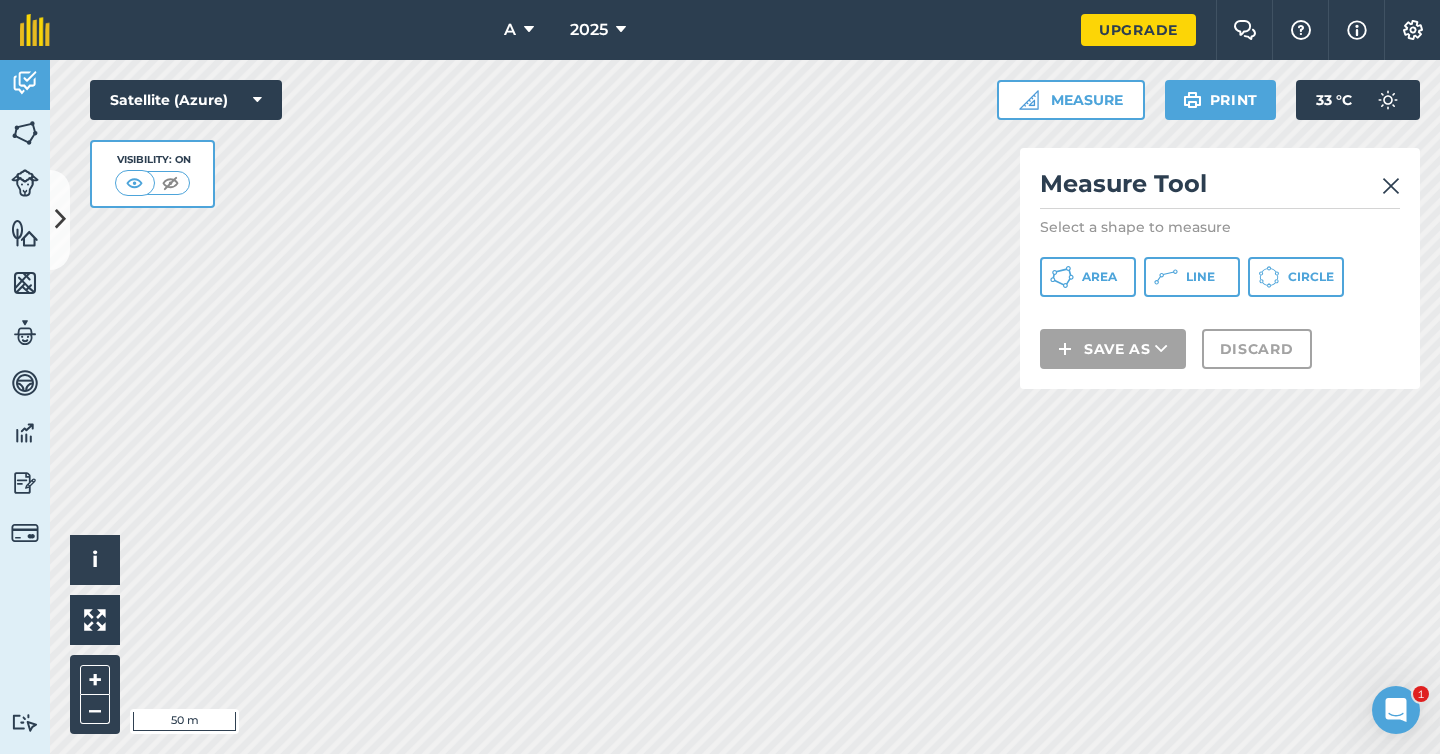 click at bounding box center (1391, 186) 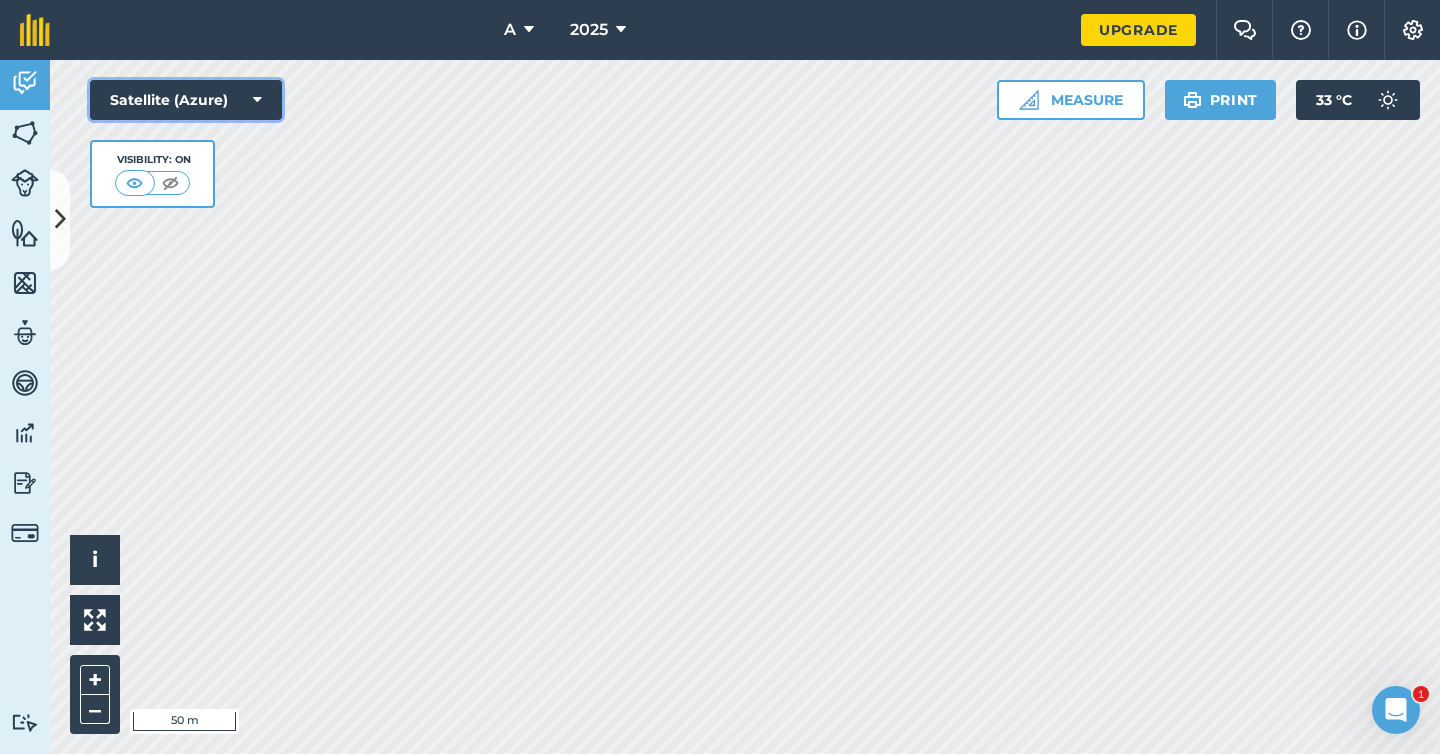 click on "Satellite (Azure)" at bounding box center (186, 100) 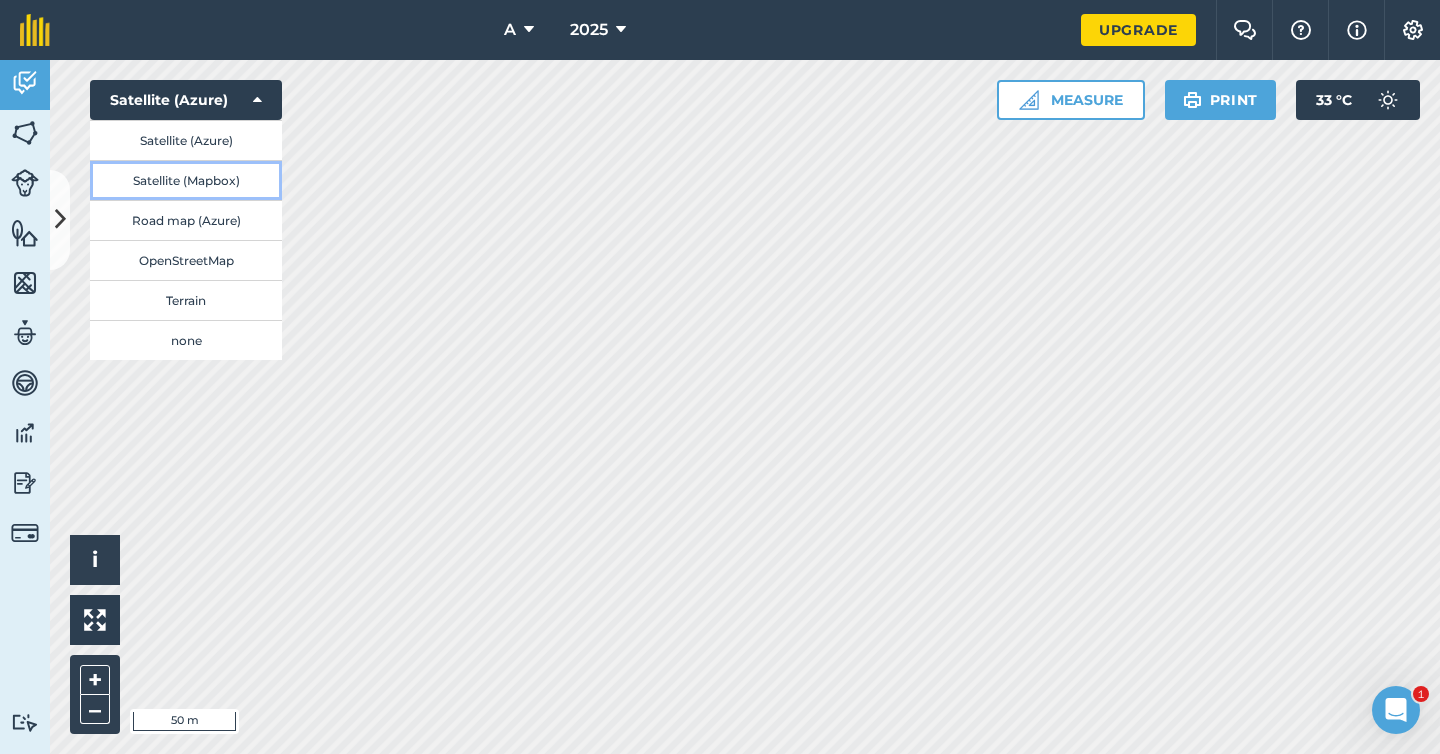 click on "Satellite (Mapbox)" at bounding box center [186, 180] 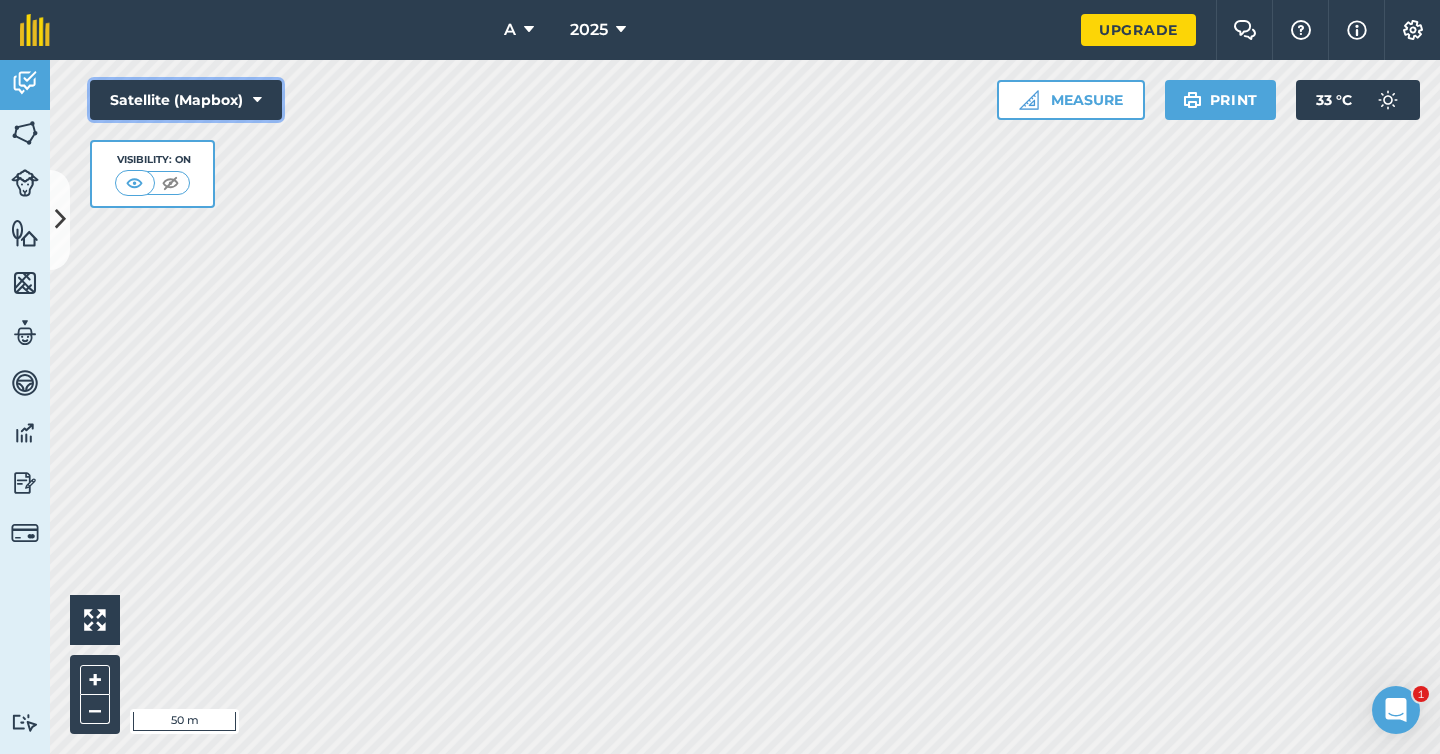 click on "Satellite (Mapbox)" at bounding box center [186, 100] 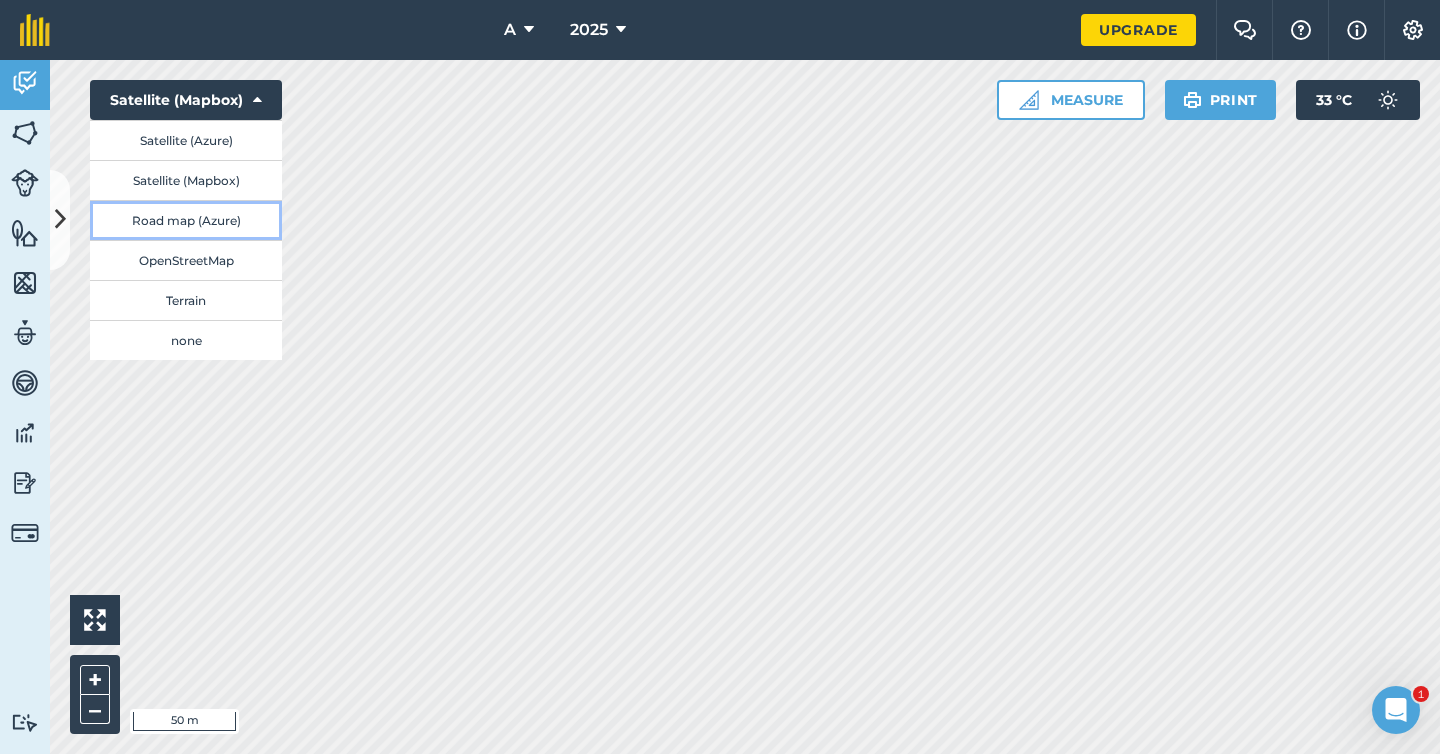 click on "Road map (Azure)" at bounding box center (186, 220) 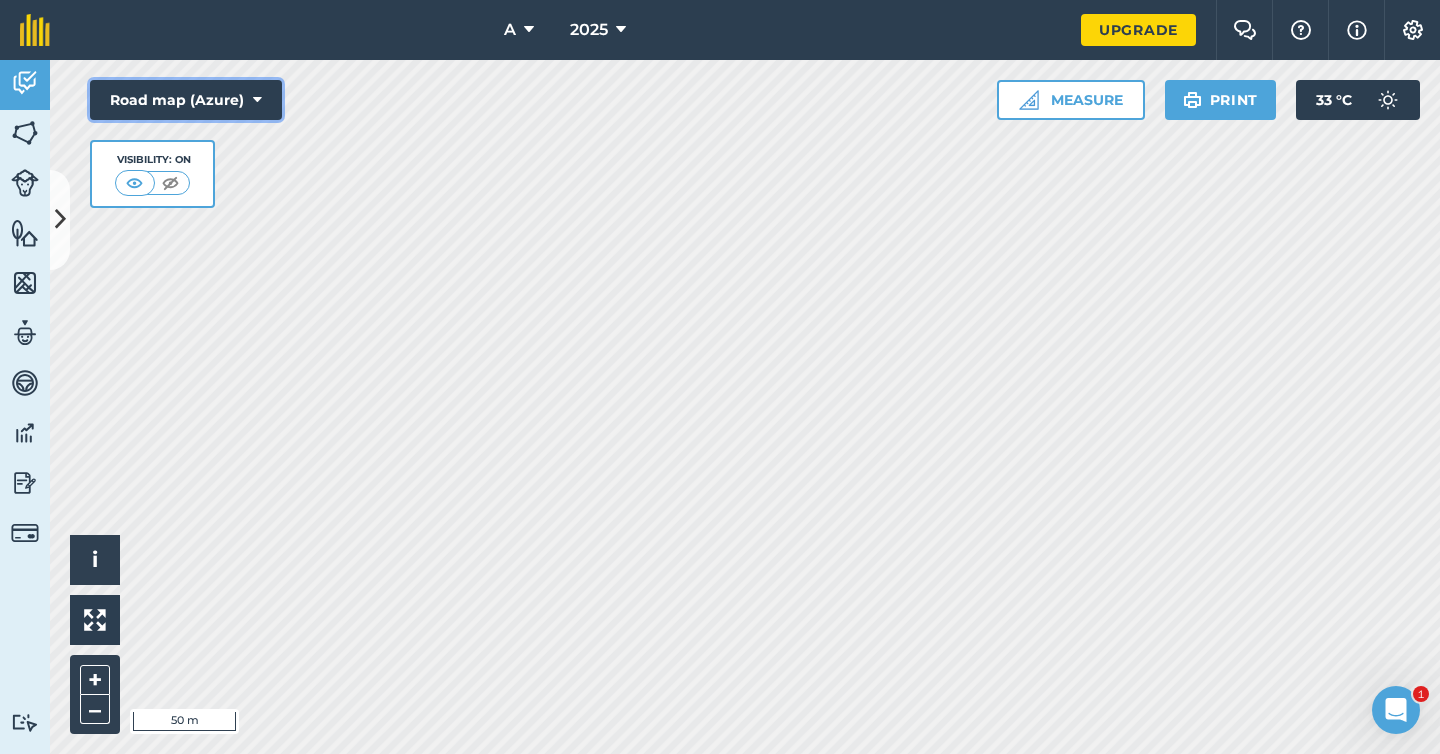 click on "Road map (Azure)" at bounding box center [186, 100] 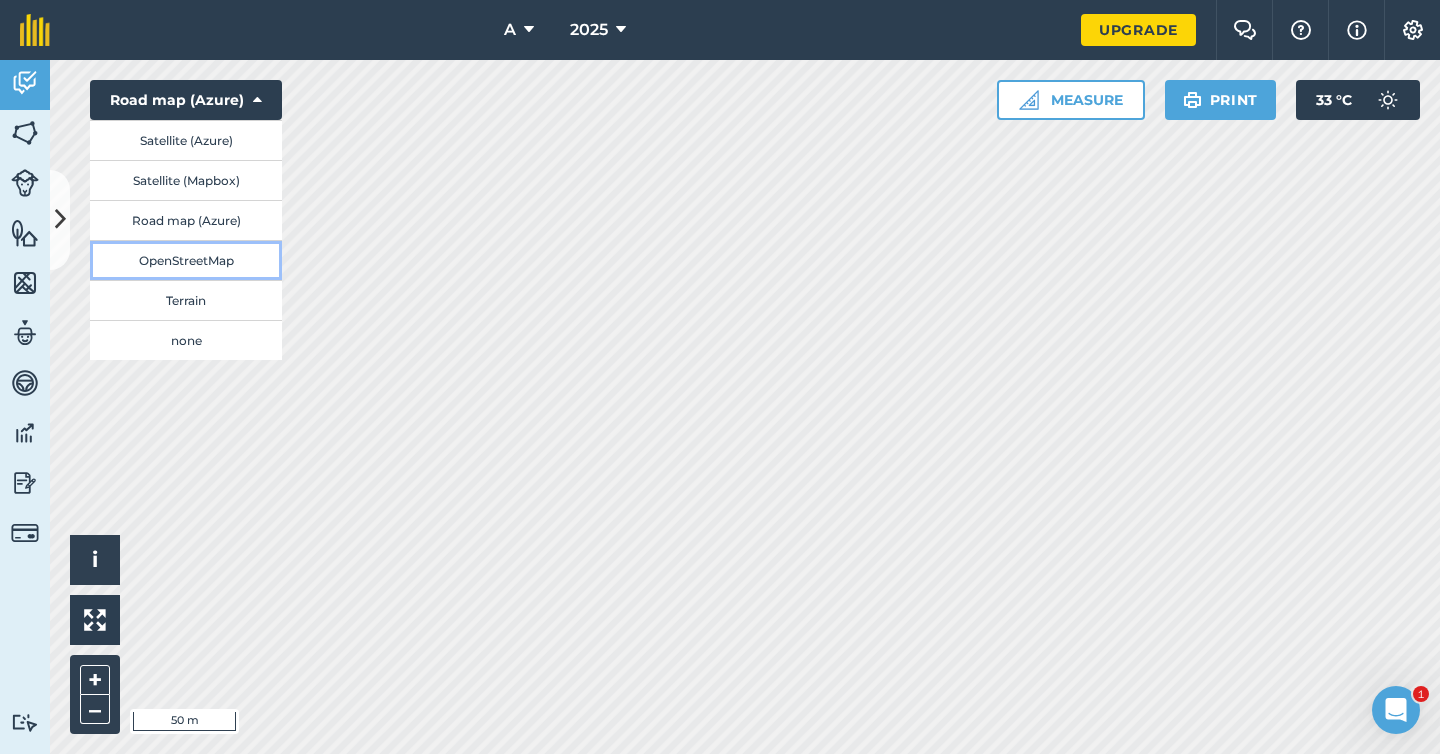 click on "OpenStreetMap" at bounding box center (186, 260) 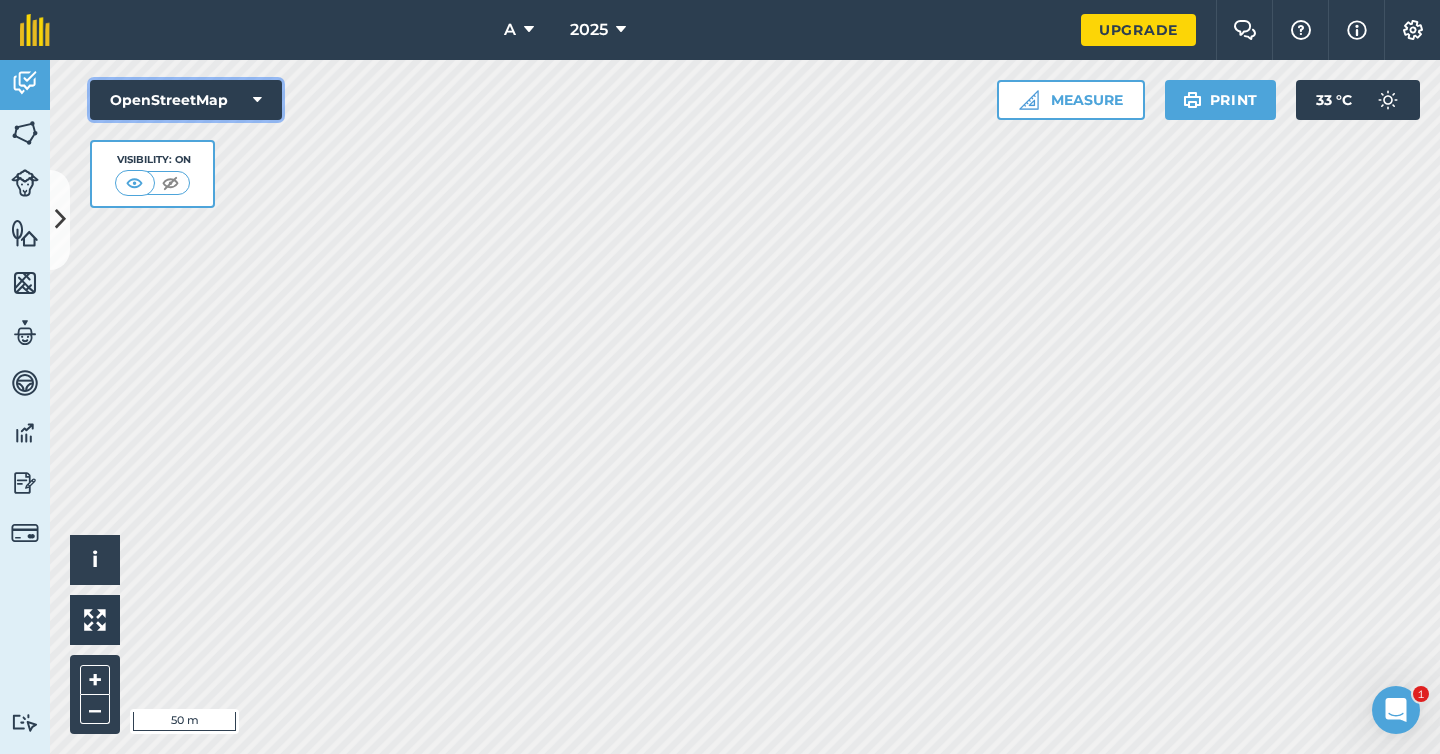 click on "OpenStreetMap" at bounding box center [186, 100] 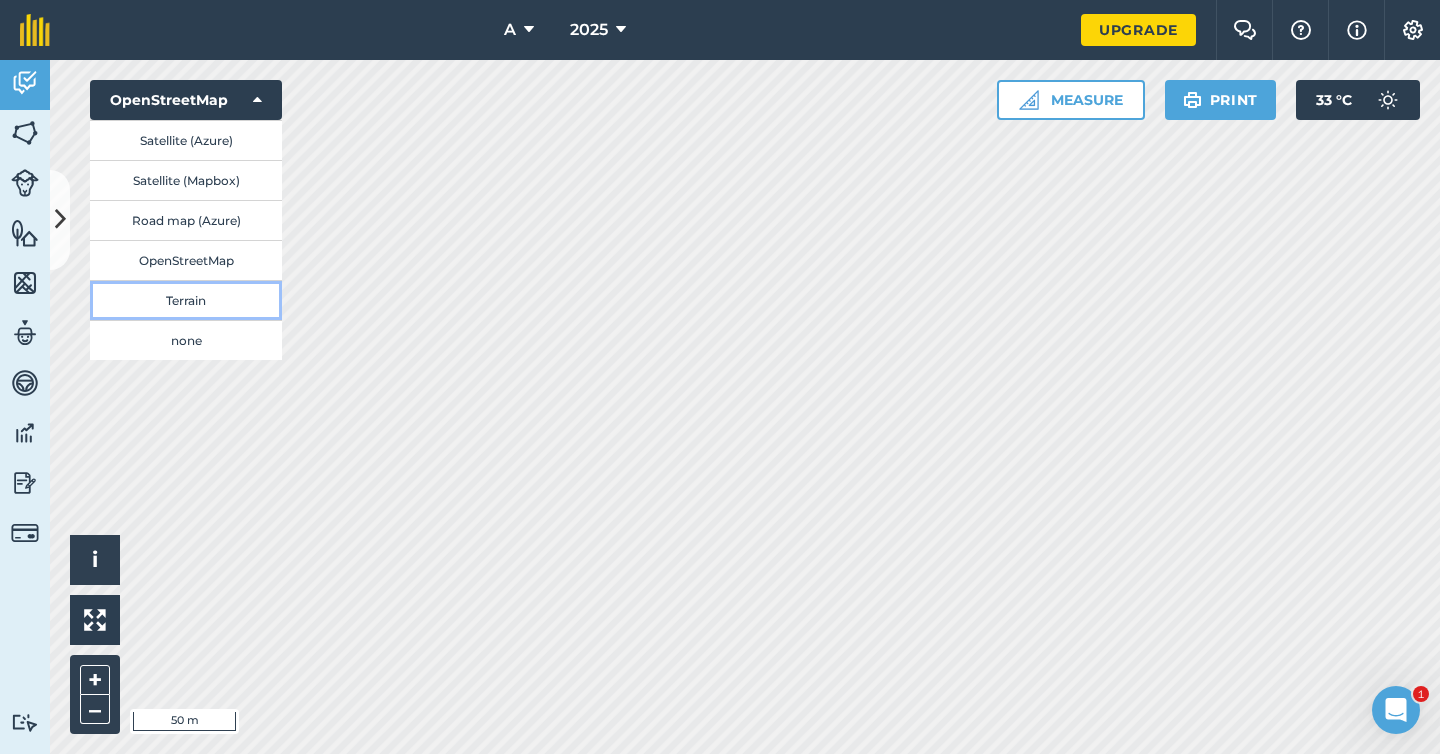 click on "Terrain" at bounding box center (186, 300) 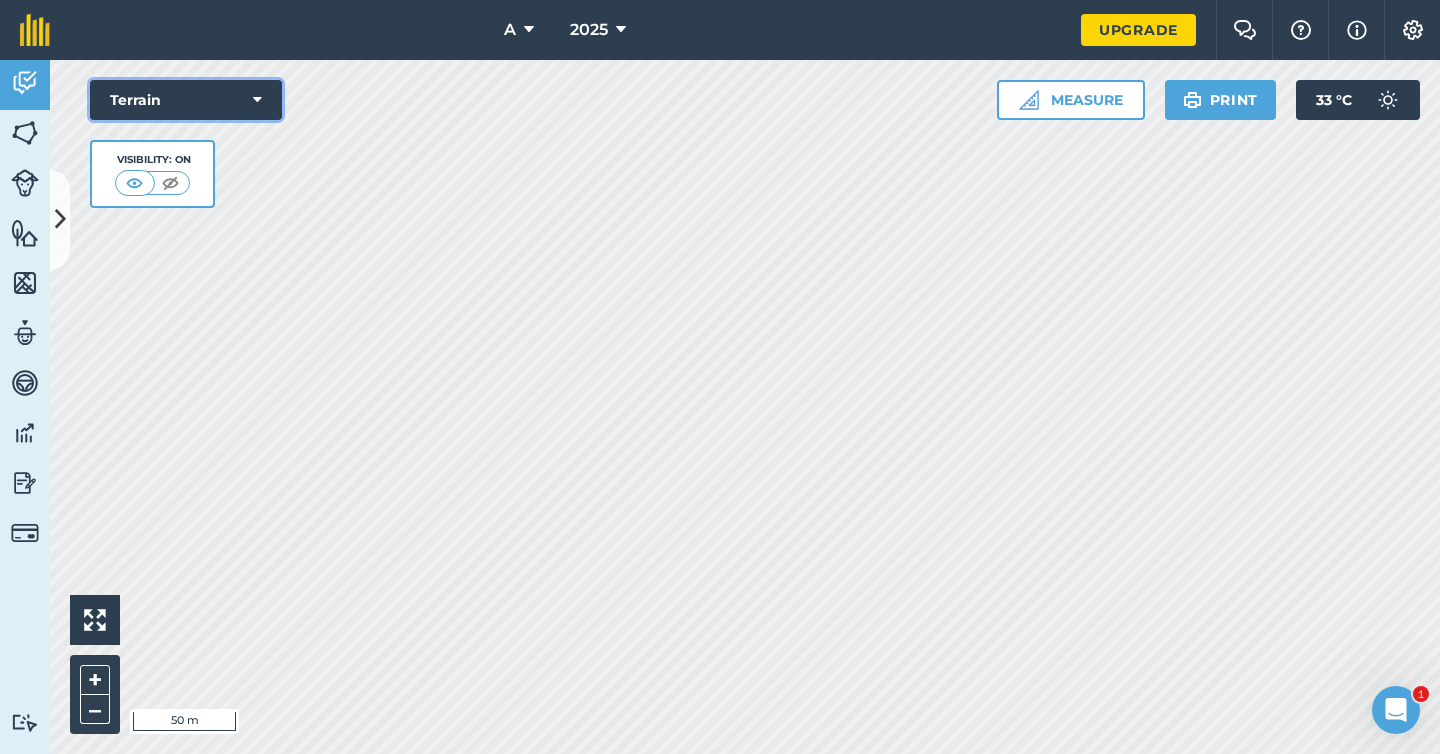 click on "Terrain" at bounding box center (186, 100) 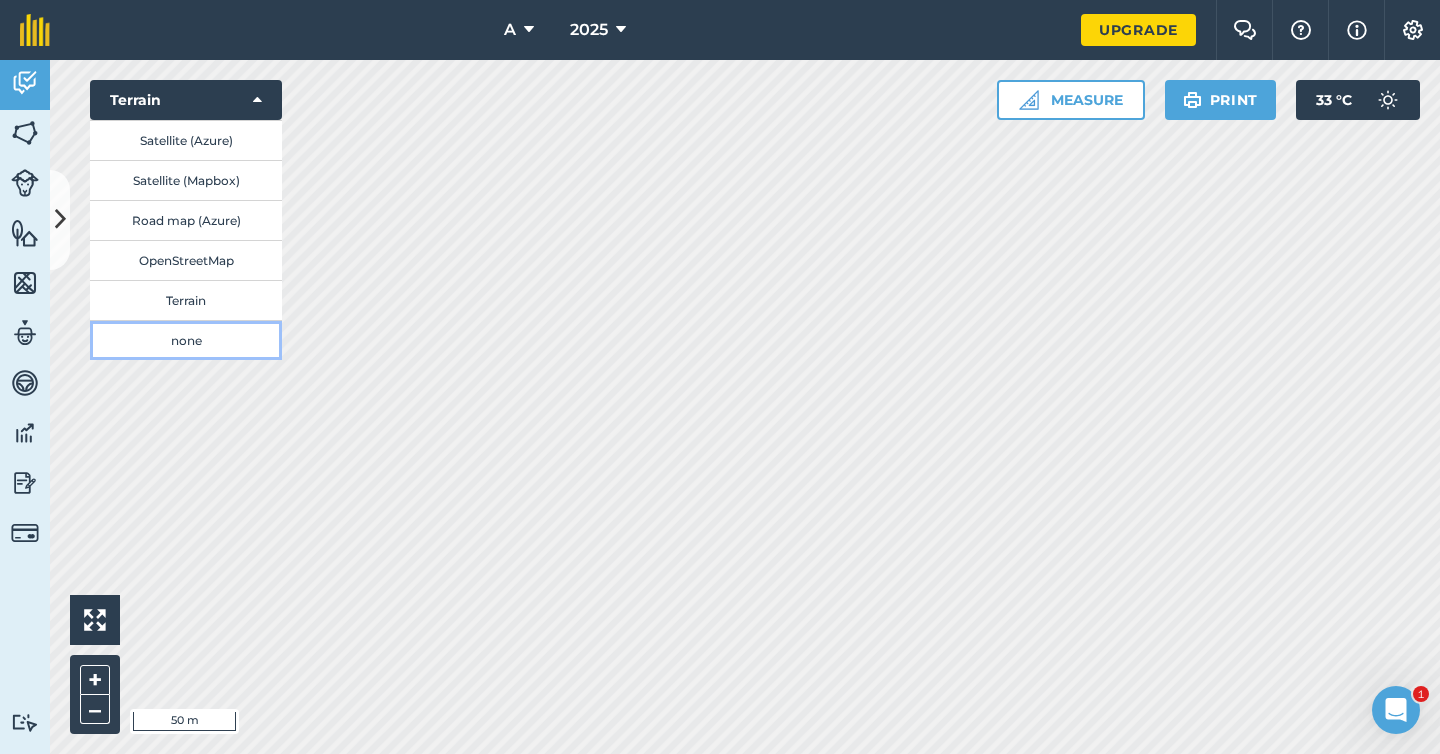 click on "none" at bounding box center (186, 340) 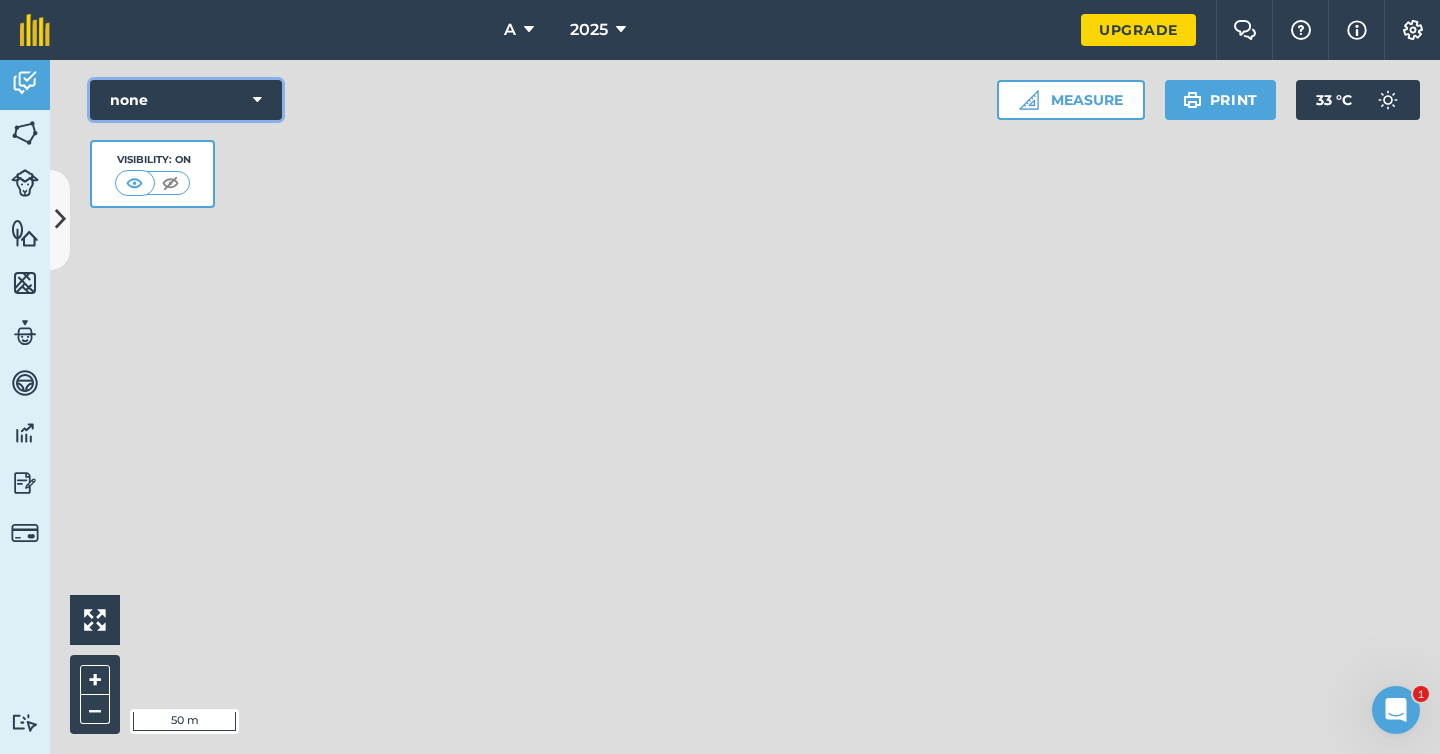 click at bounding box center (257, 100) 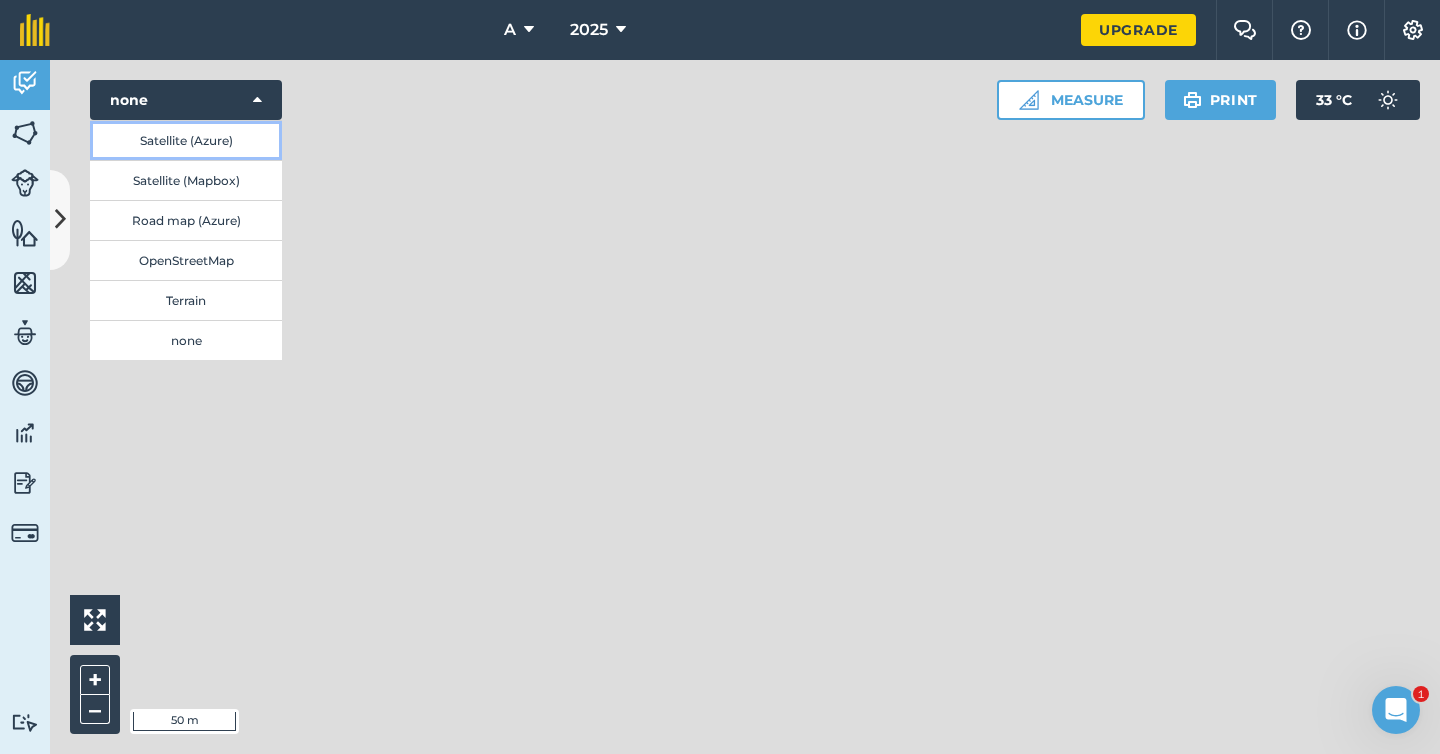 click on "Satellite (Azure)" at bounding box center (186, 140) 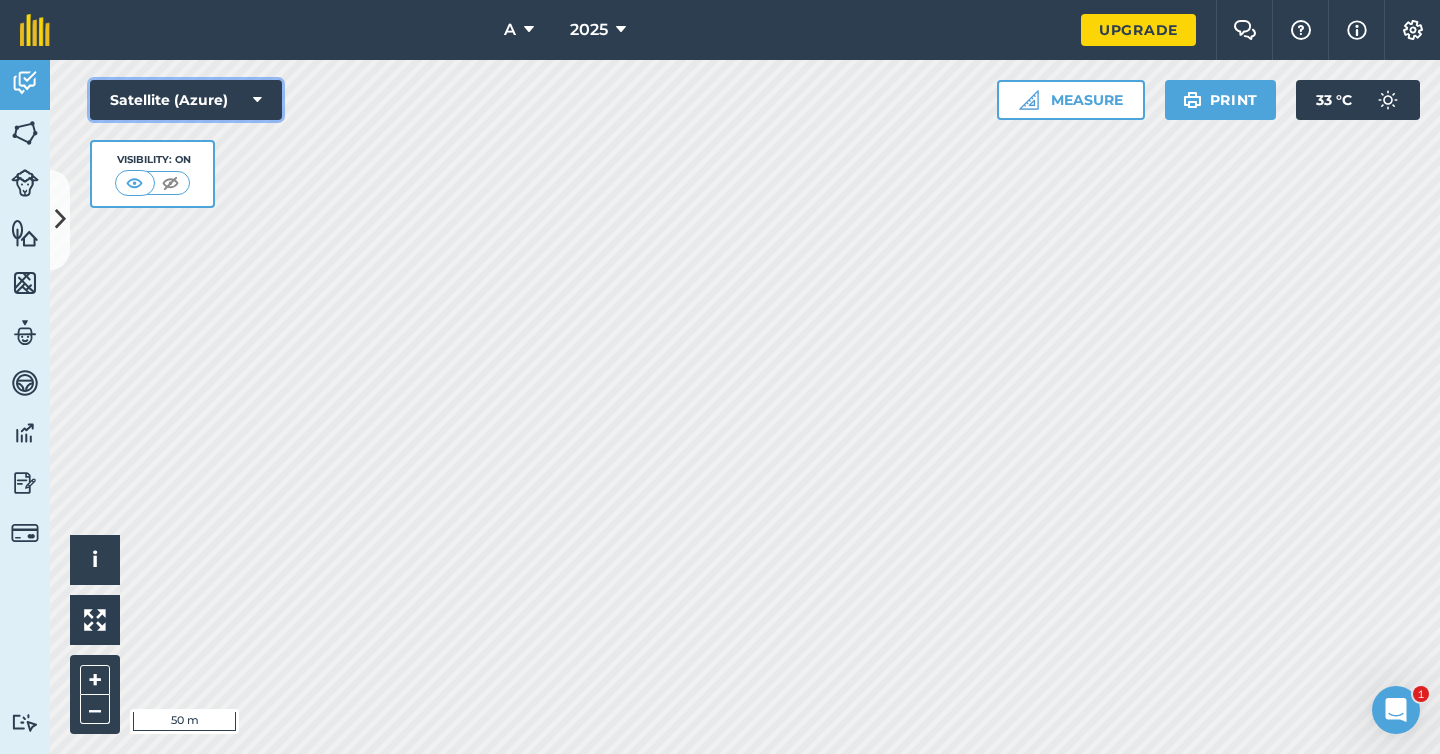 click on "Satellite (Azure)" at bounding box center [186, 100] 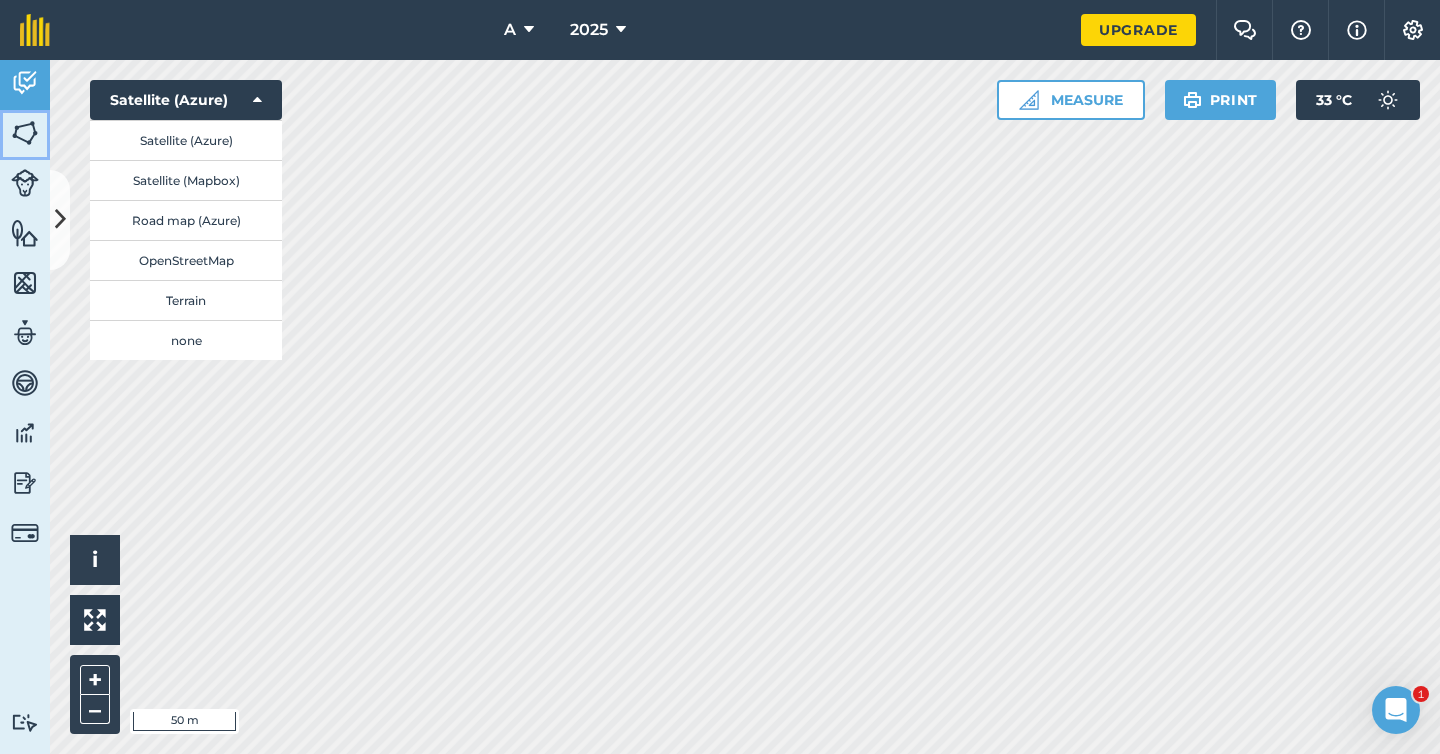 click at bounding box center [25, 133] 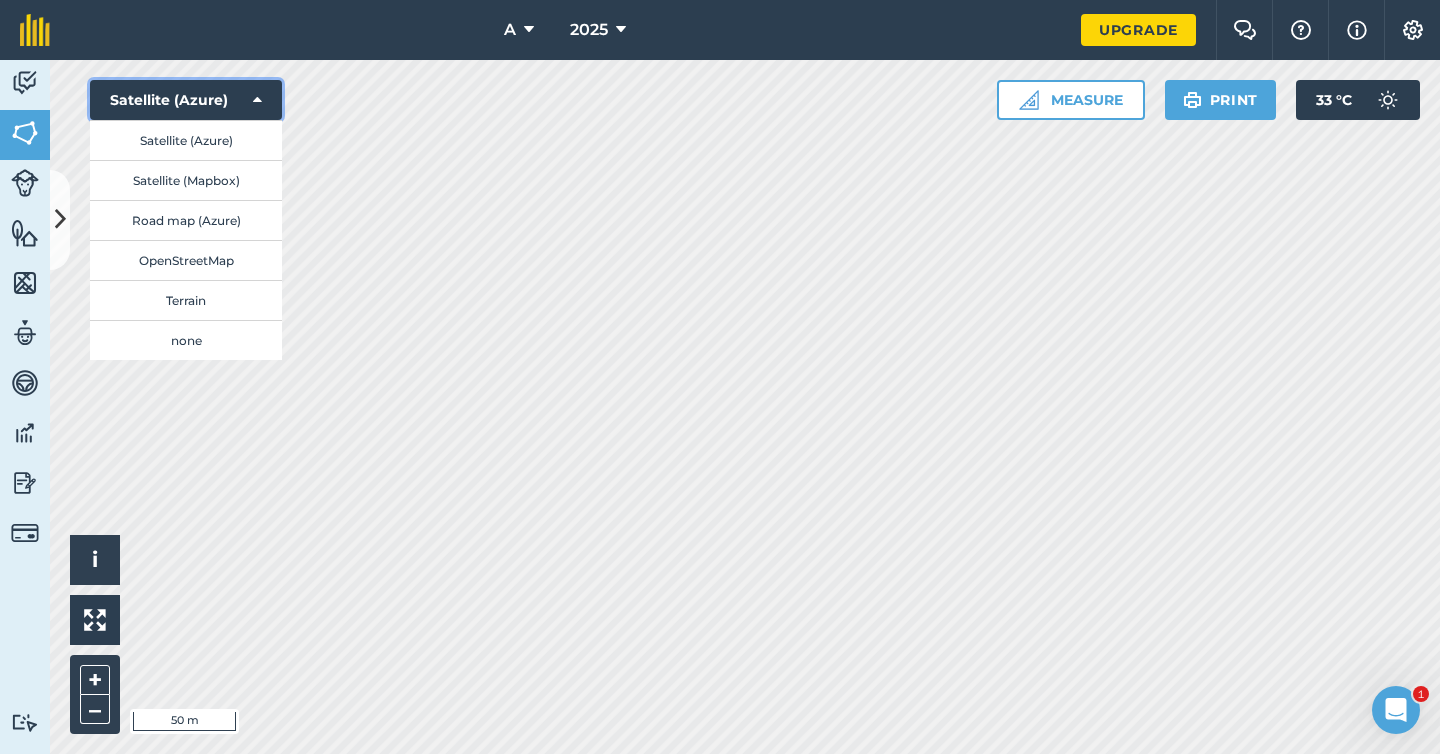 click at bounding box center [257, 100] 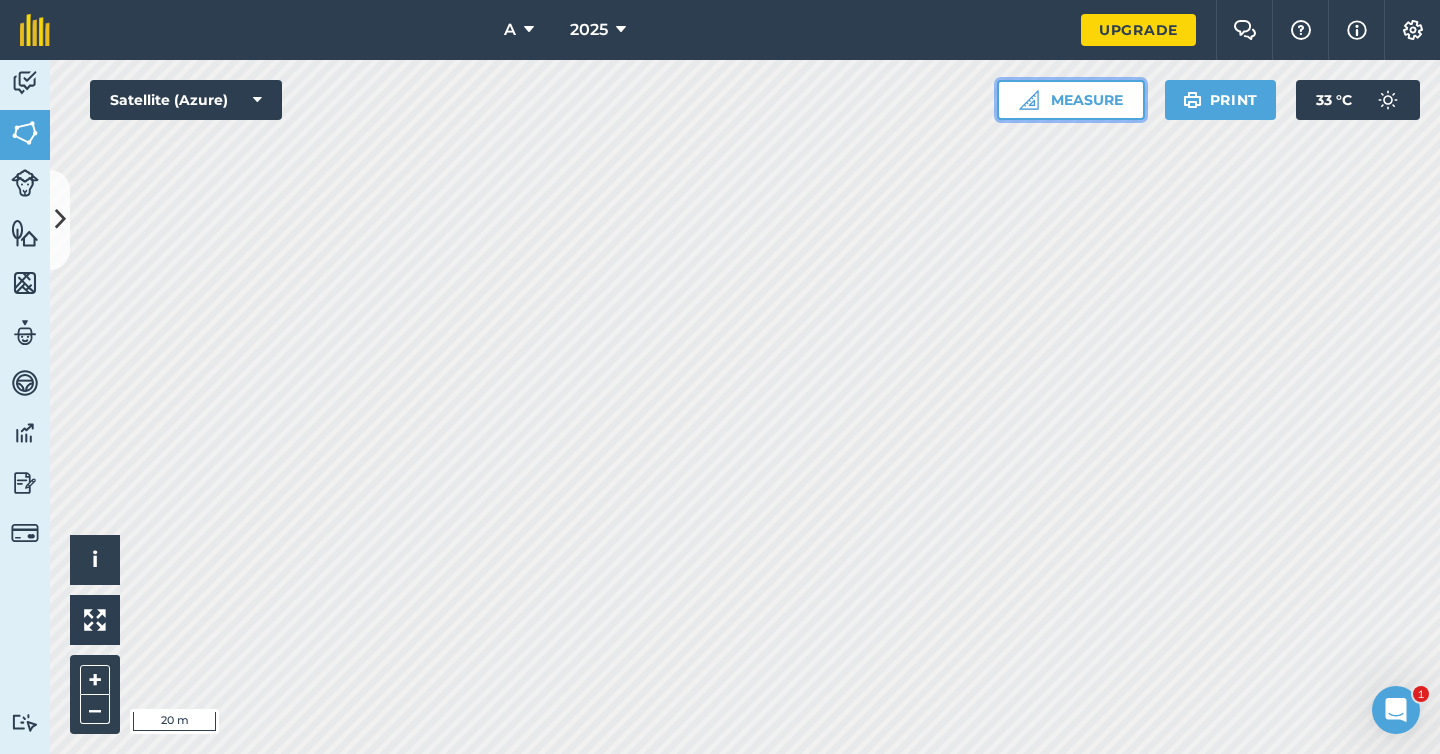click on "Measure" at bounding box center [1071, 100] 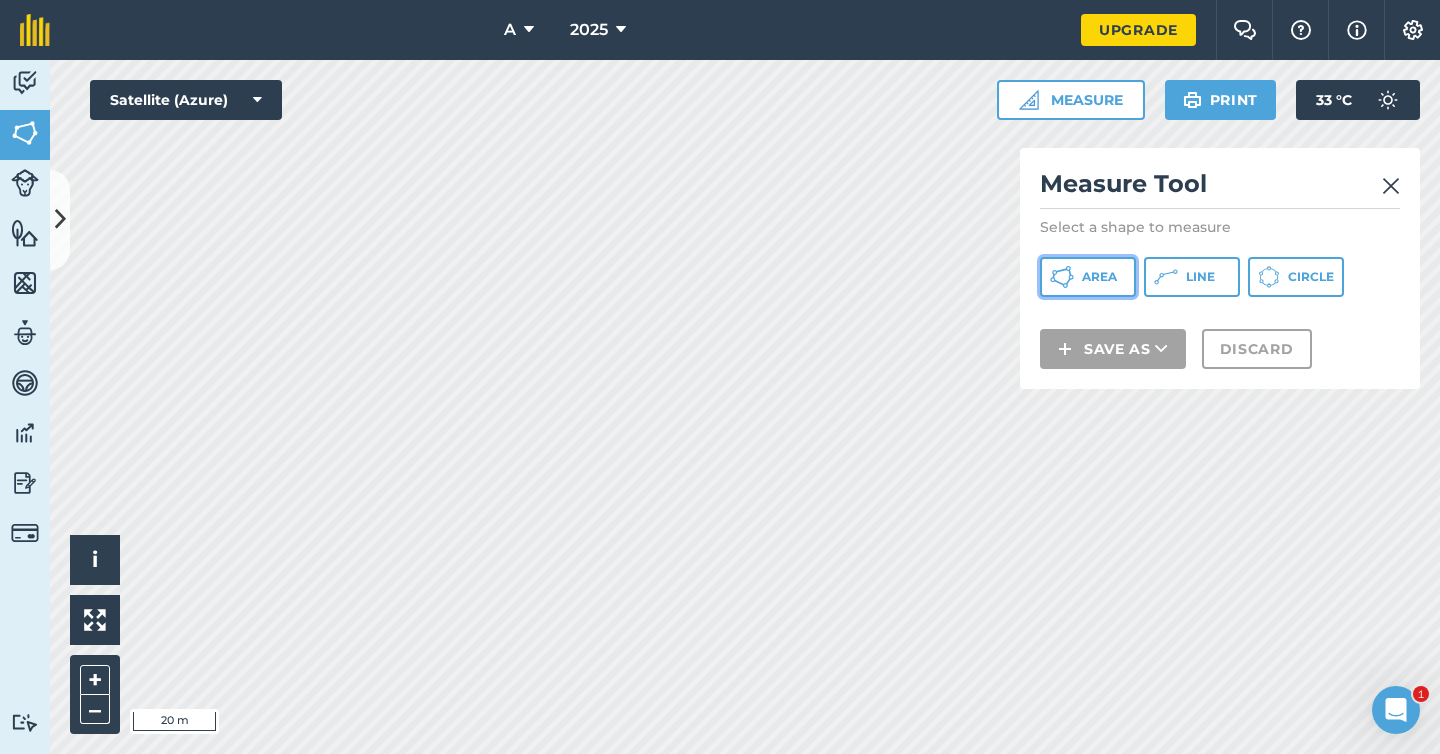 click on "Area" at bounding box center (1088, 277) 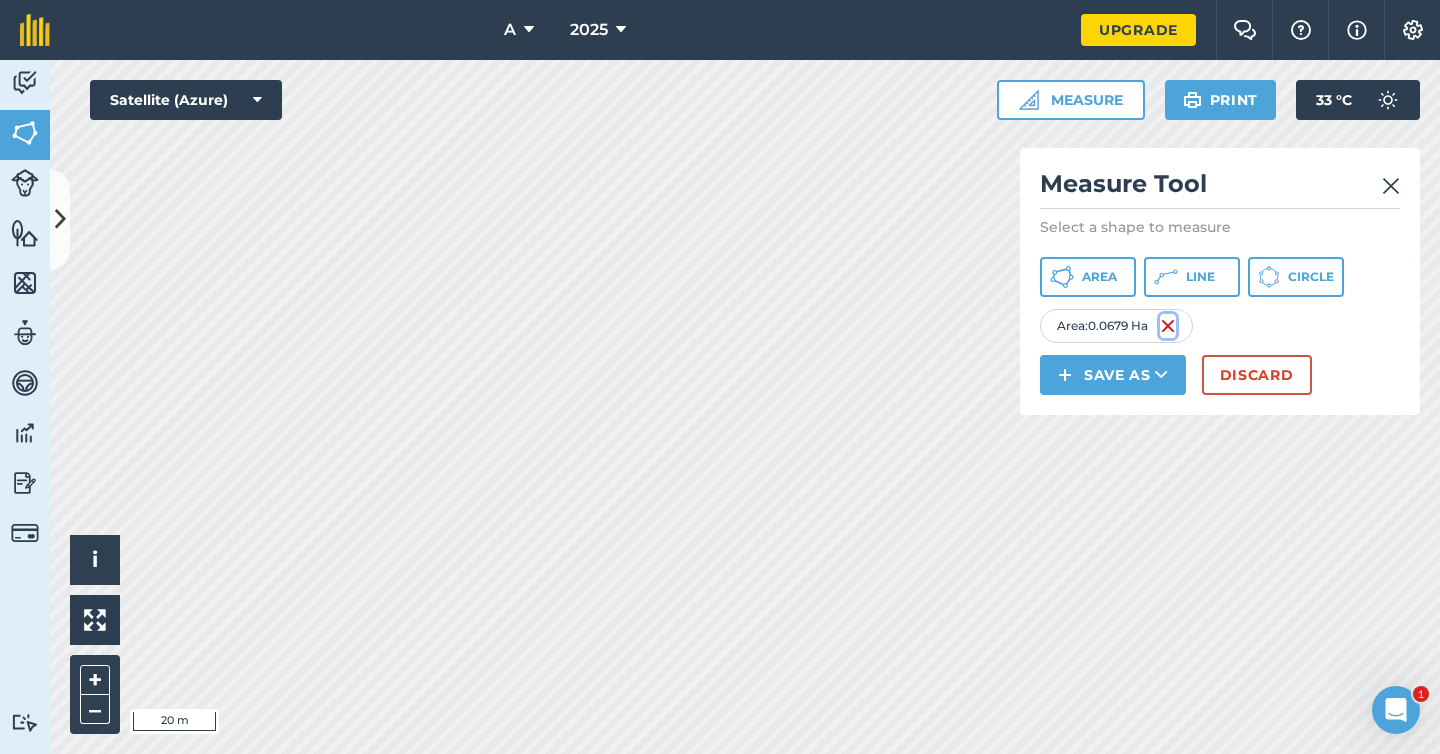 click at bounding box center [1168, 326] 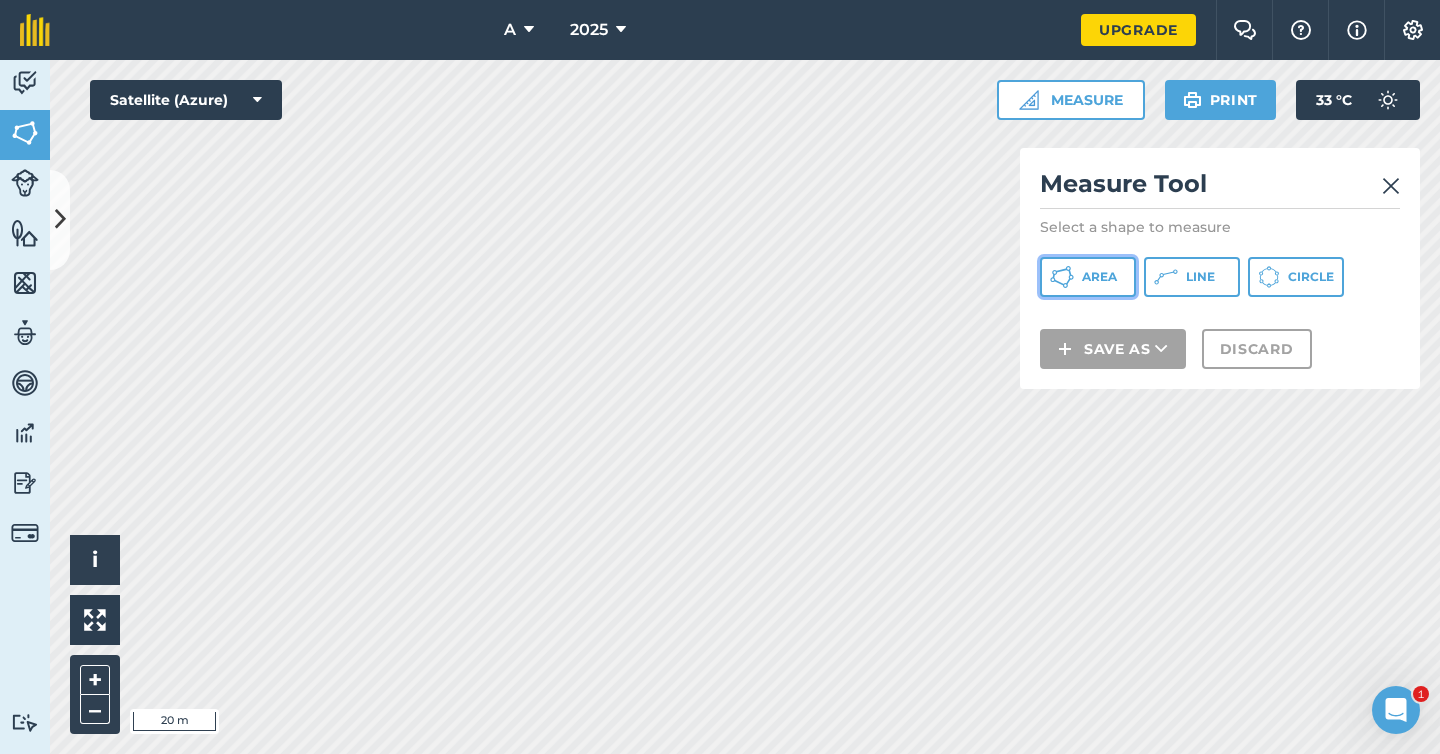 click on "Area" at bounding box center (1099, 277) 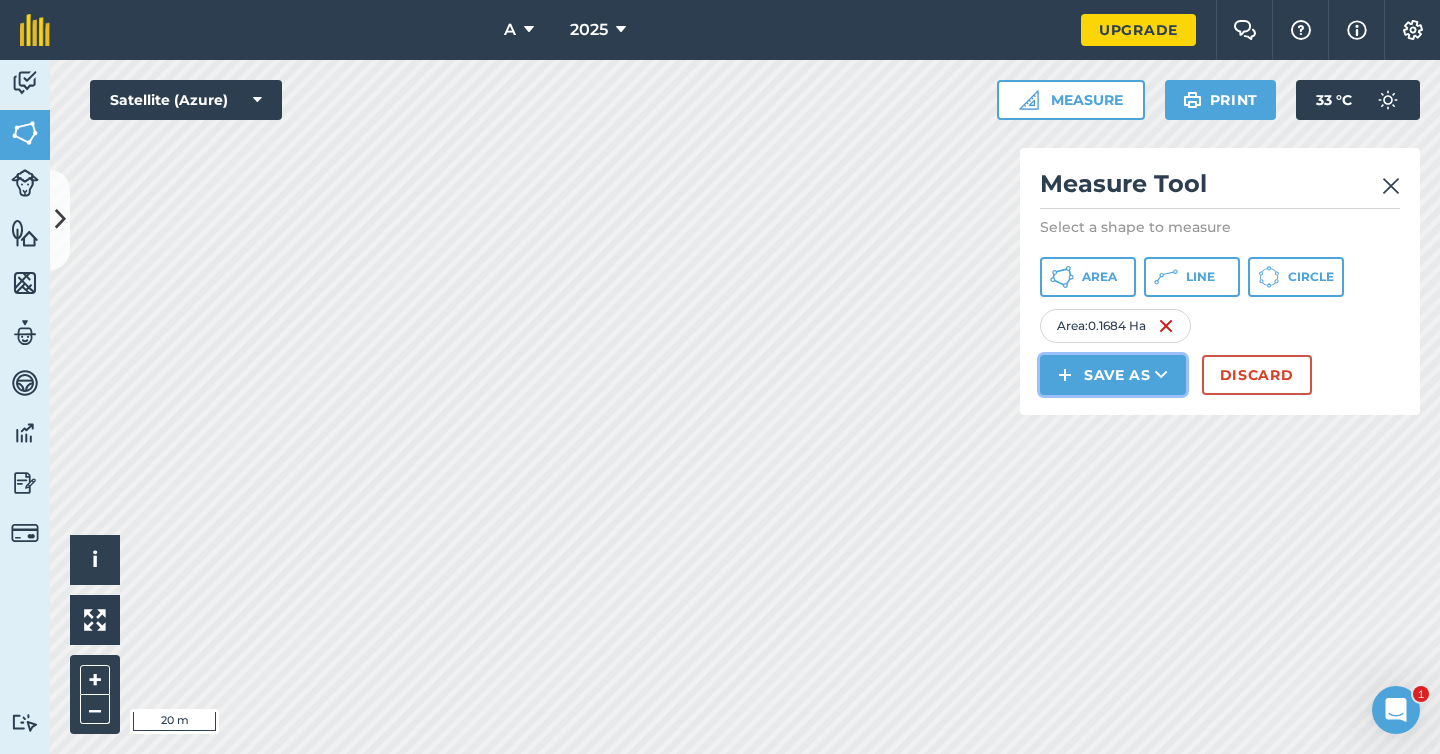 click at bounding box center [1161, 375] 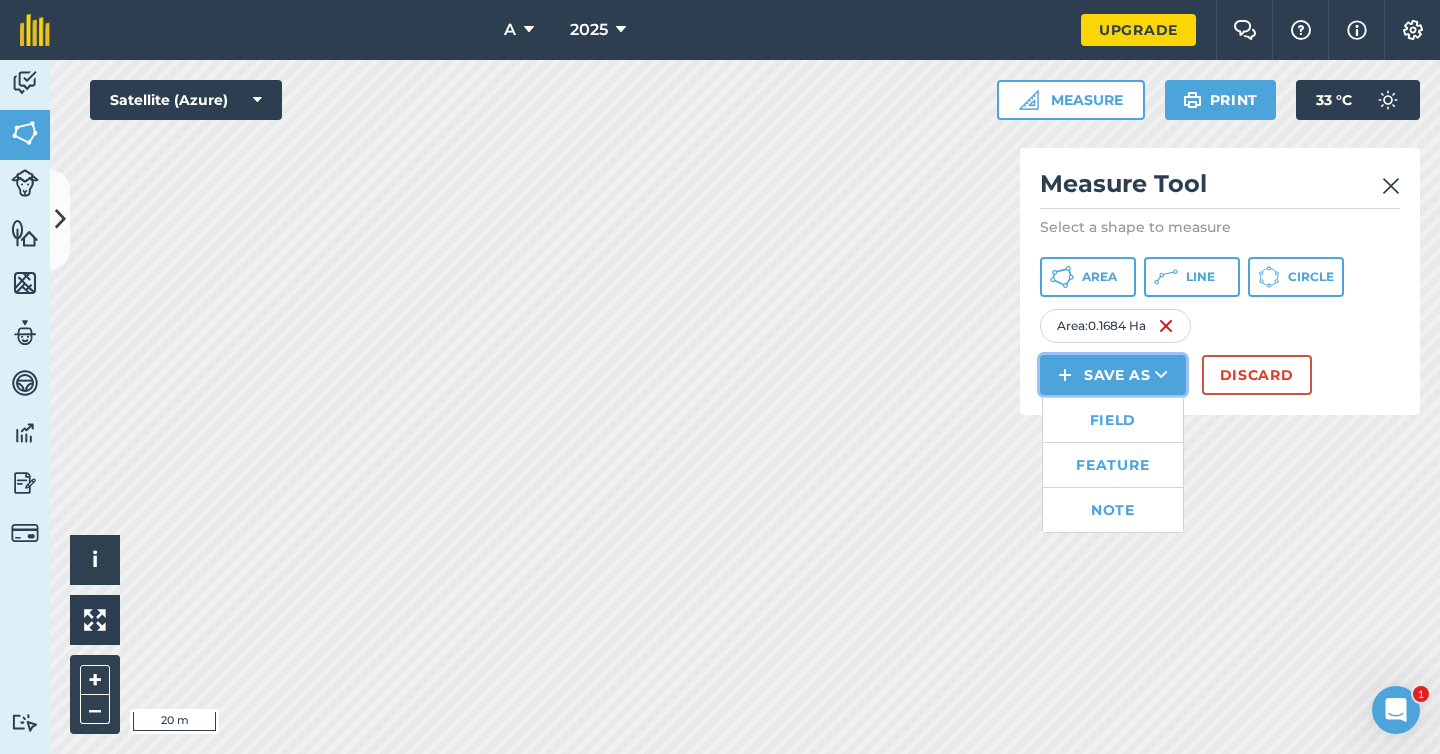 type 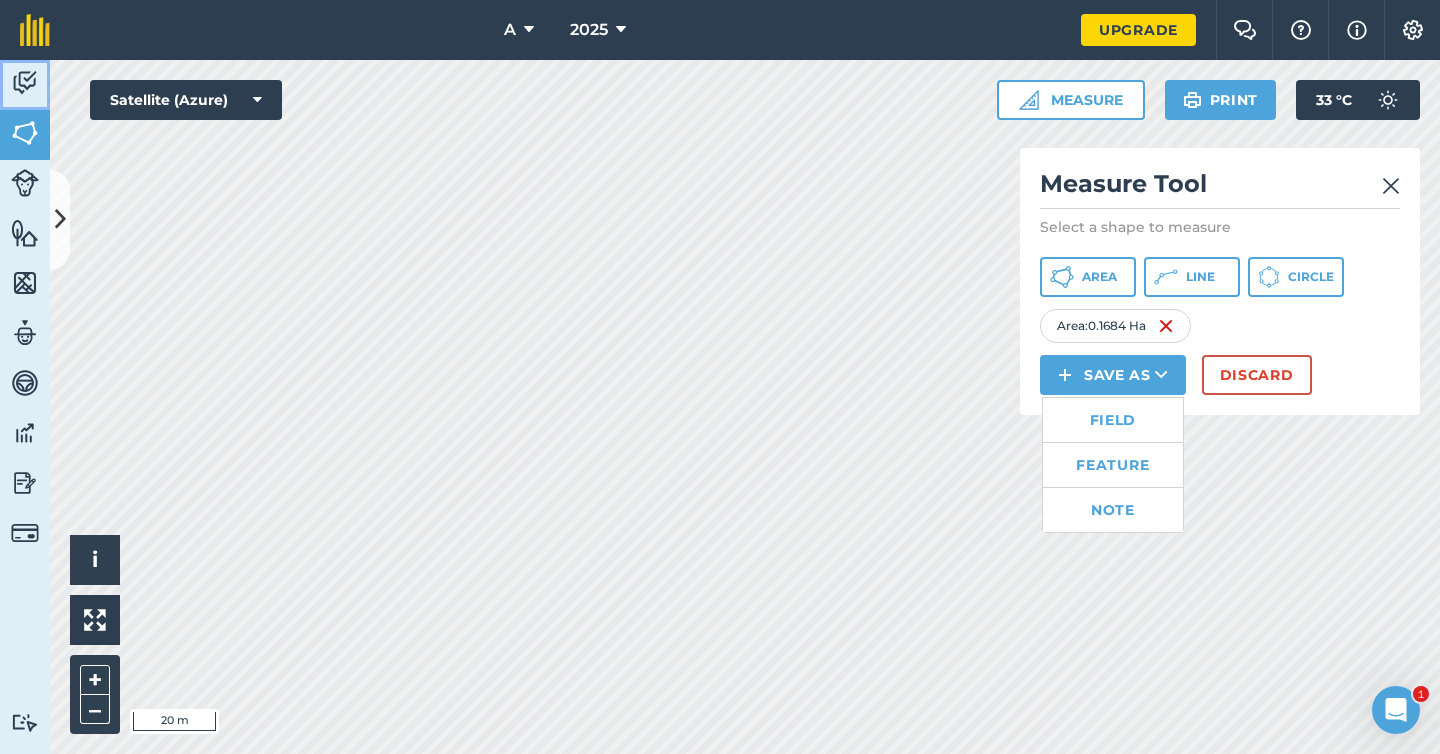 click at bounding box center (25, 83) 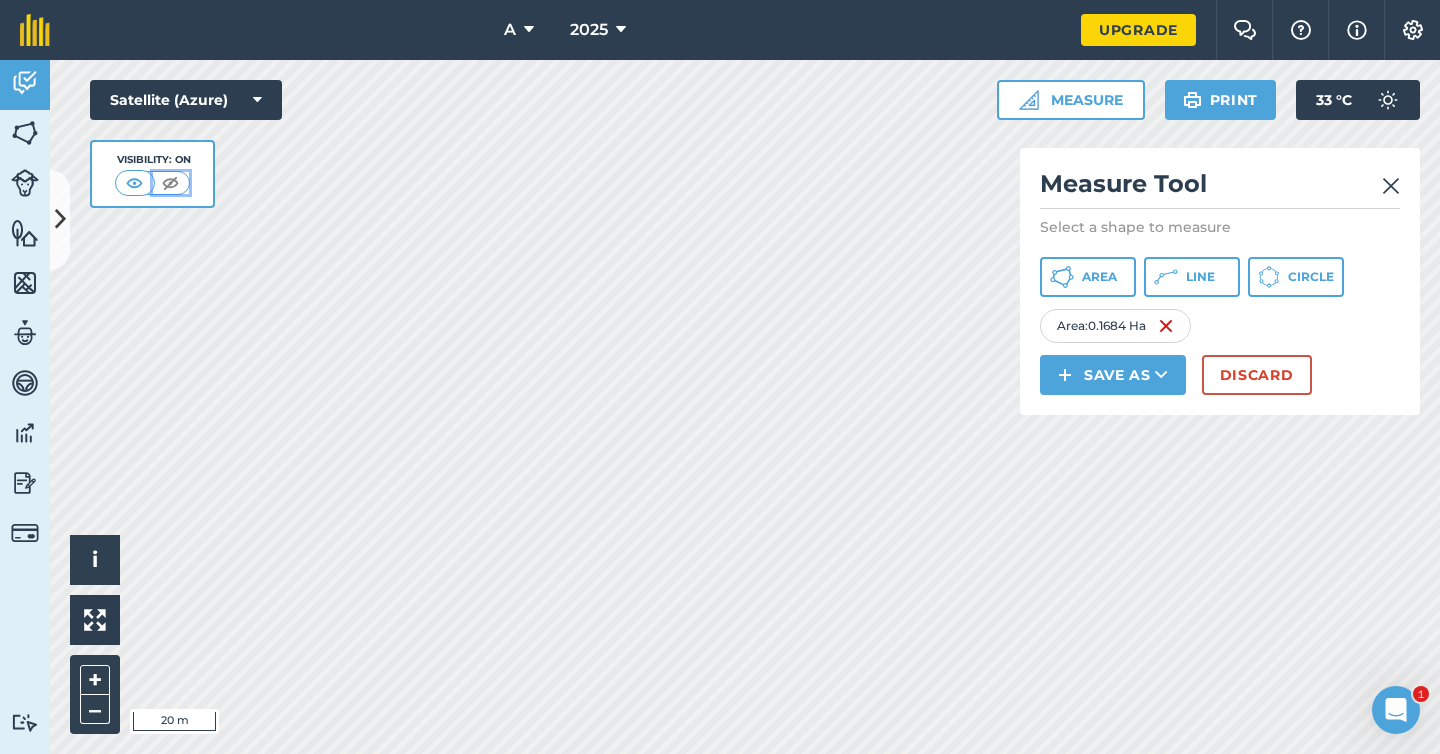 click at bounding box center [170, 183] 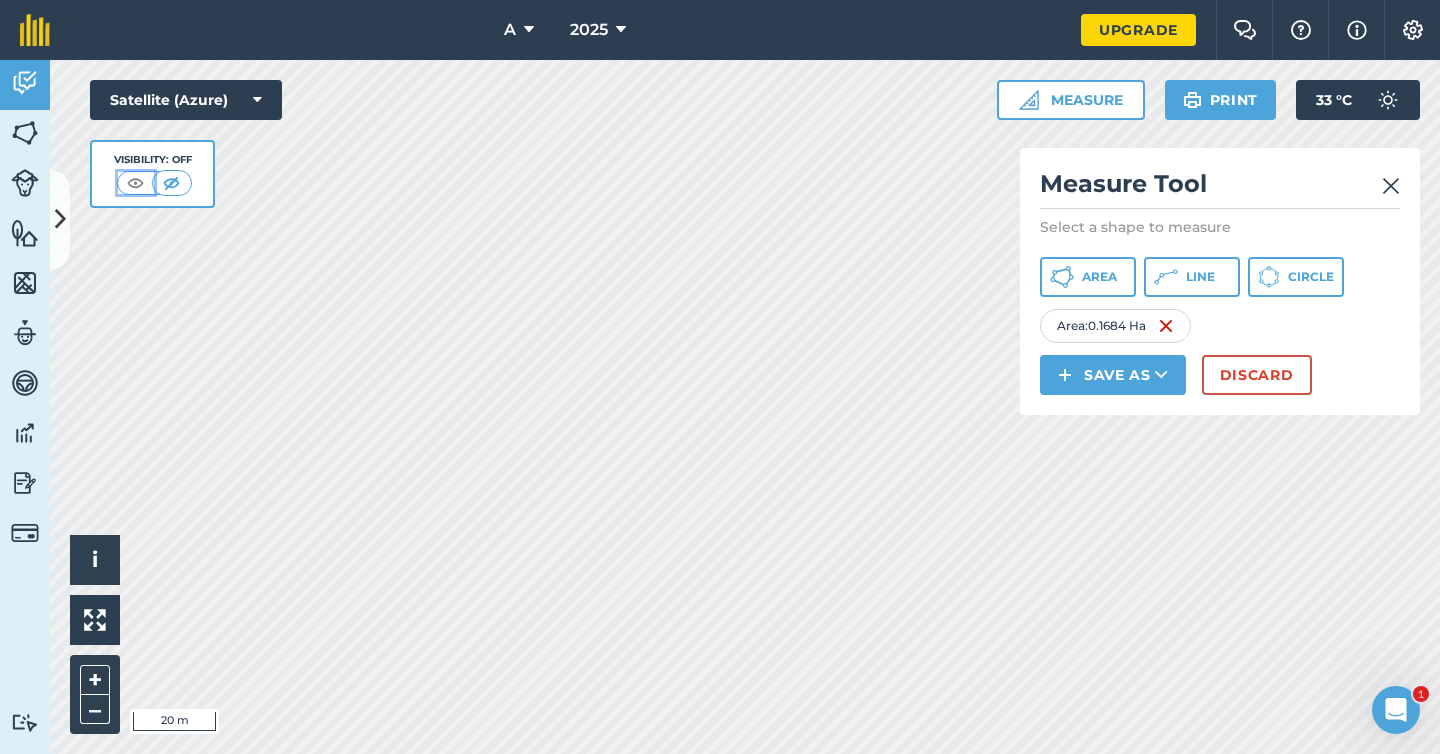 click at bounding box center (135, 183) 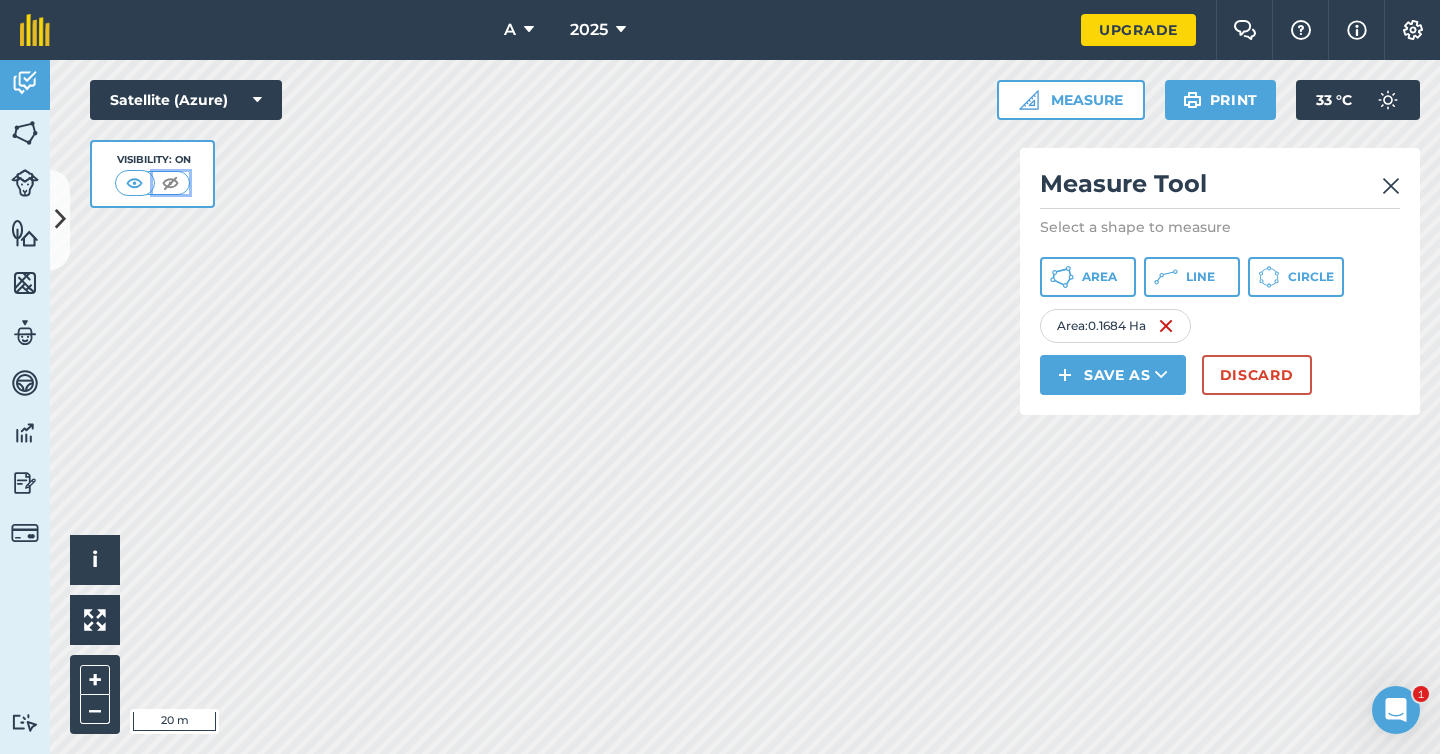 click at bounding box center (171, 183) 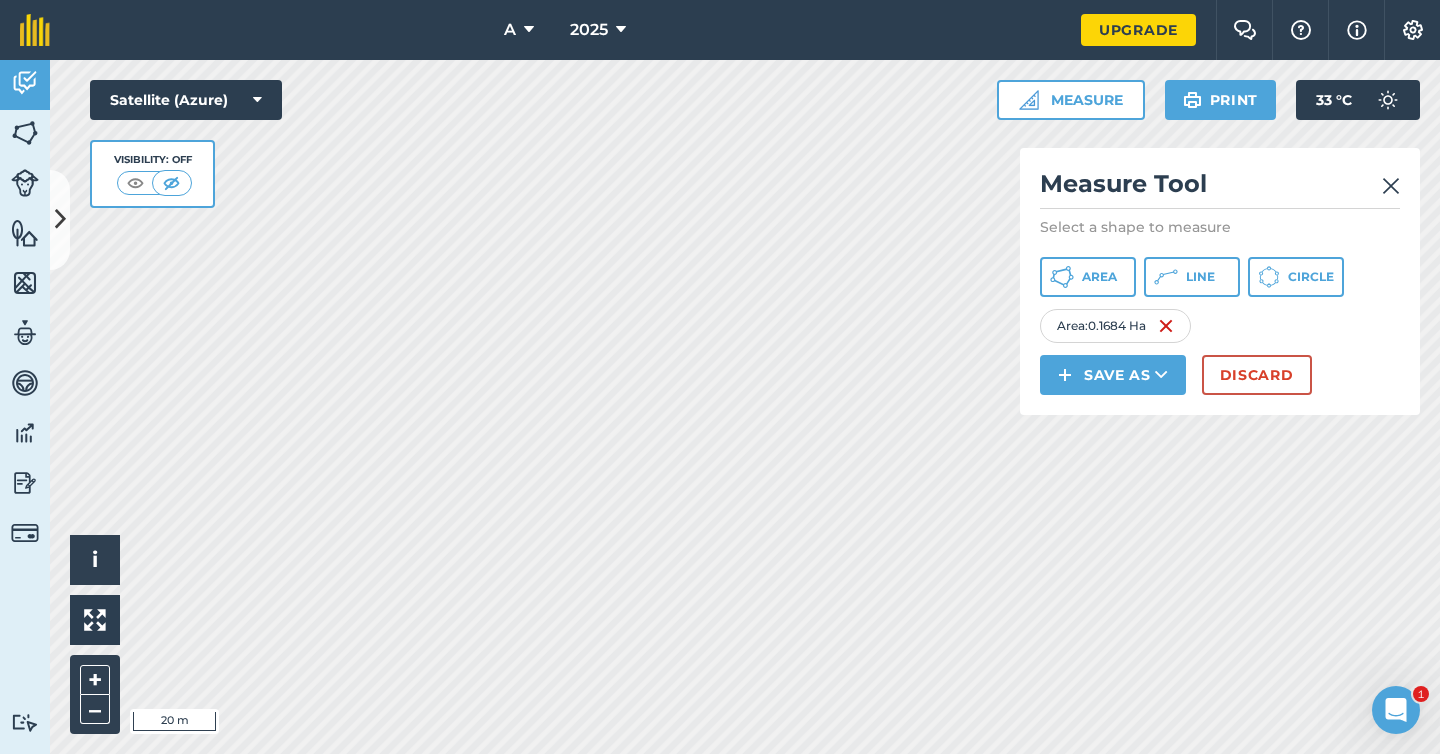 click at bounding box center (1391, 186) 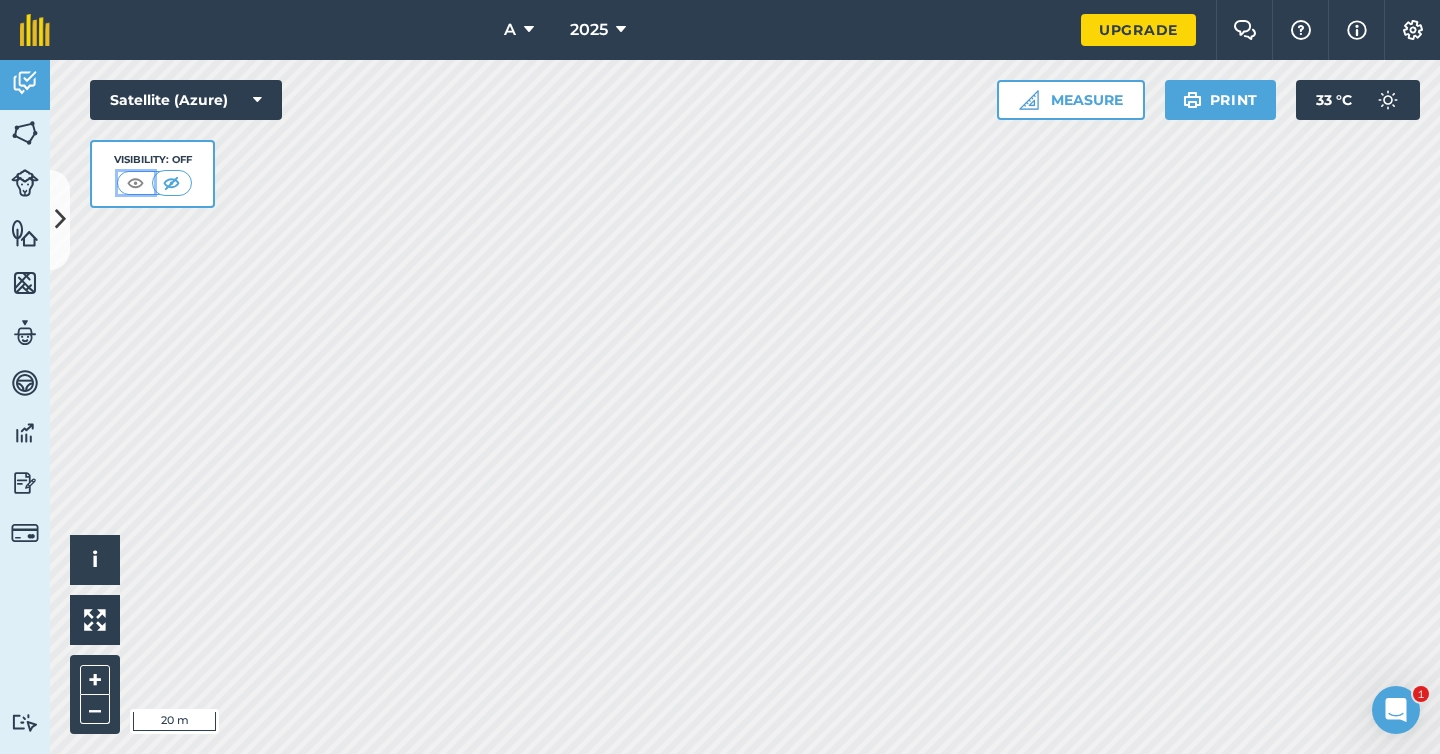 click at bounding box center (135, 183) 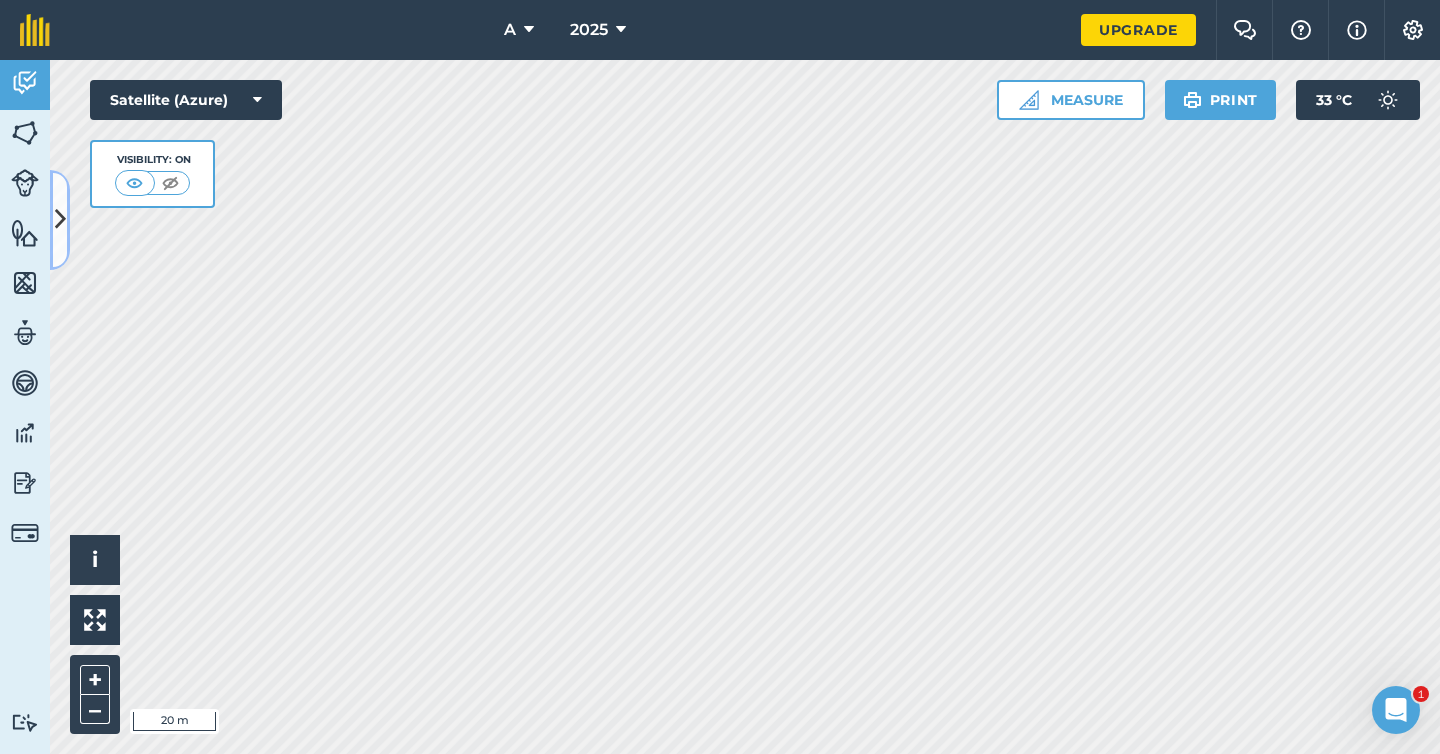 click at bounding box center [60, 219] 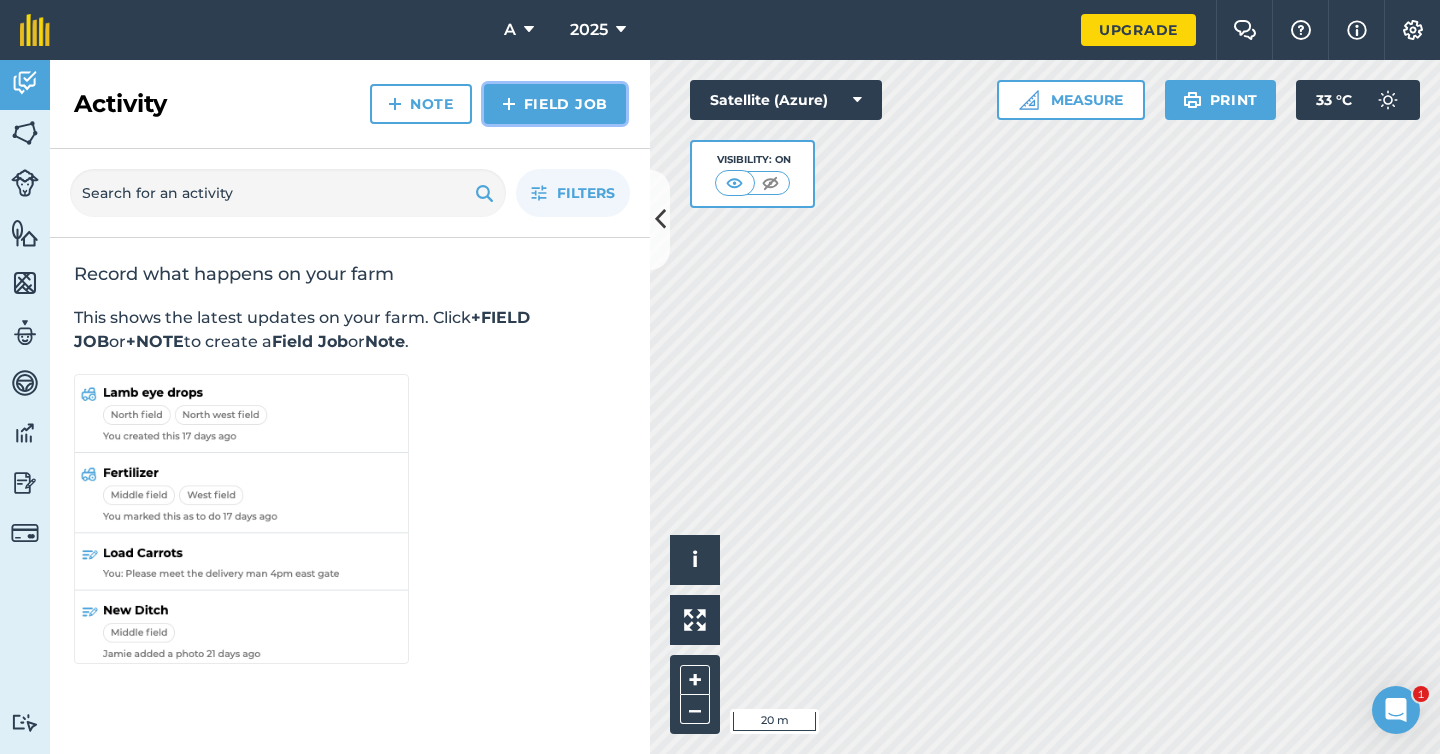 click on "Field Job" at bounding box center [555, 104] 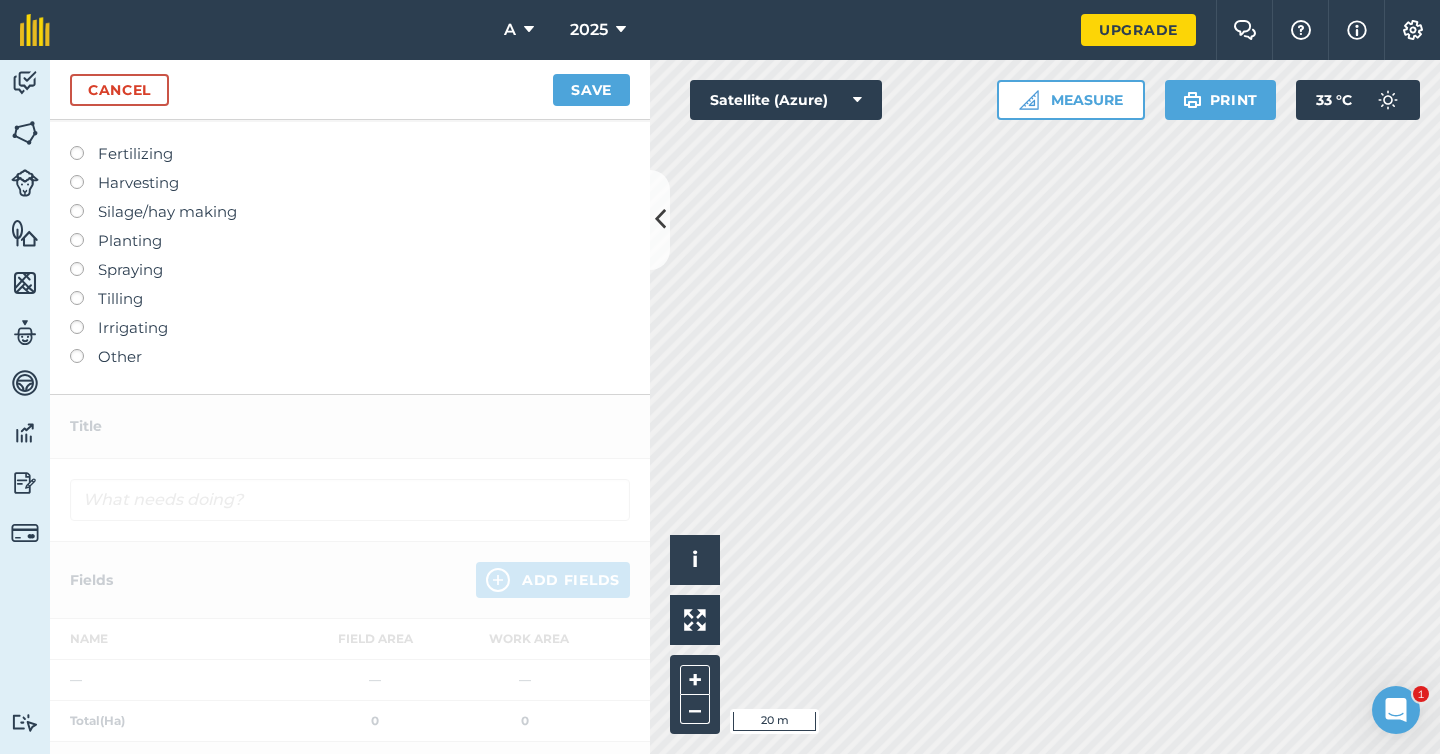 scroll, scrollTop: 59, scrollLeft: 0, axis: vertical 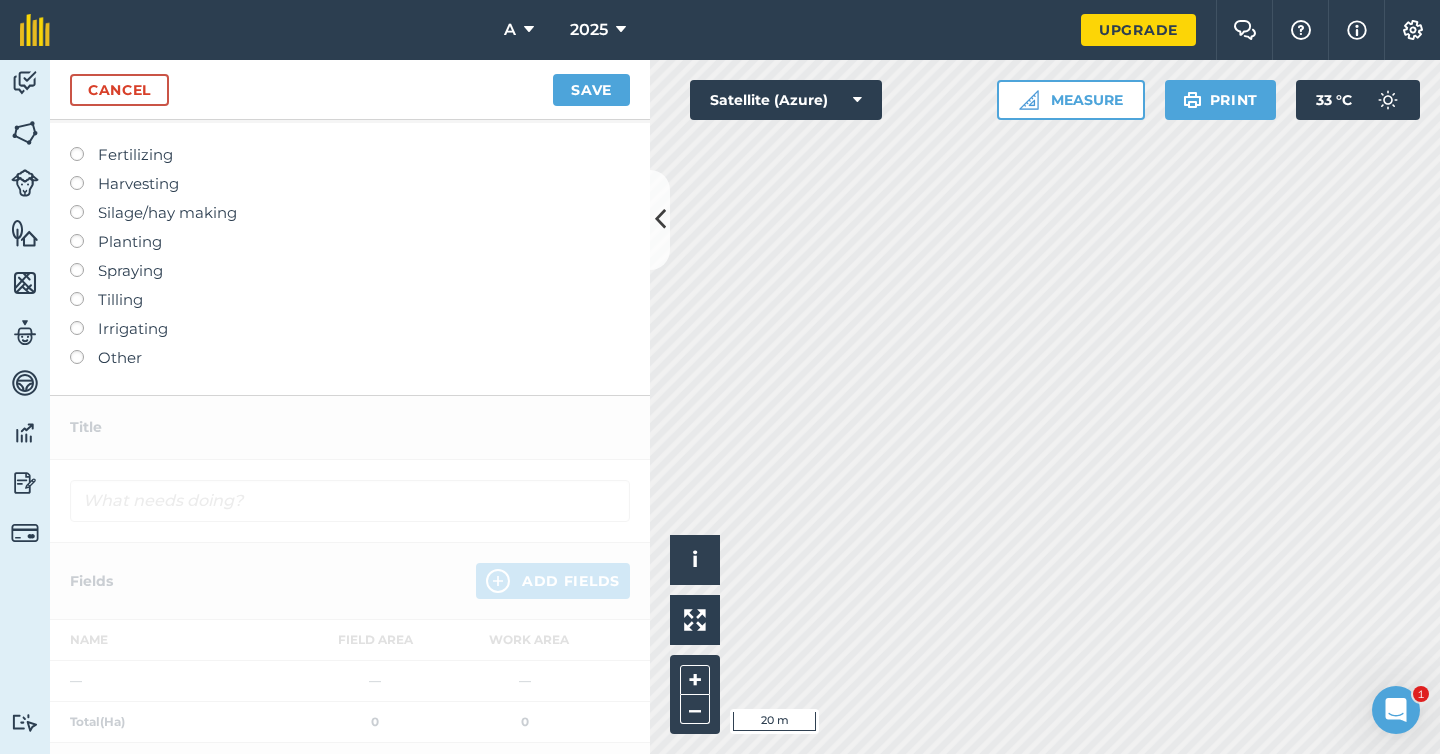 click on "Fertilizing" at bounding box center [350, 155] 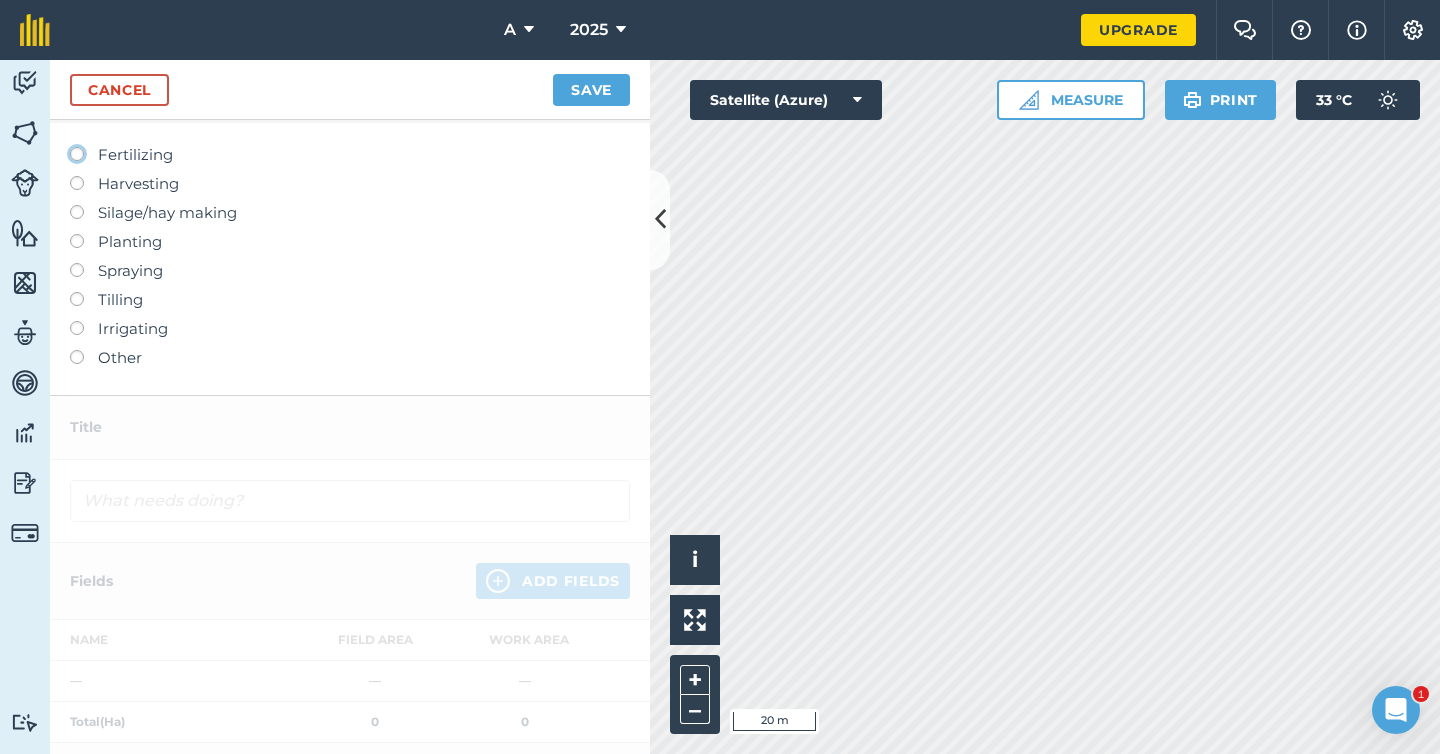 click on "Fertilizing" at bounding box center (-9943, 212) 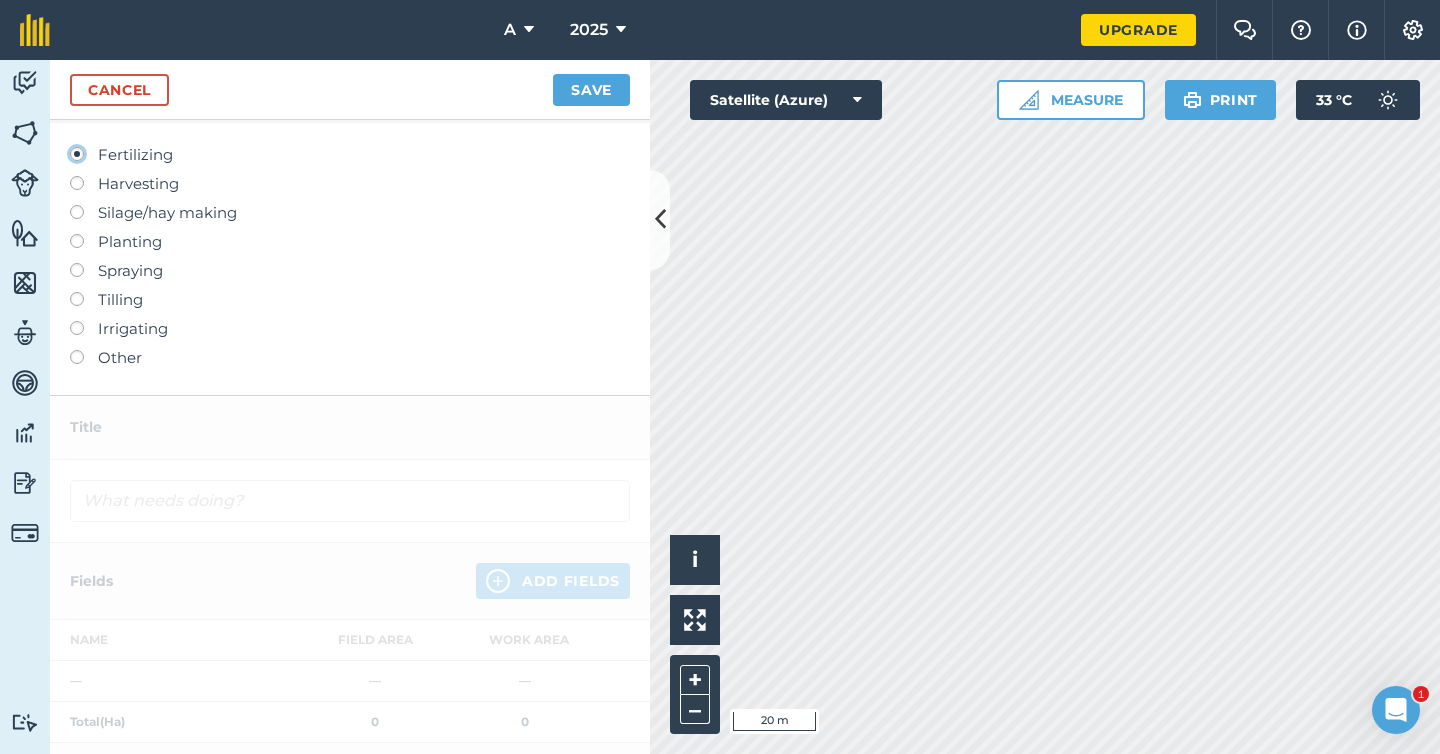 type on "Fertilizing" 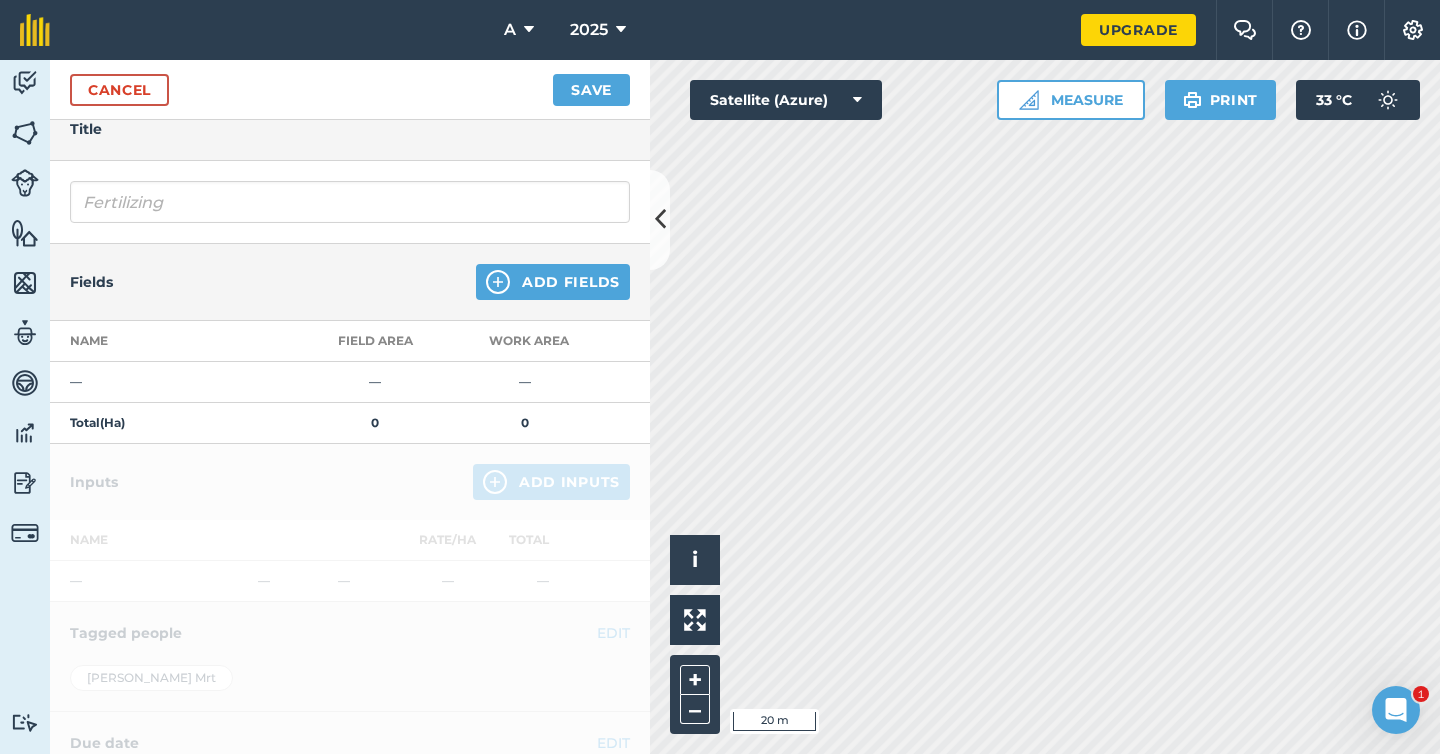 scroll, scrollTop: 0, scrollLeft: 0, axis: both 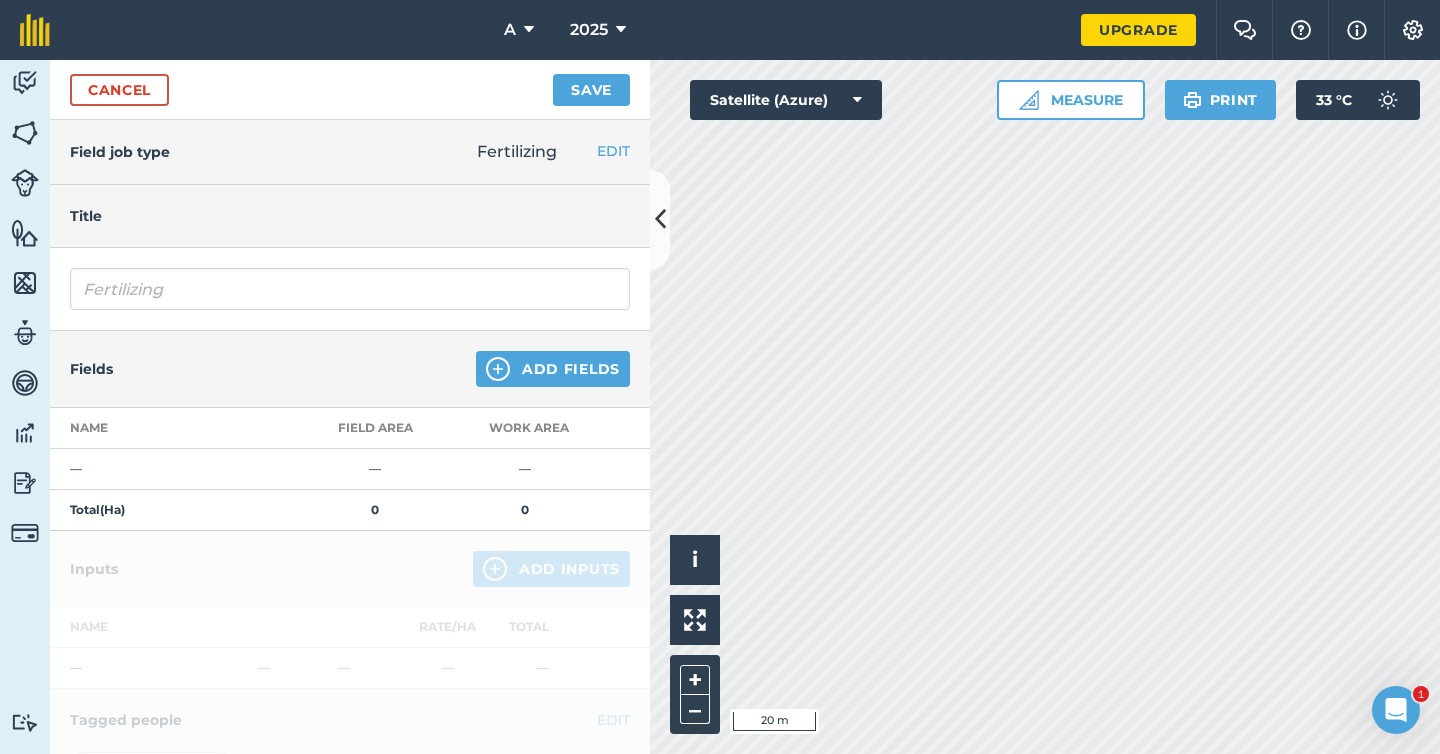 click on "Fertilizing EDIT Fertilizing Harvesting Silage/hay making Planting Spraying Tilling Irrigating Other" at bounding box center (553, 152) 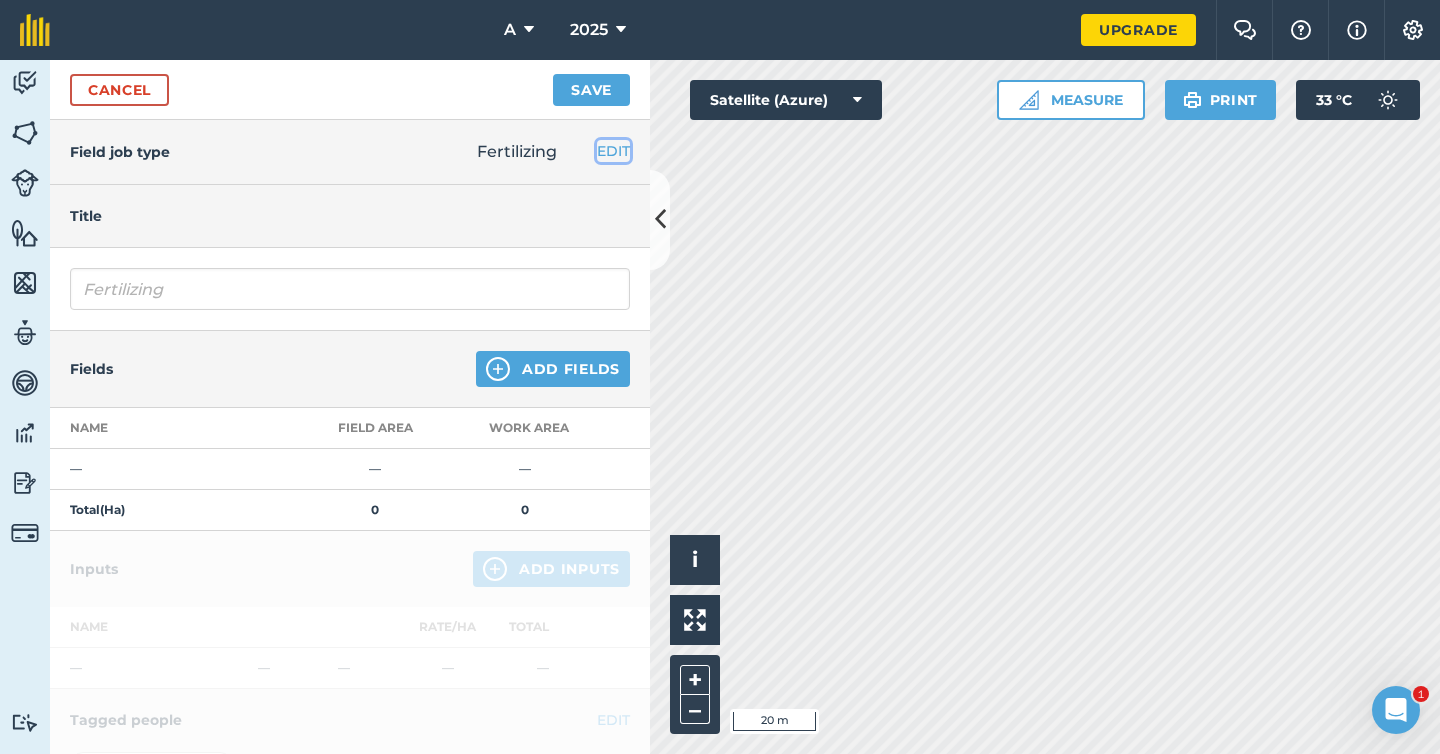 click on "EDIT" at bounding box center (613, 151) 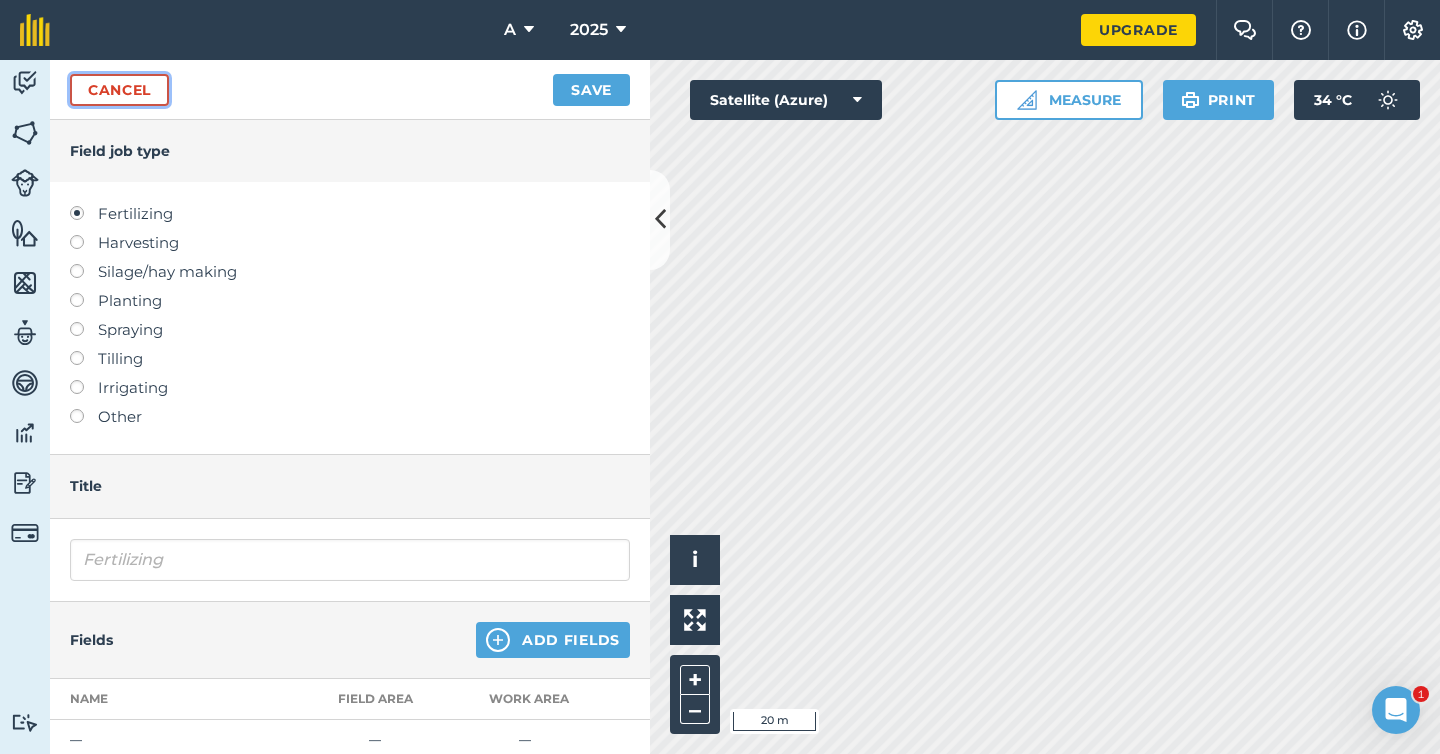 click on "Cancel" at bounding box center [119, 90] 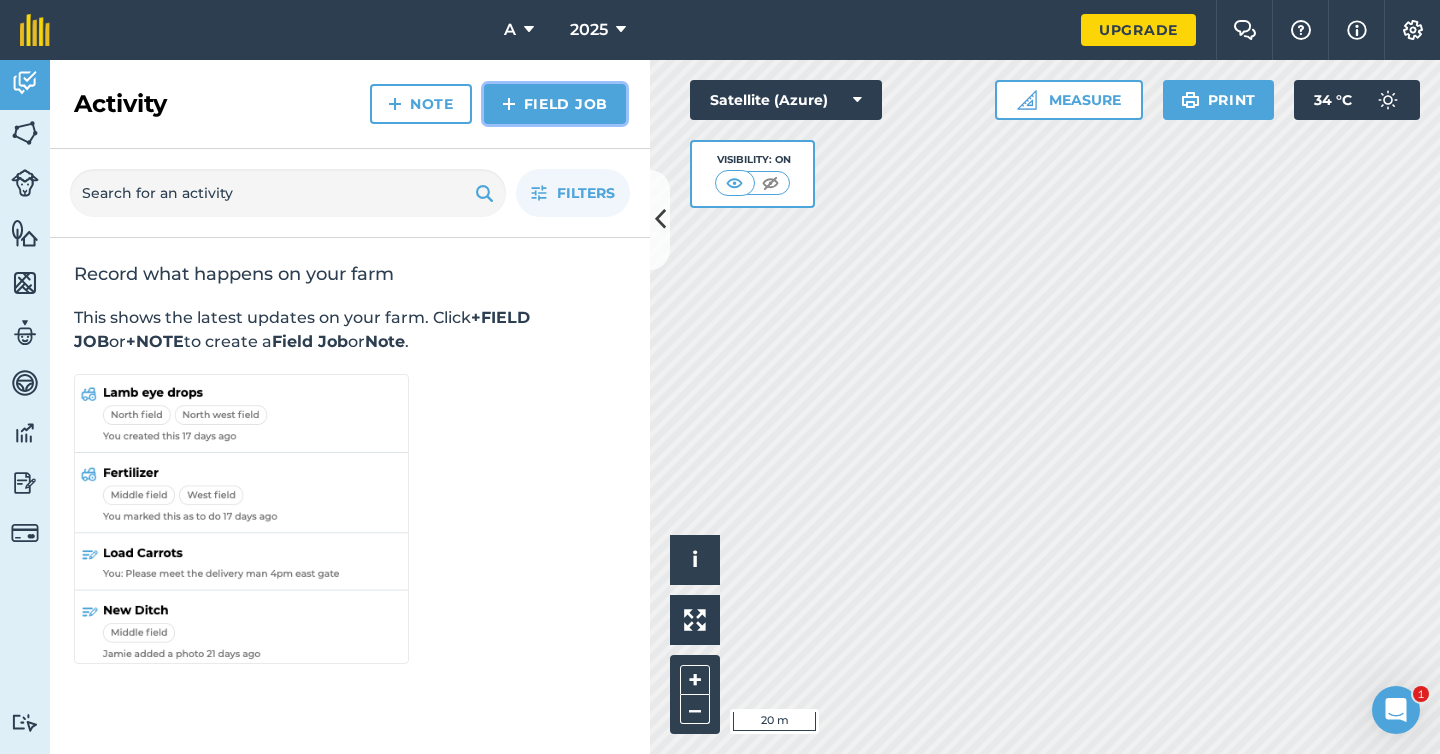 click on "Field Job" at bounding box center (555, 104) 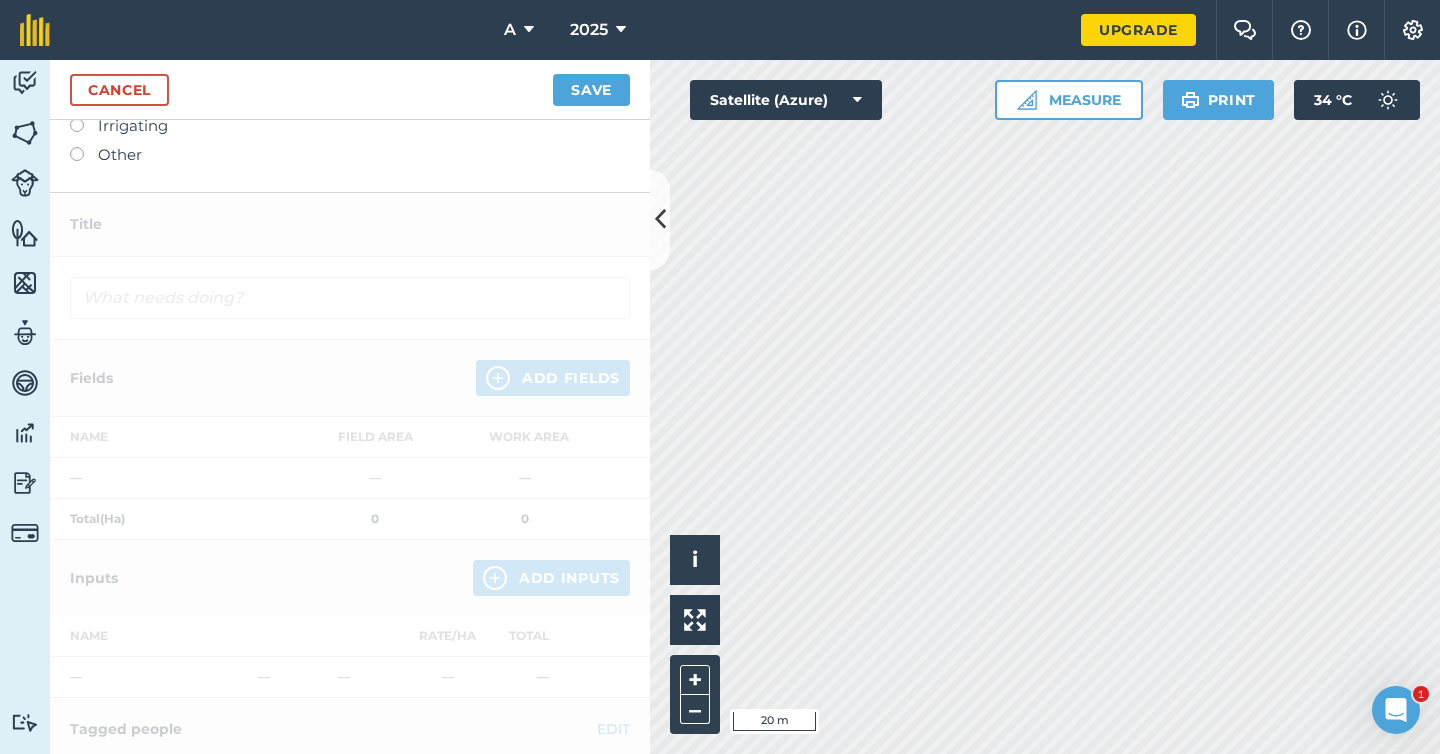scroll, scrollTop: 410, scrollLeft: 0, axis: vertical 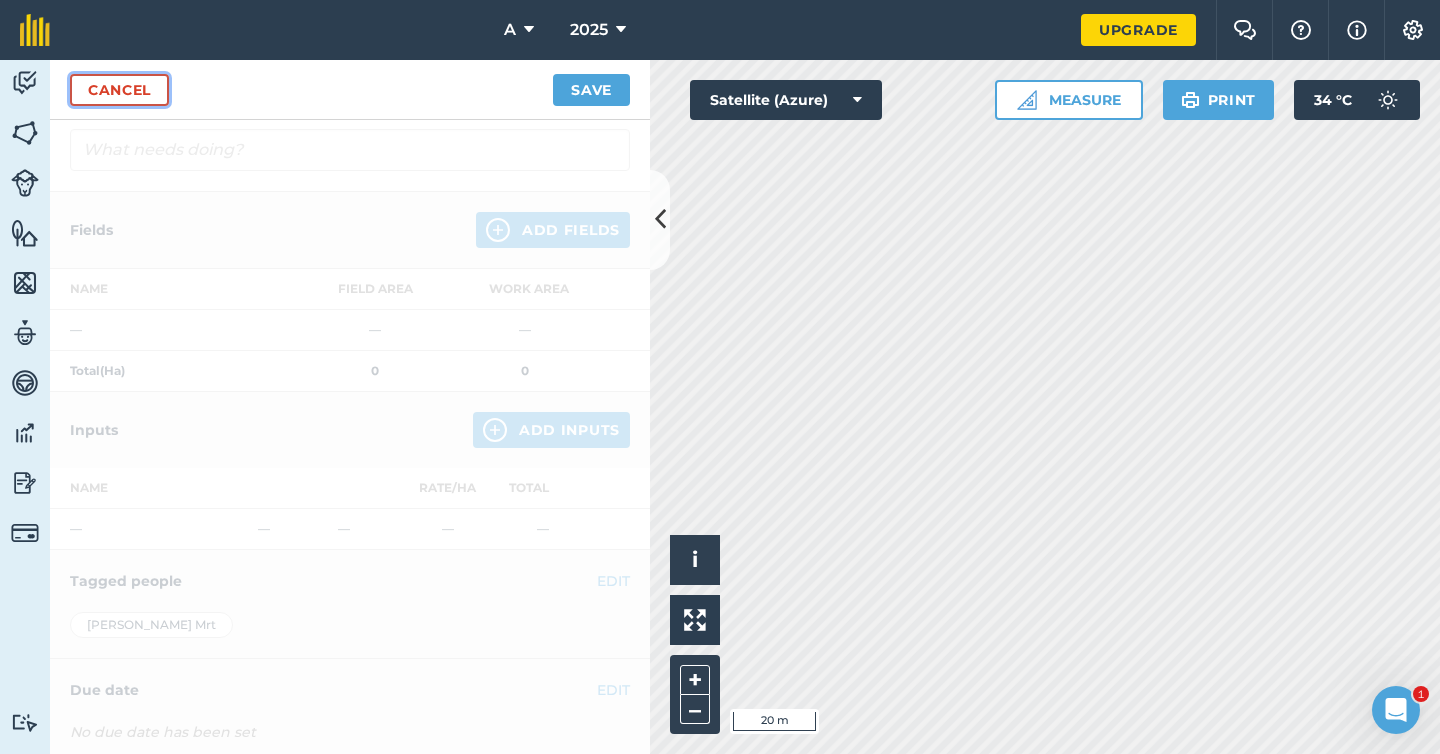 click on "Cancel" at bounding box center [119, 90] 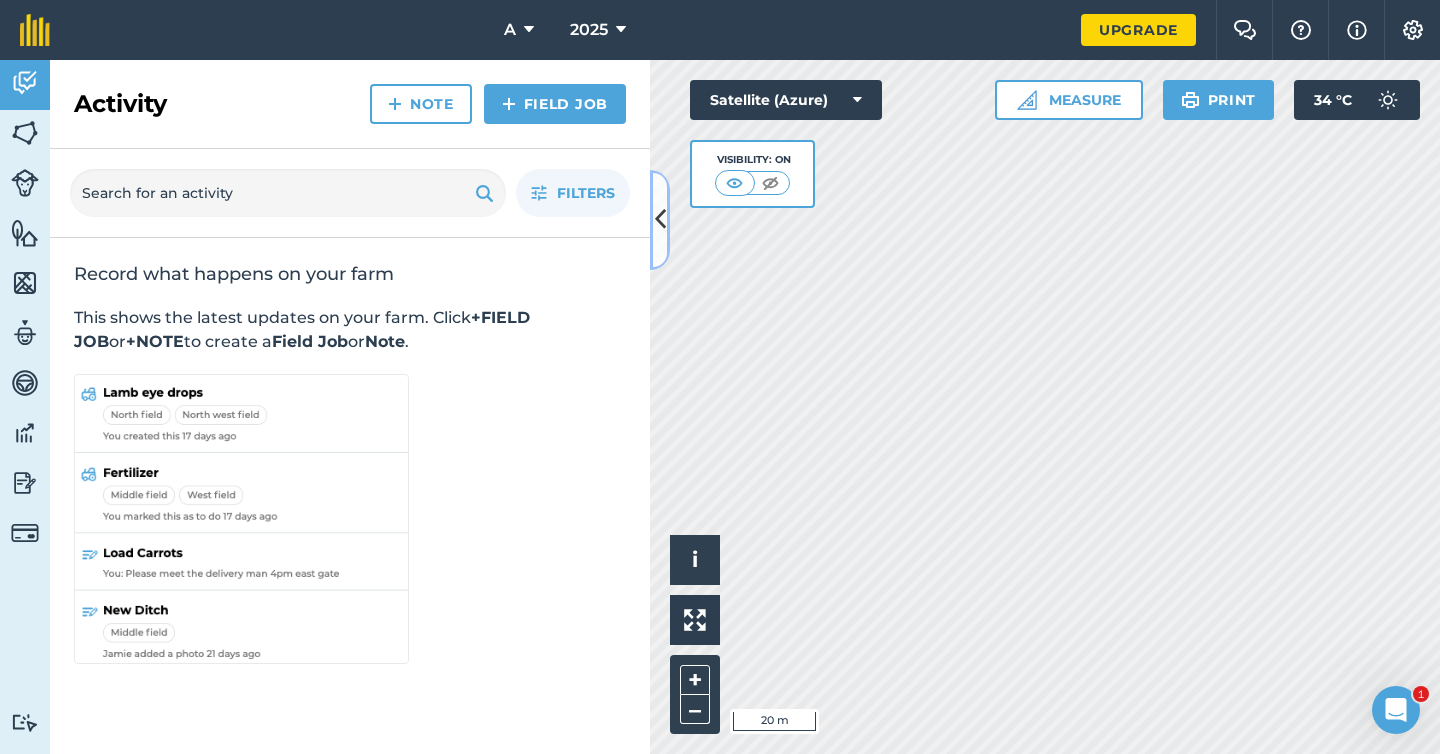 click at bounding box center (660, 219) 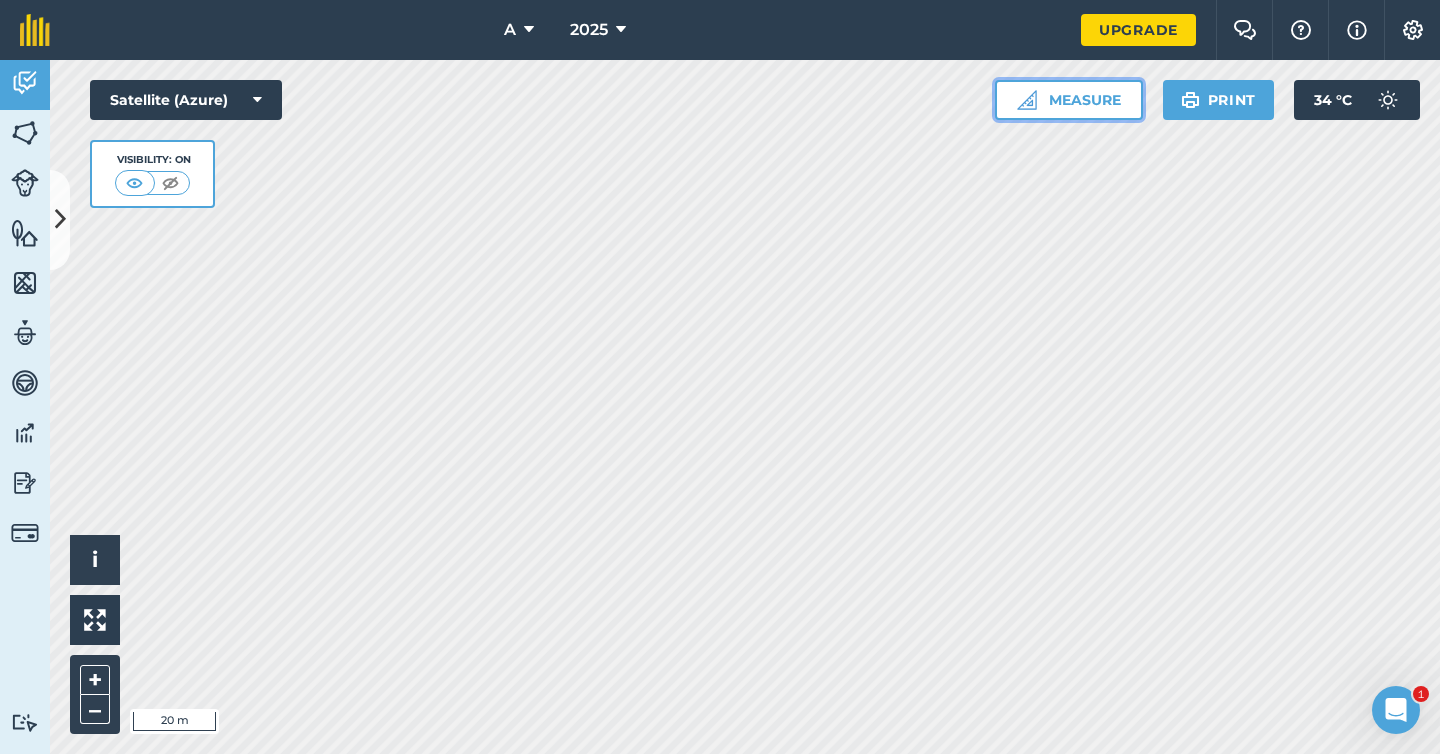 click on "Measure" at bounding box center (1069, 100) 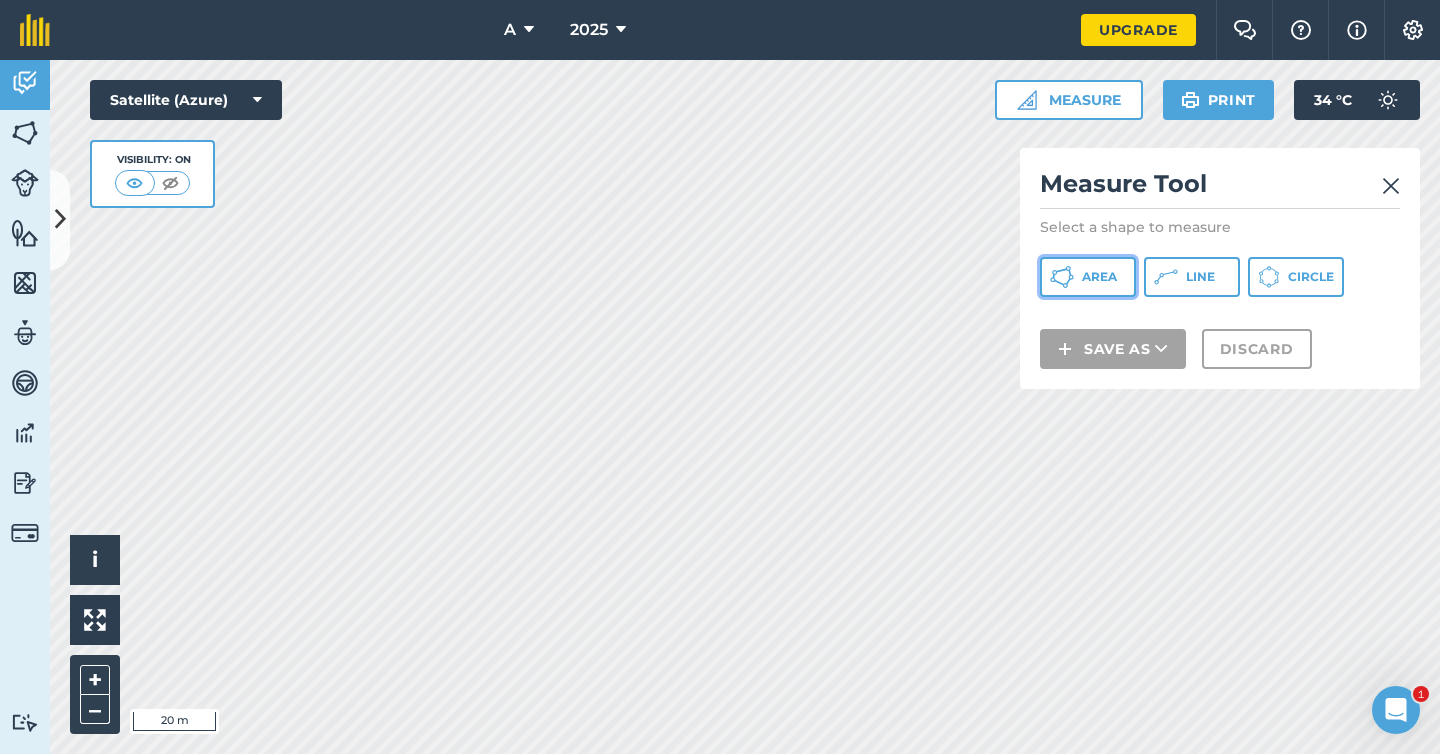 click 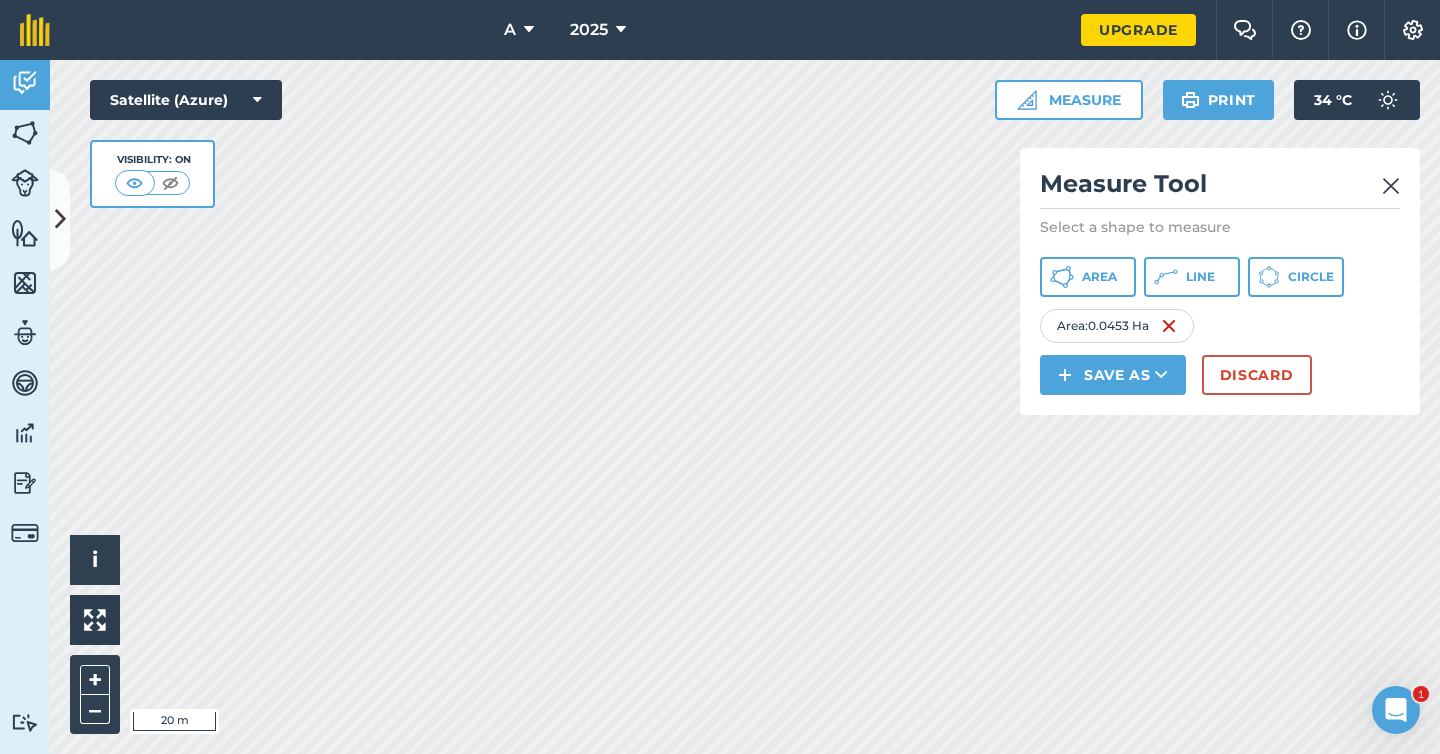 click at bounding box center (1391, 186) 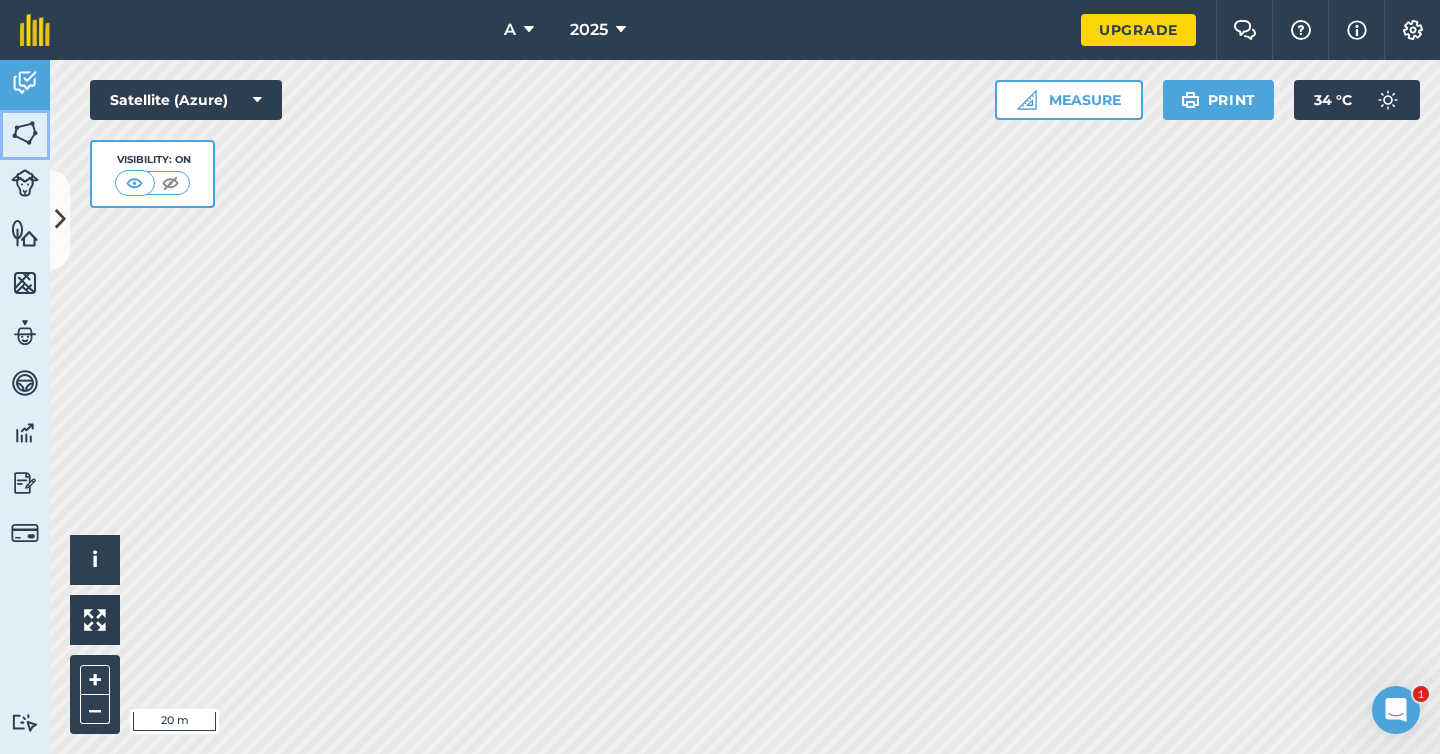 click at bounding box center (25, 133) 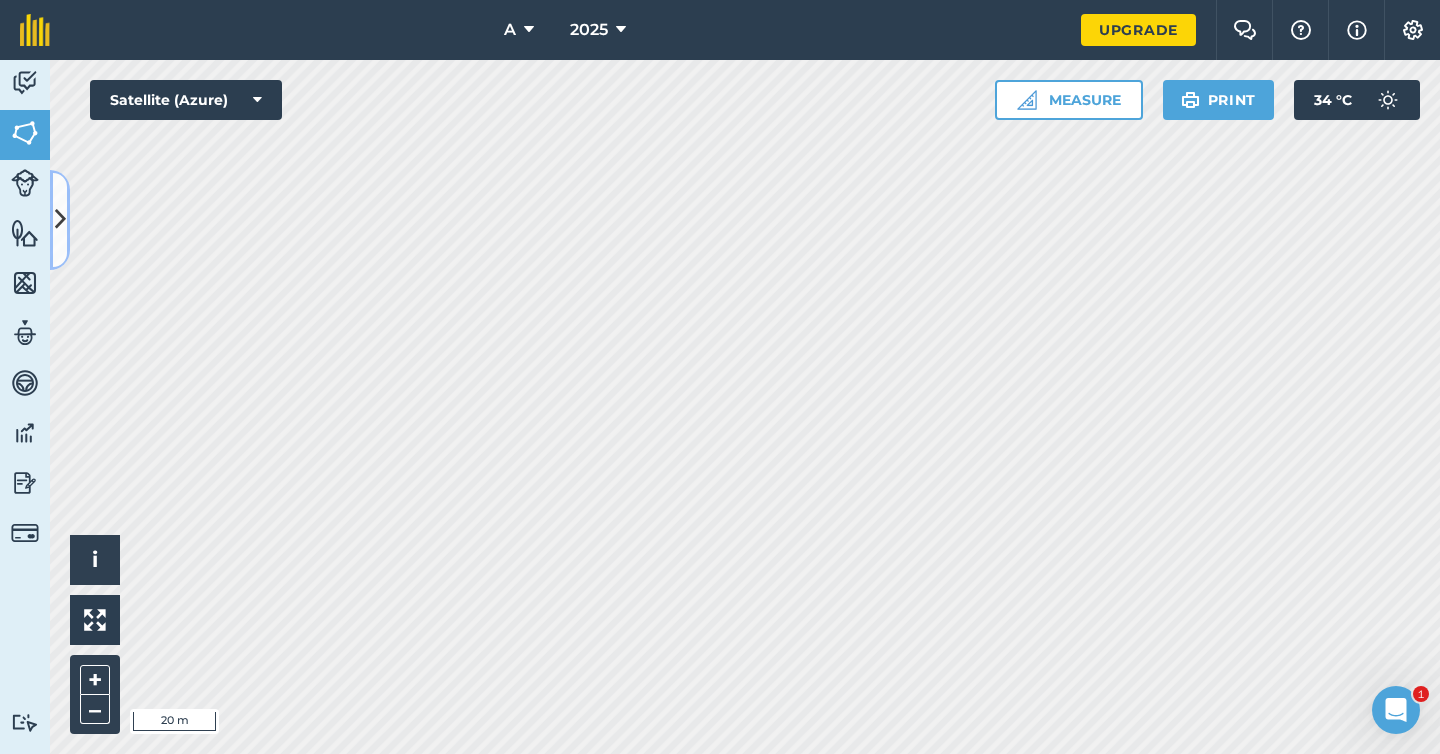 click at bounding box center (60, 219) 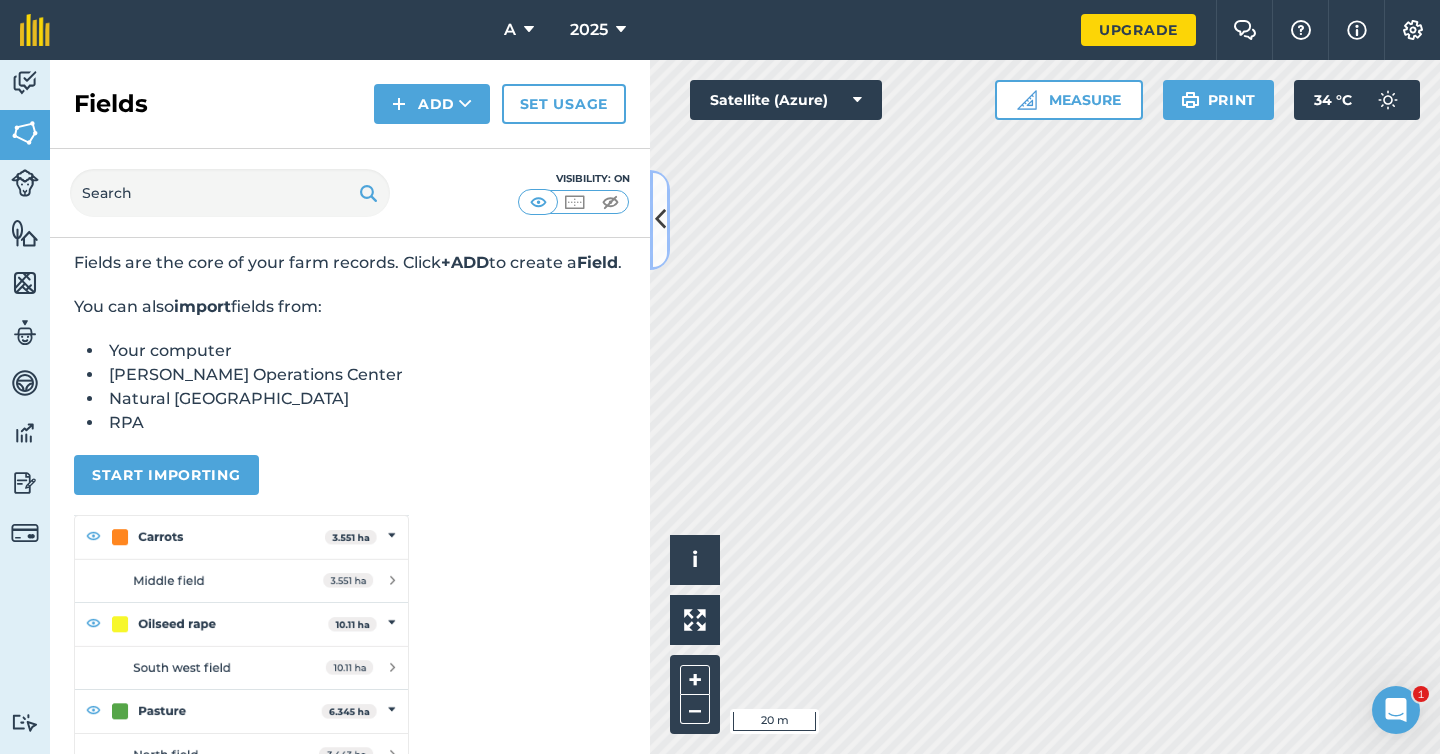 scroll, scrollTop: 0, scrollLeft: 0, axis: both 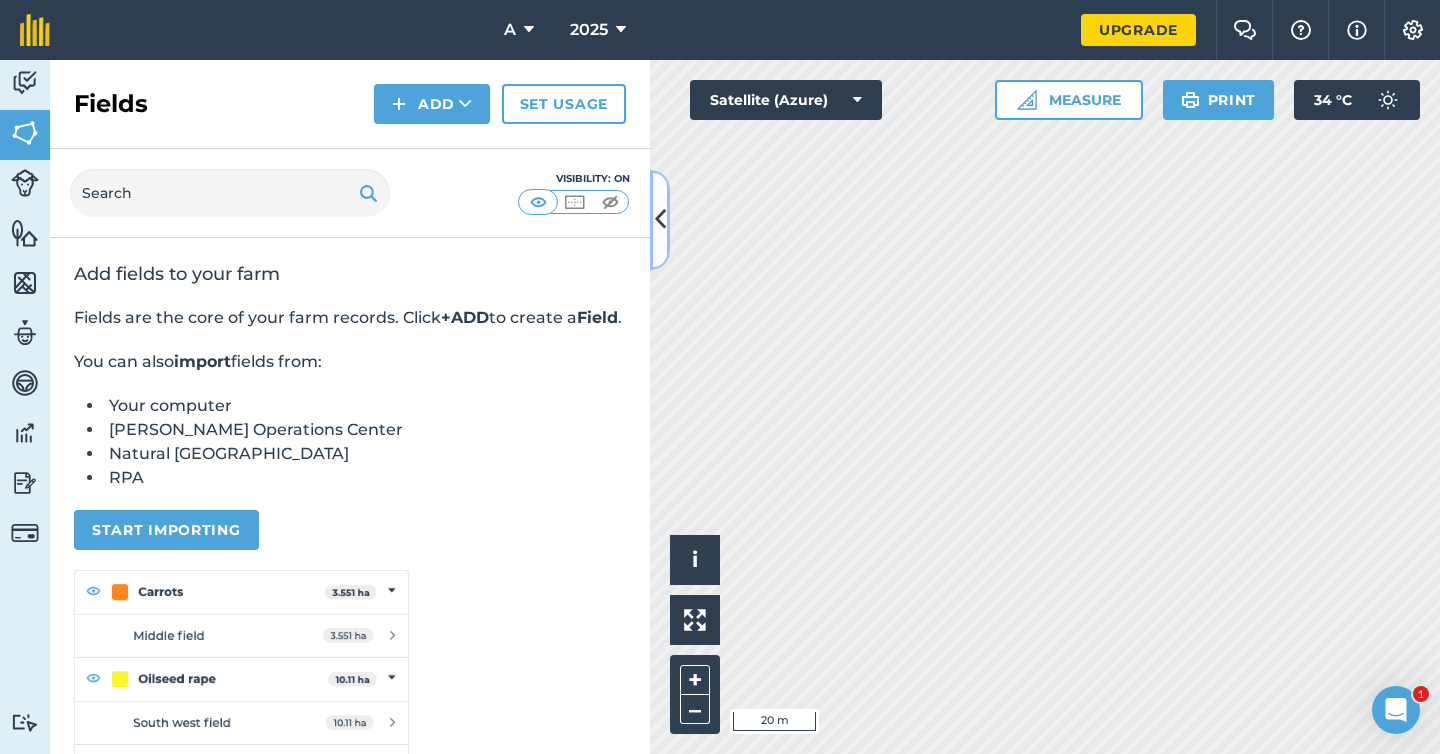 click at bounding box center [660, 219] 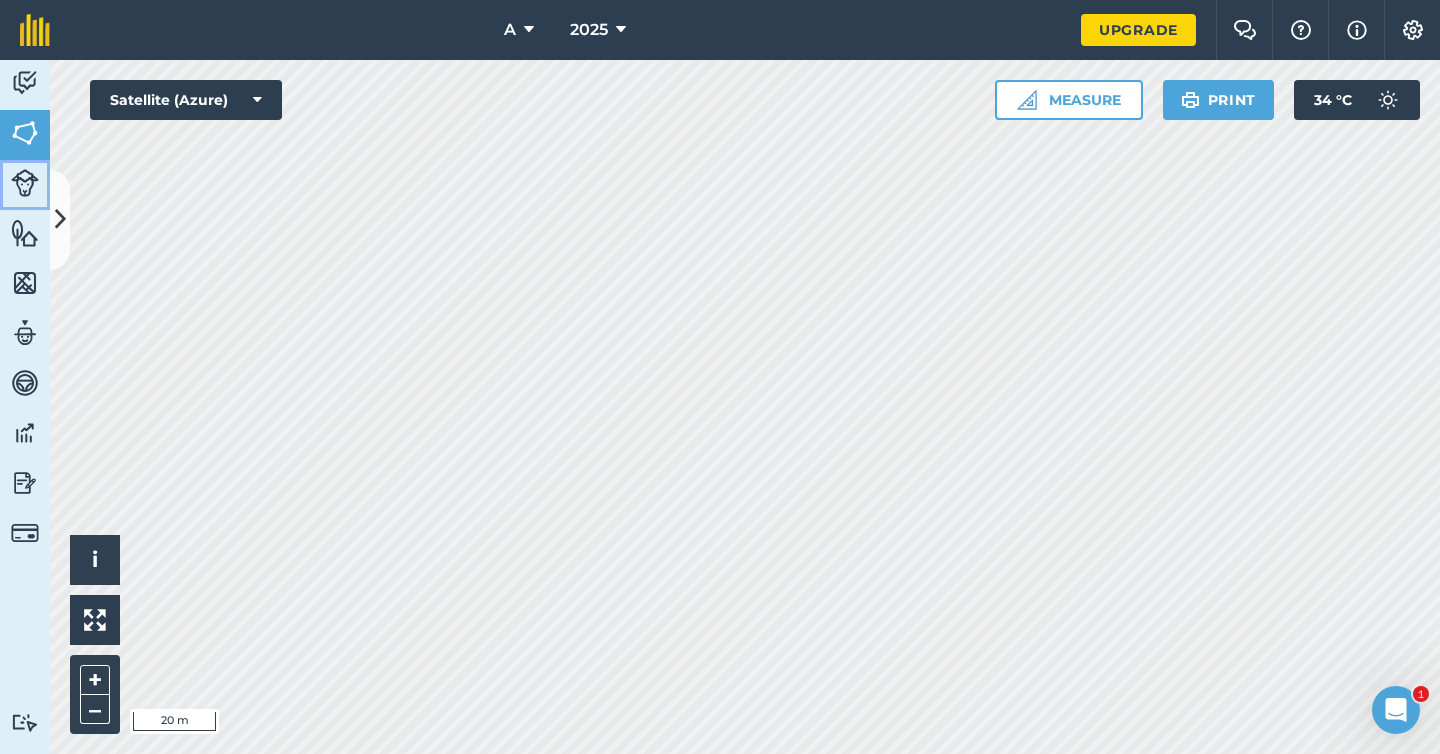 click at bounding box center (25, 183) 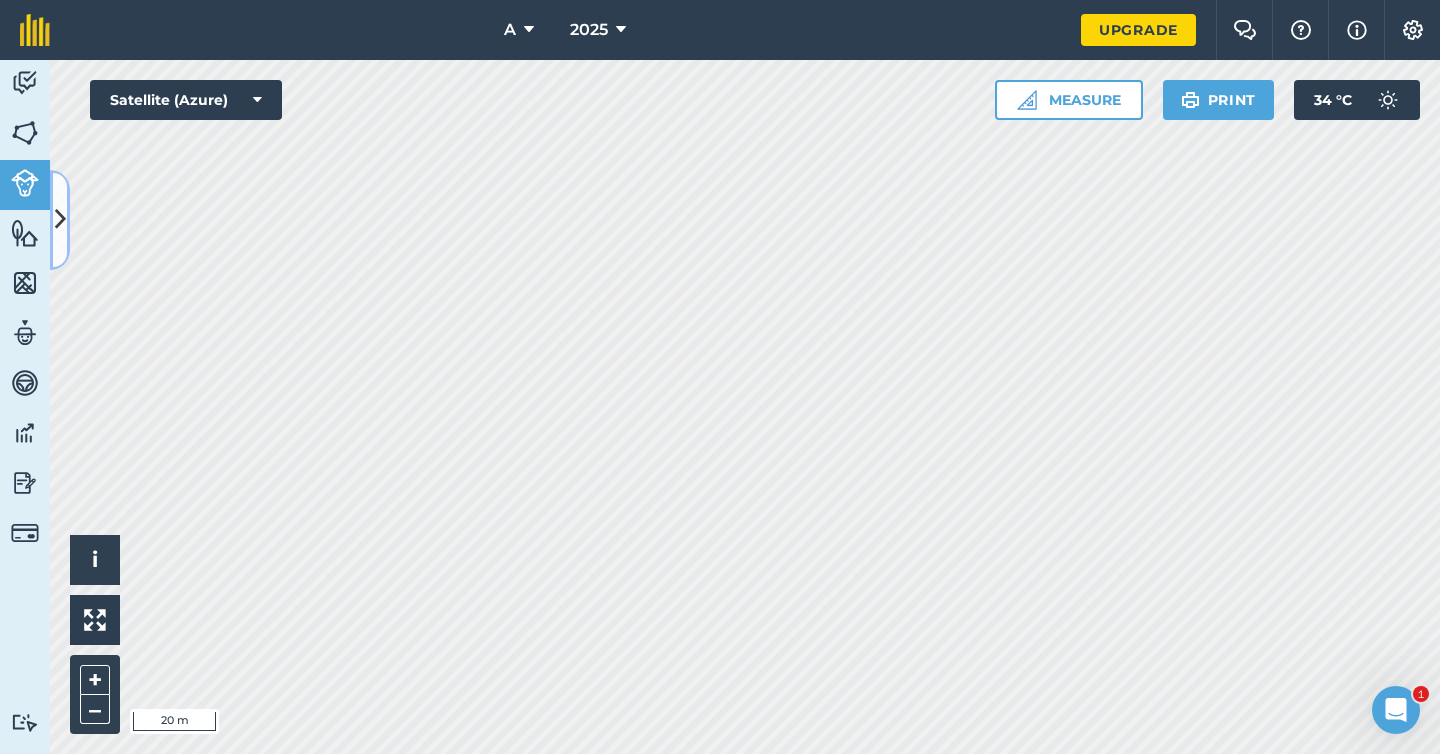 click at bounding box center [60, 219] 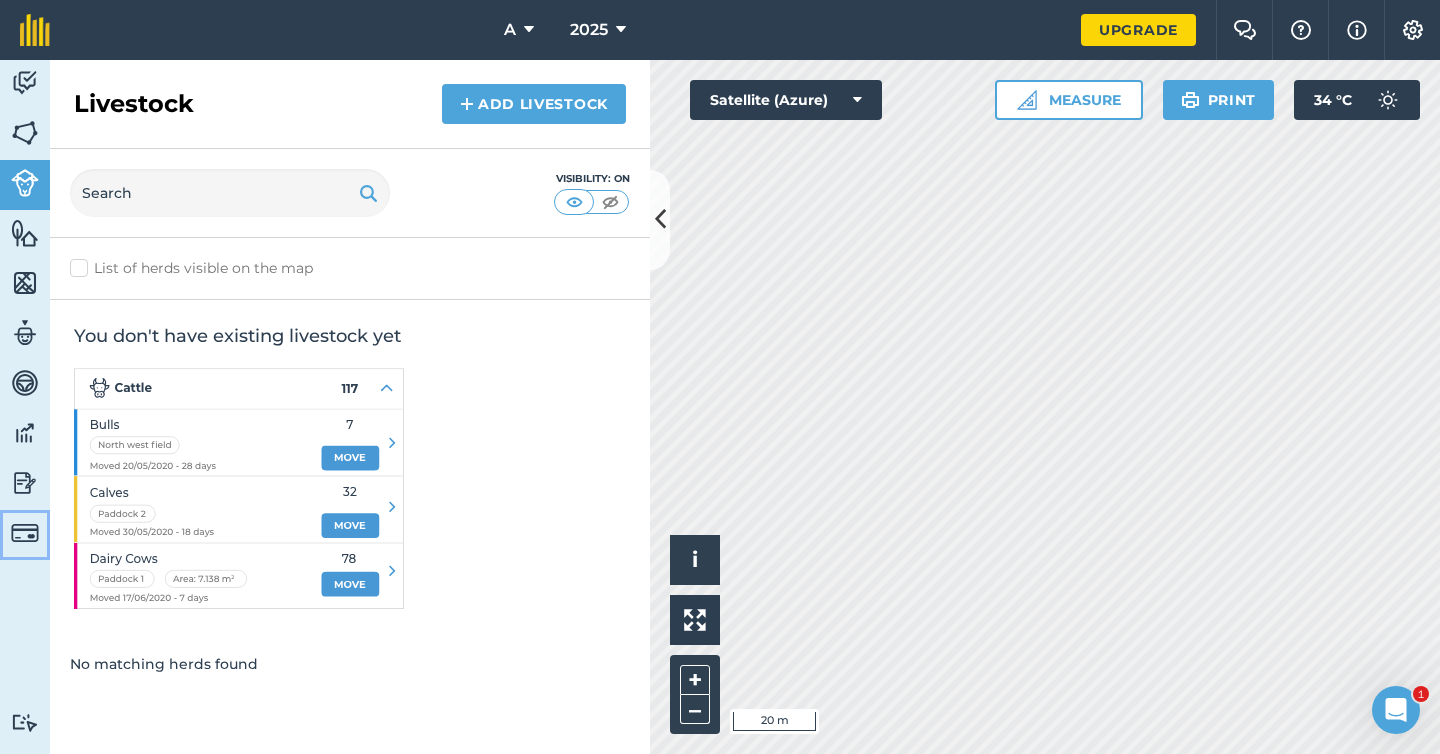 click at bounding box center (25, 533) 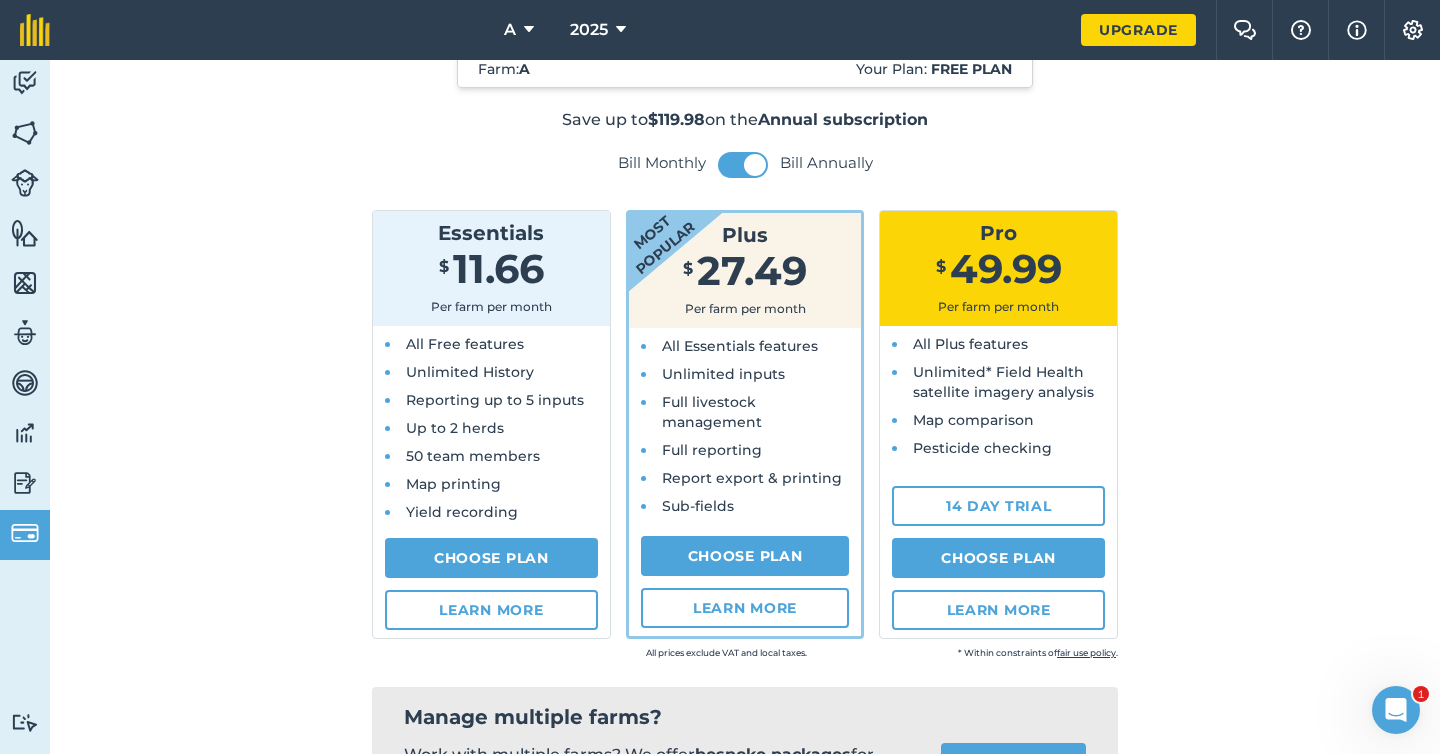 scroll, scrollTop: 99, scrollLeft: 0, axis: vertical 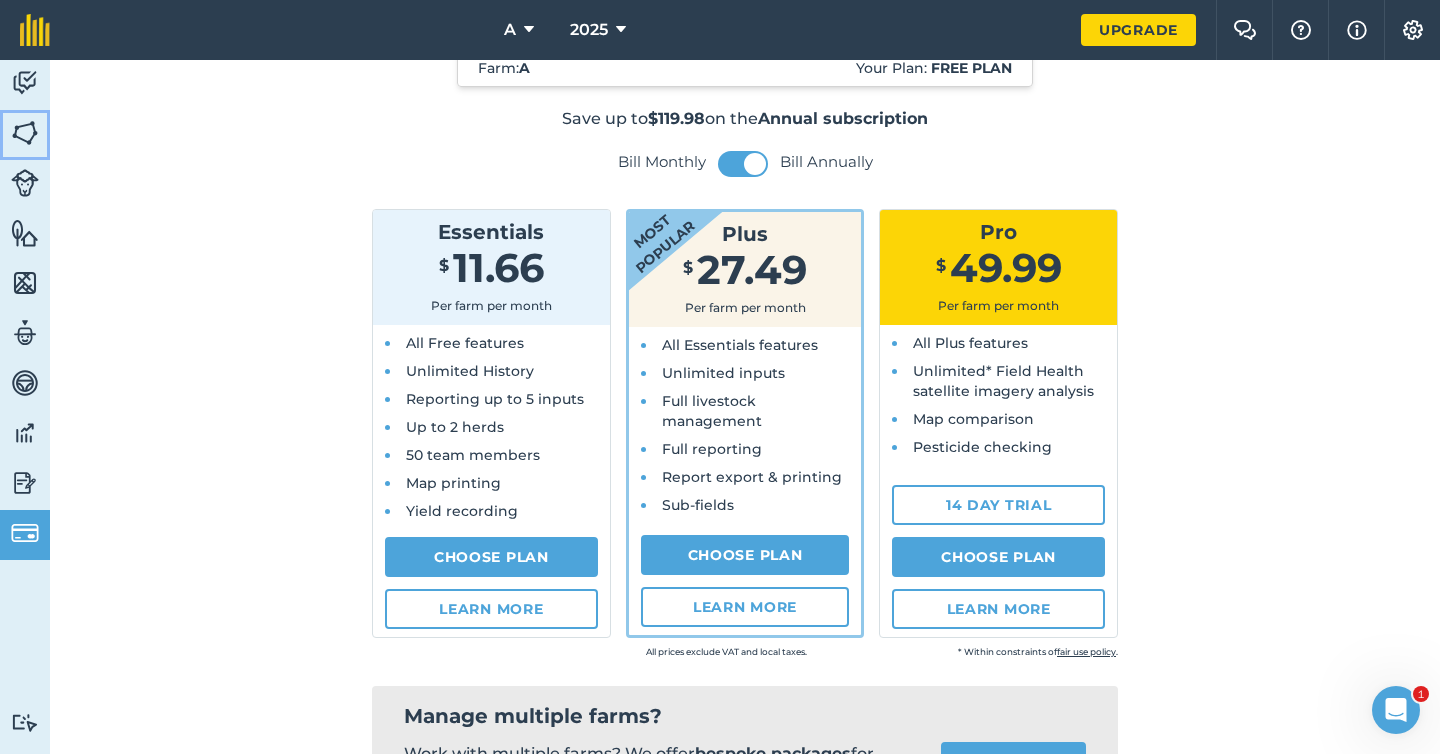 click at bounding box center (25, 133) 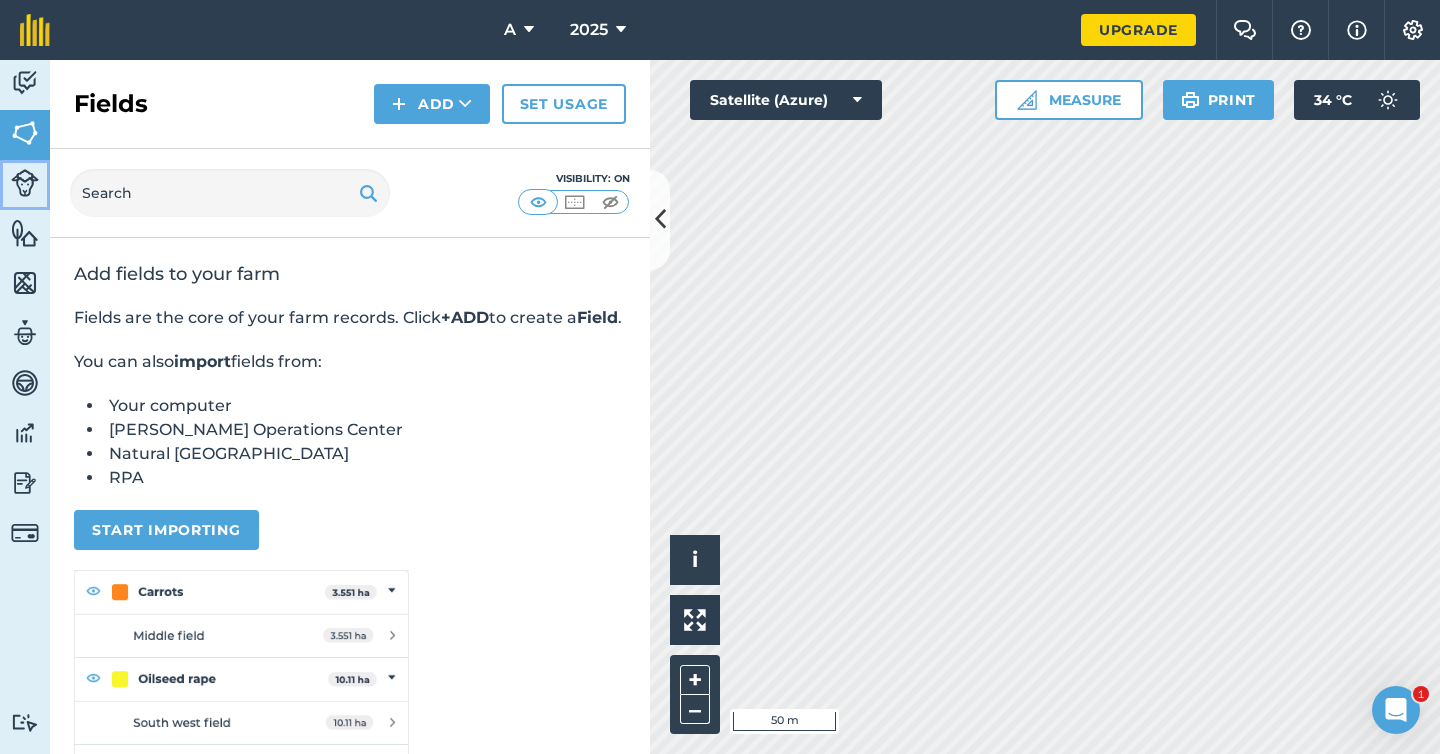 click at bounding box center [25, 183] 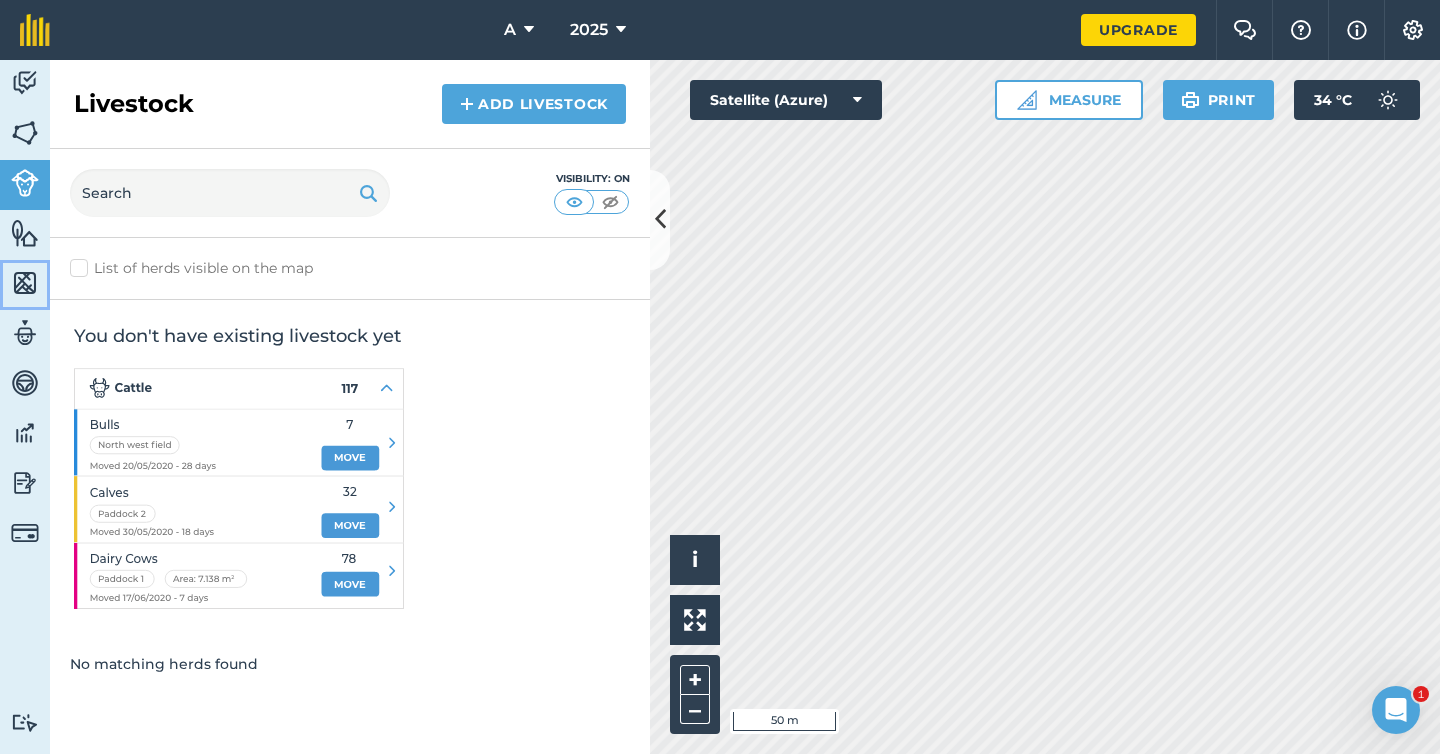 click at bounding box center [25, 283] 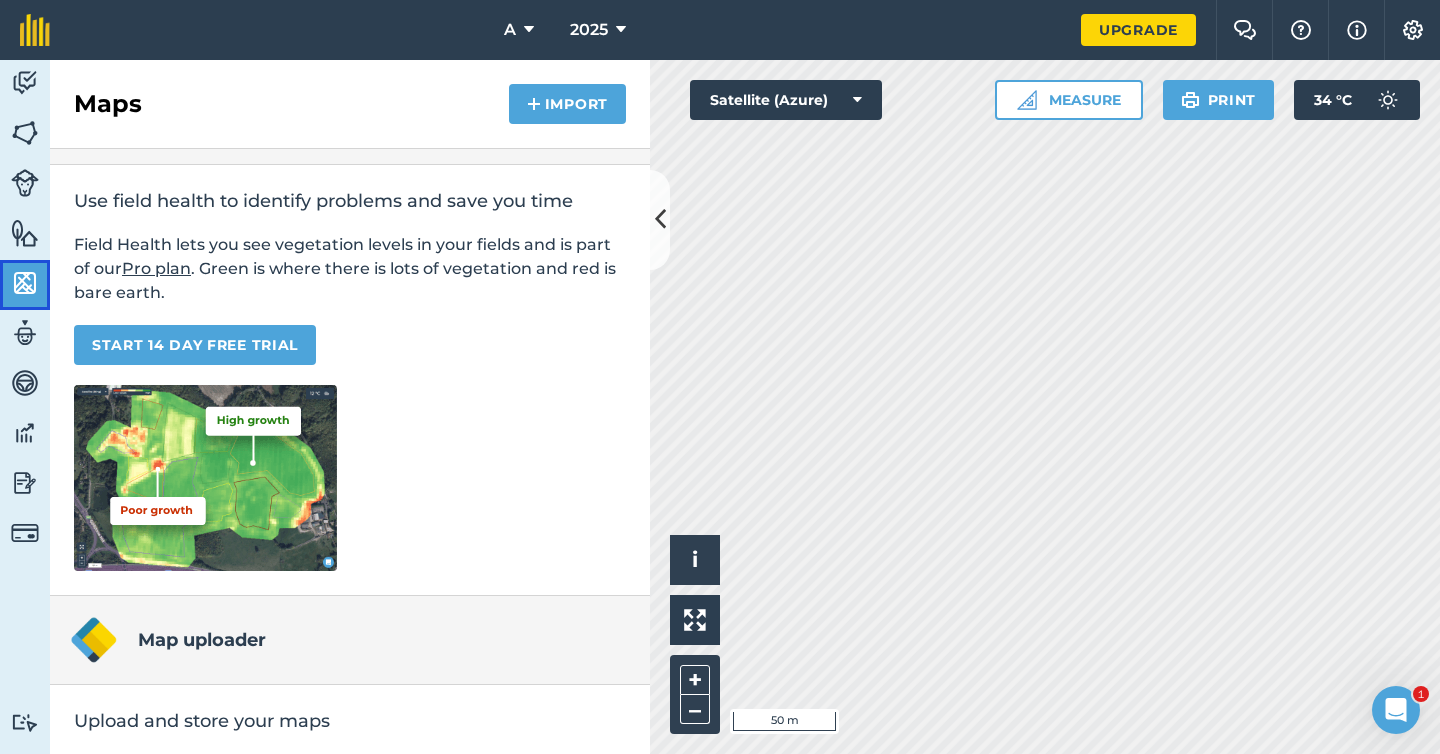 scroll, scrollTop: 95, scrollLeft: 0, axis: vertical 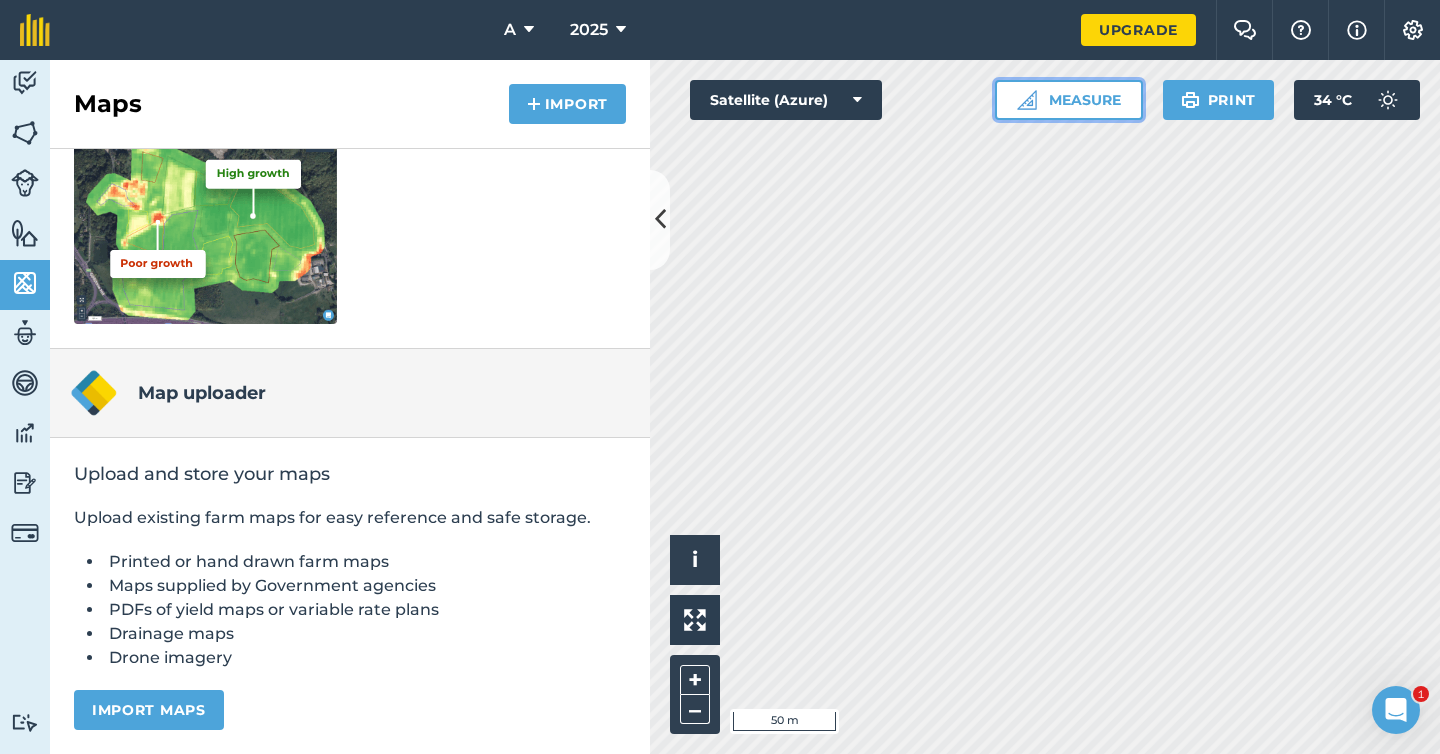 click on "Measure" at bounding box center (1069, 100) 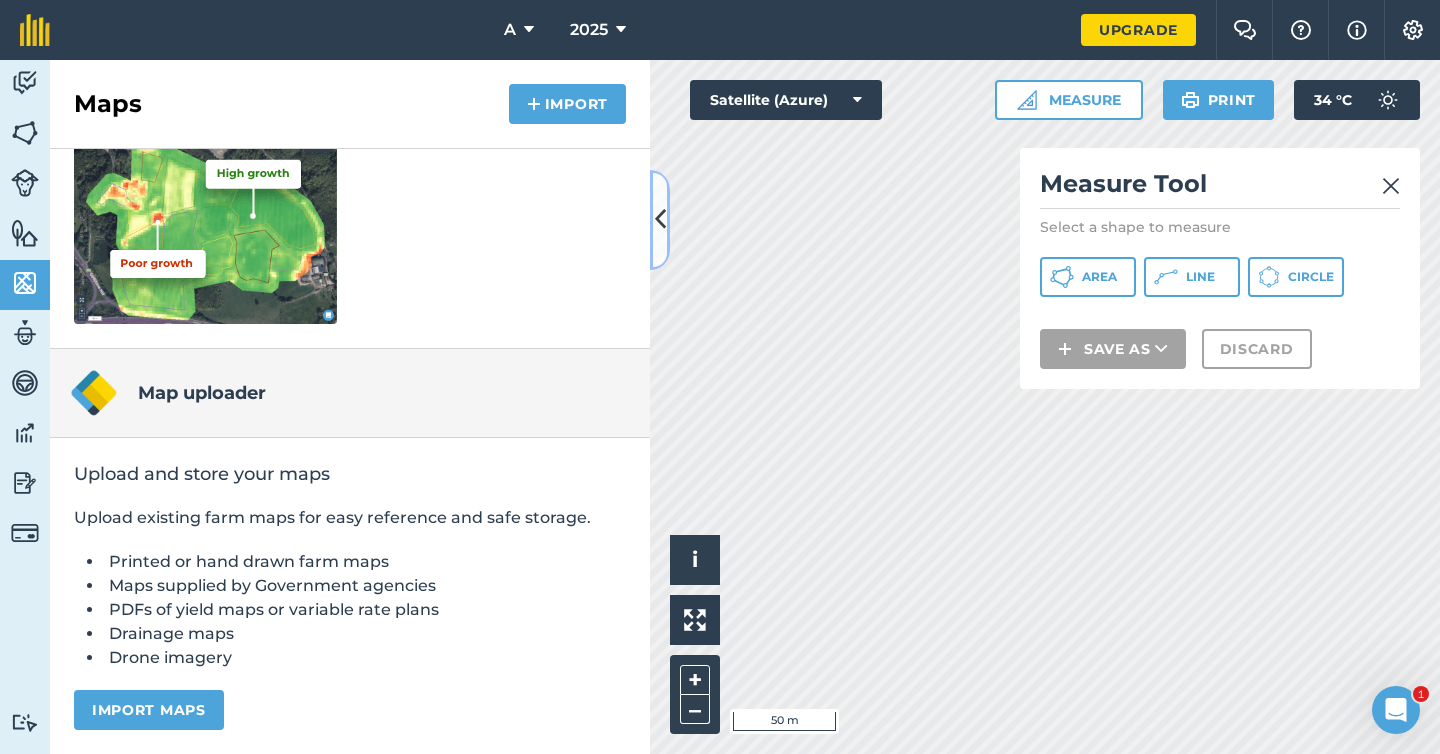 click at bounding box center (660, 219) 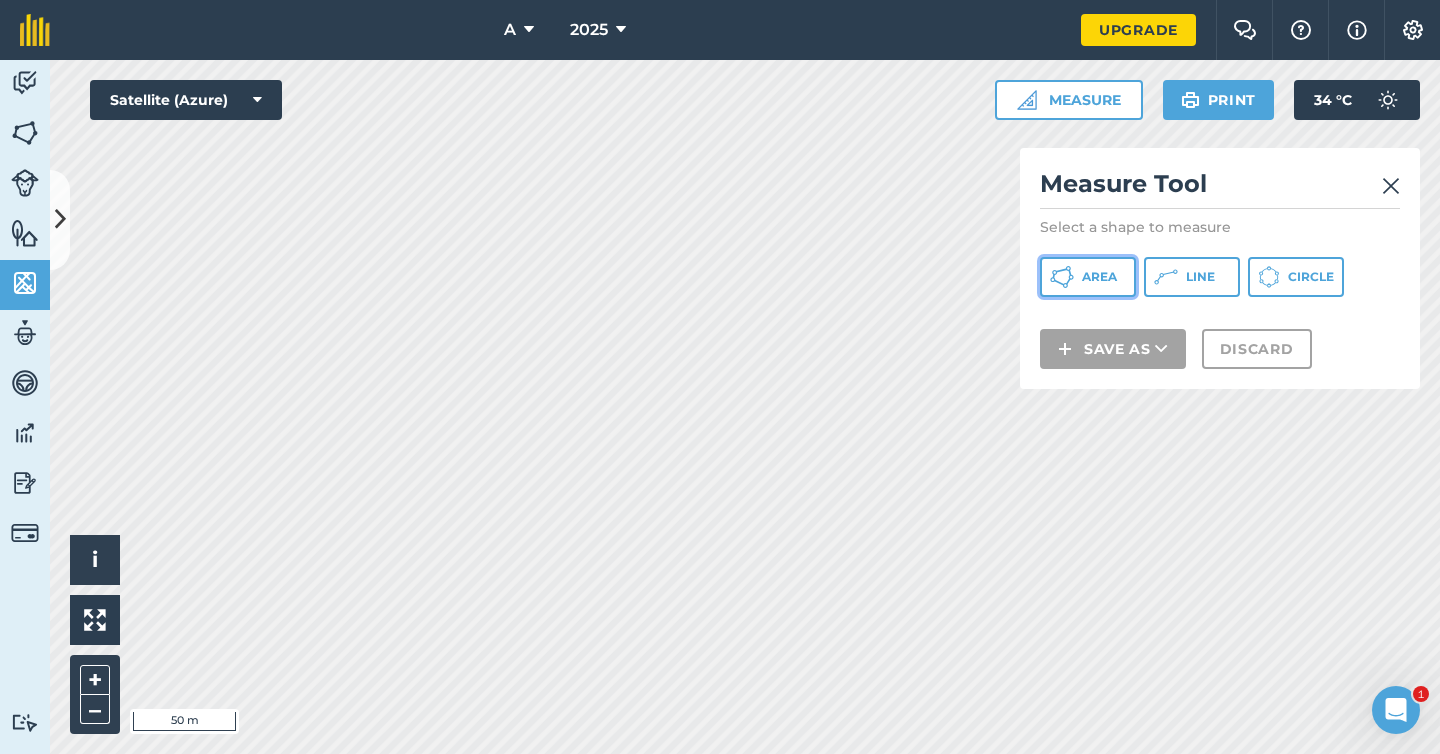click on "Area" at bounding box center (1099, 277) 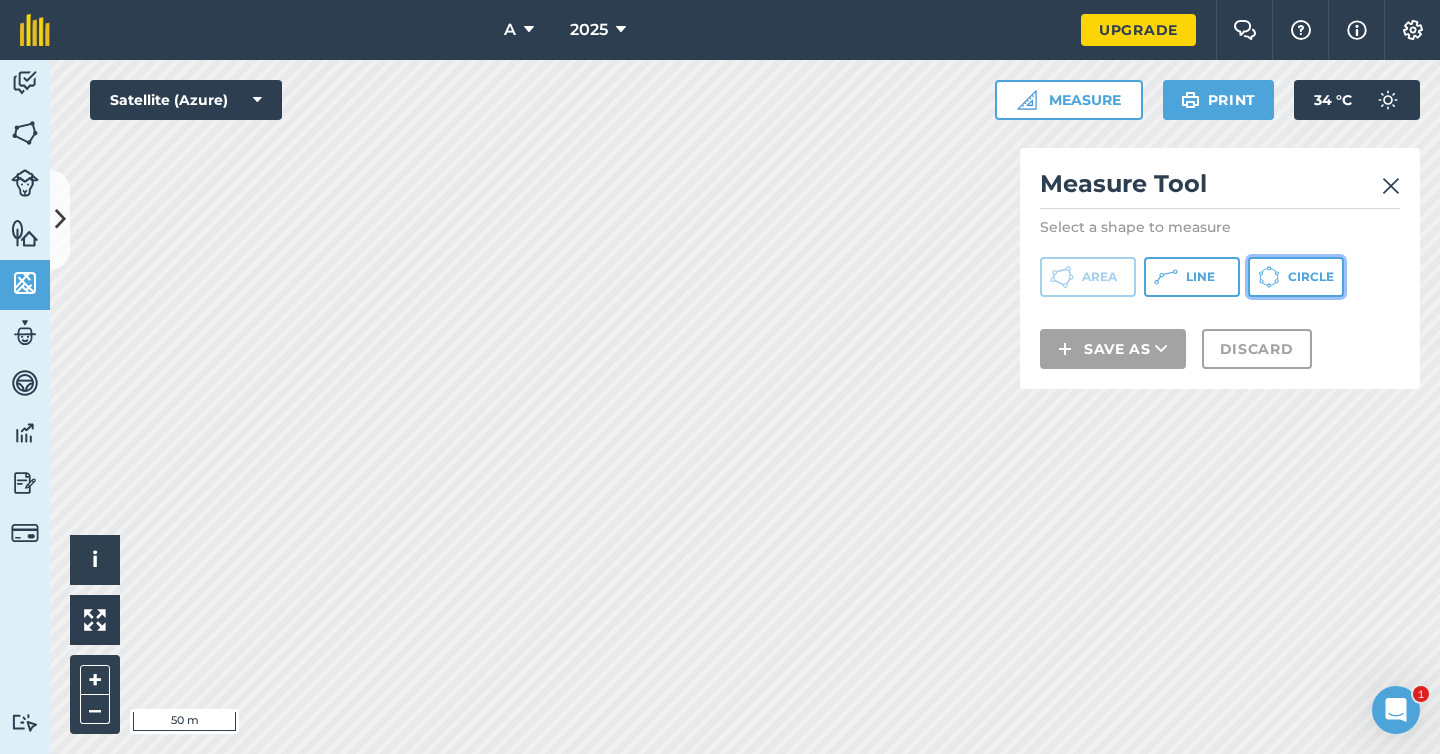 click on "Circle" at bounding box center [1311, 277] 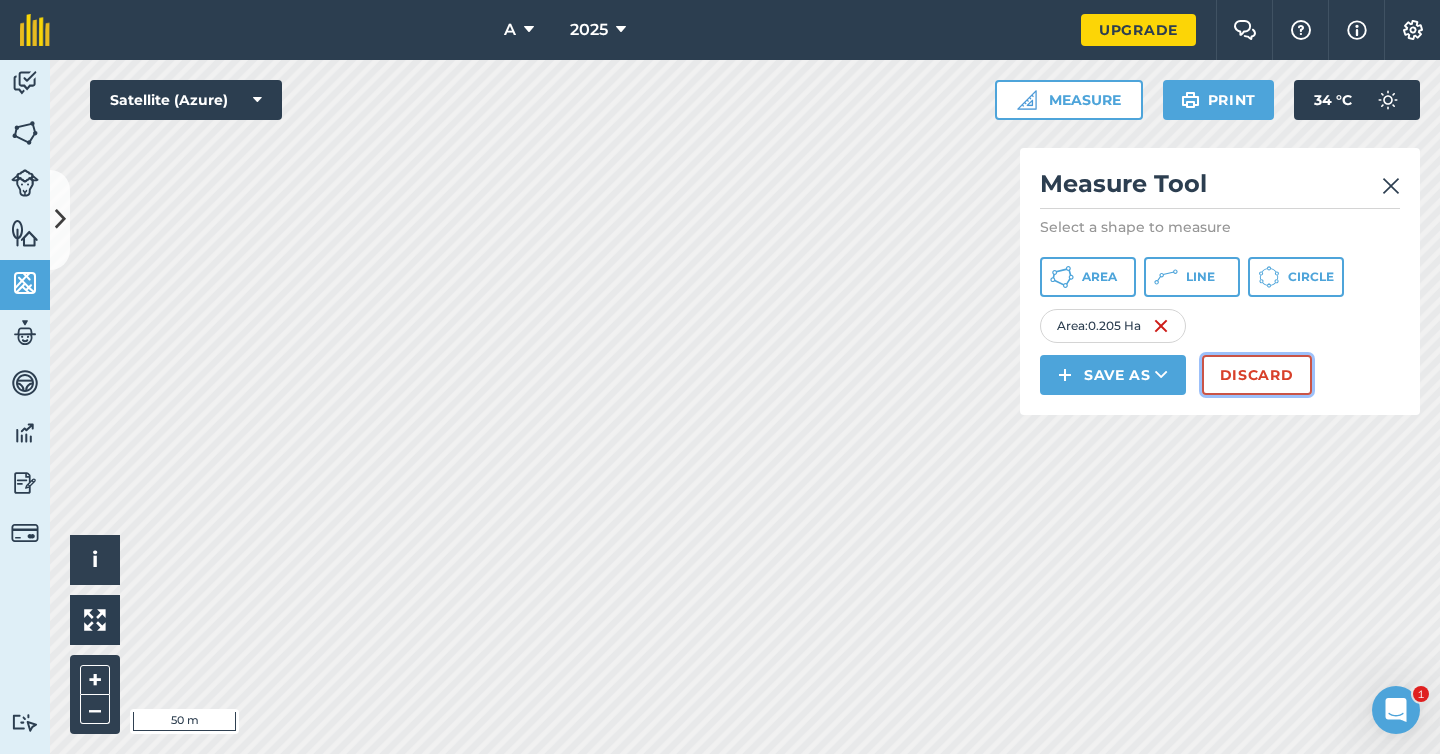 click on "Discard" at bounding box center [1257, 375] 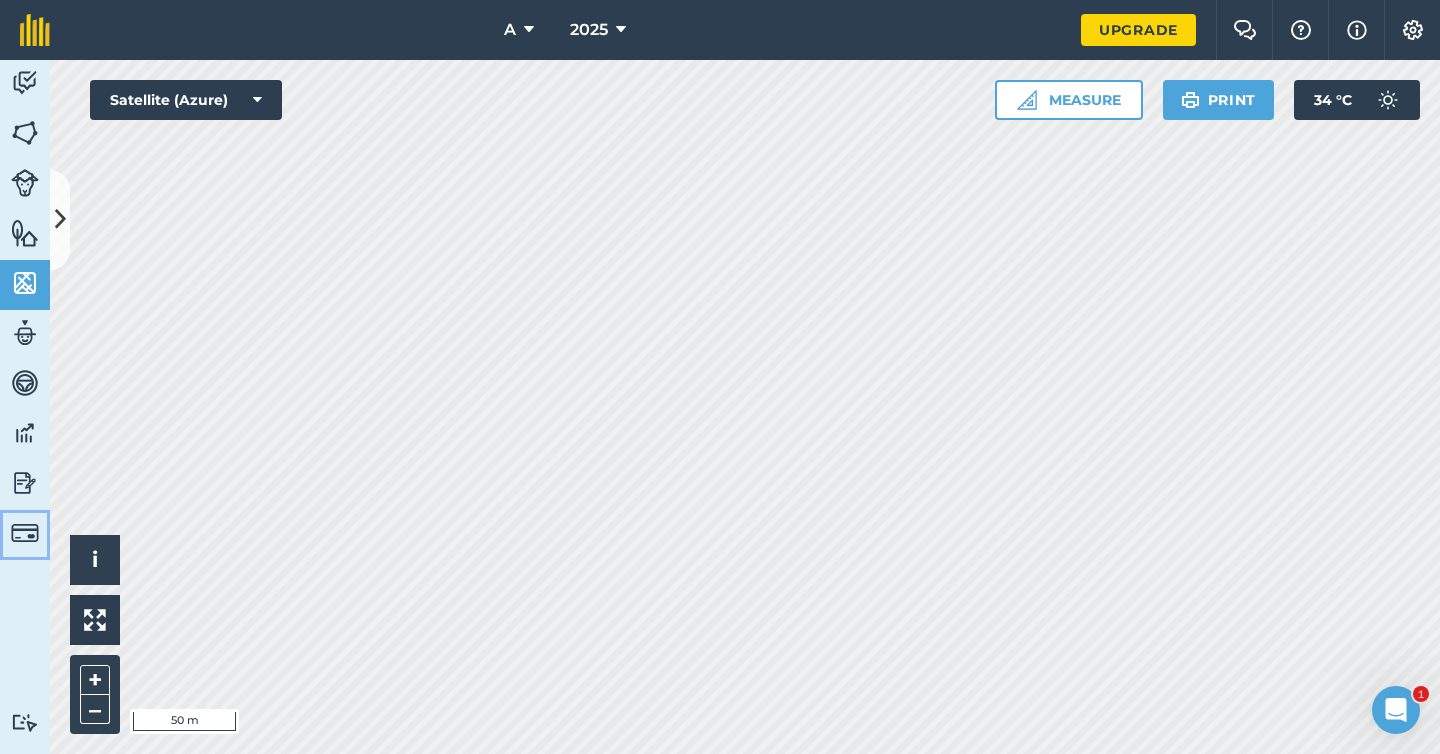 click at bounding box center (25, 533) 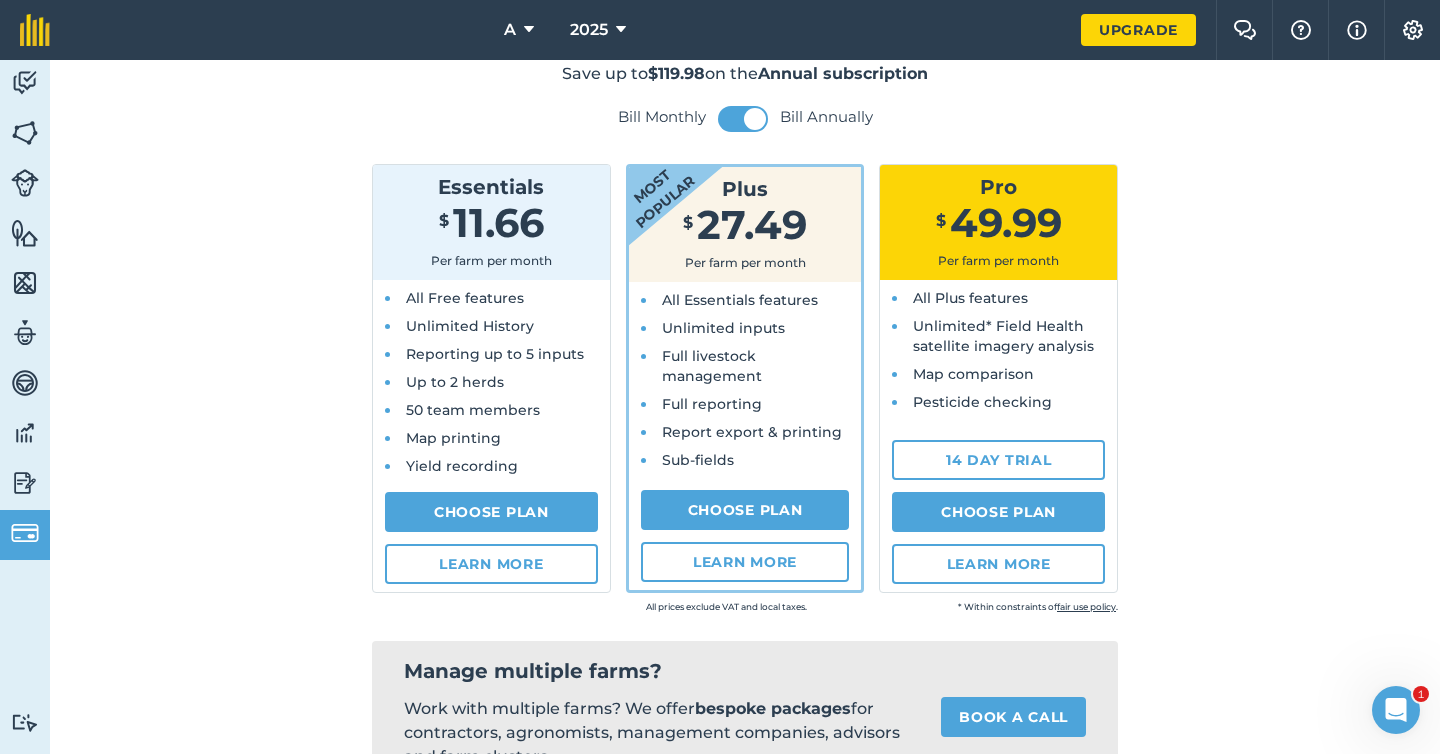 scroll, scrollTop: 151, scrollLeft: 0, axis: vertical 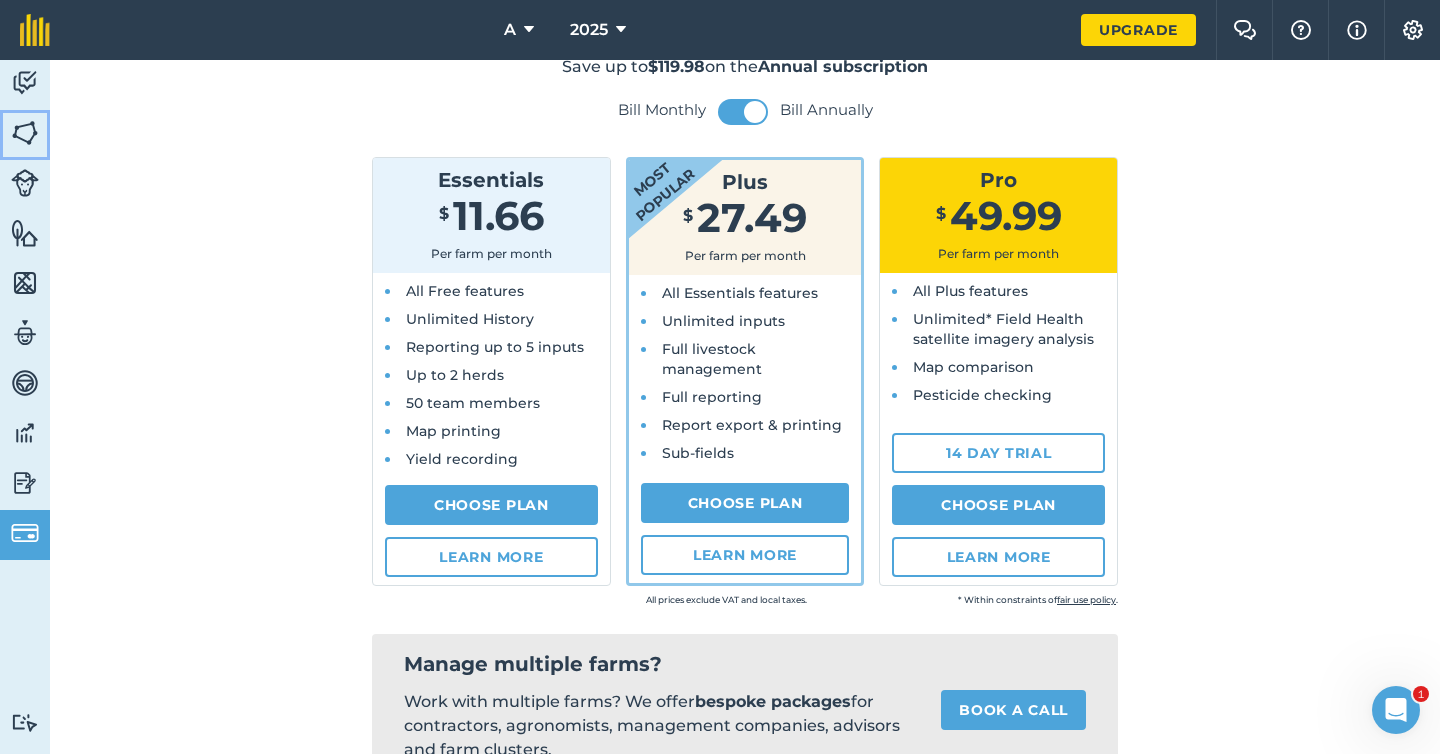 click at bounding box center [25, 133] 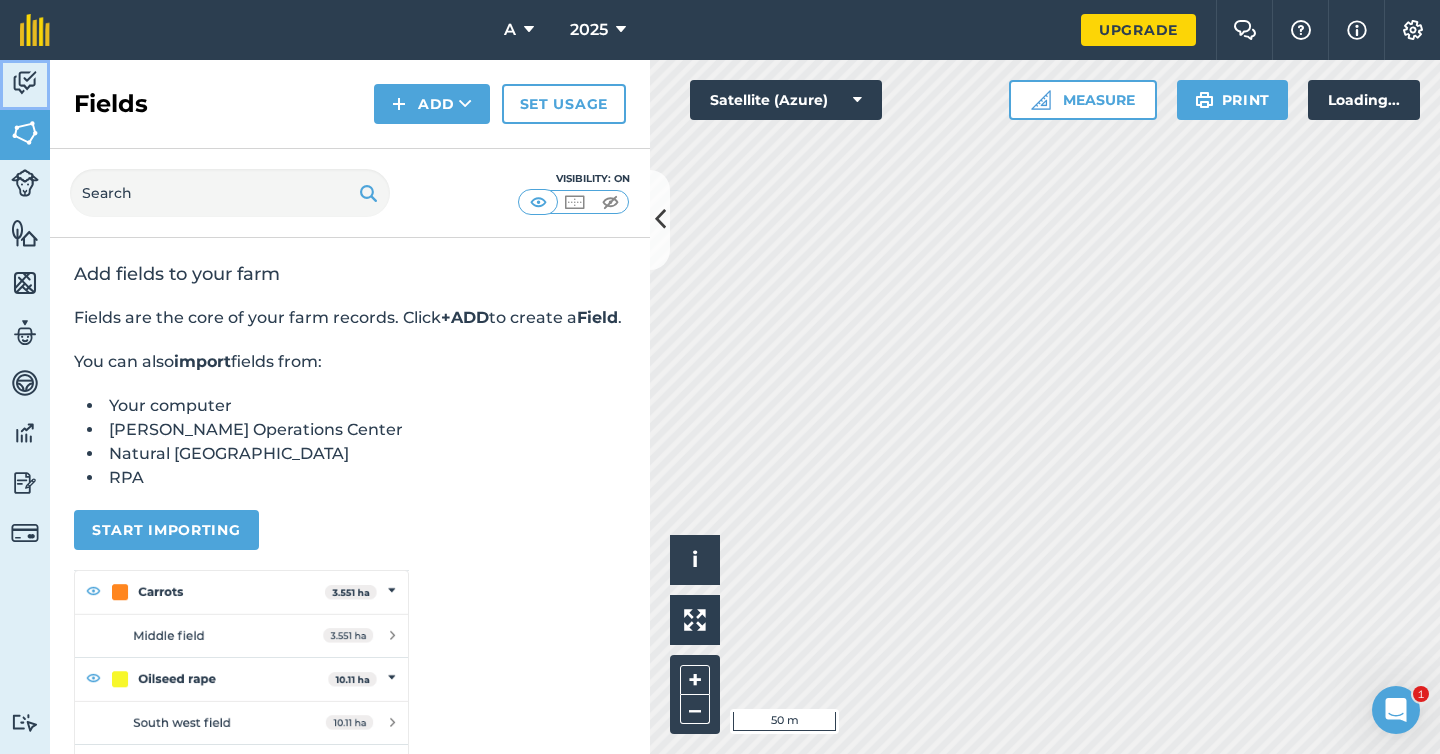click at bounding box center (25, 83) 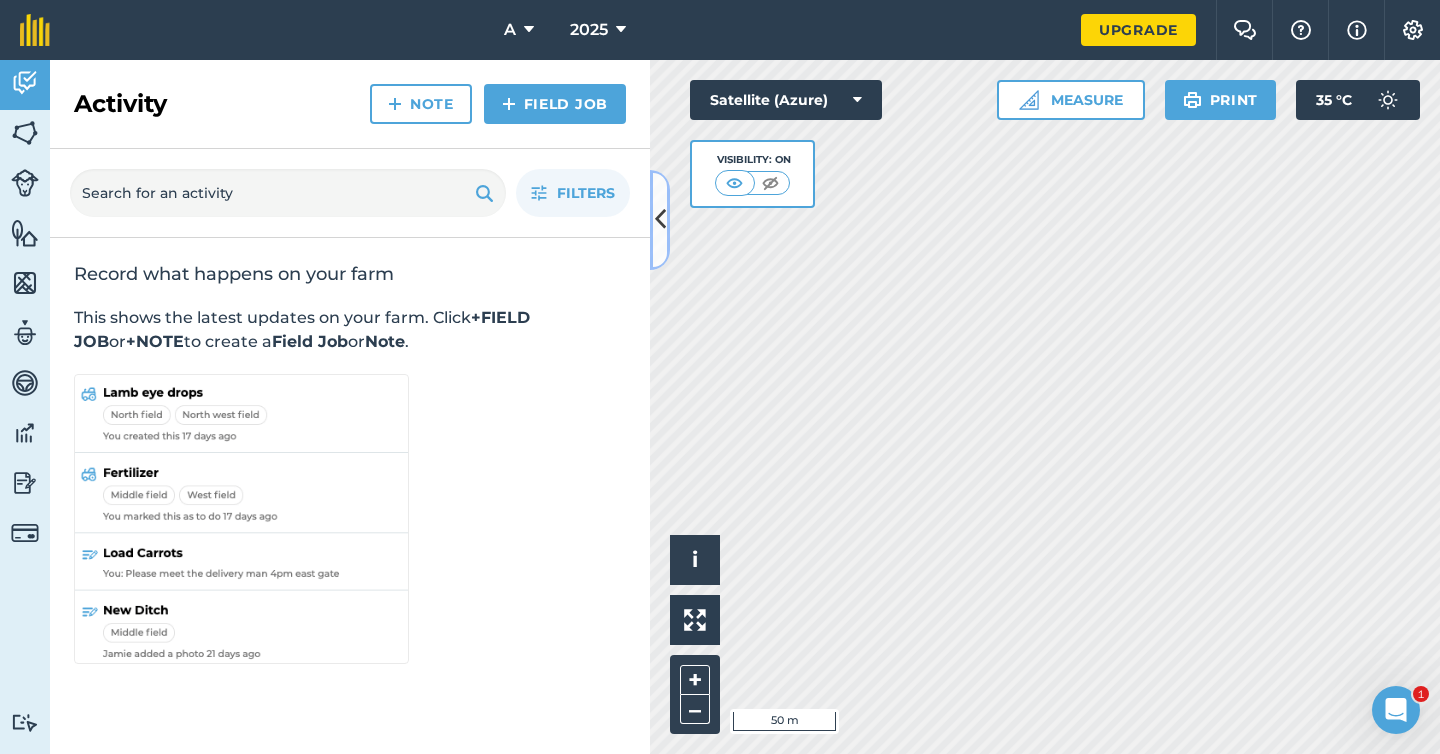 click at bounding box center (660, 219) 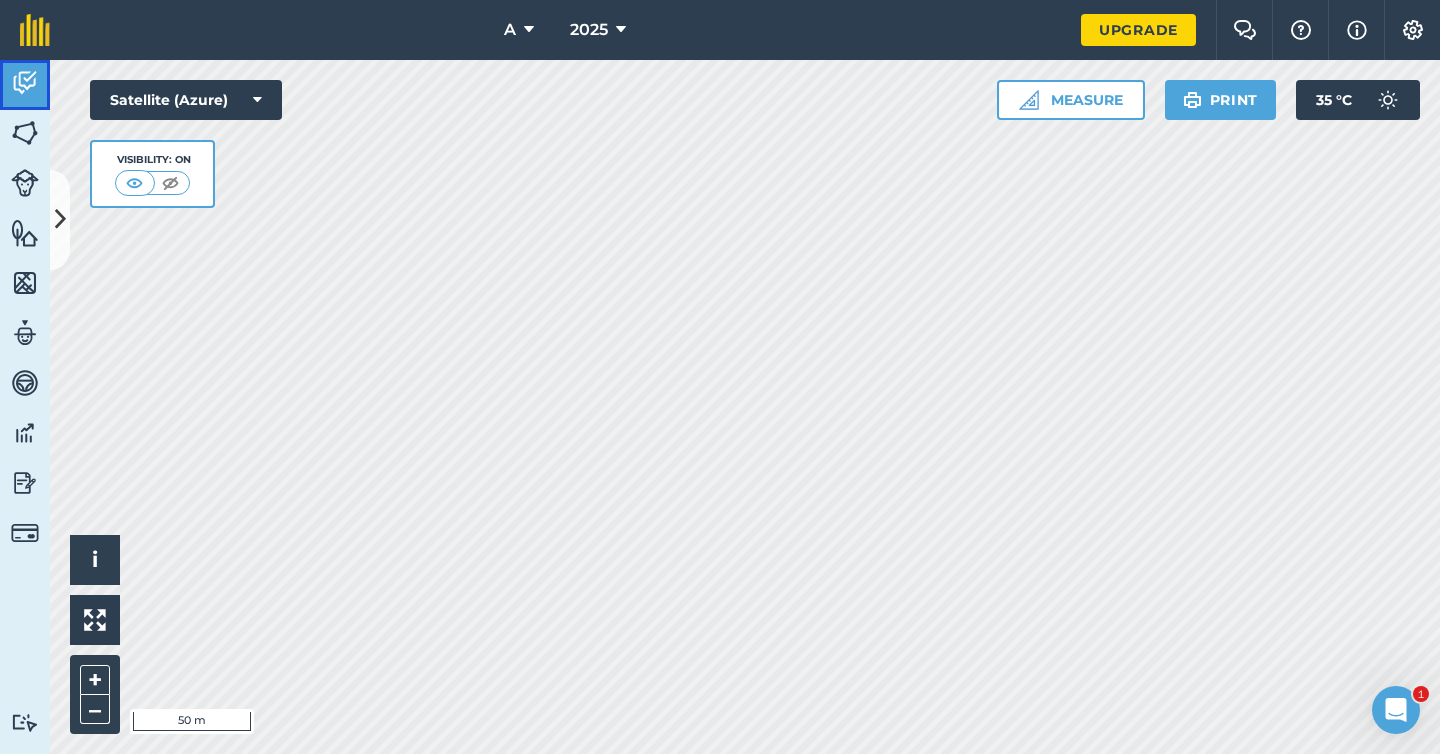 click at bounding box center [25, 83] 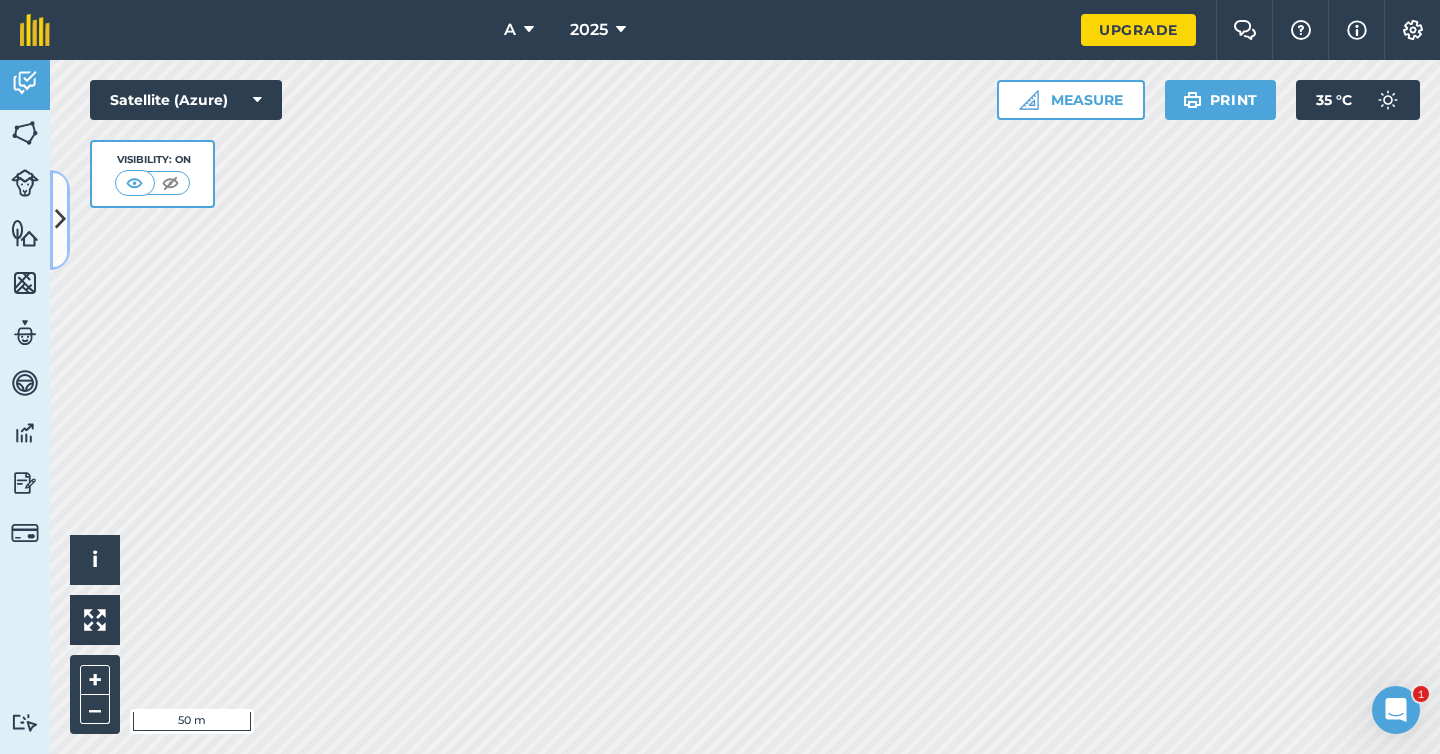 click at bounding box center (60, 220) 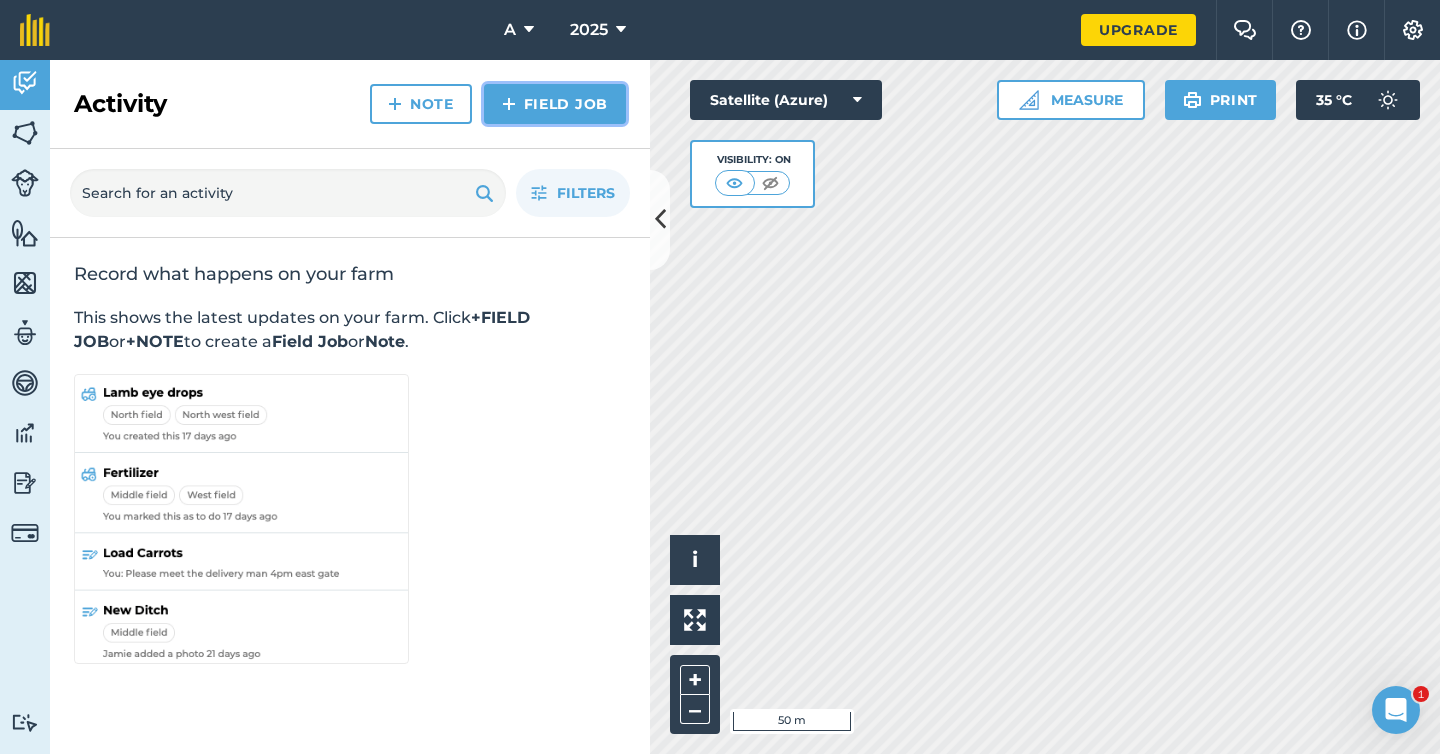 click on "Field Job" at bounding box center (555, 104) 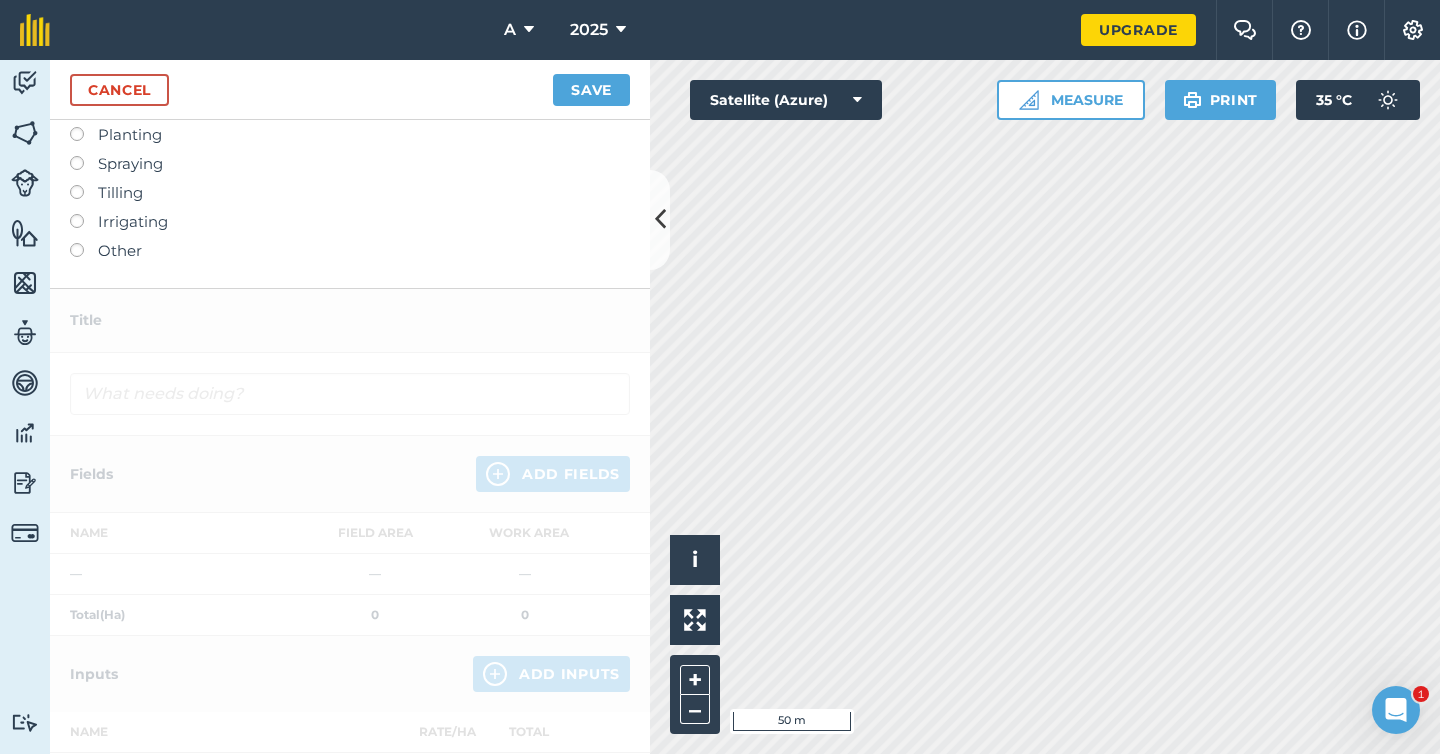 scroll, scrollTop: 0, scrollLeft: 0, axis: both 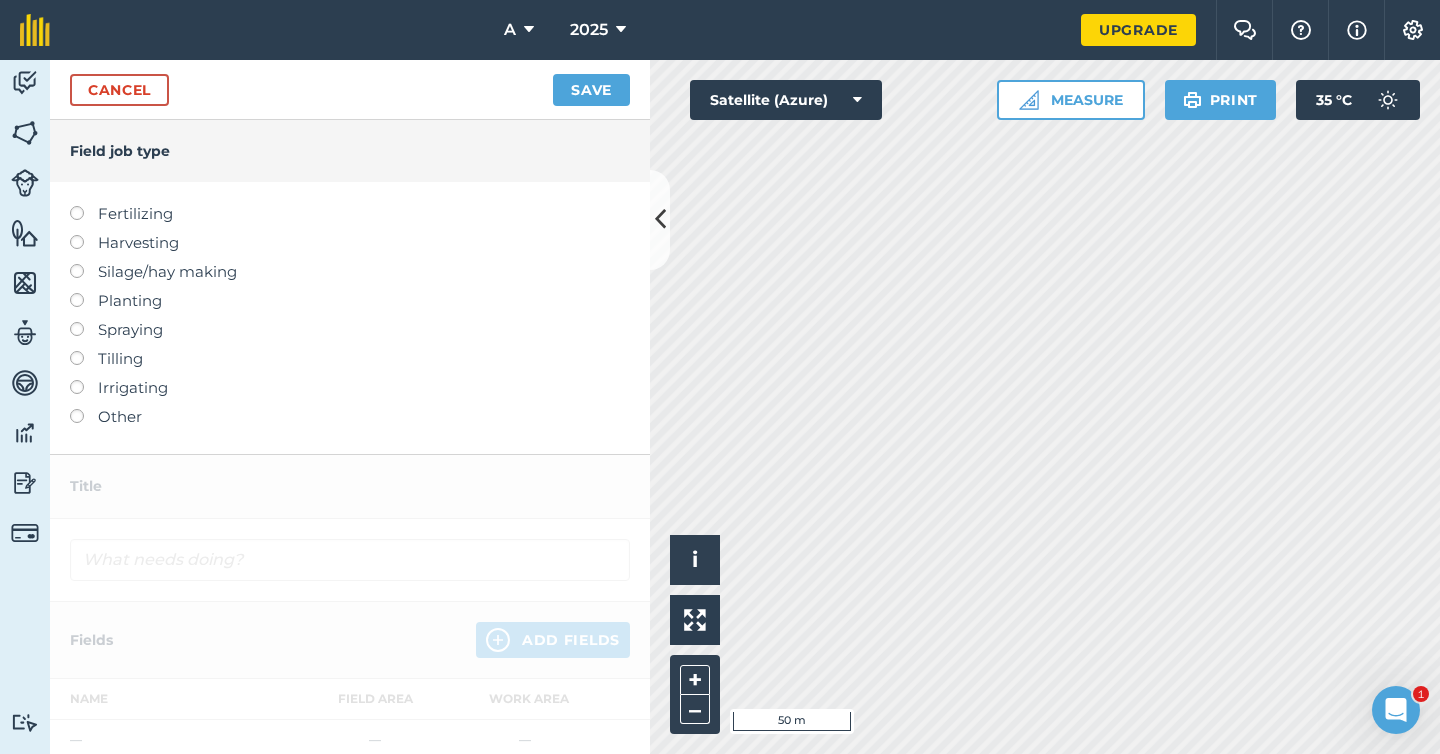 click on "Fertilizing" at bounding box center (350, 214) 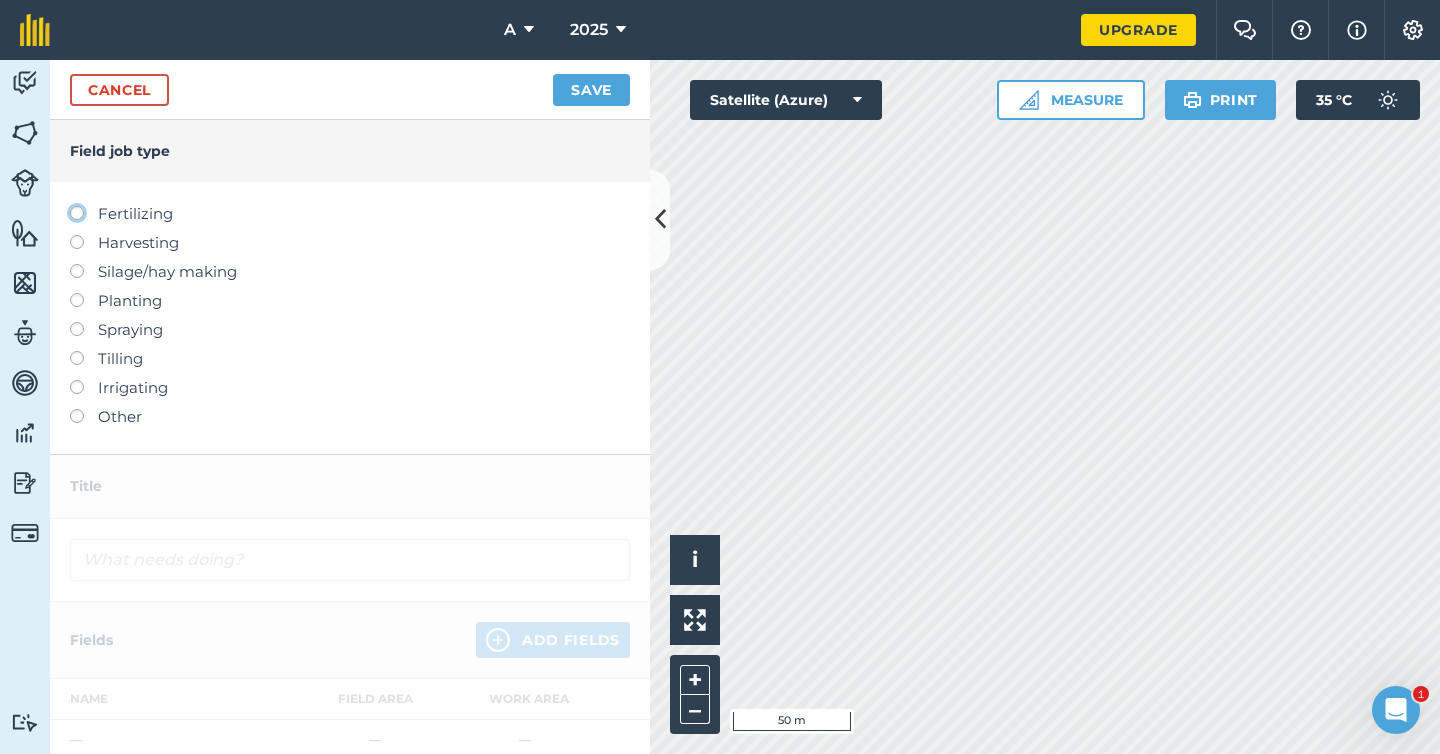 click on "Fertilizing" at bounding box center (-9943, 212) 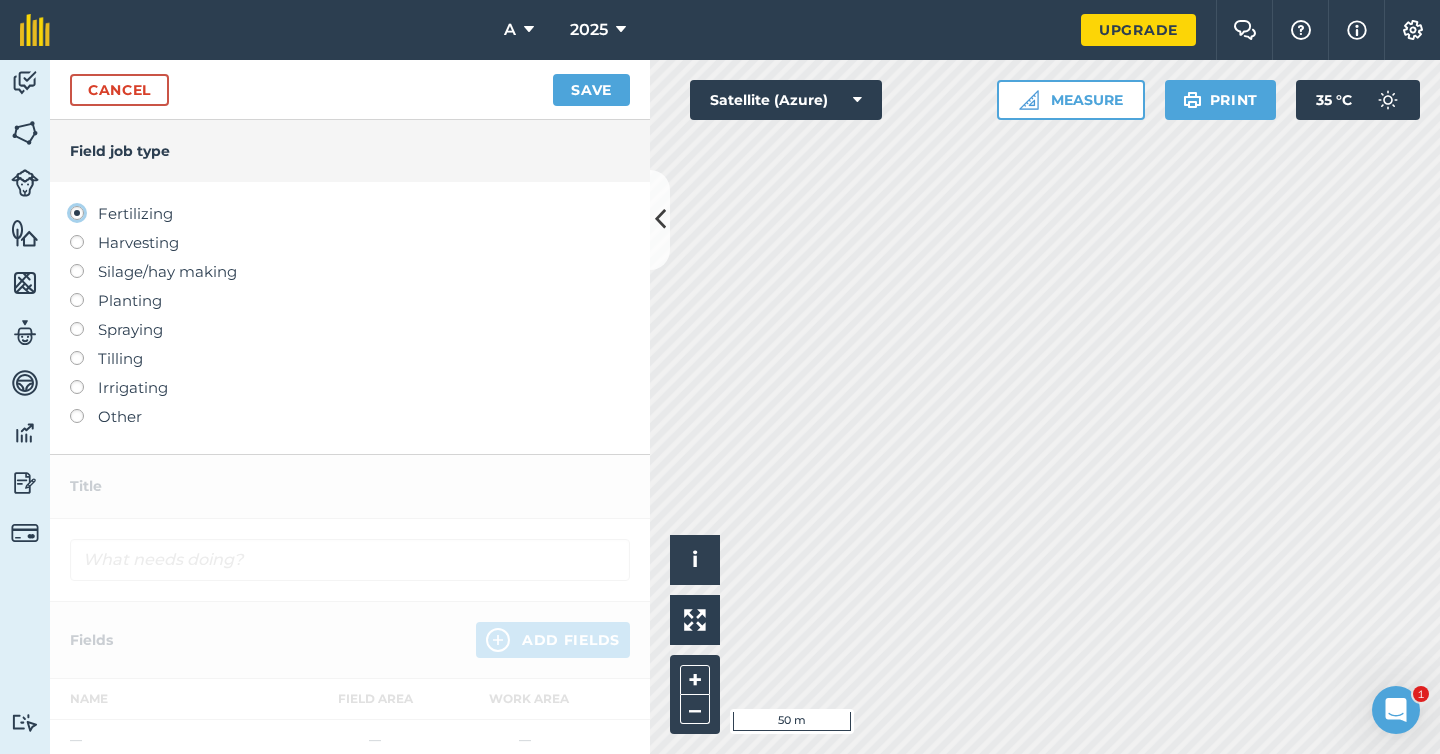 type on "Fertilizing" 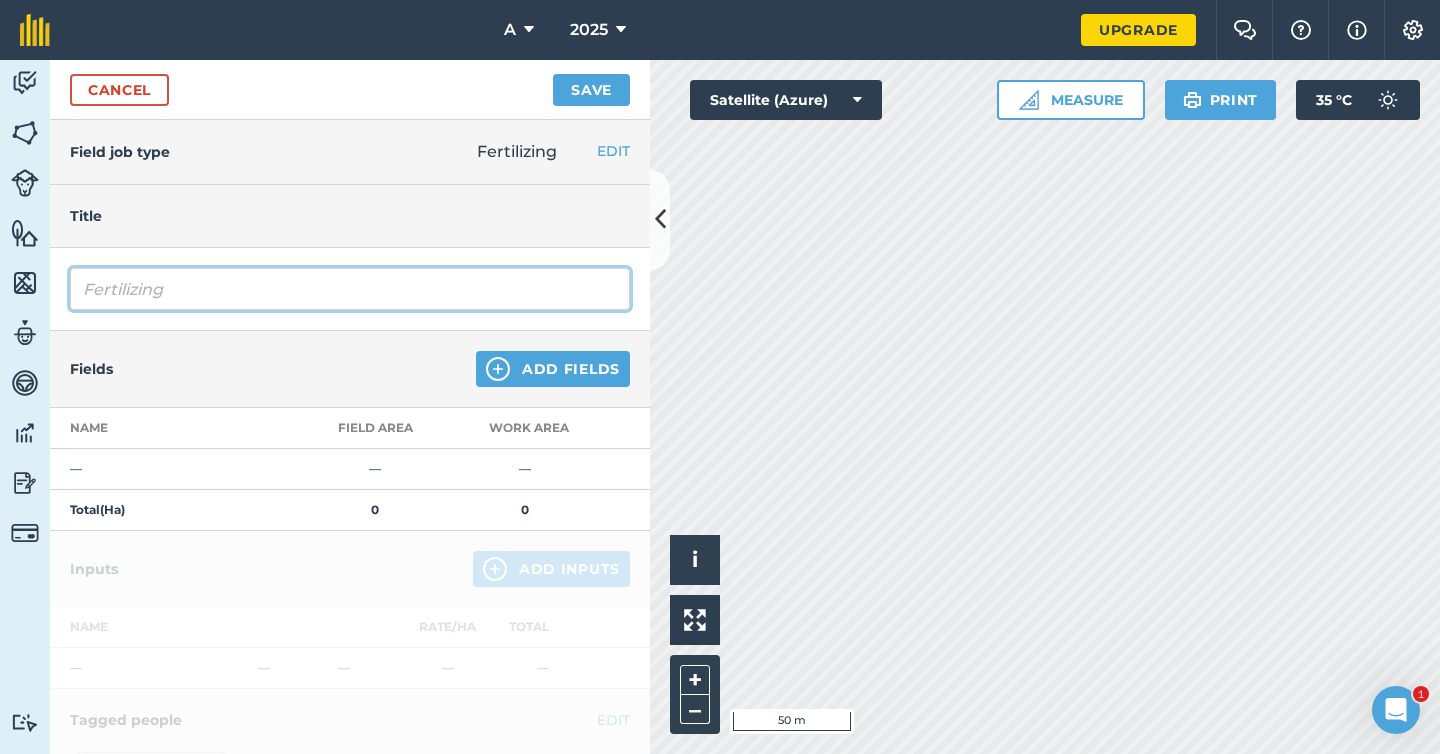 click on "Fertilizing" at bounding box center [350, 289] 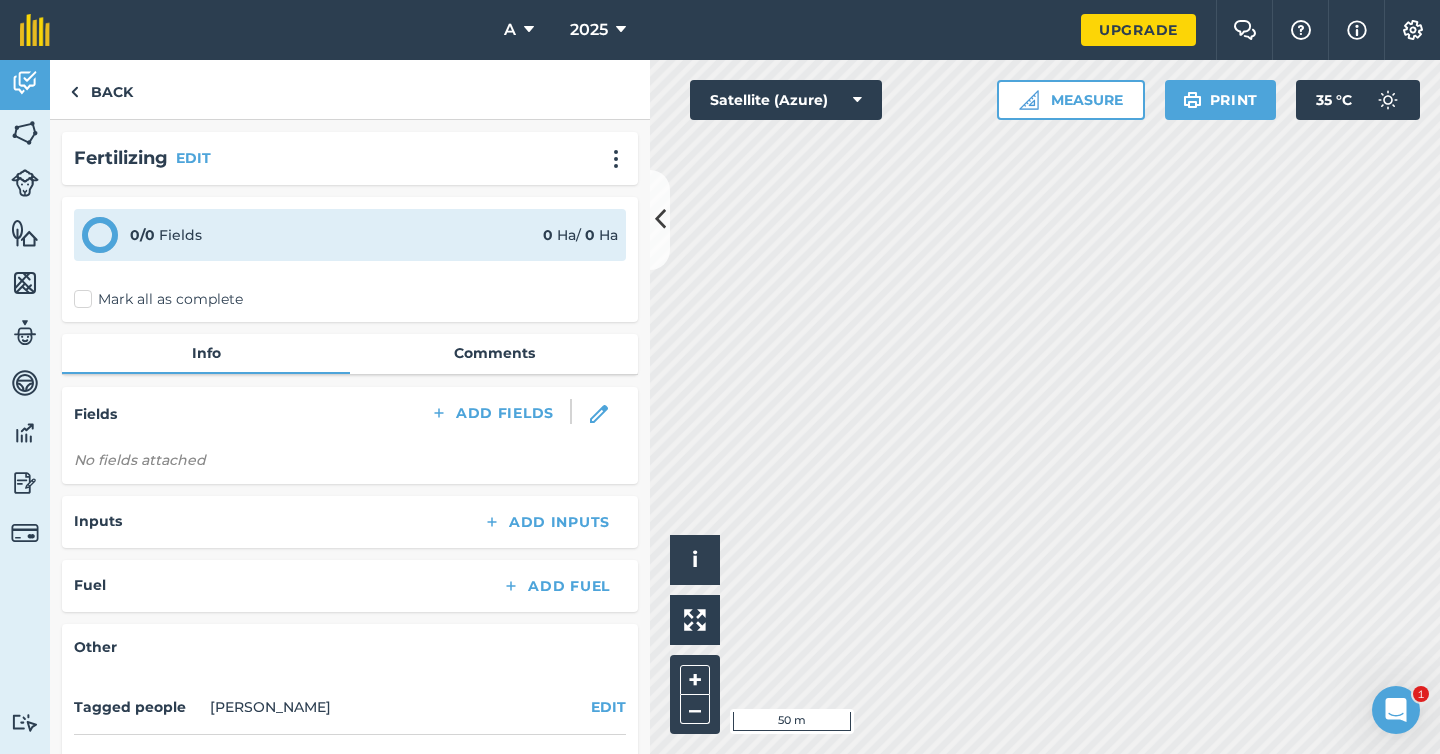 scroll, scrollTop: 14, scrollLeft: 0, axis: vertical 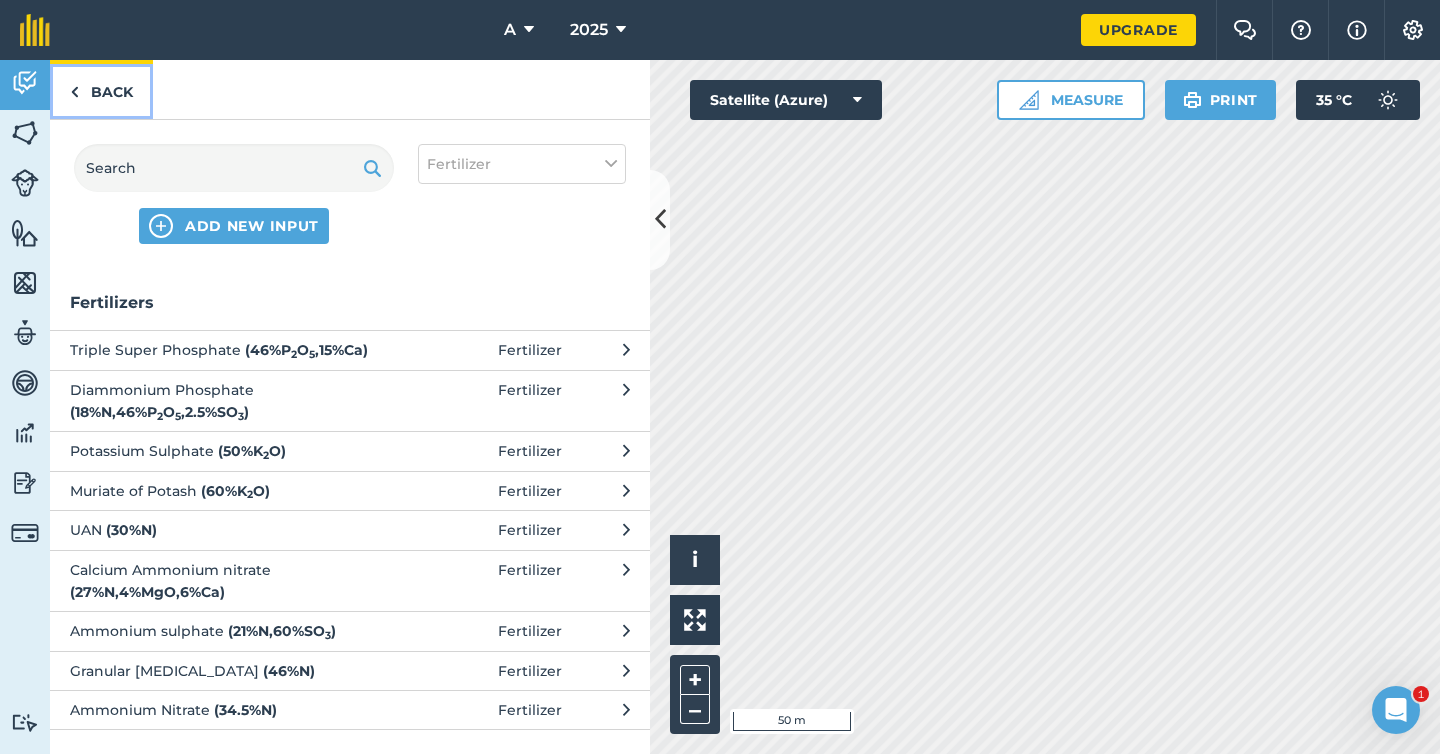 click on "Back" at bounding box center [101, 89] 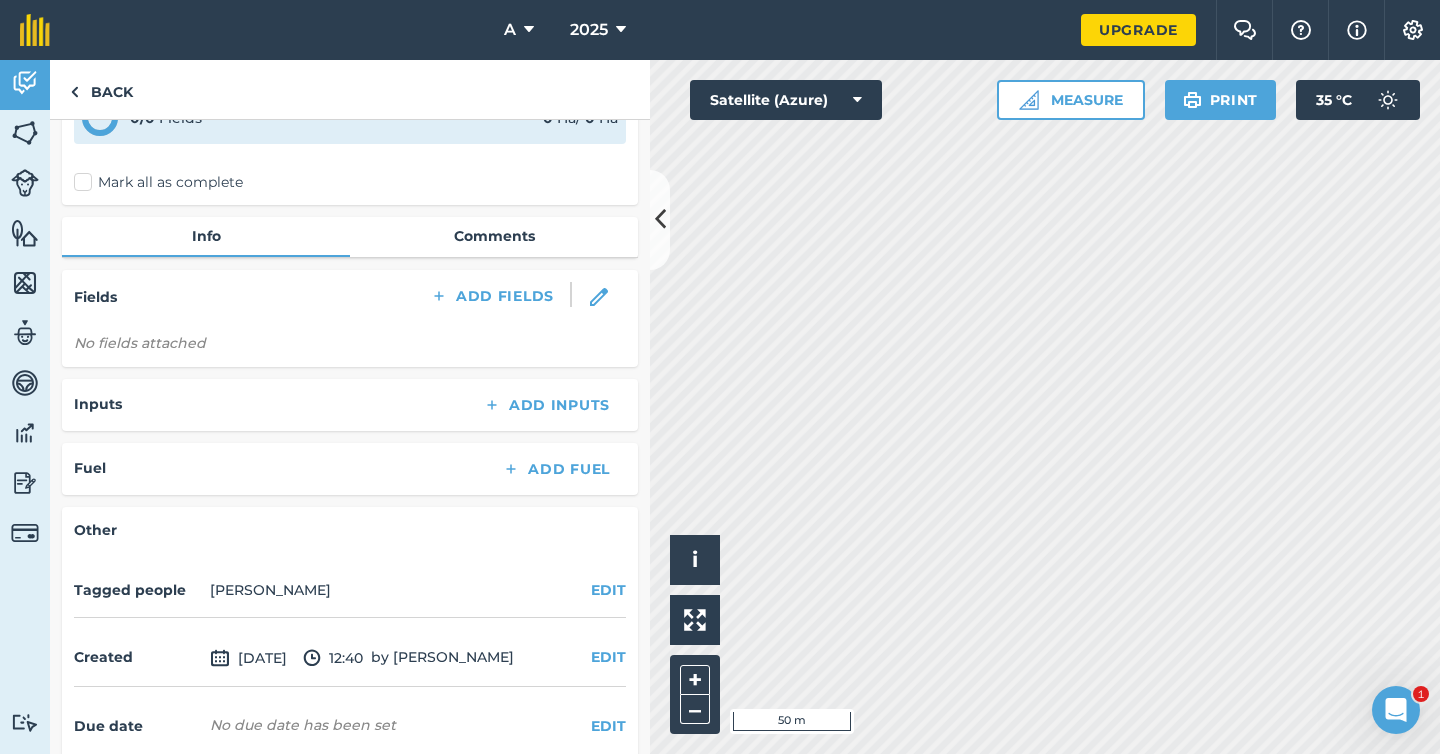 scroll, scrollTop: 208, scrollLeft: 0, axis: vertical 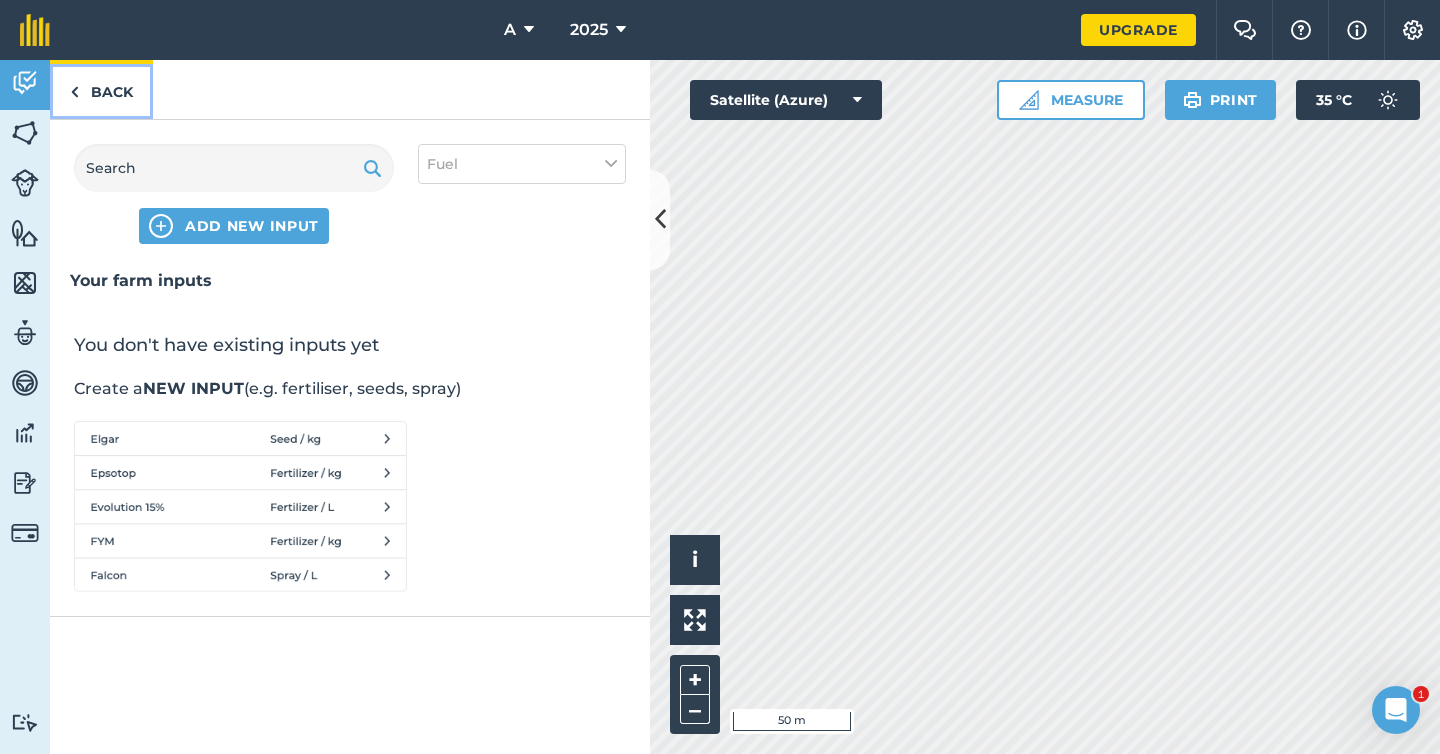 click at bounding box center [74, 92] 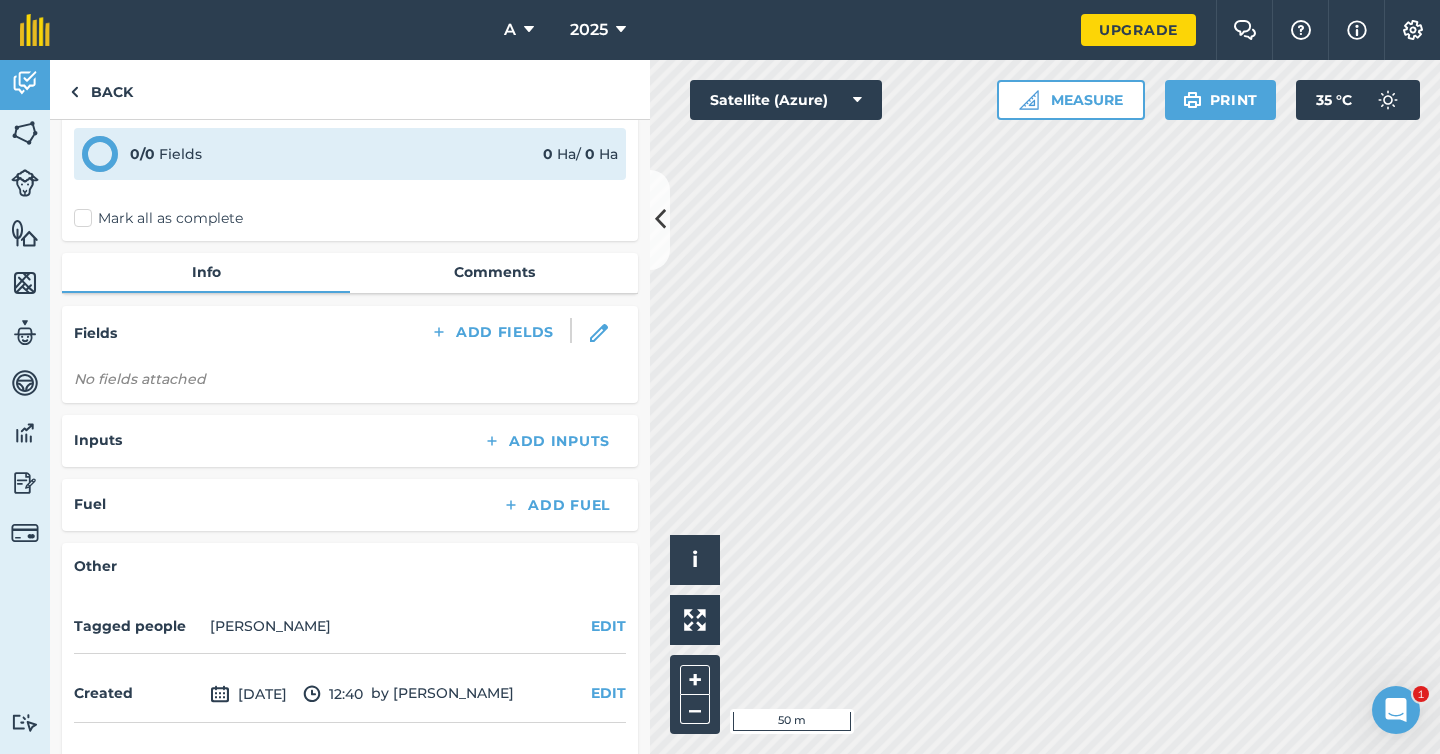 scroll, scrollTop: 0, scrollLeft: 0, axis: both 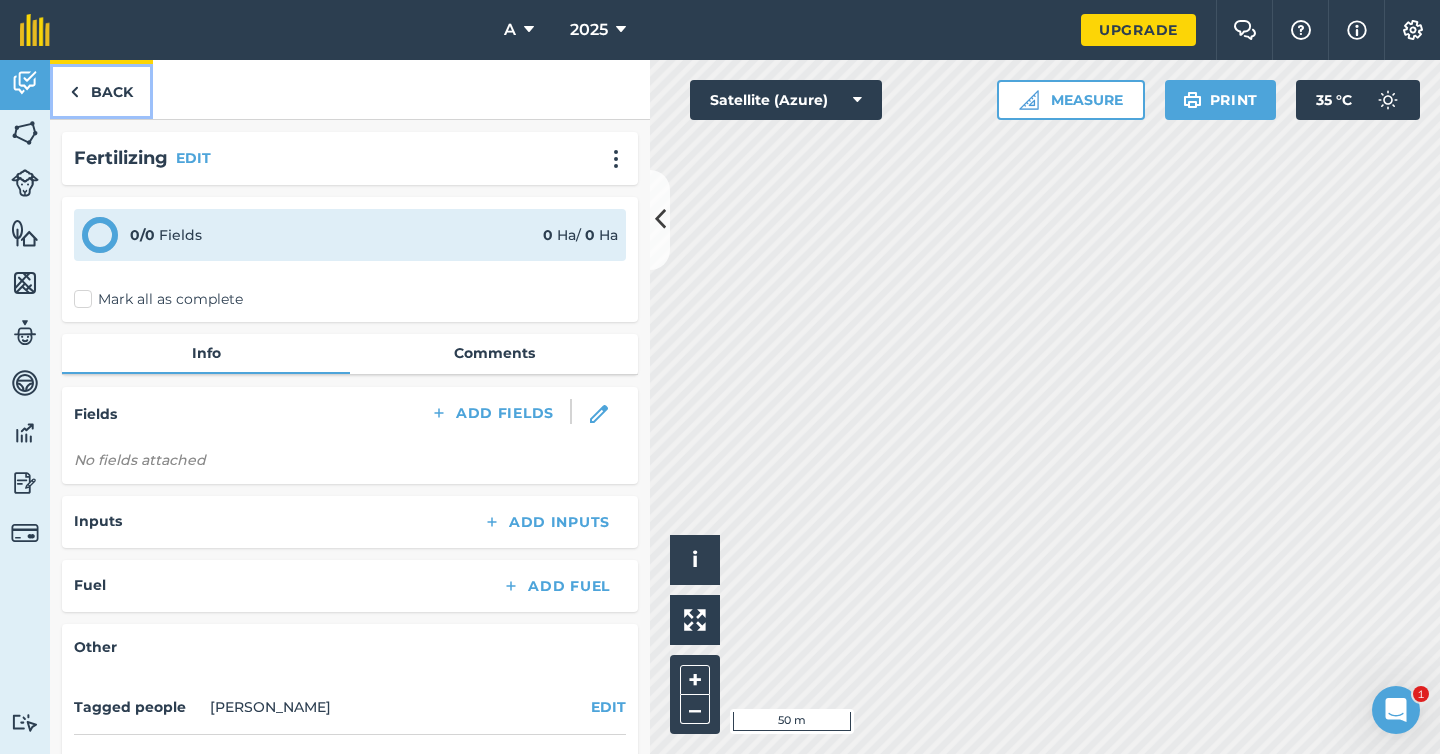 click on "Back" at bounding box center (101, 89) 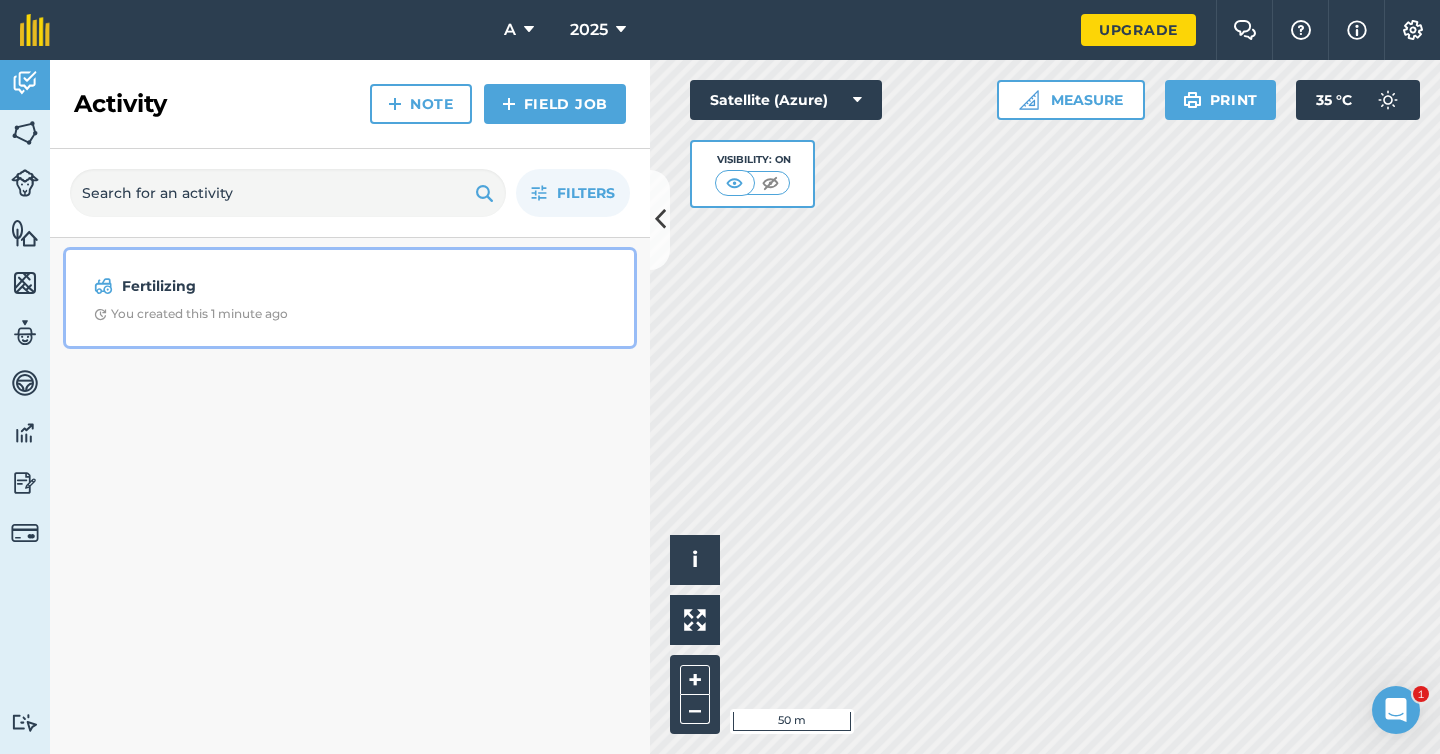 click on "Fertilizing You created this 1 minute ago" at bounding box center [350, 298] 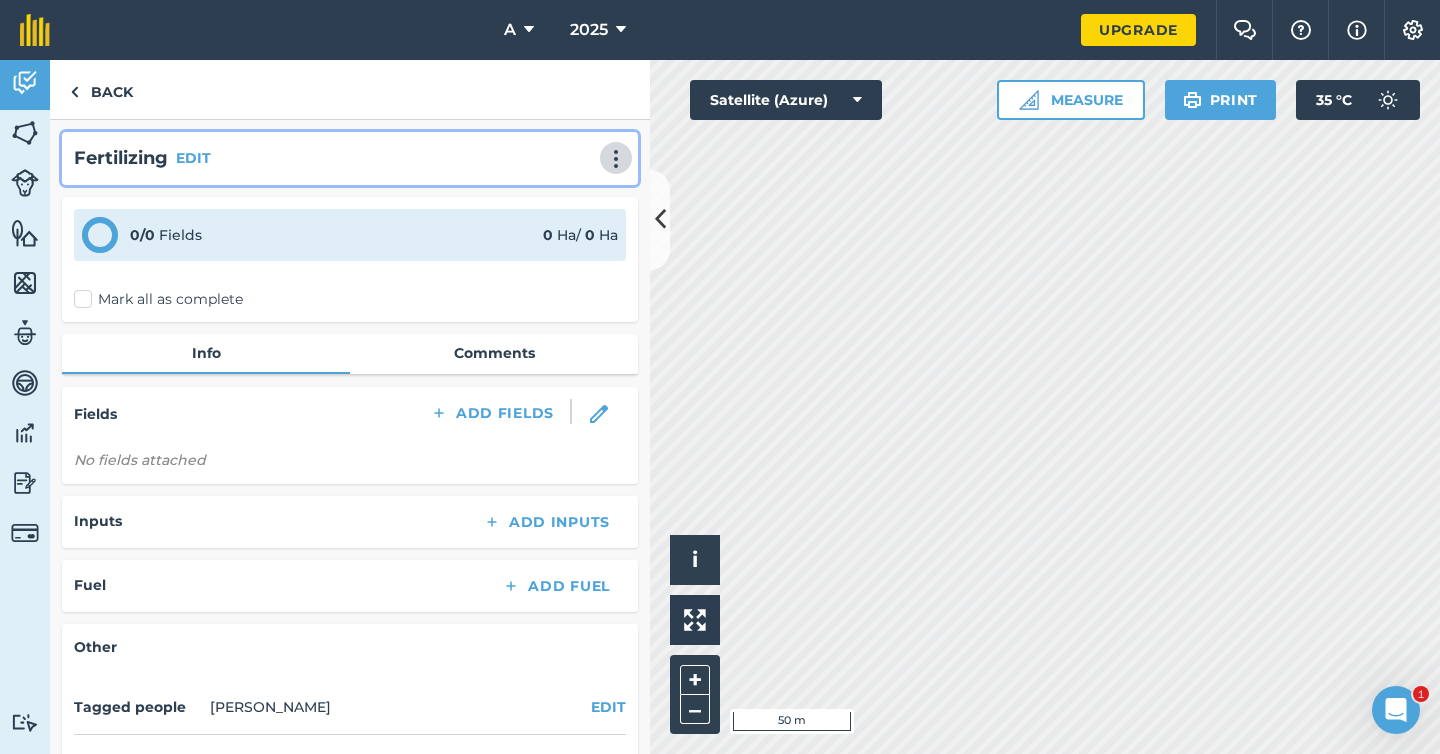 click at bounding box center [616, 159] 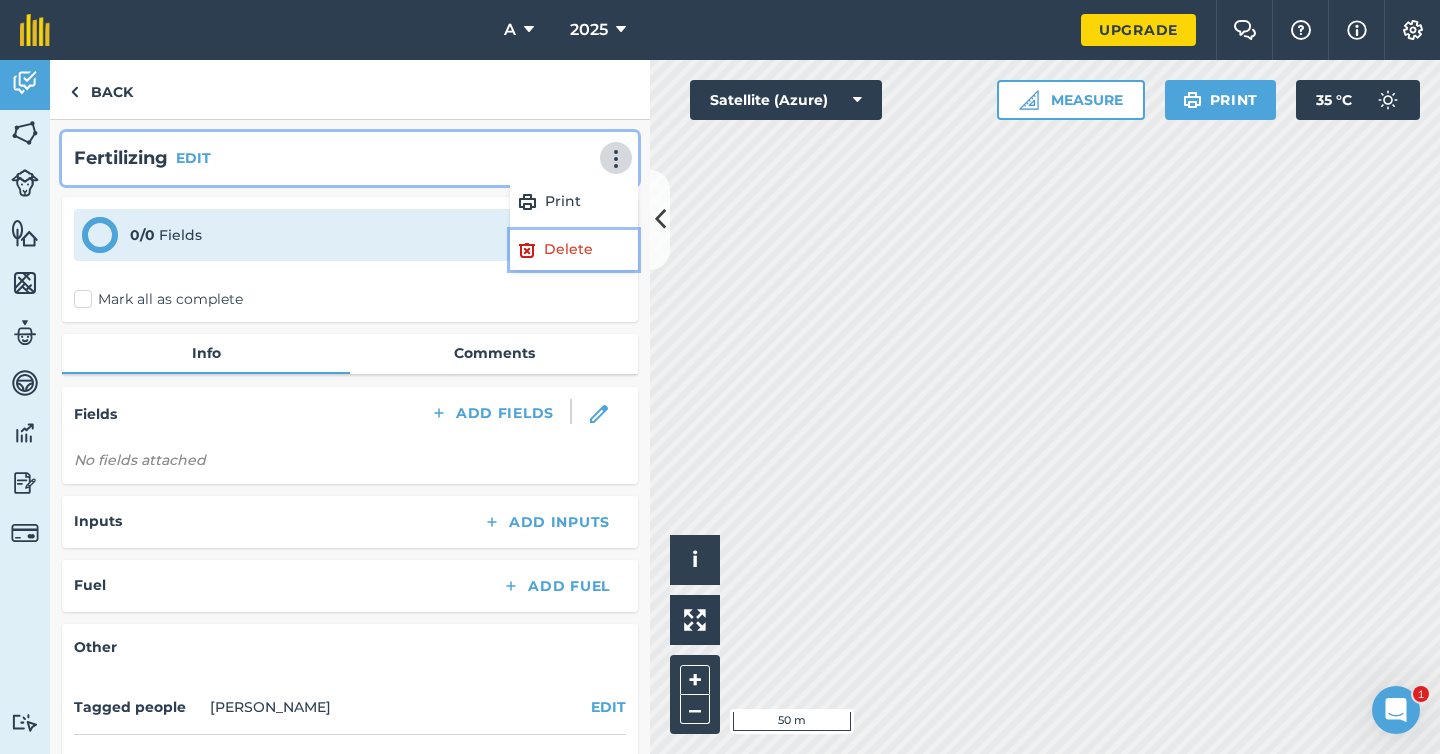 click on "Delete" at bounding box center (574, 250) 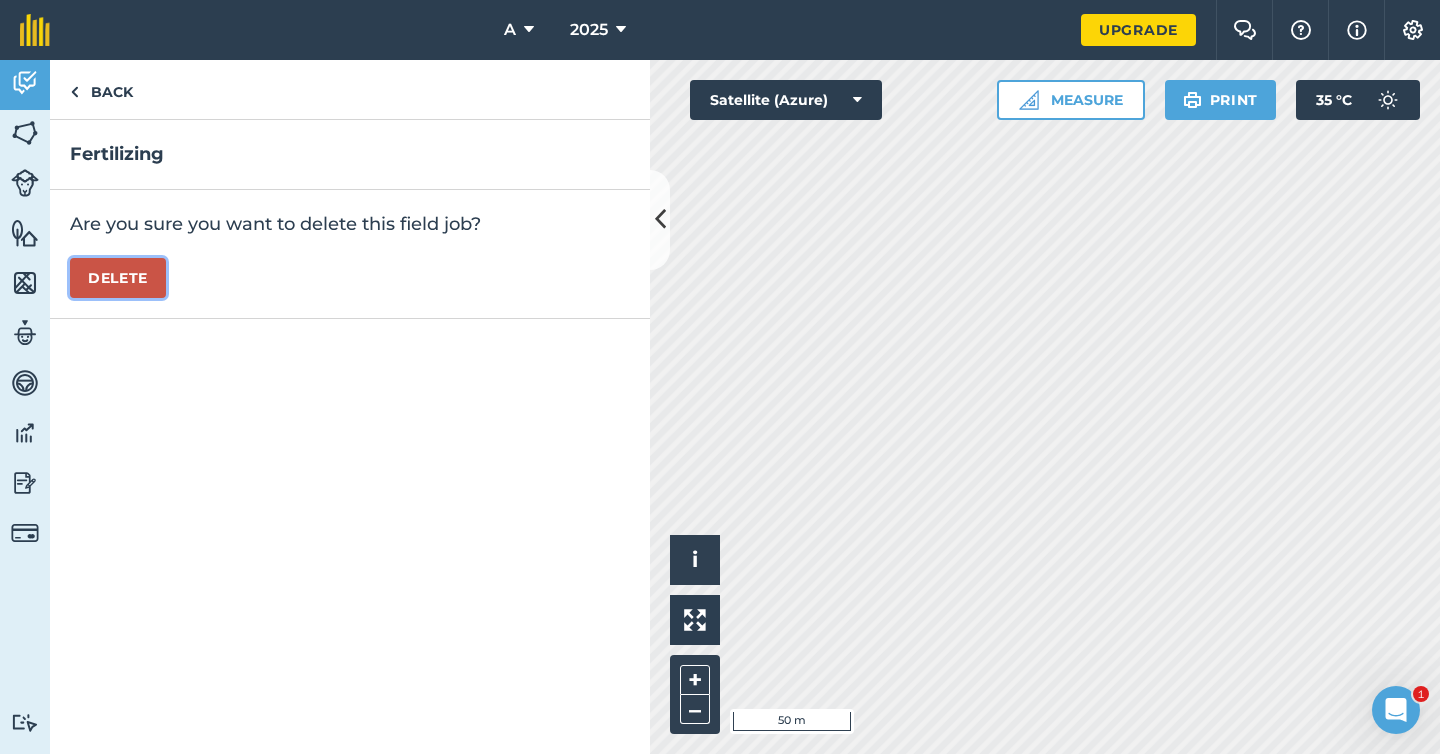 click on "Delete" at bounding box center [118, 278] 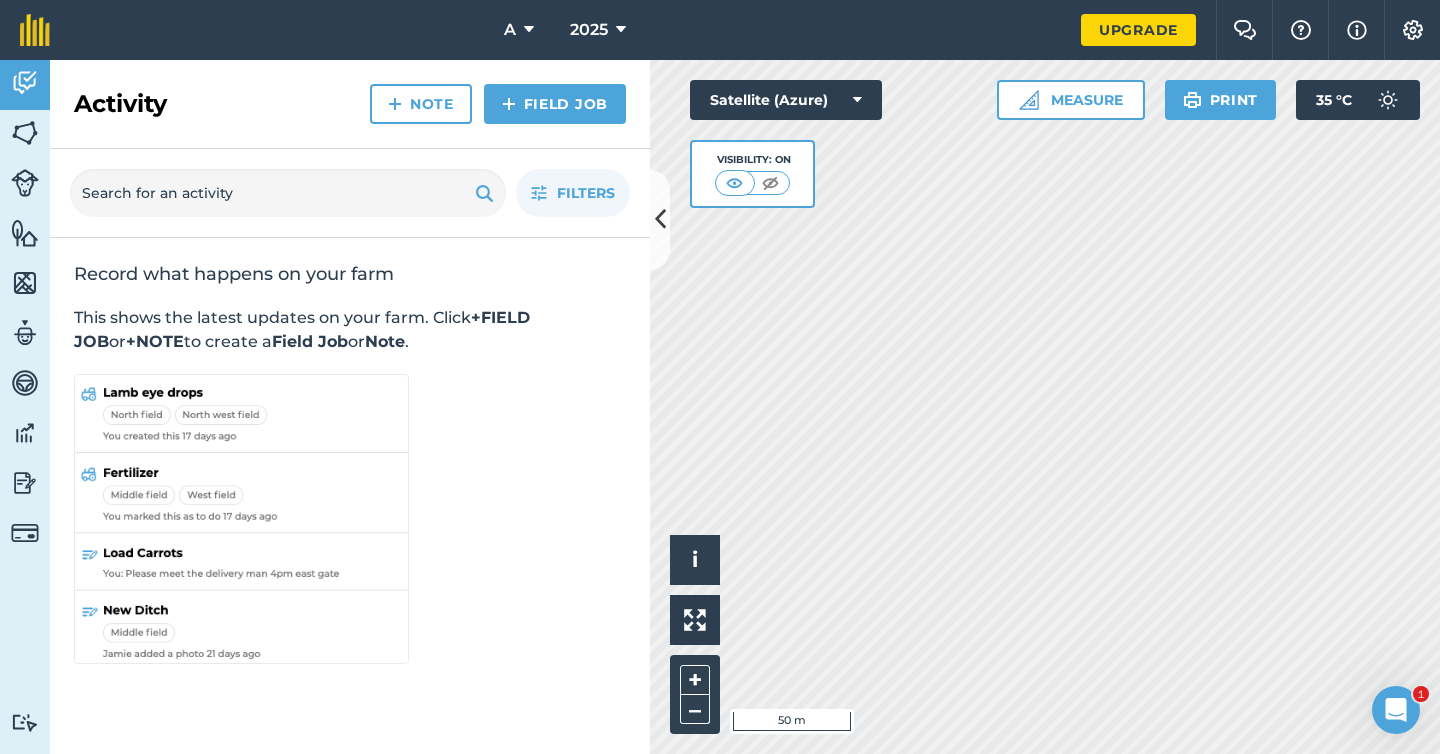 click at bounding box center [1396, 710] 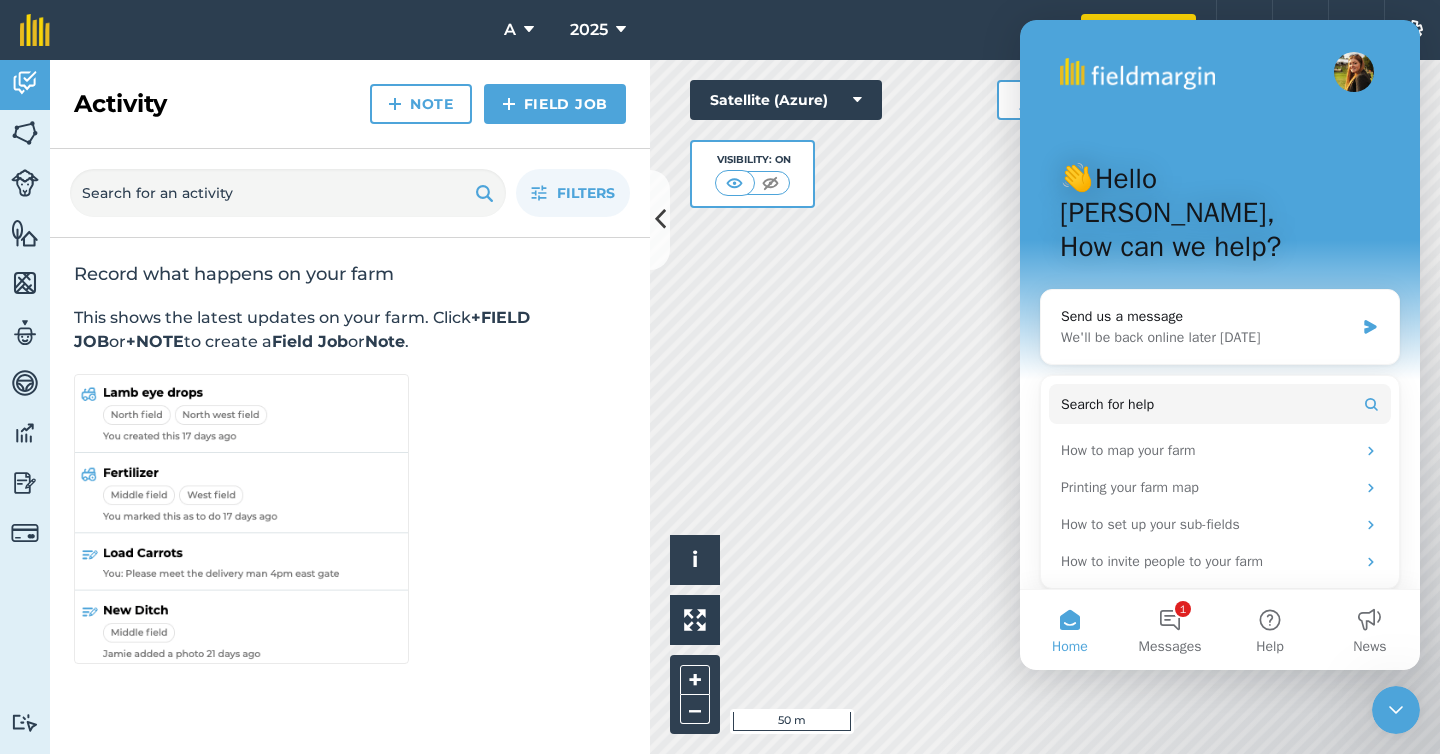 scroll, scrollTop: 0, scrollLeft: 0, axis: both 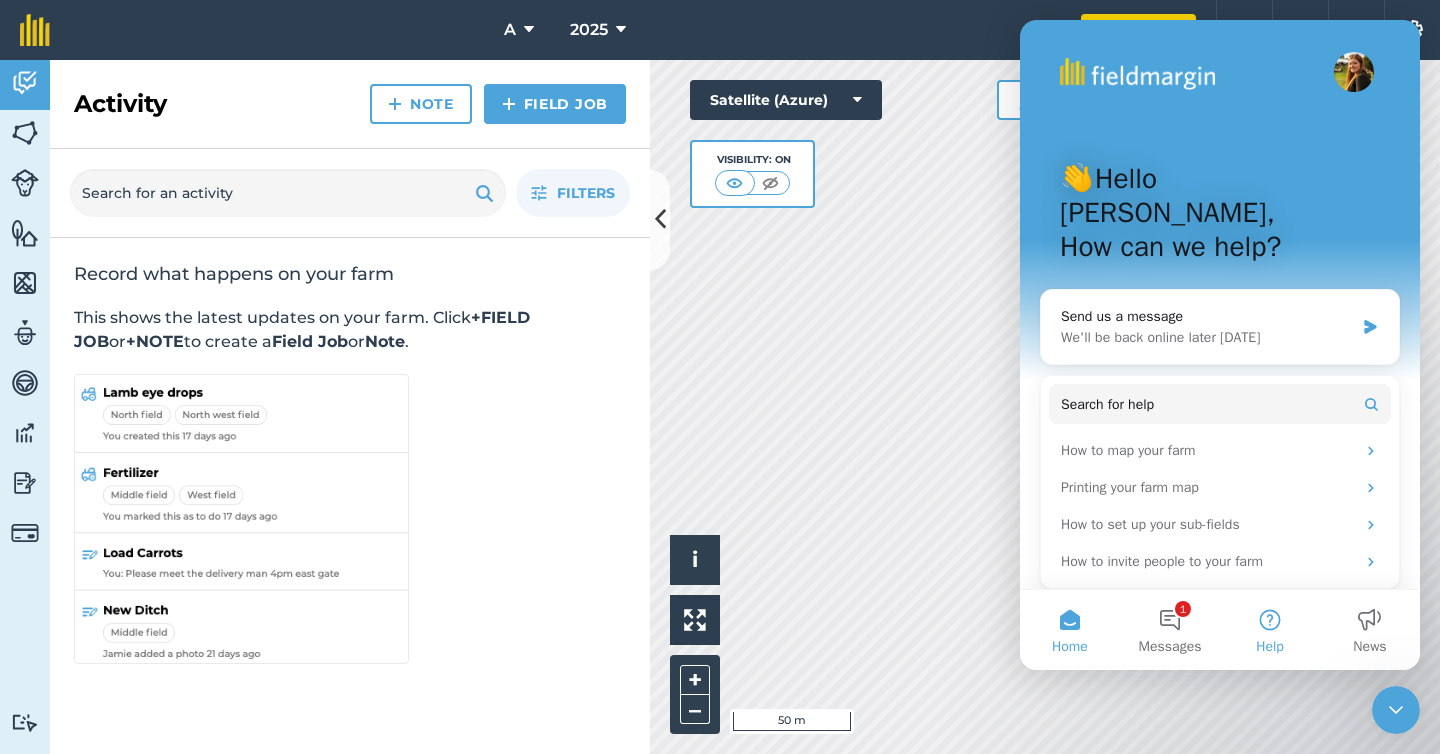 click on "Help" at bounding box center [1270, 630] 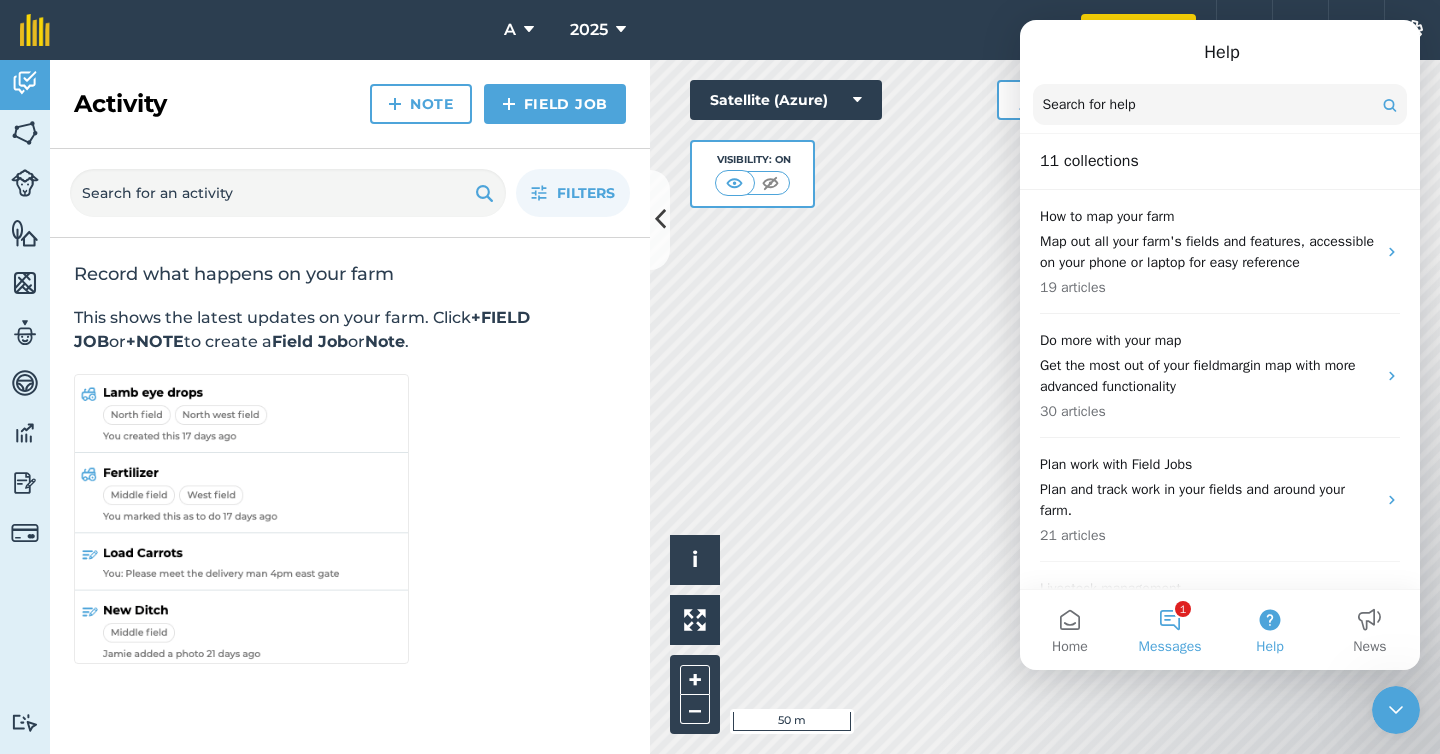 click on "Messages" at bounding box center (1170, 647) 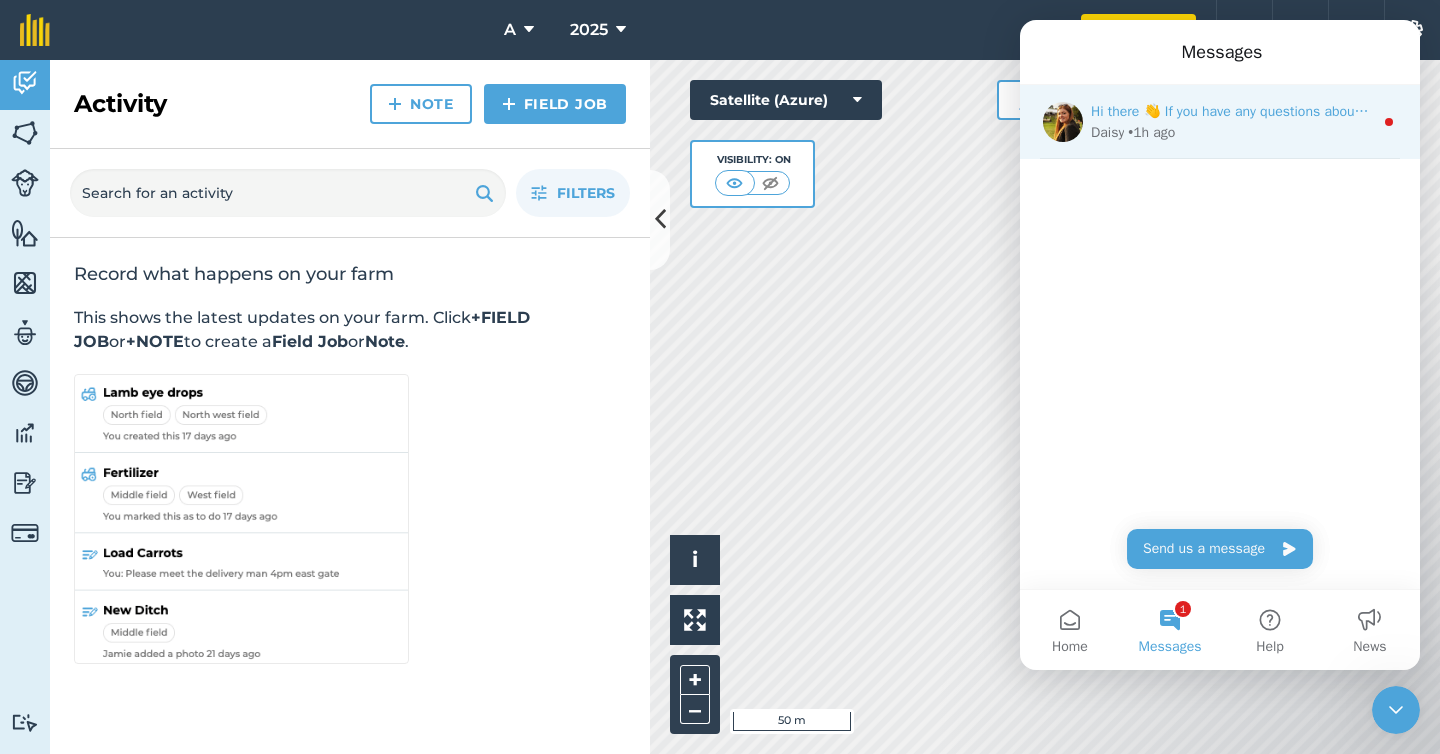 click on "•  1h ago" at bounding box center (1151, 132) 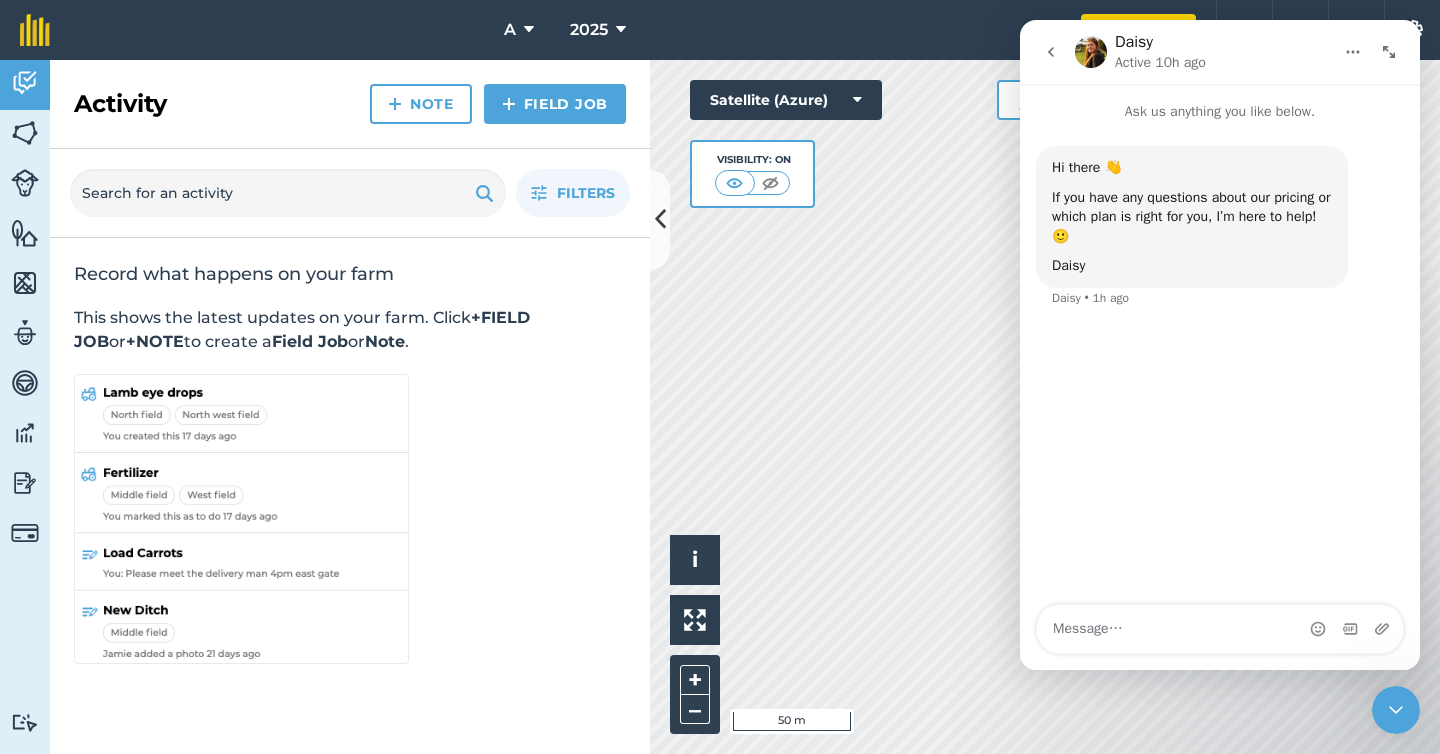 click 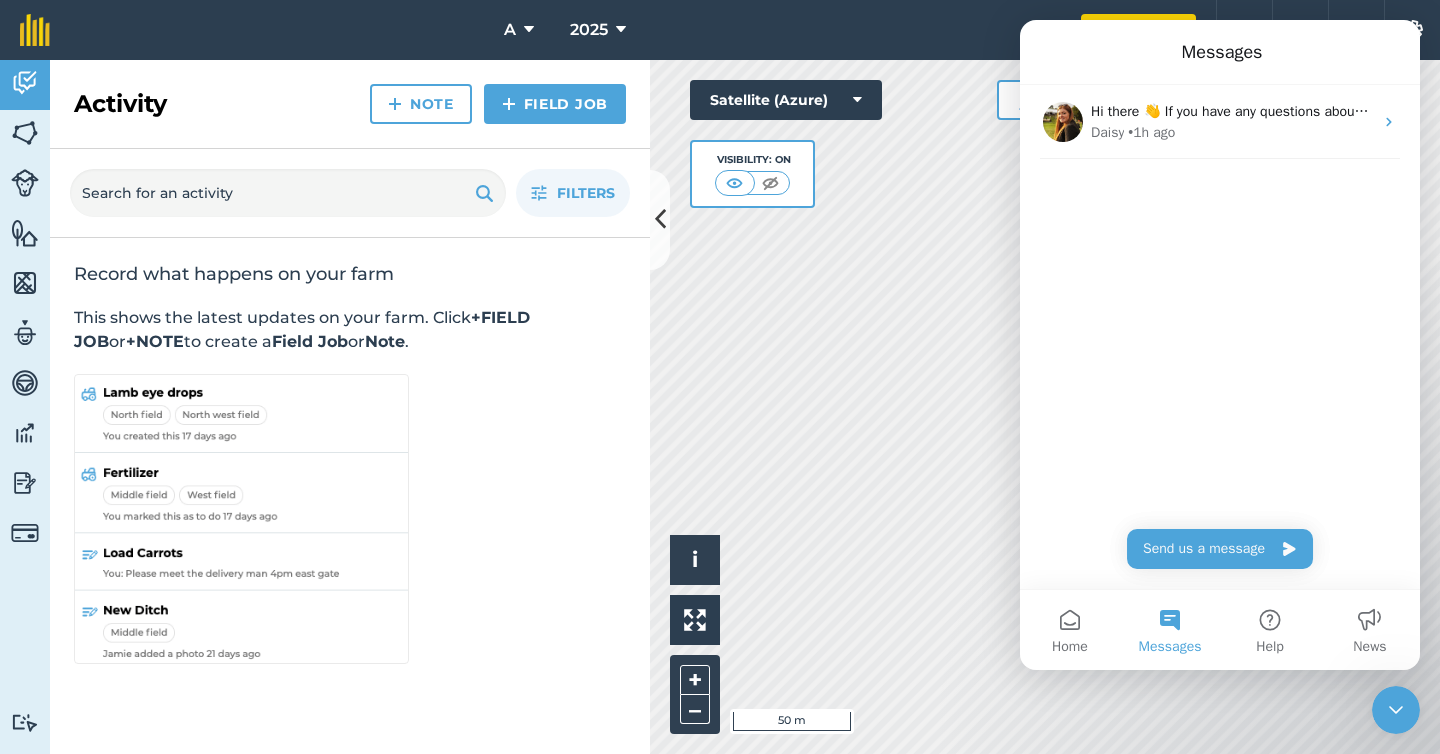 click 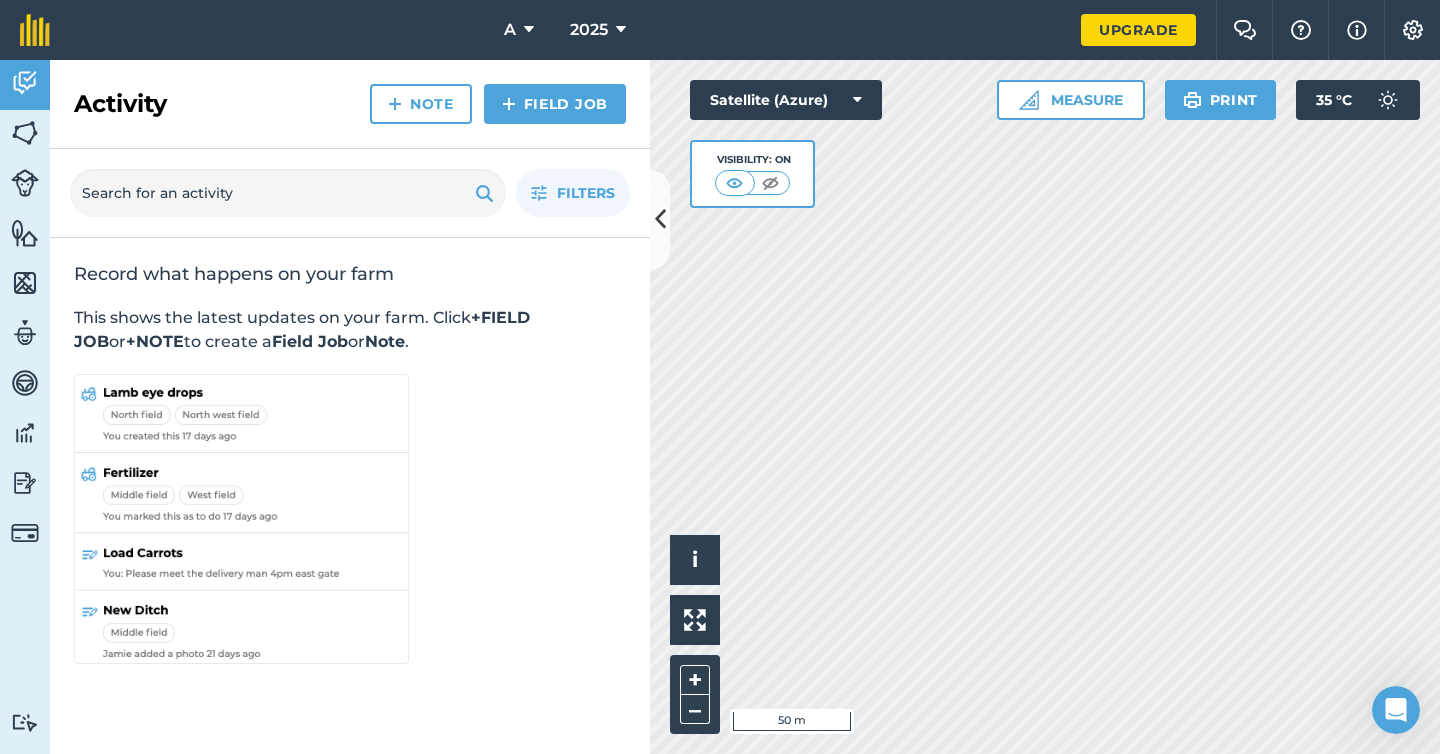 scroll, scrollTop: 0, scrollLeft: 0, axis: both 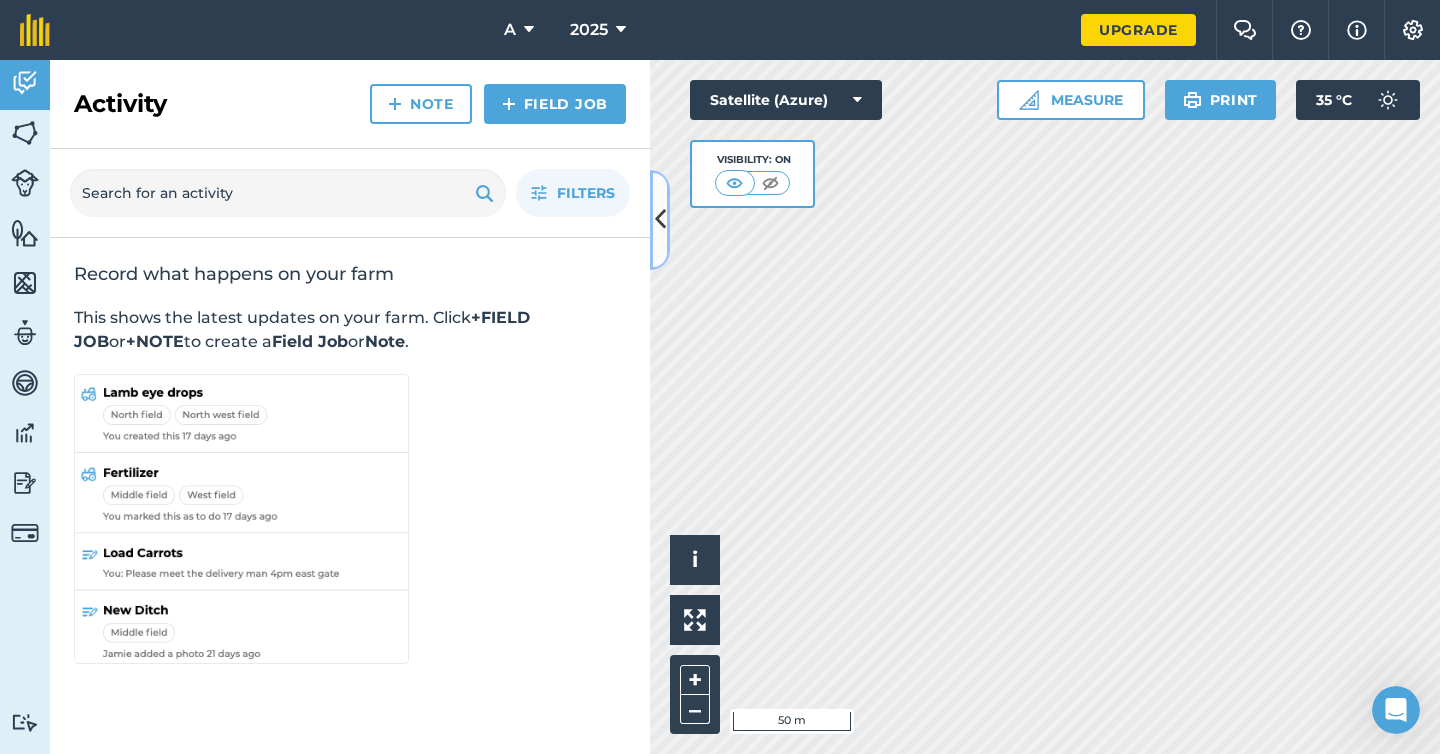 click at bounding box center (660, 219) 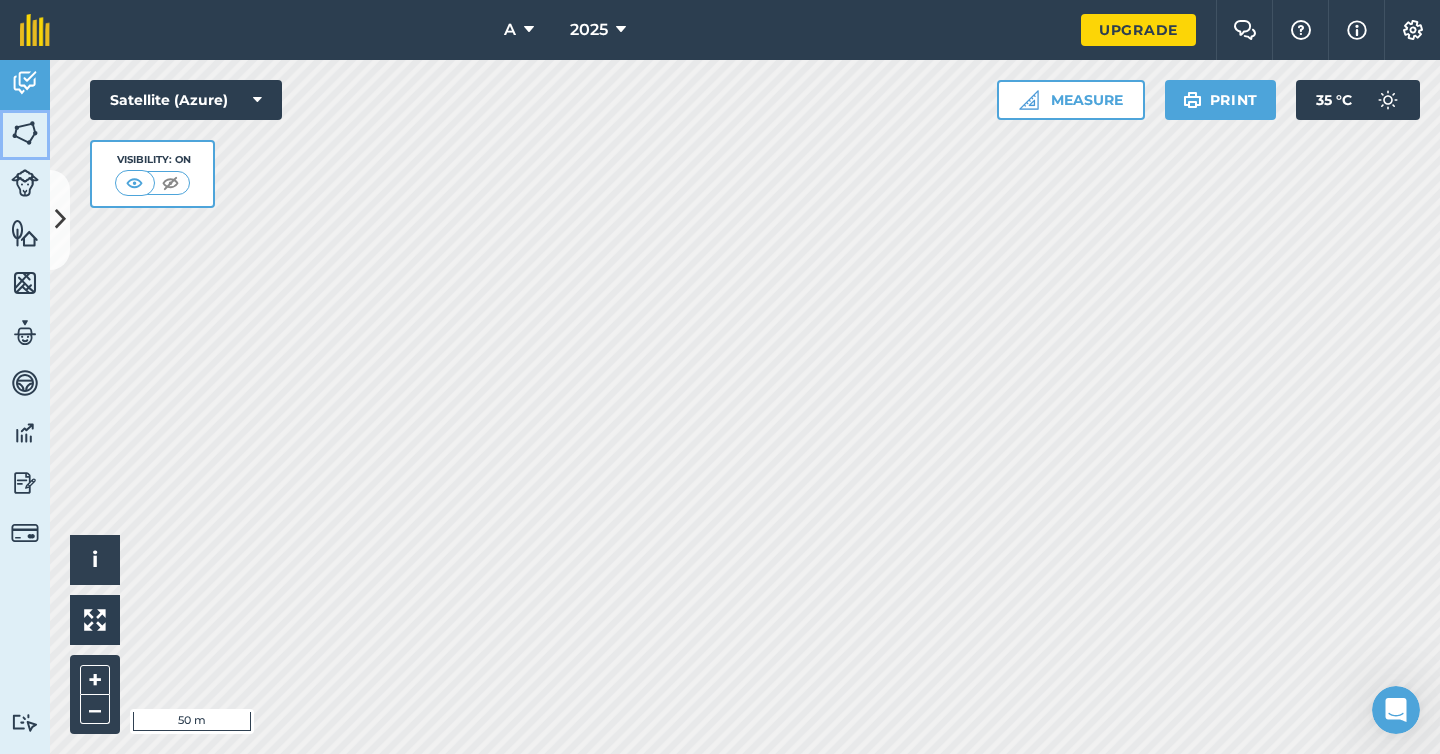 click at bounding box center [25, 133] 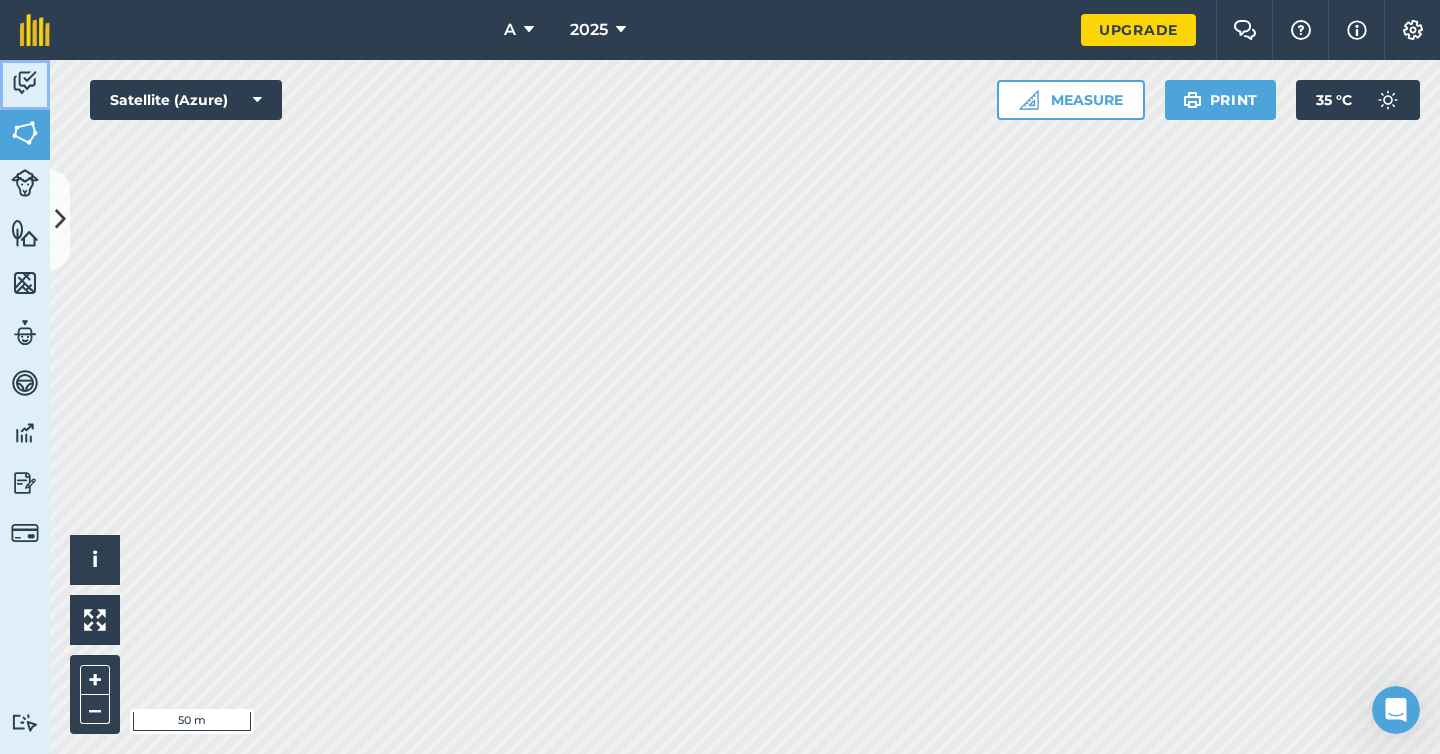 click at bounding box center (25, 83) 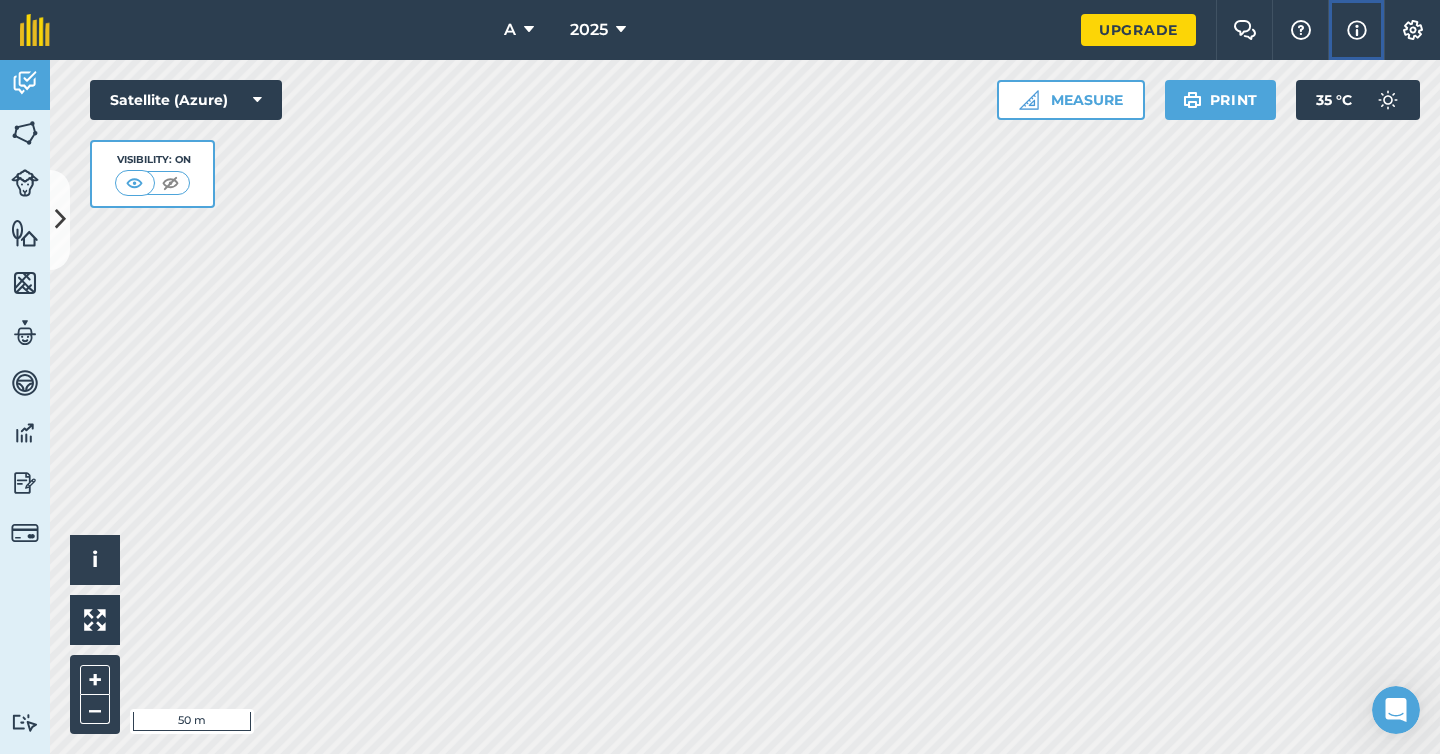click on "Info" at bounding box center (1356, 30) 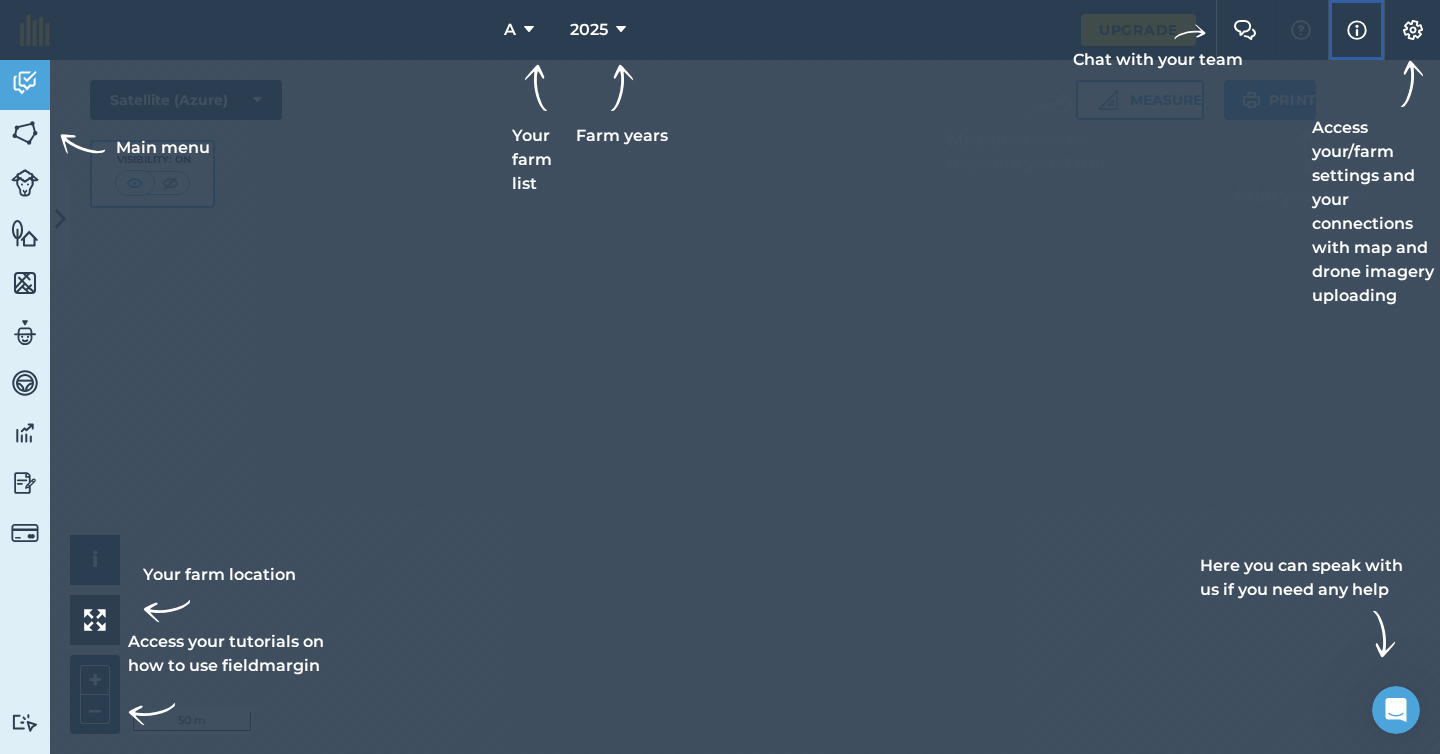 click on "Info" at bounding box center (1356, 30) 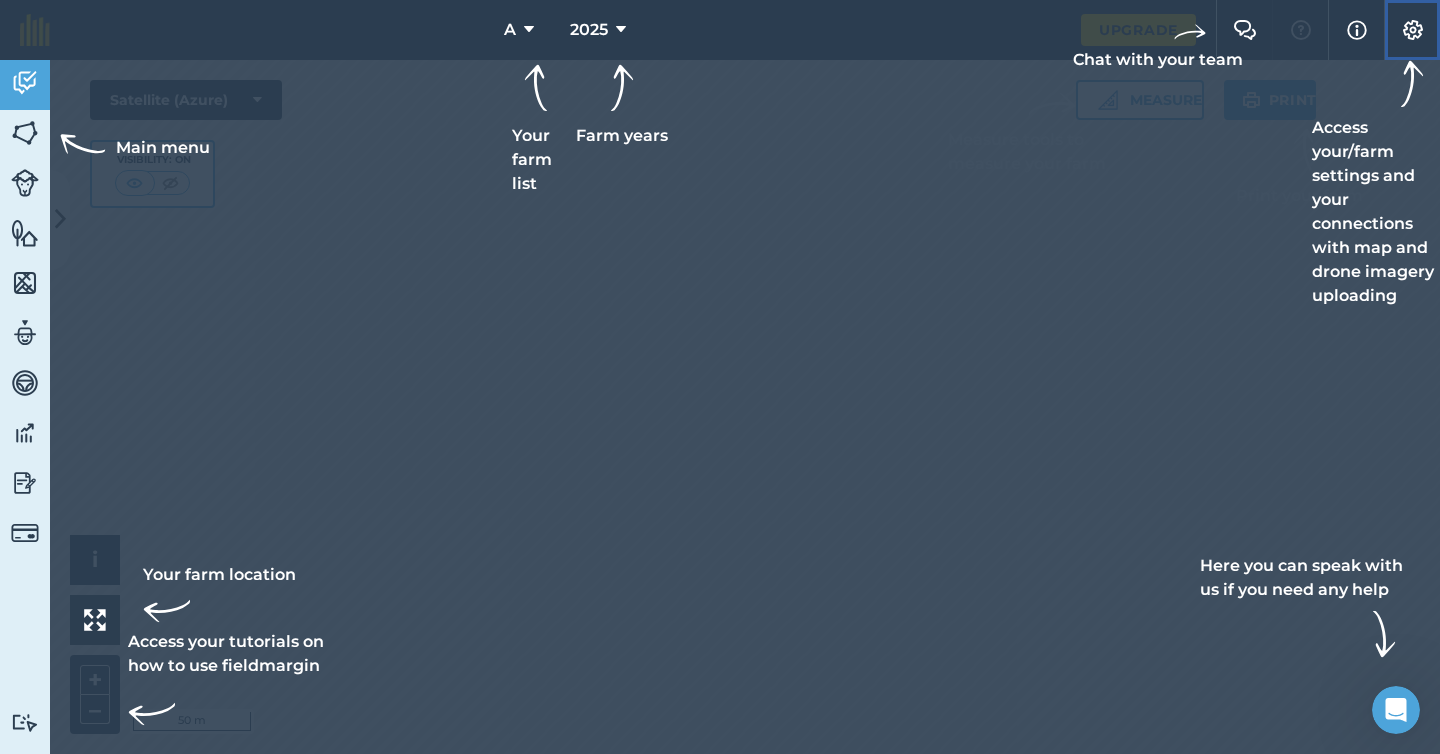 click on "Settings" at bounding box center (1412, 30) 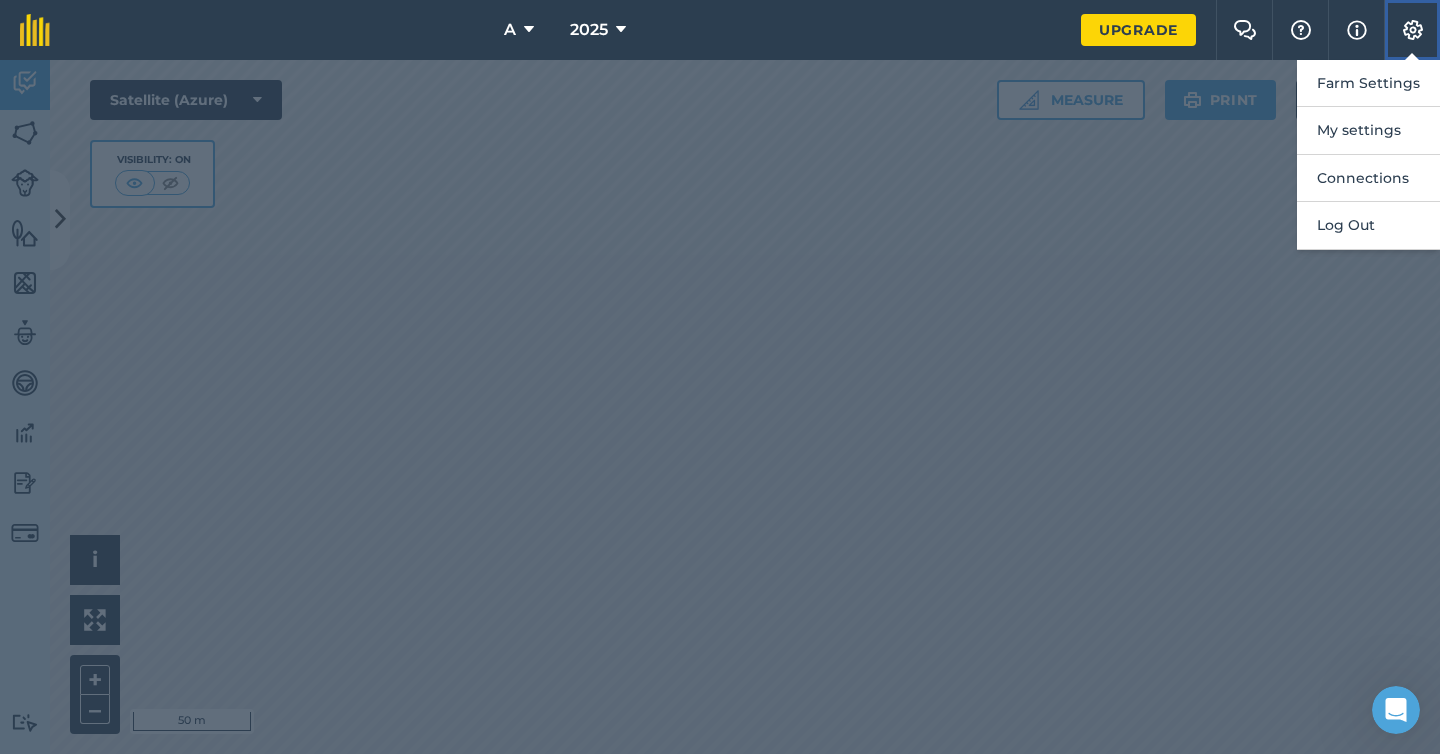 click on "Settings" at bounding box center (1412, 30) 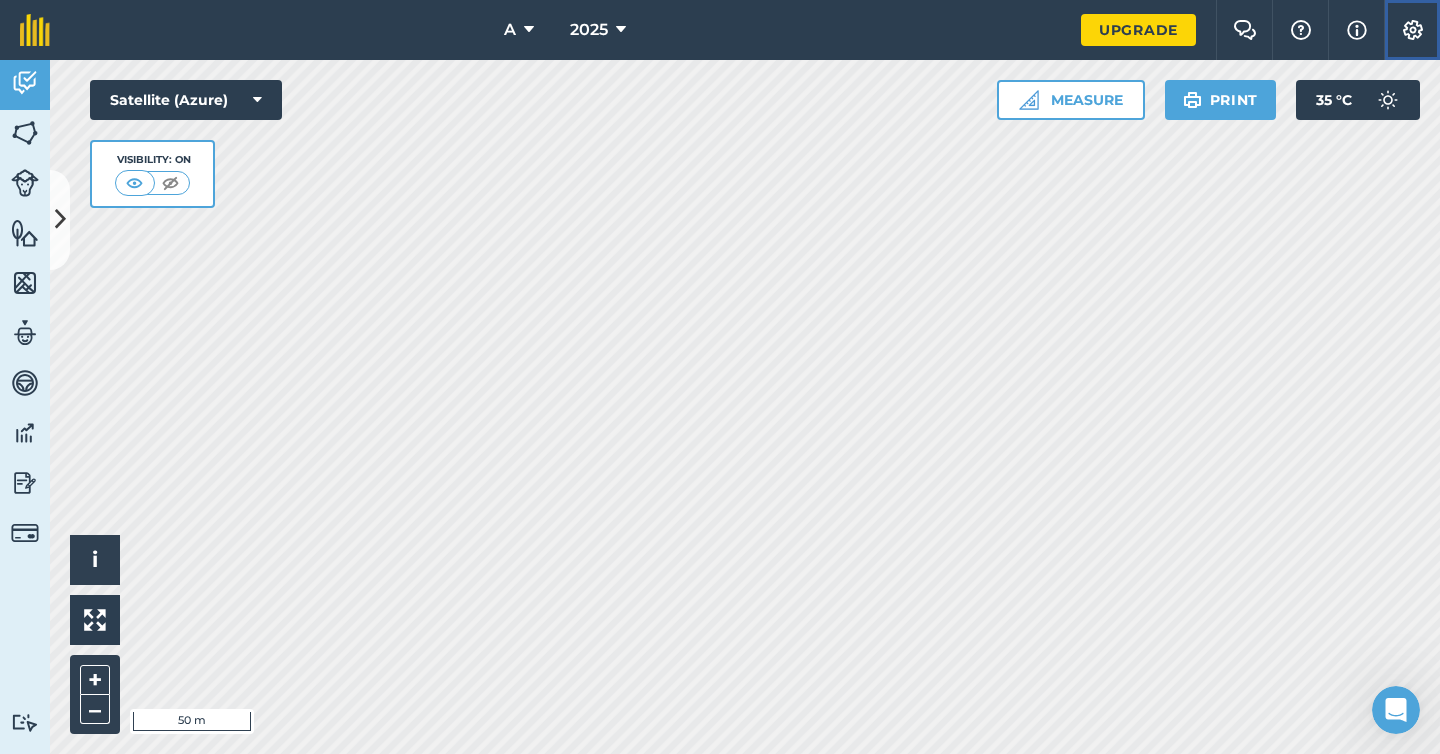 click on "Settings" at bounding box center [1412, 30] 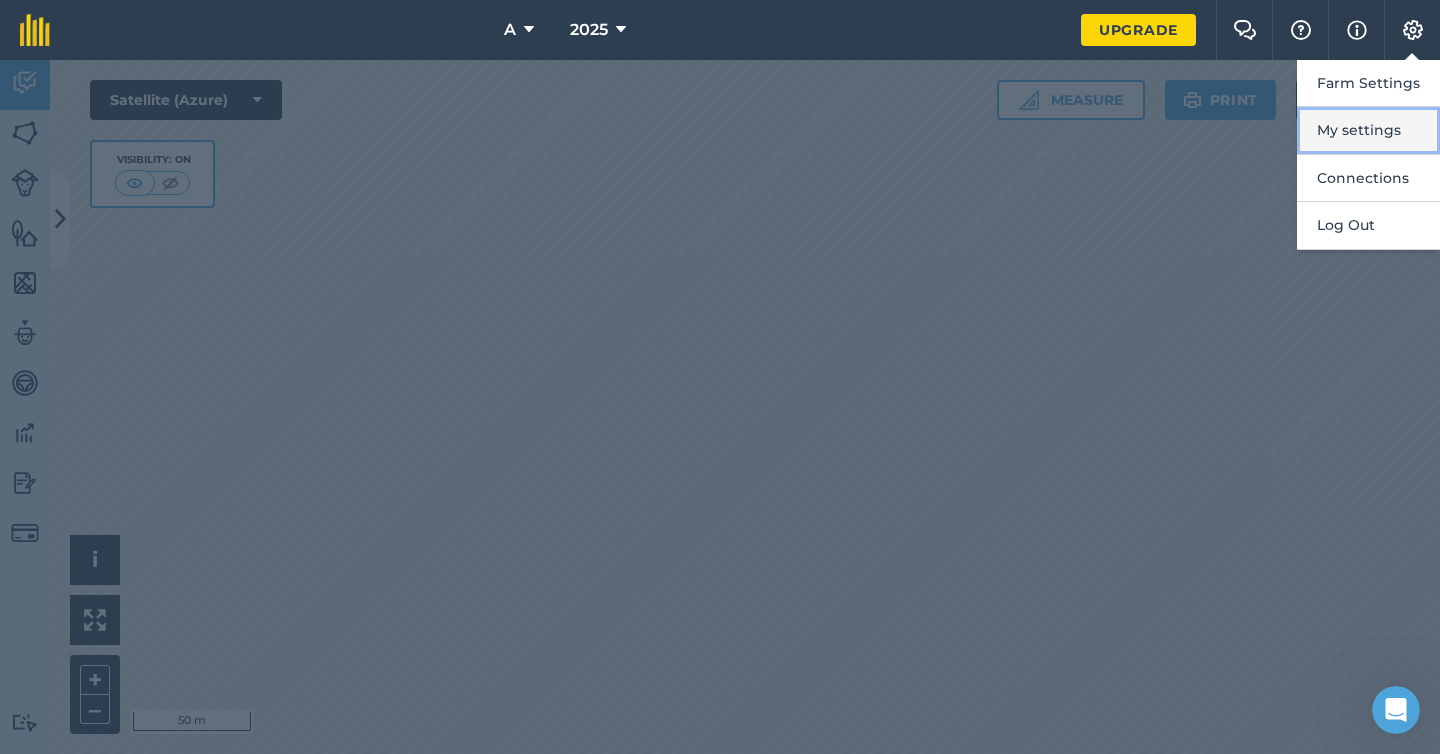 click on "My settings" at bounding box center (1368, 130) 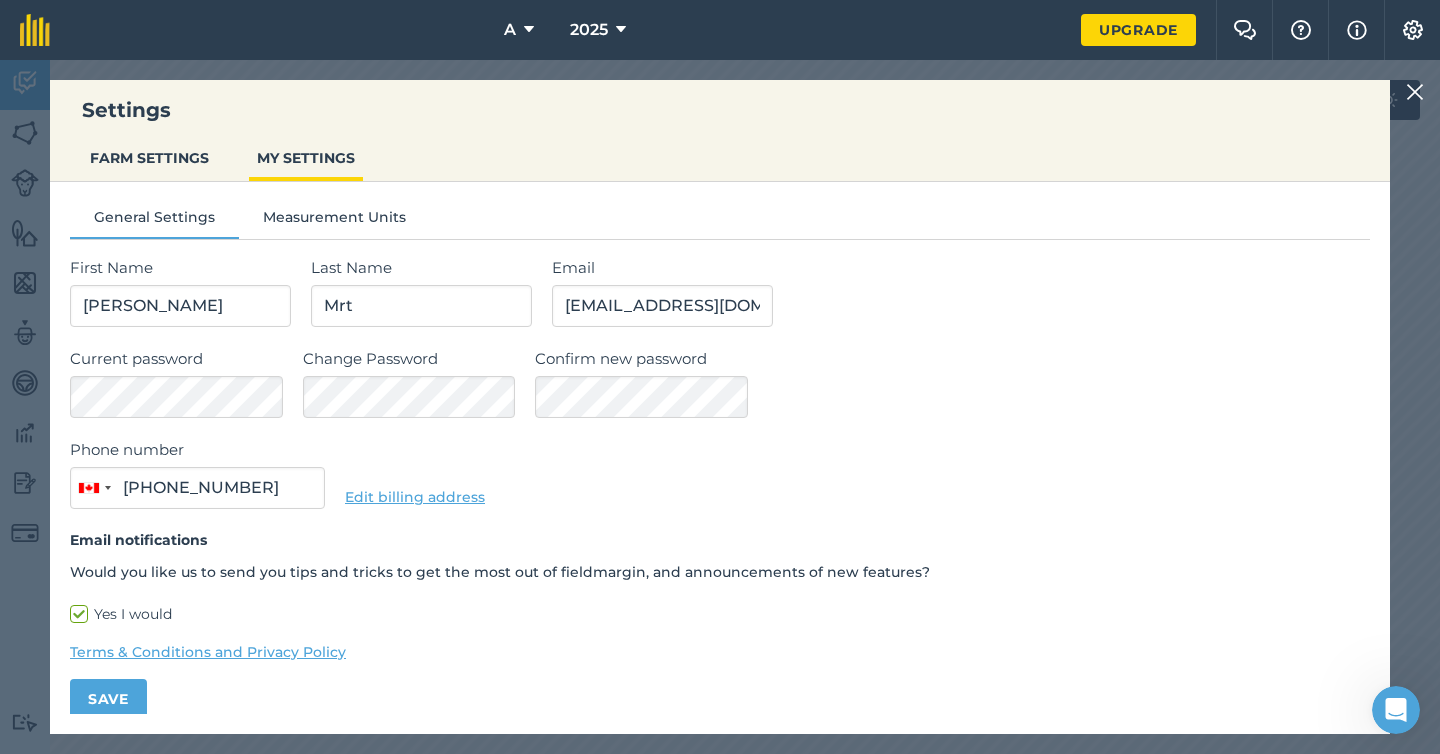 type on "(236) 865-1897" 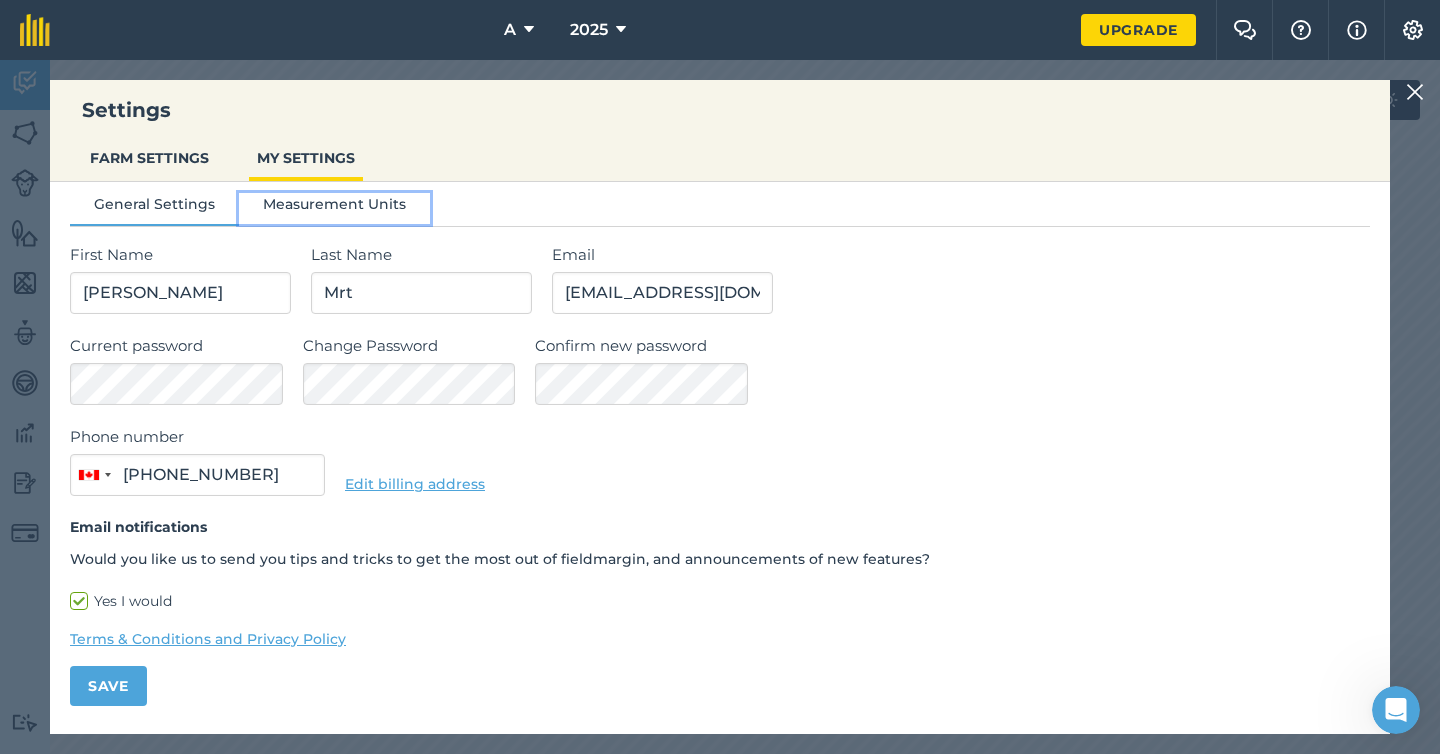 click on "Measurement Units" at bounding box center (334, 208) 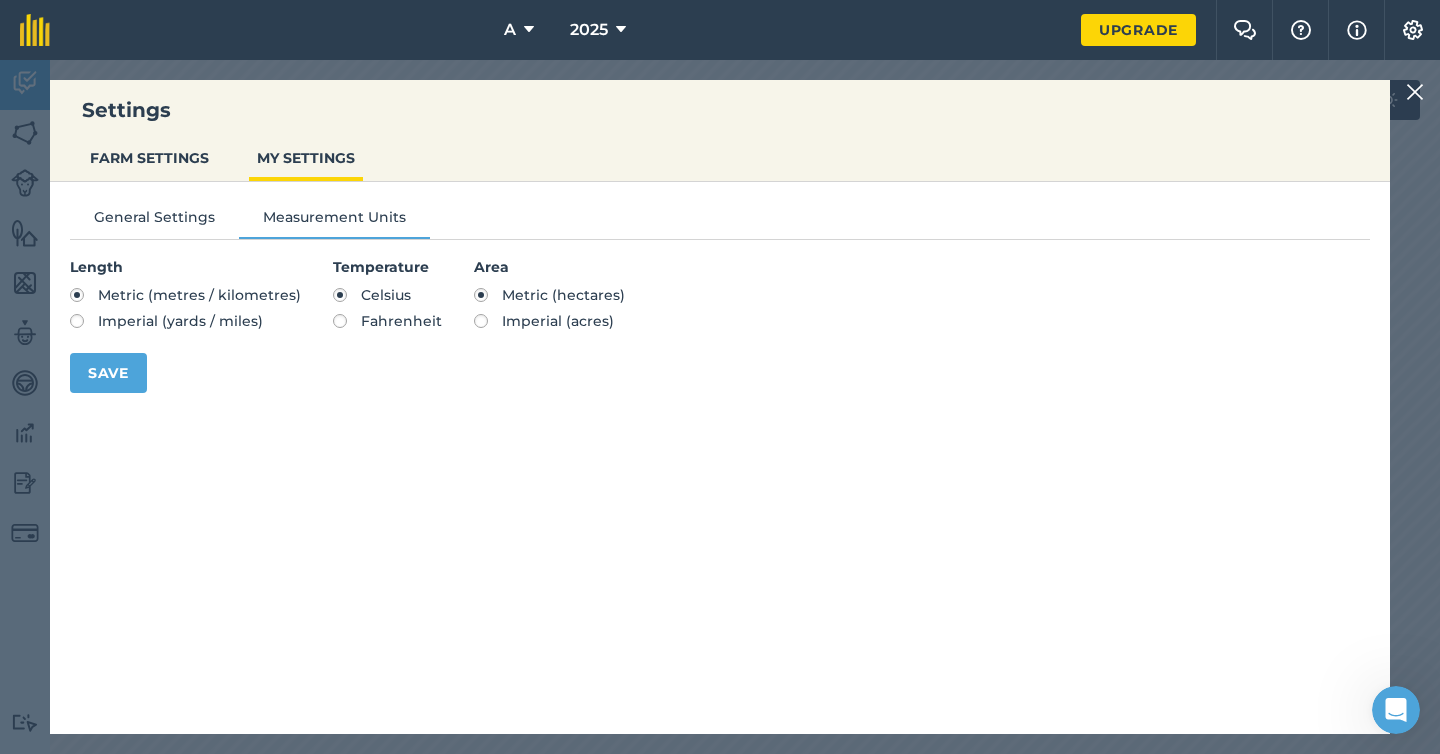 click at bounding box center (1415, 92) 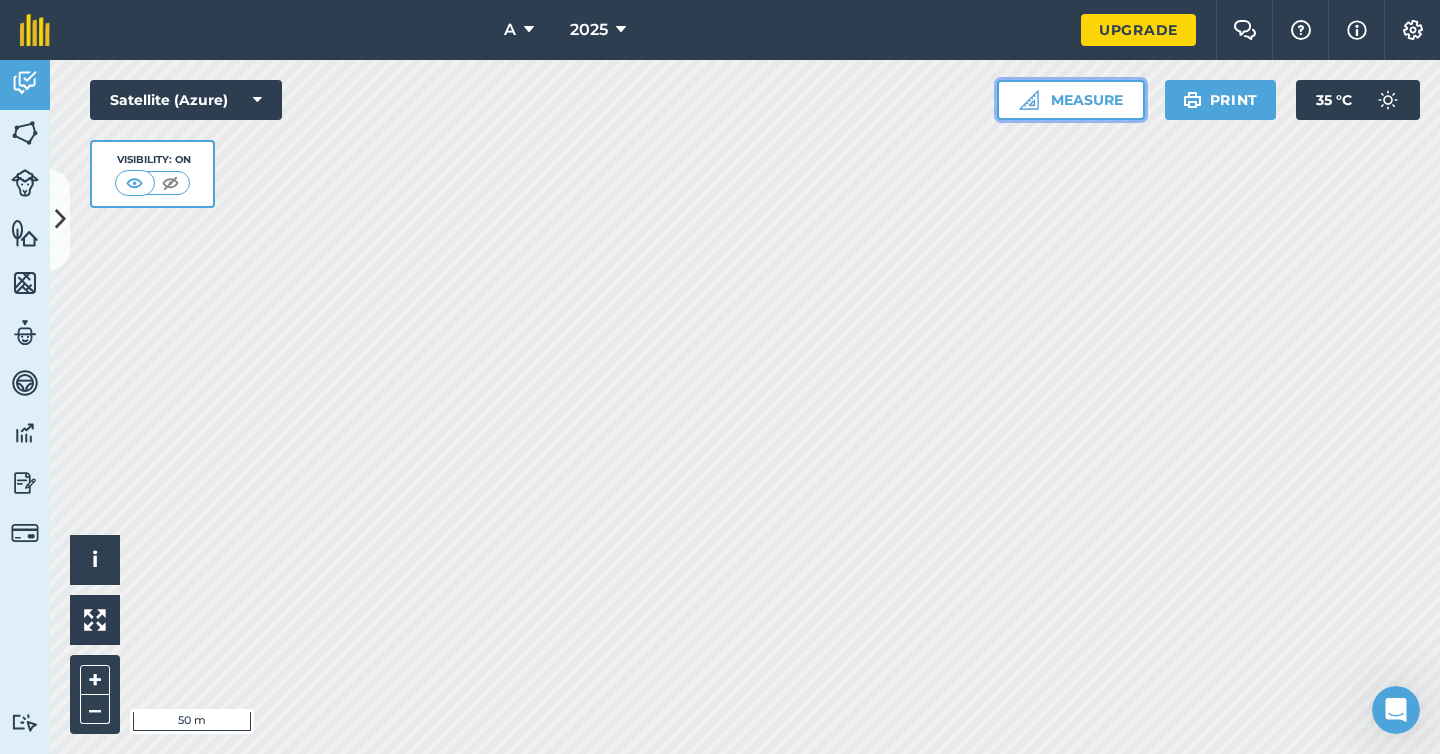 click on "Measure" at bounding box center [1071, 100] 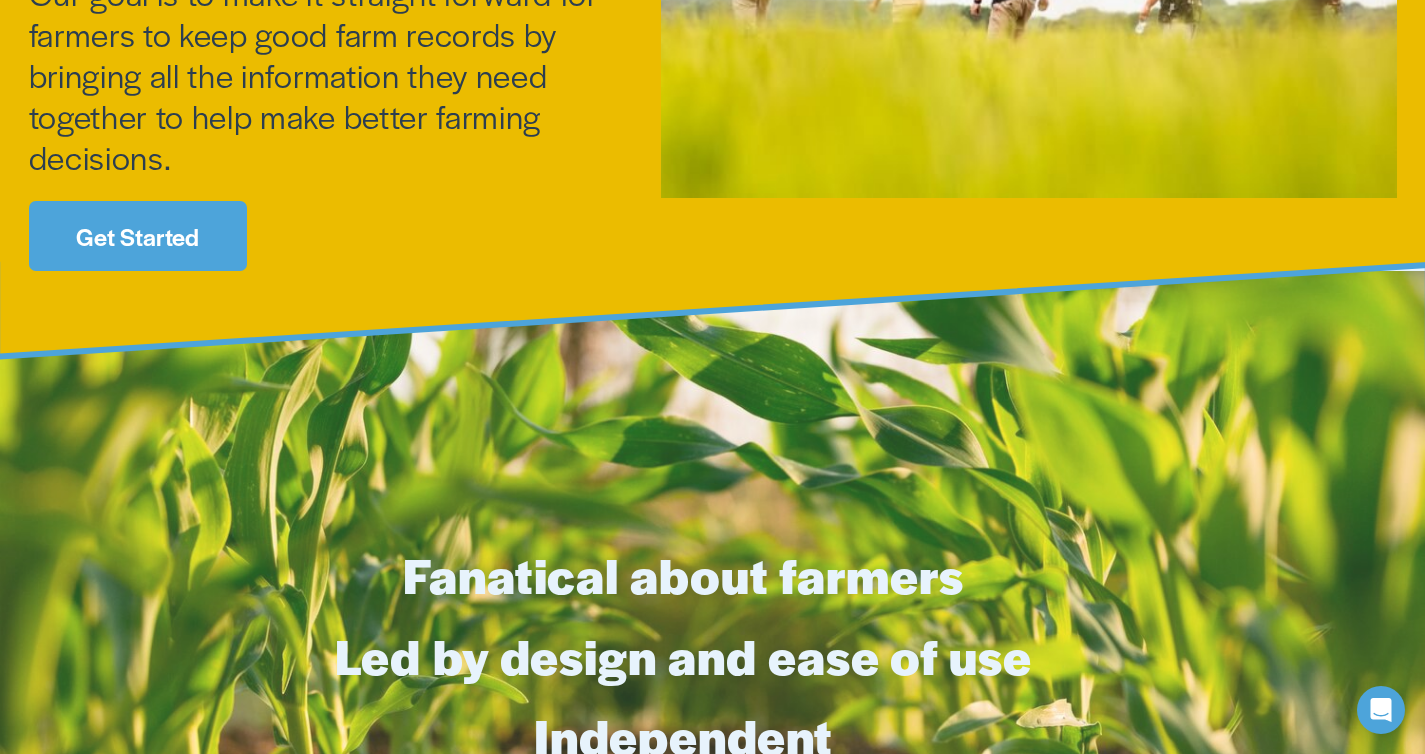 scroll, scrollTop: 694, scrollLeft: 0, axis: vertical 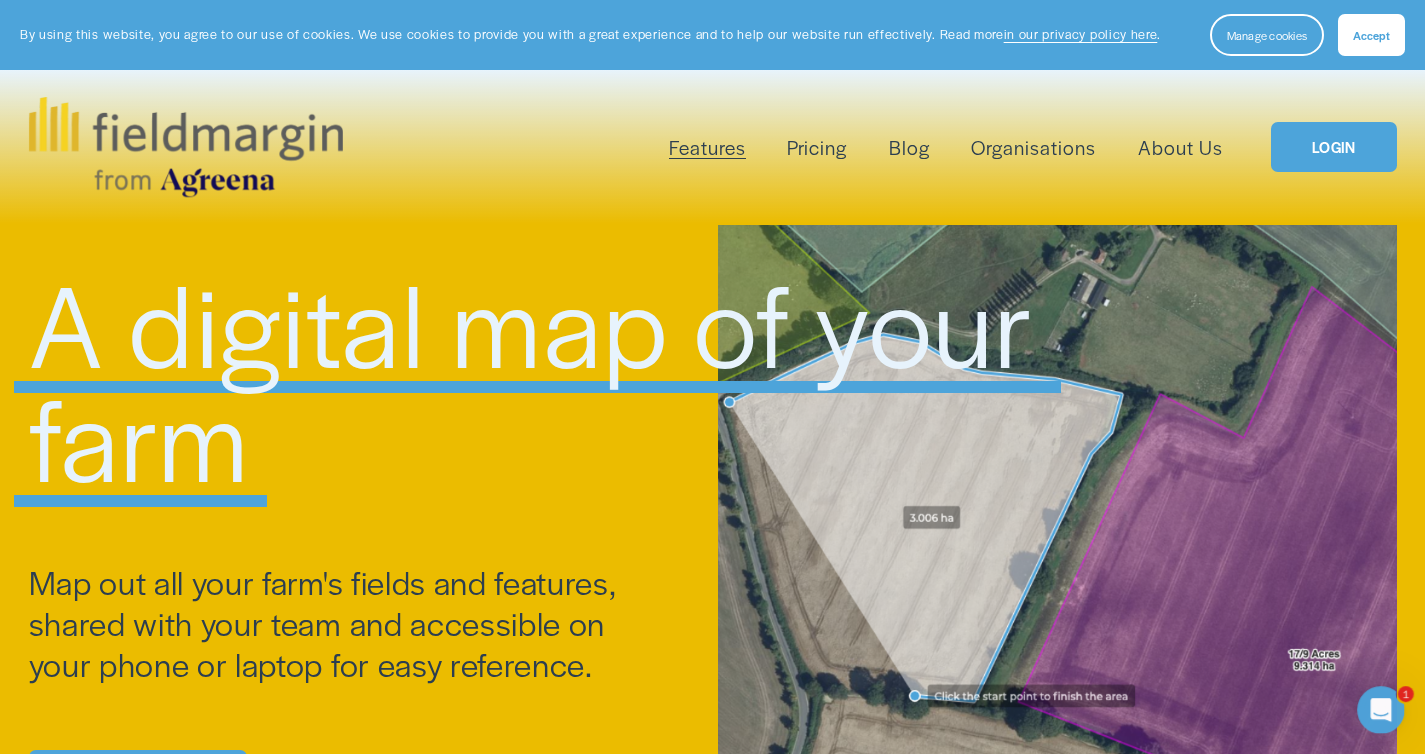 click on "About Us" at bounding box center (1180, 147) 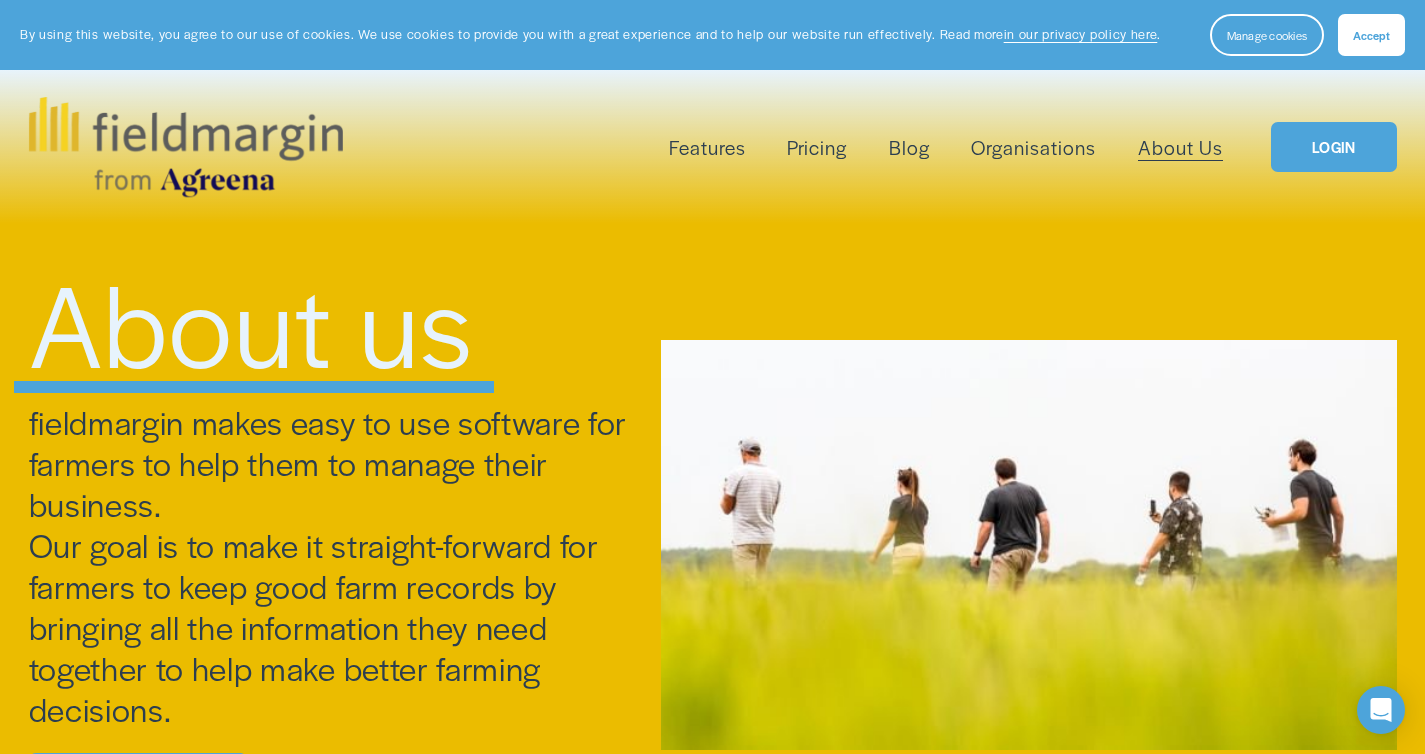 scroll, scrollTop: 0, scrollLeft: 0, axis: both 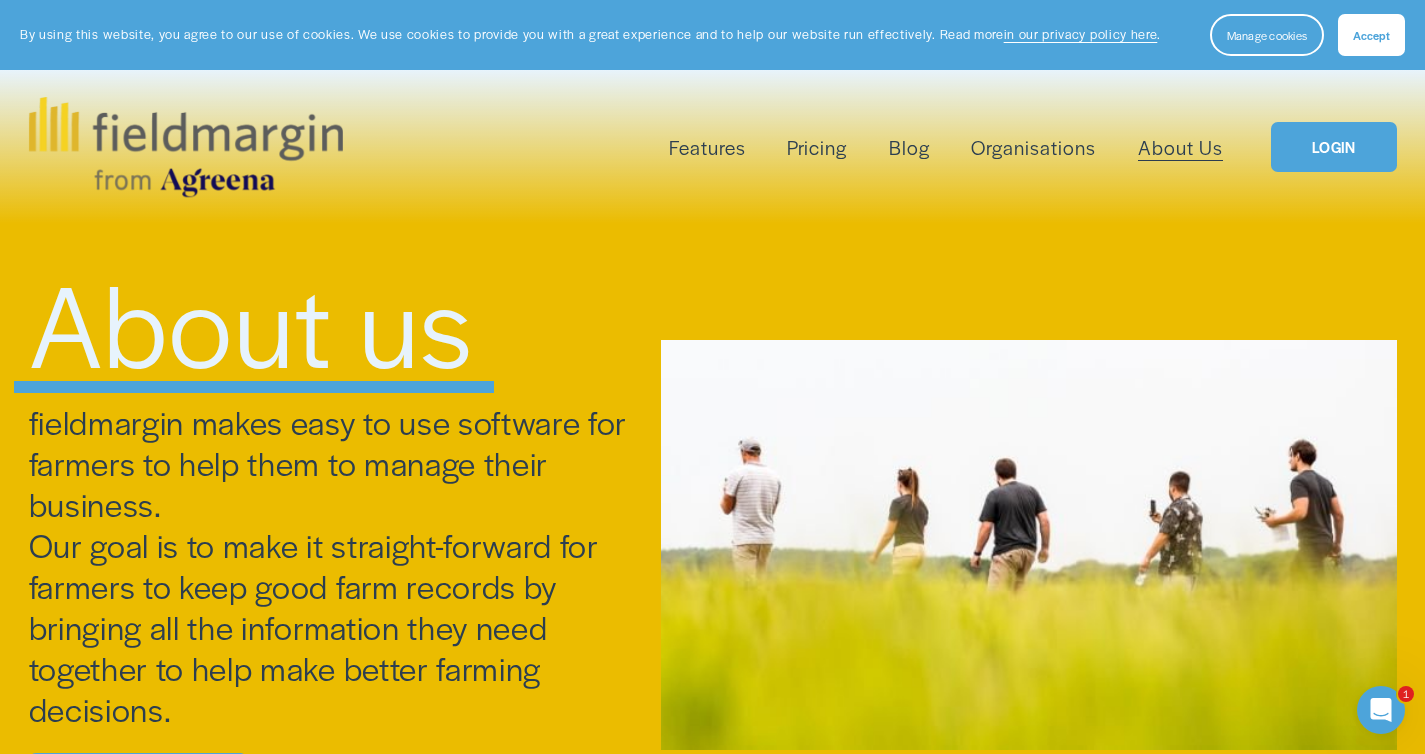 click on "Features" at bounding box center (707, 147) 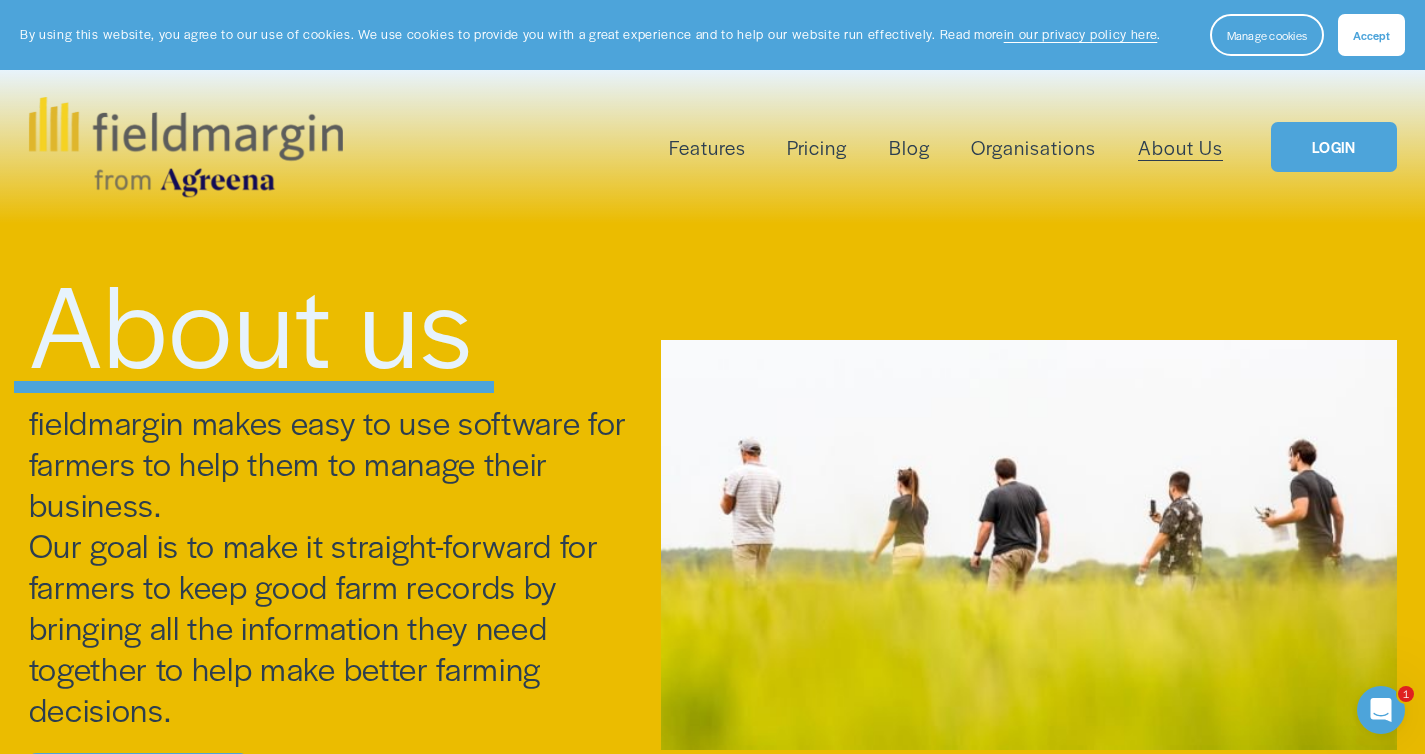 click at bounding box center [186, 147] 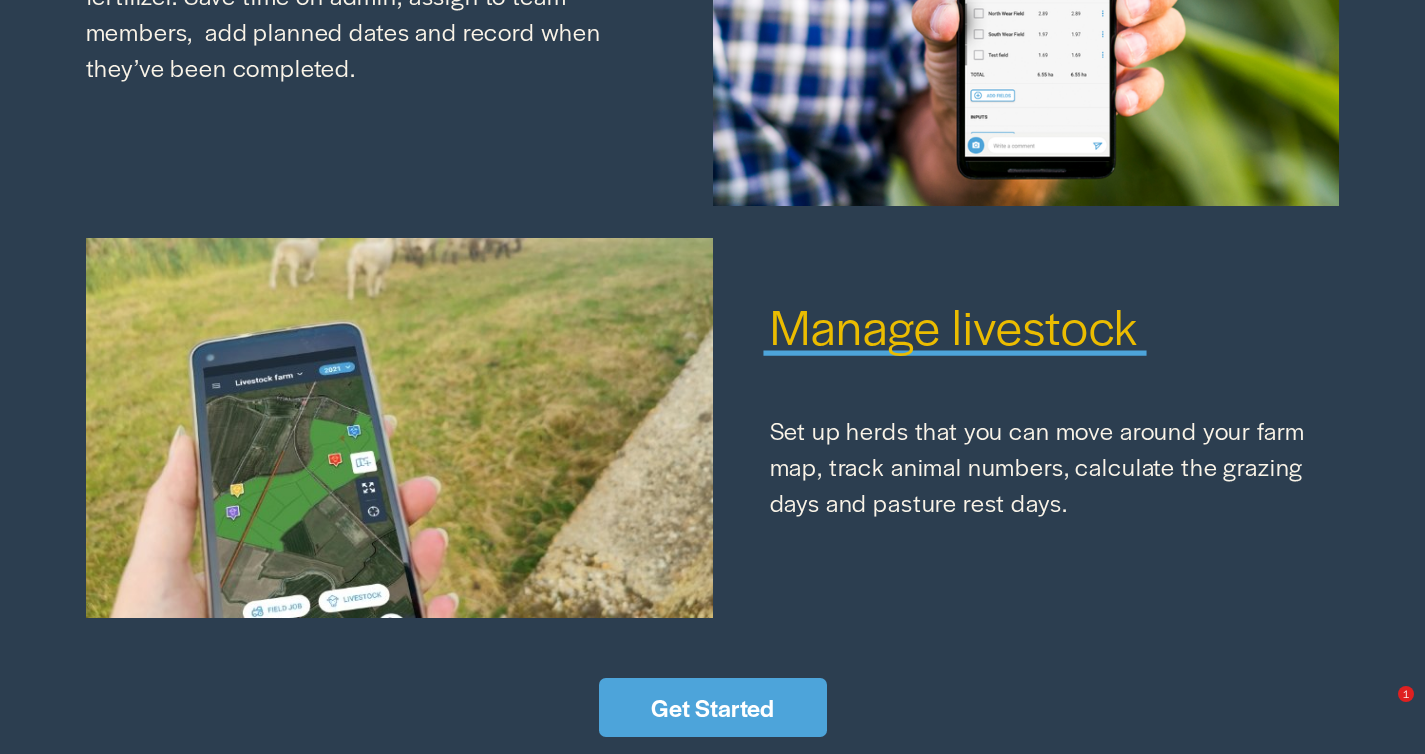 scroll, scrollTop: 0, scrollLeft: 0, axis: both 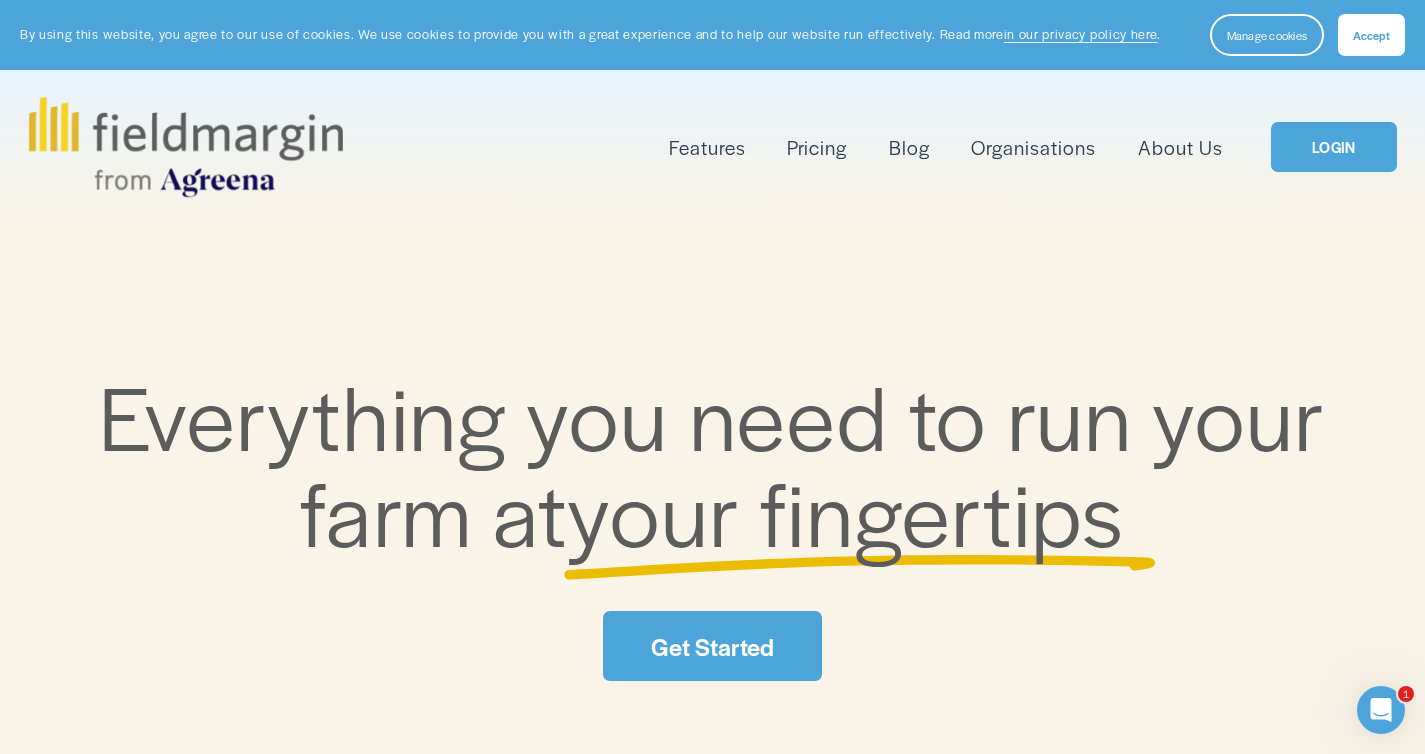 click on "About Us" at bounding box center (1180, 147) 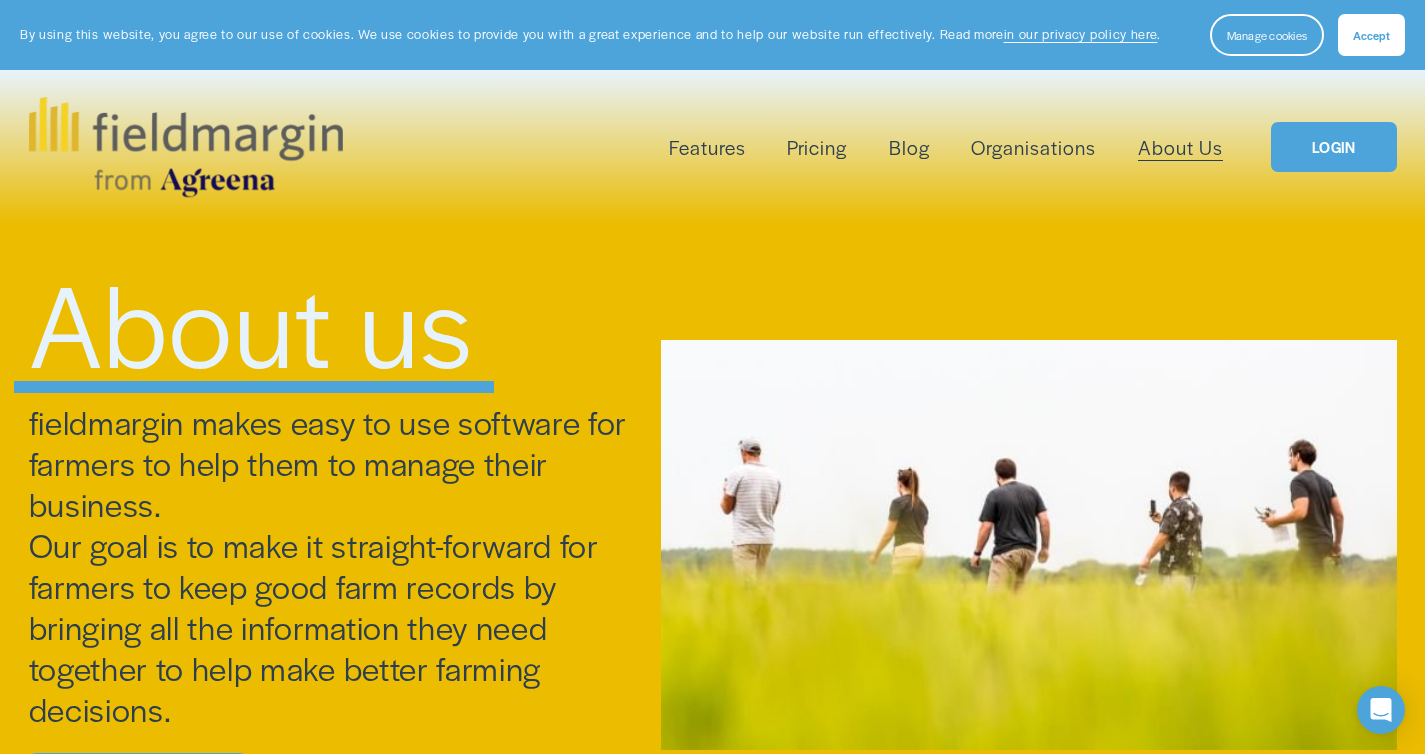 scroll, scrollTop: 1543, scrollLeft: 0, axis: vertical 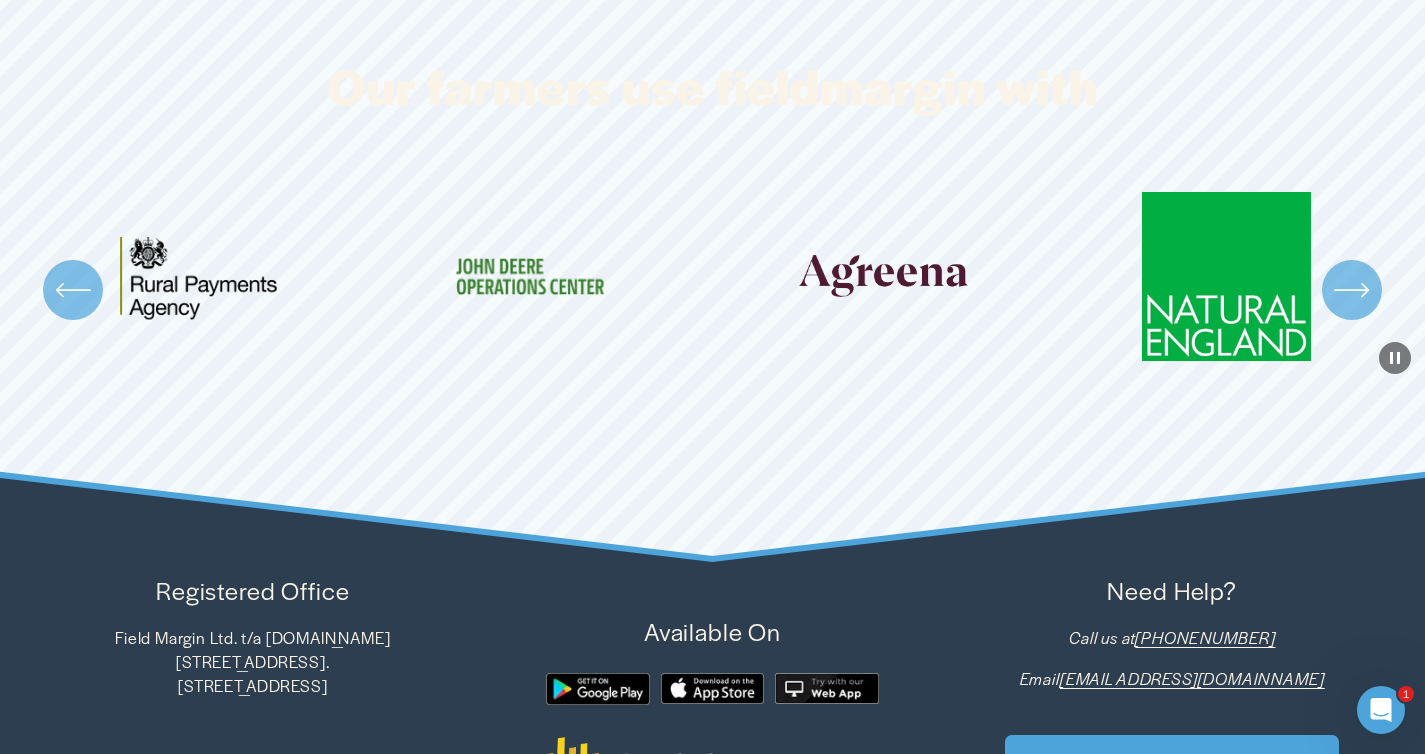 click 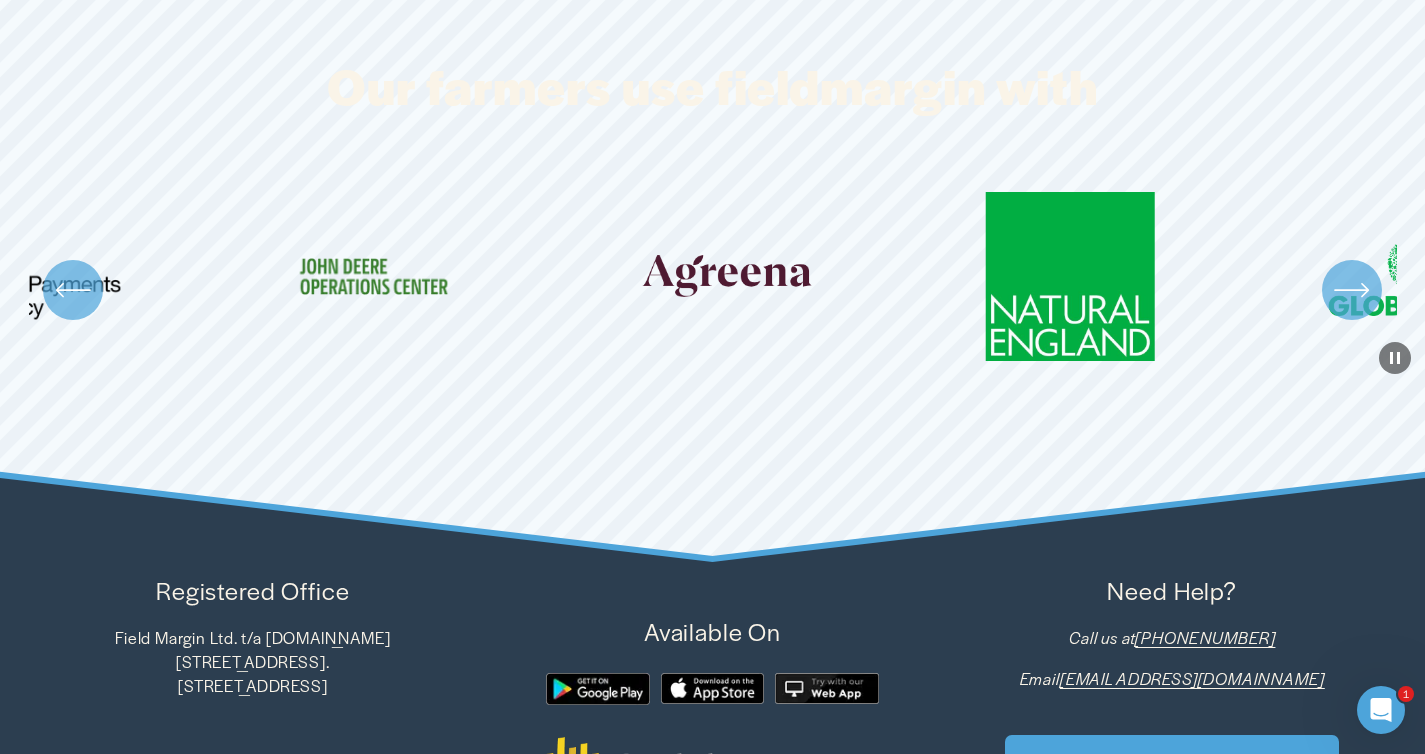drag, startPoint x: 862, startPoint y: 238, endPoint x: 708, endPoint y: 254, distance: 154.82893 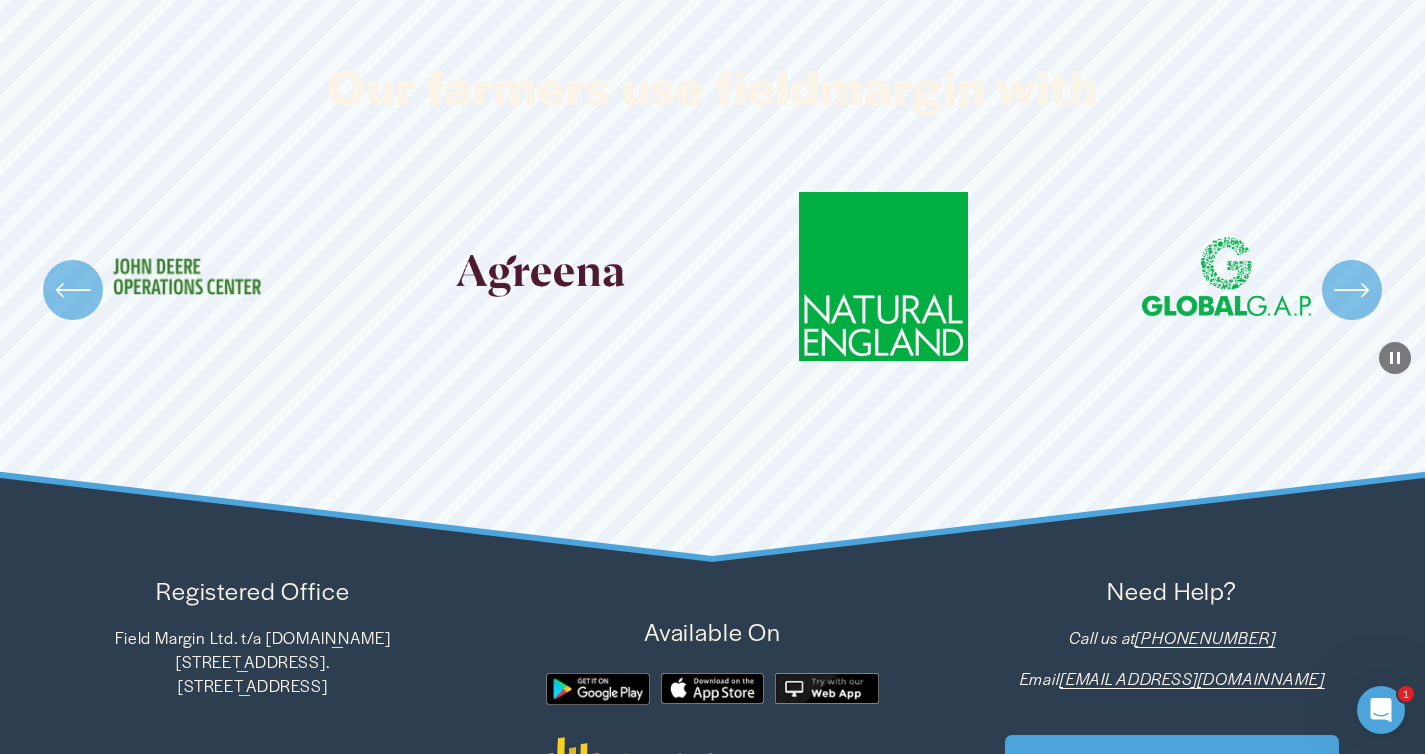click 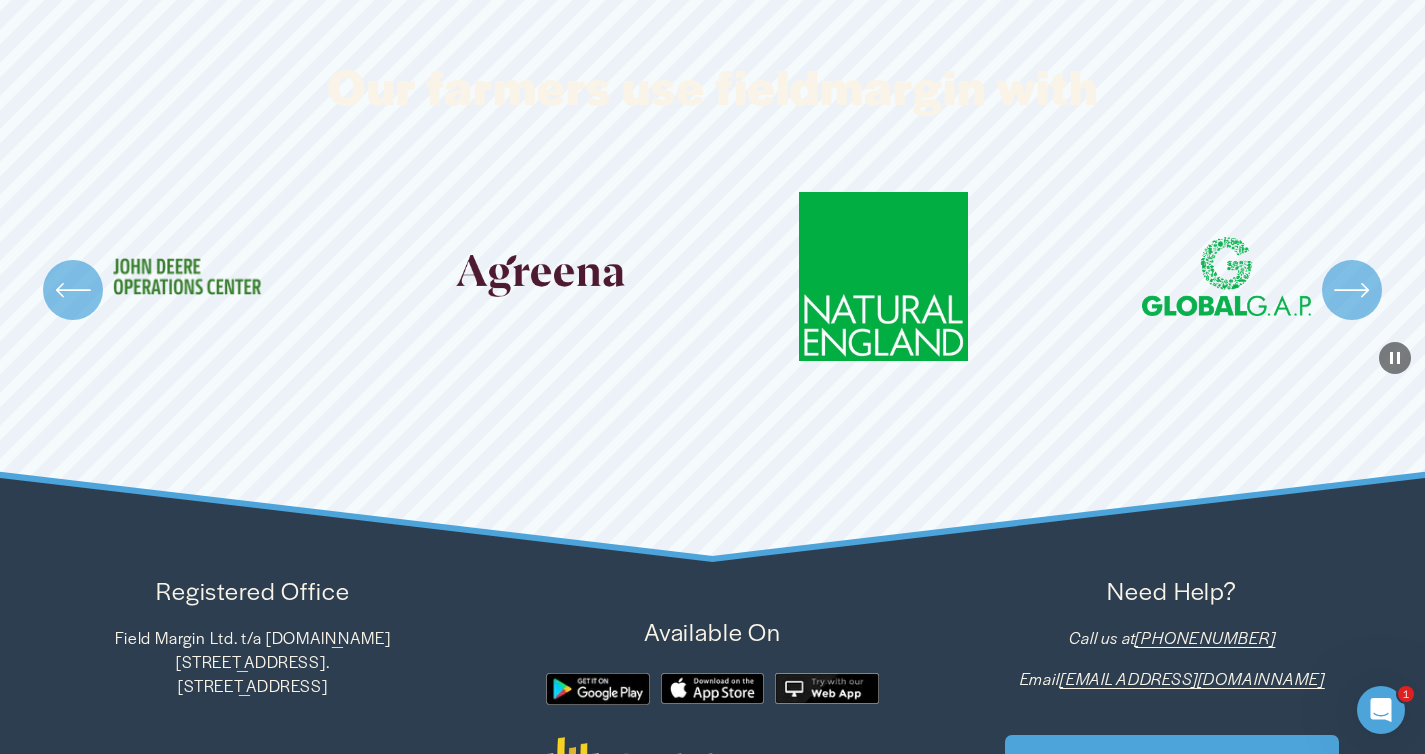 click 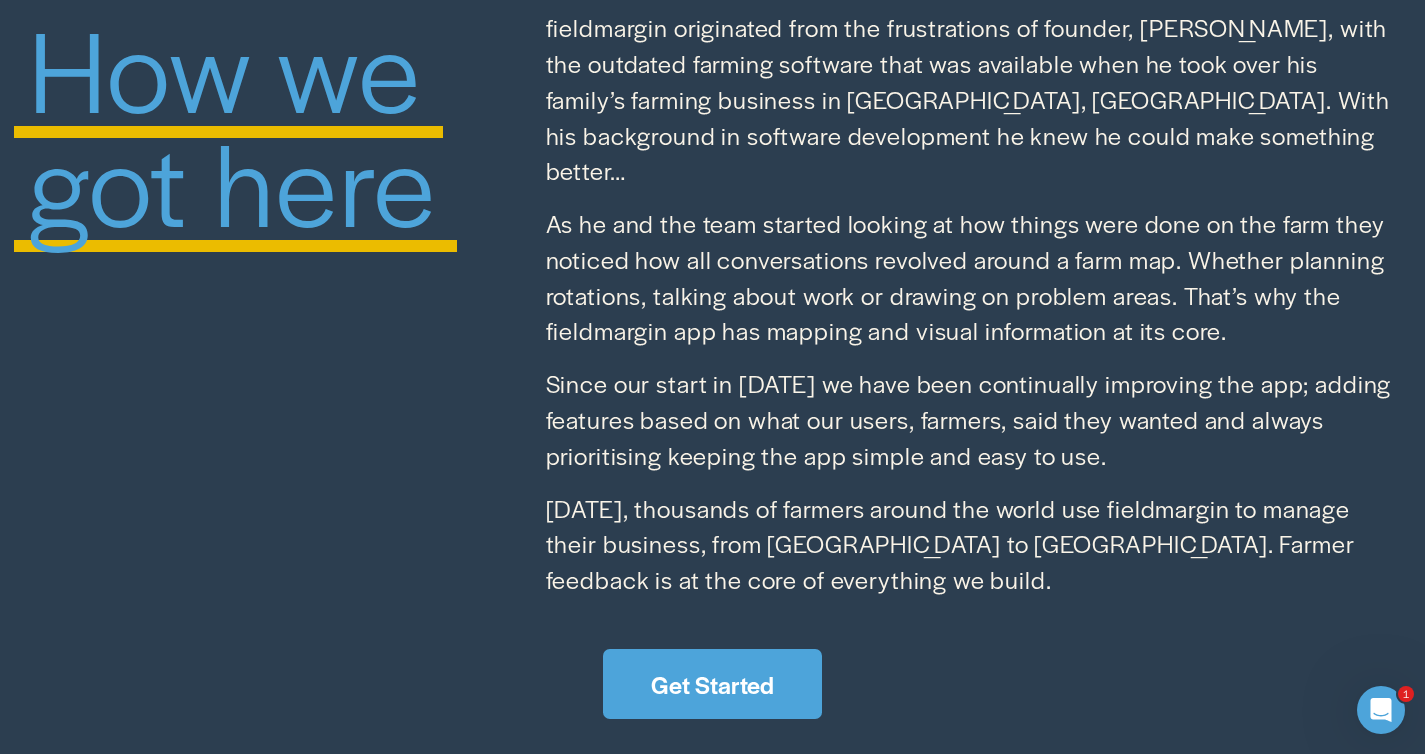 scroll, scrollTop: 1554, scrollLeft: 0, axis: vertical 